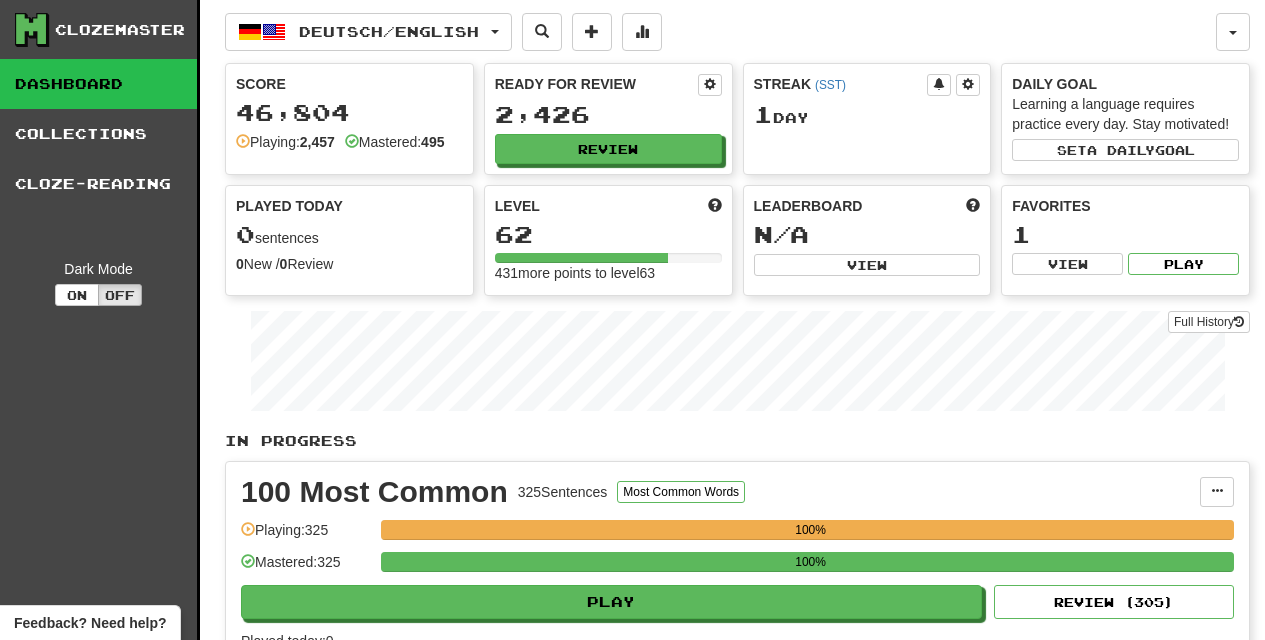scroll, scrollTop: 0, scrollLeft: 0, axis: both 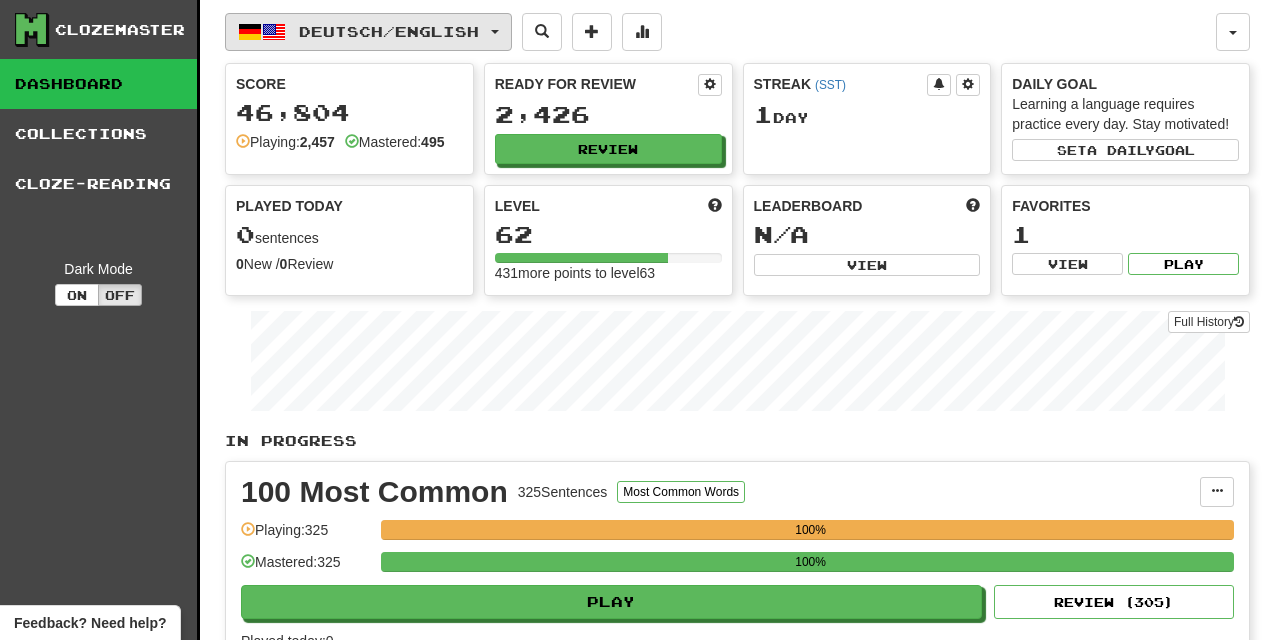 click on "Deutsch  /  English" 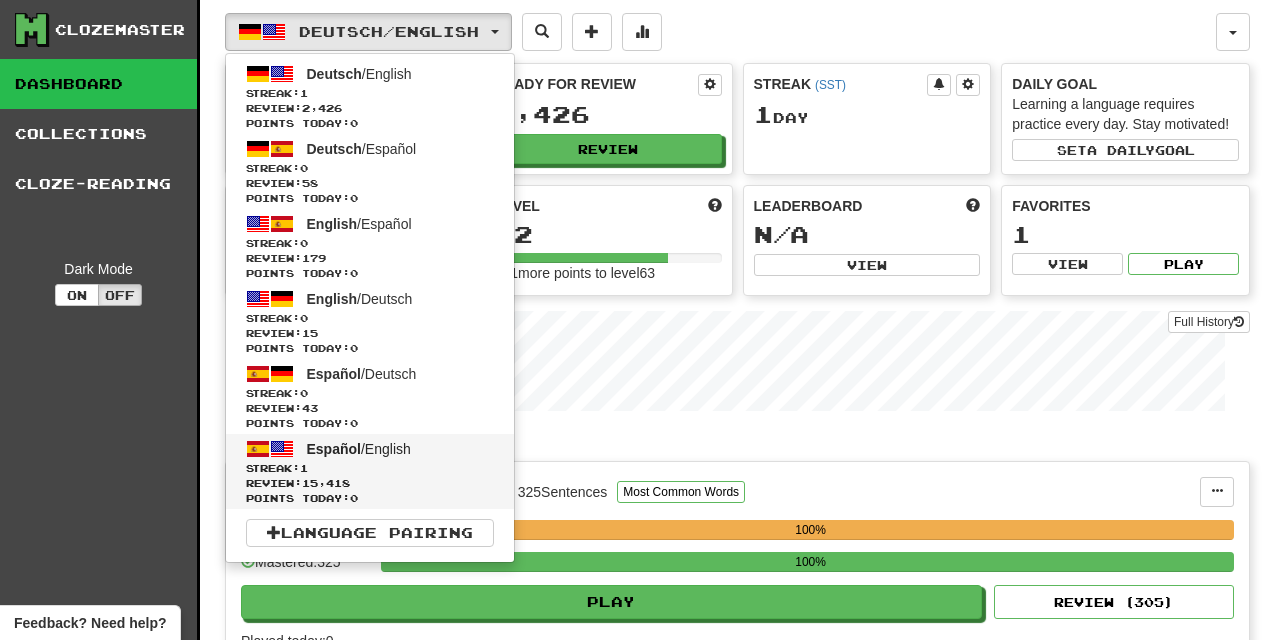 click on "1" 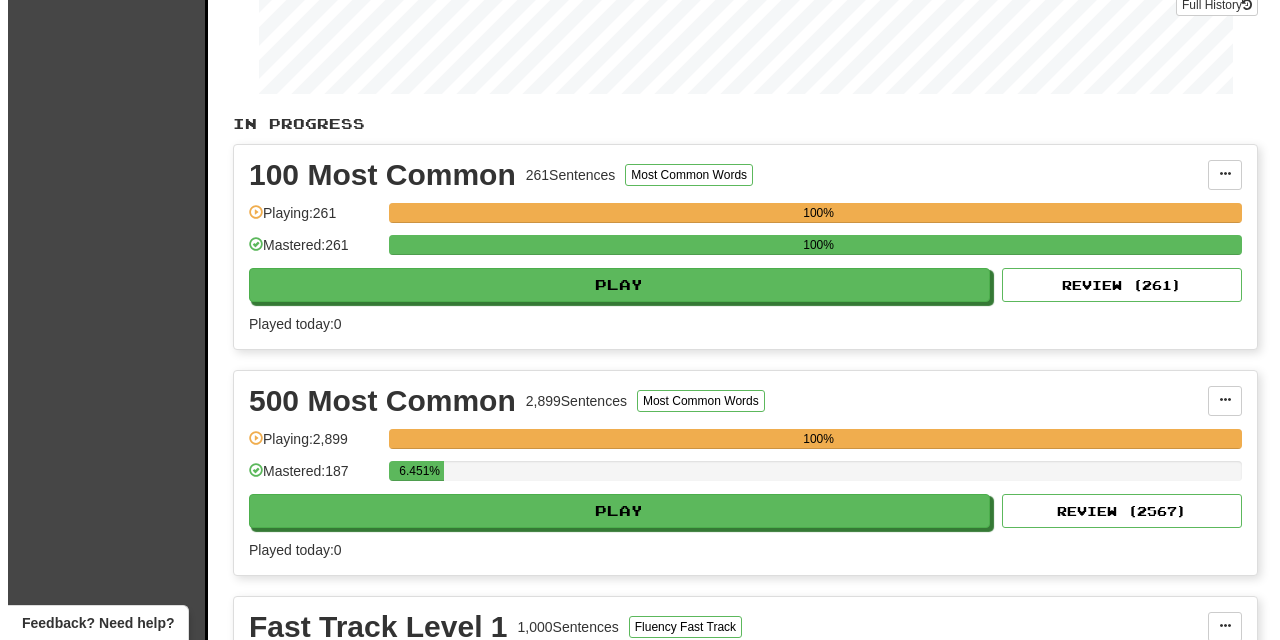 scroll, scrollTop: 355, scrollLeft: 0, axis: vertical 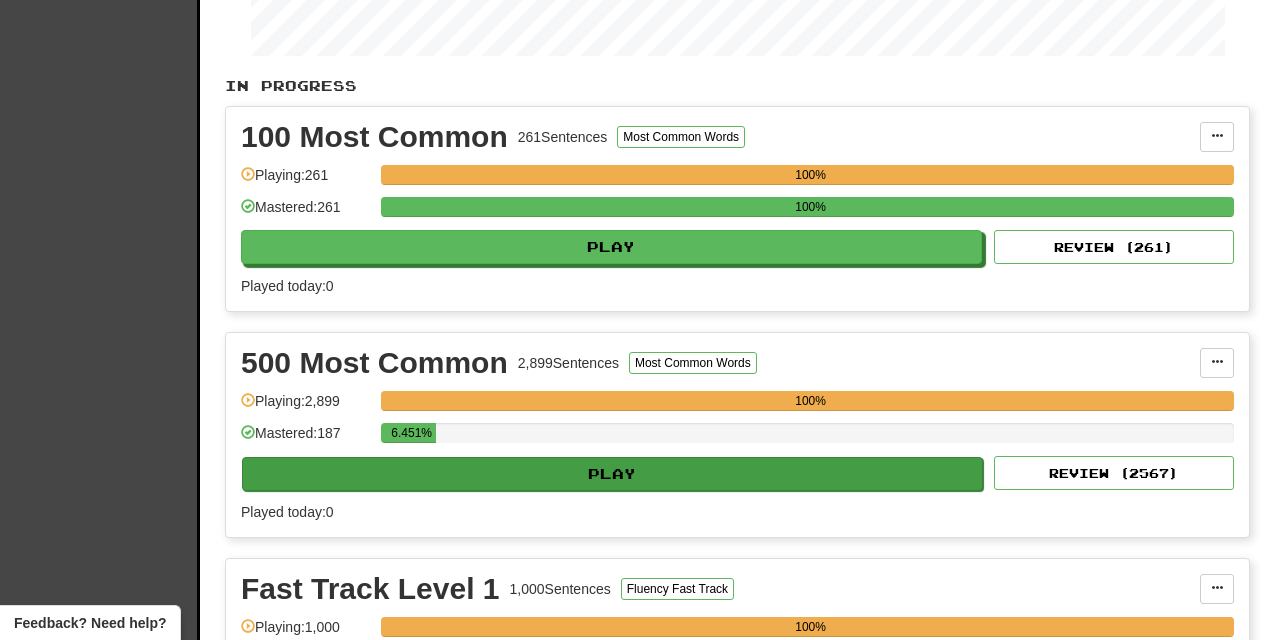 click on "Play" 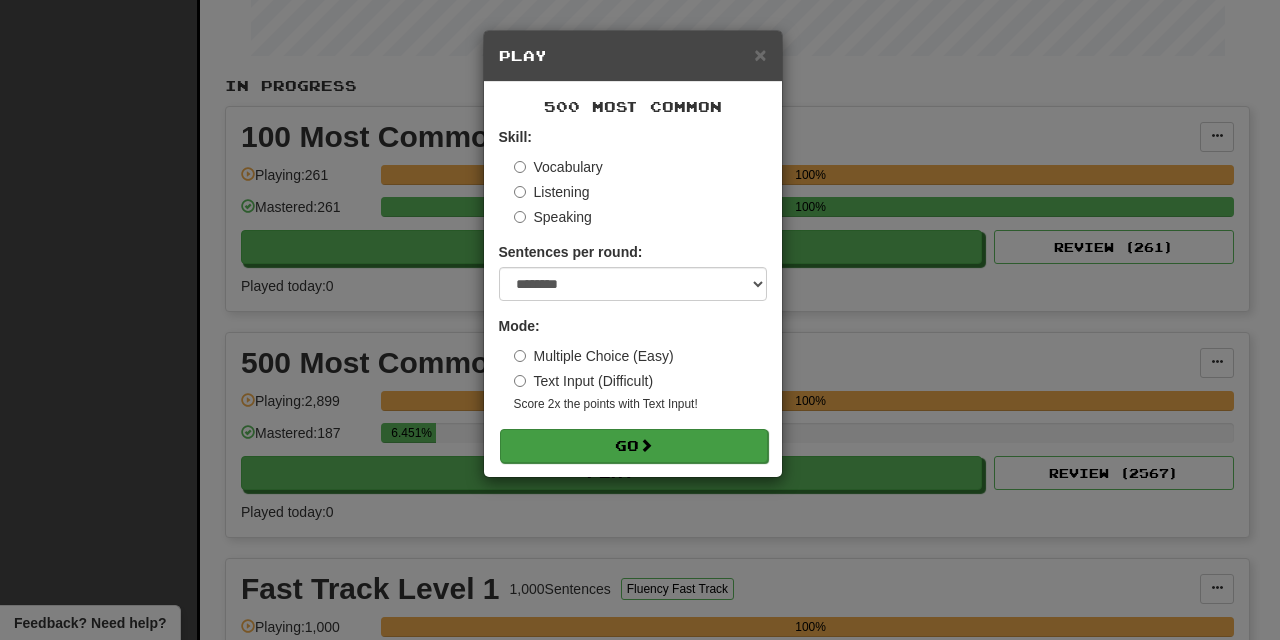 drag, startPoint x: 661, startPoint y: 424, endPoint x: 675, endPoint y: 451, distance: 30.413813 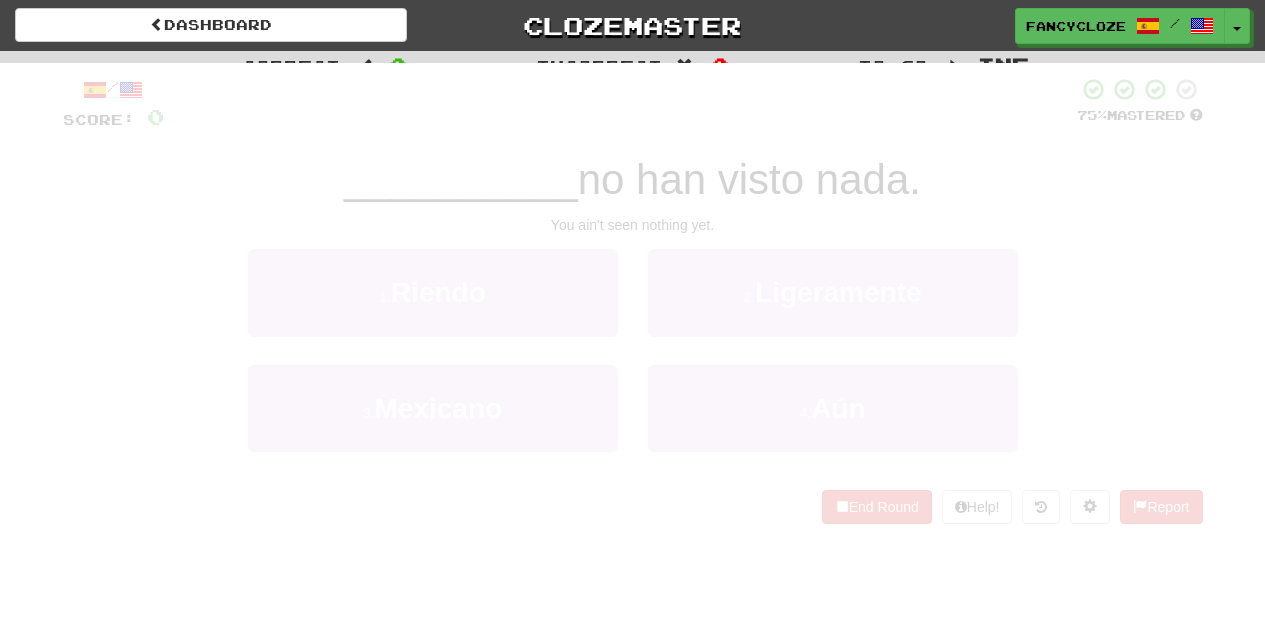 scroll, scrollTop: 0, scrollLeft: 0, axis: both 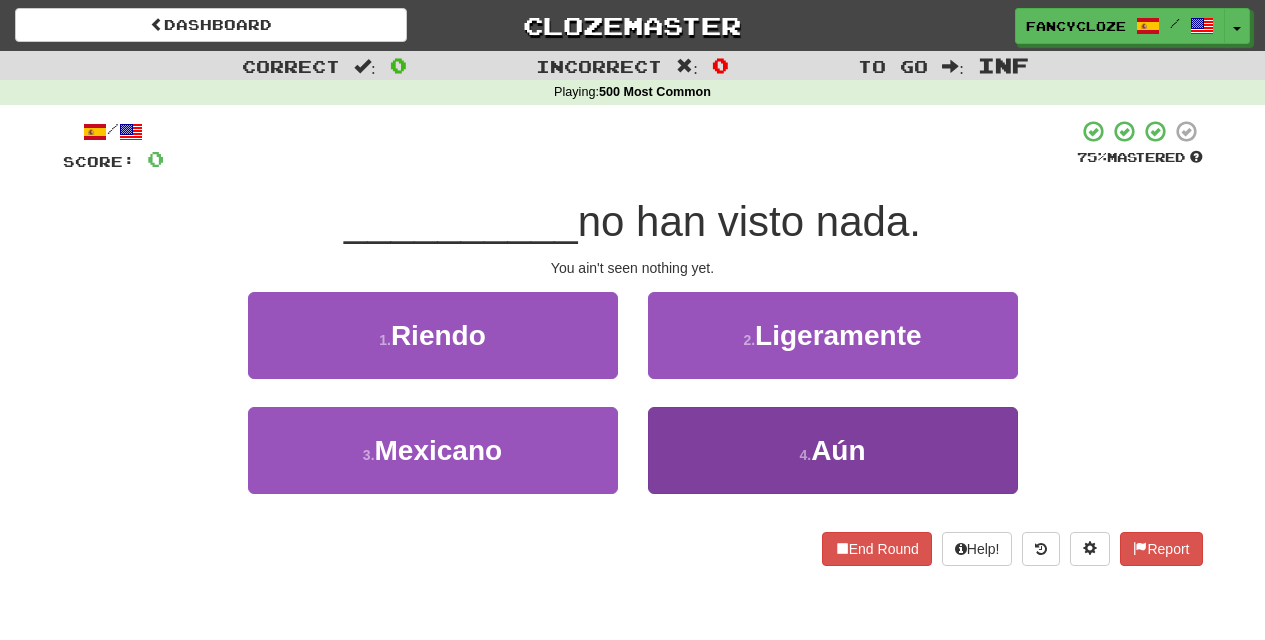 click on "4 .  Aún" at bounding box center (833, 450) 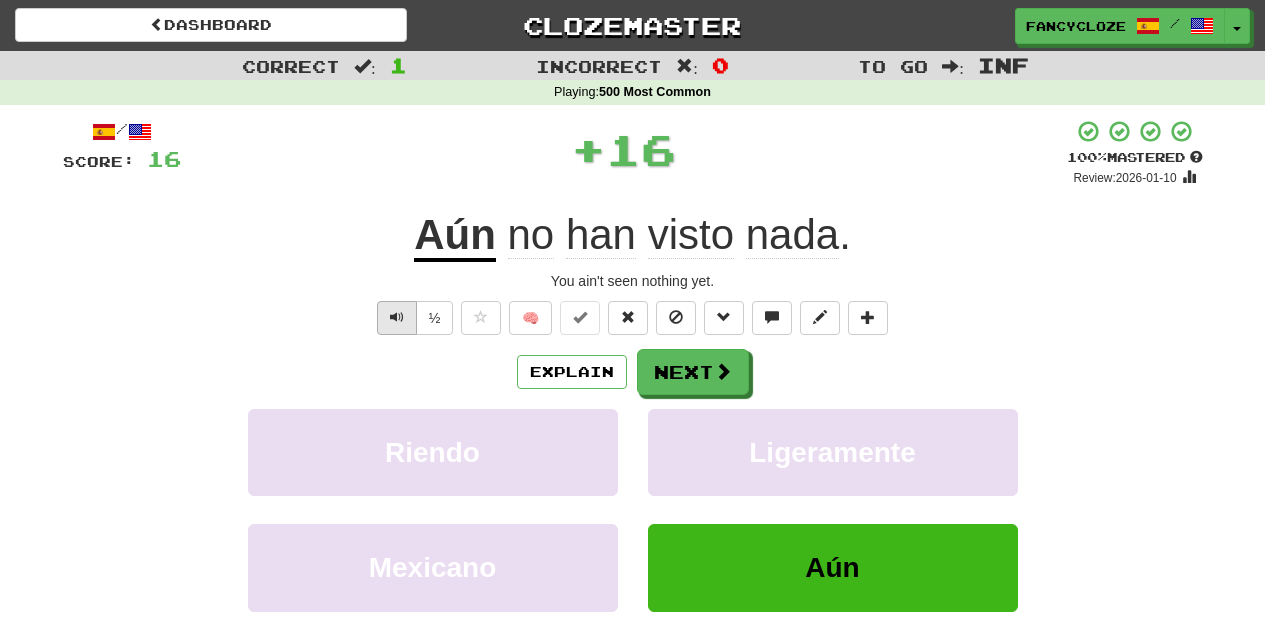 click at bounding box center (397, 317) 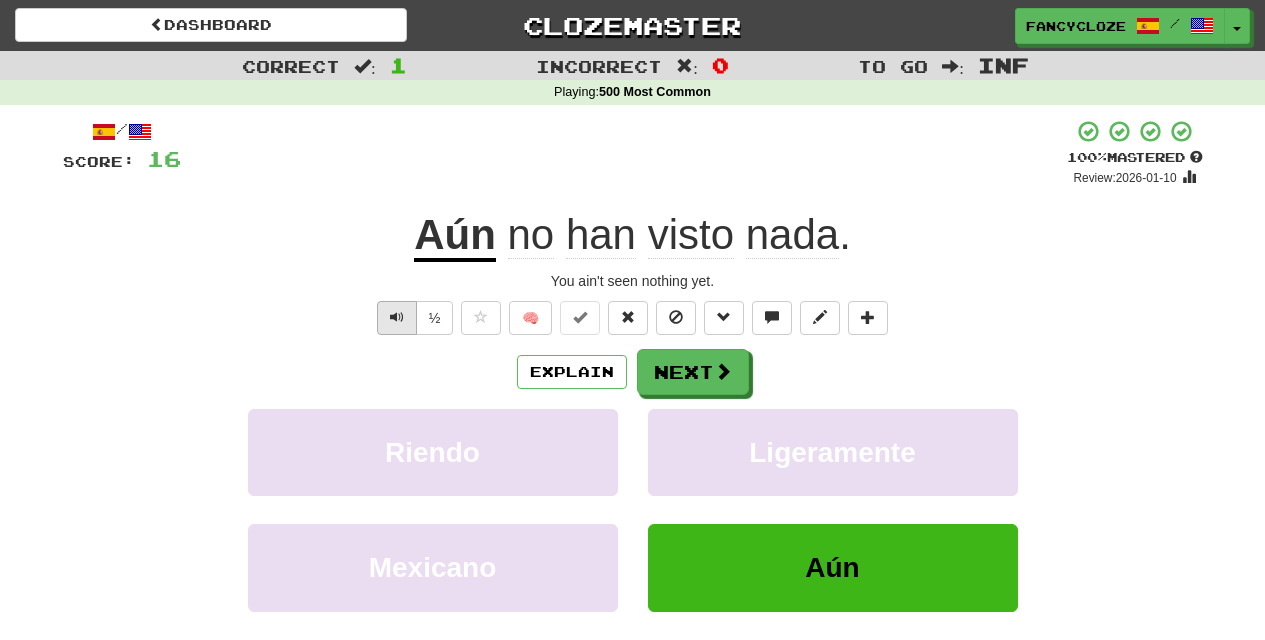 click at bounding box center (397, 317) 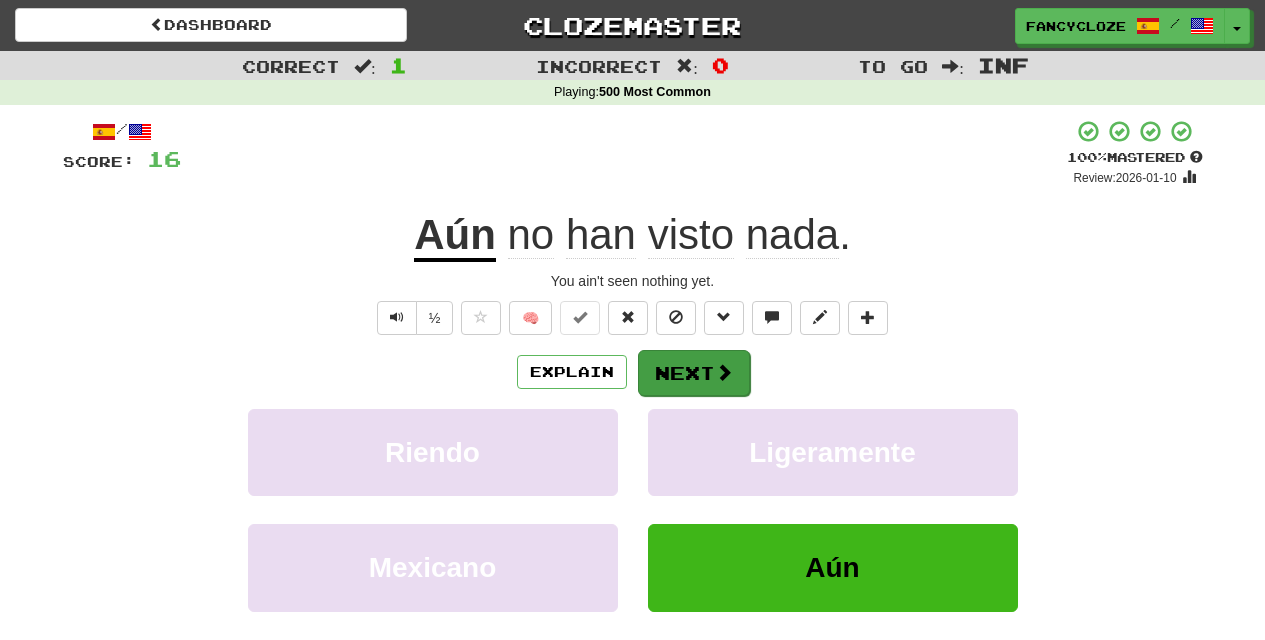 click at bounding box center [724, 372] 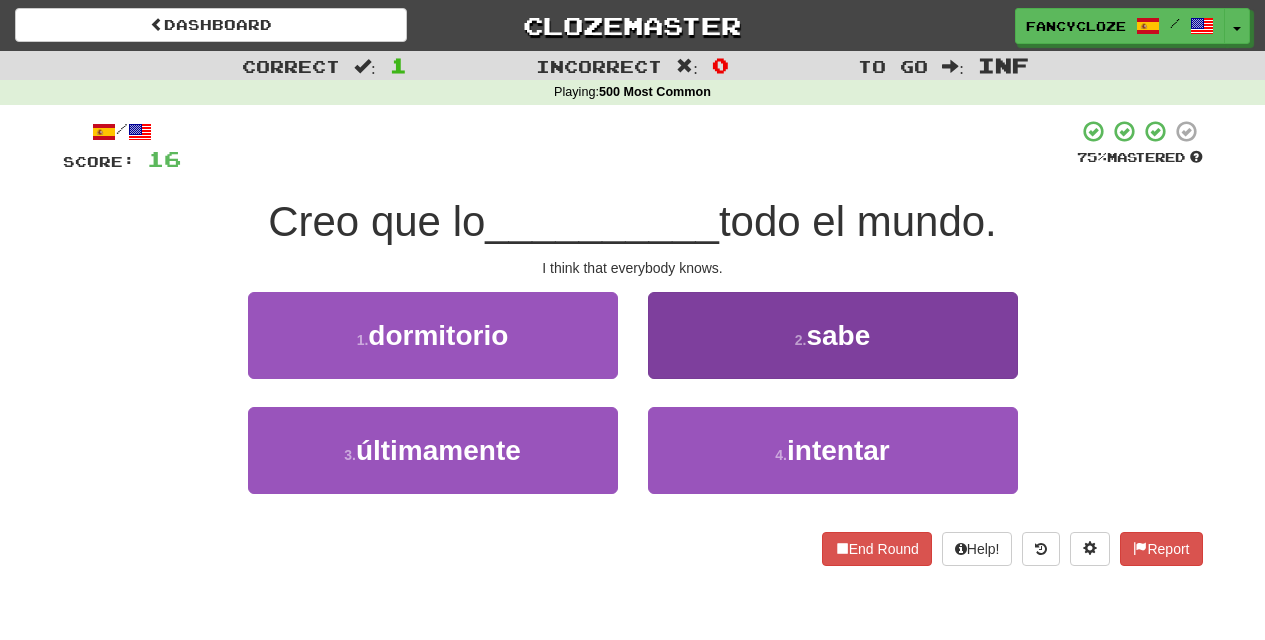 click on "2 .  sabe" at bounding box center [833, 335] 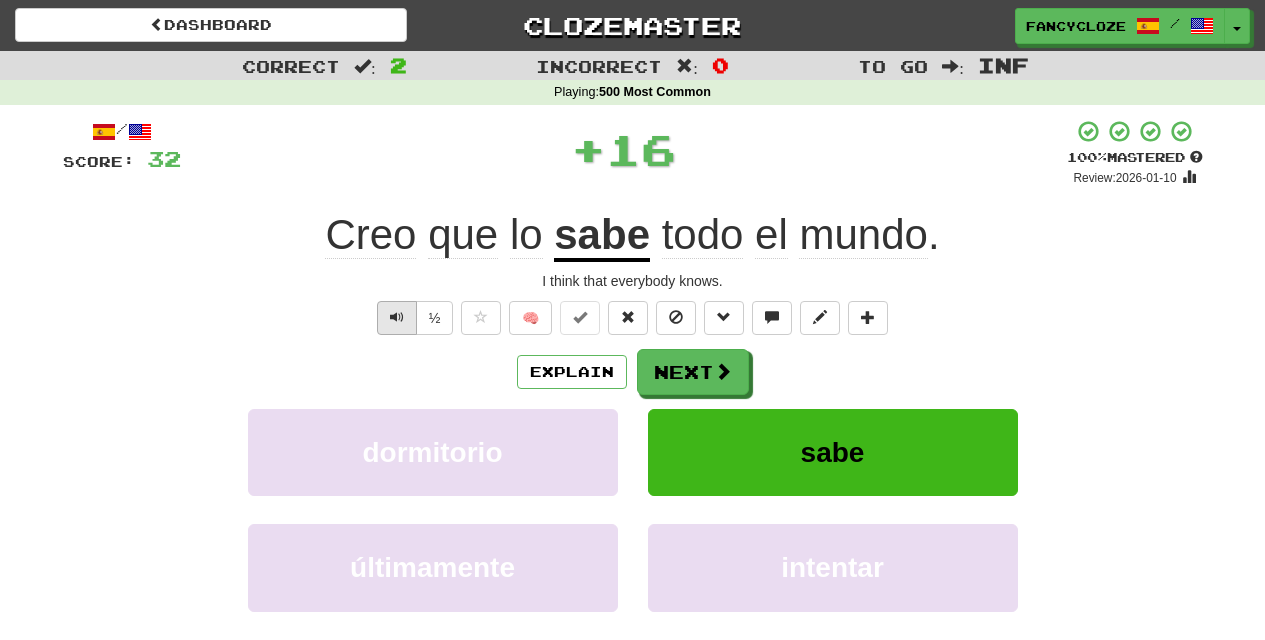 click at bounding box center [397, 317] 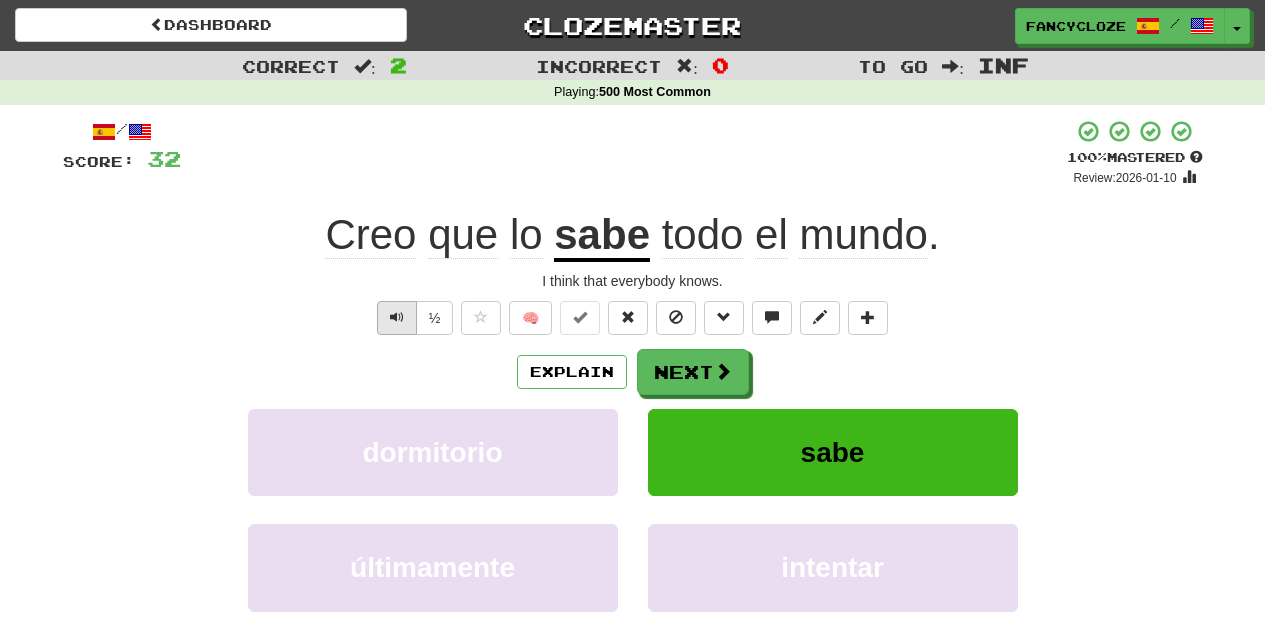 click at bounding box center (397, 317) 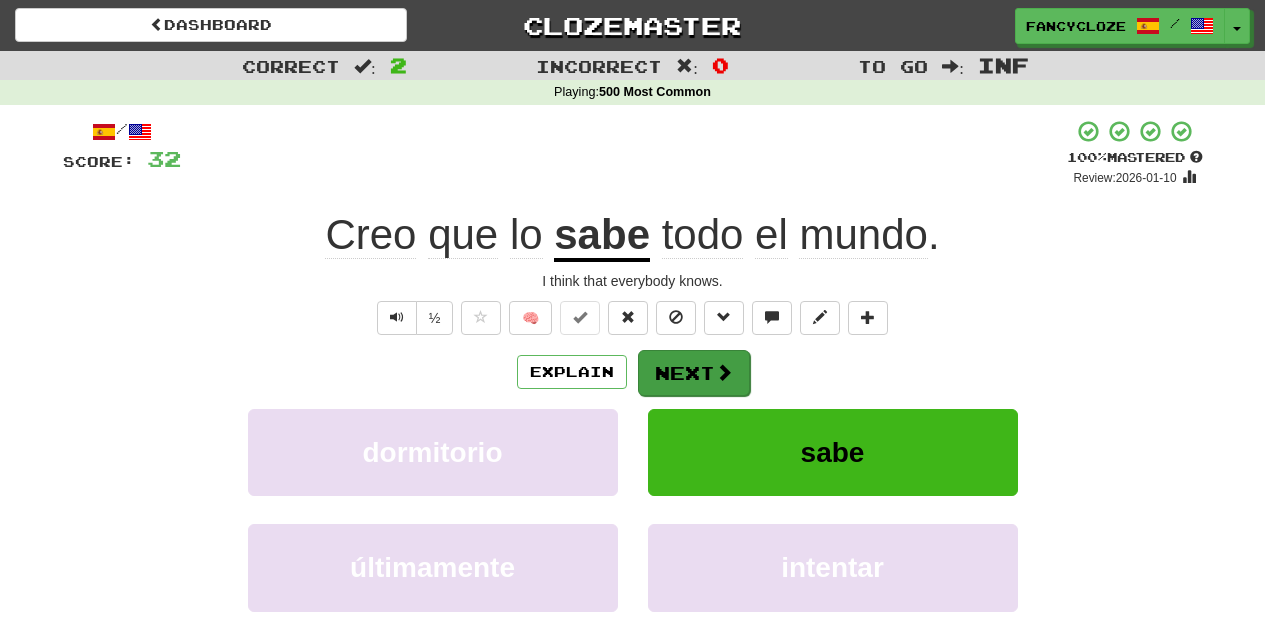 click at bounding box center (724, 372) 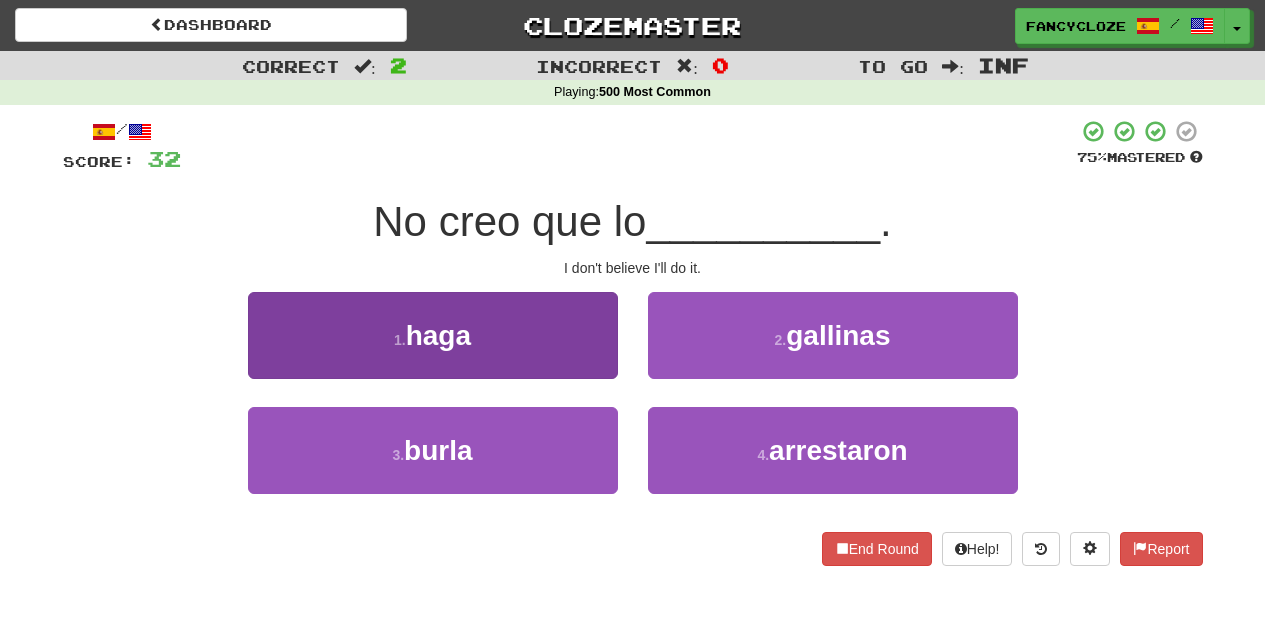 click on "haga" at bounding box center (438, 335) 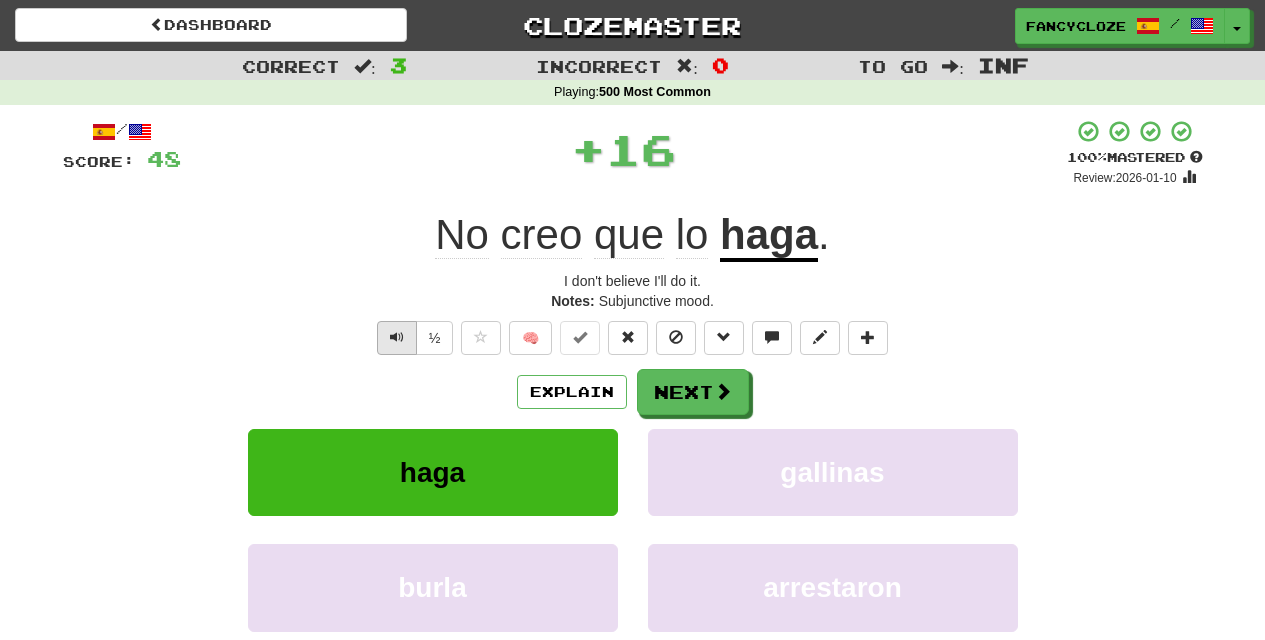 click at bounding box center [397, 338] 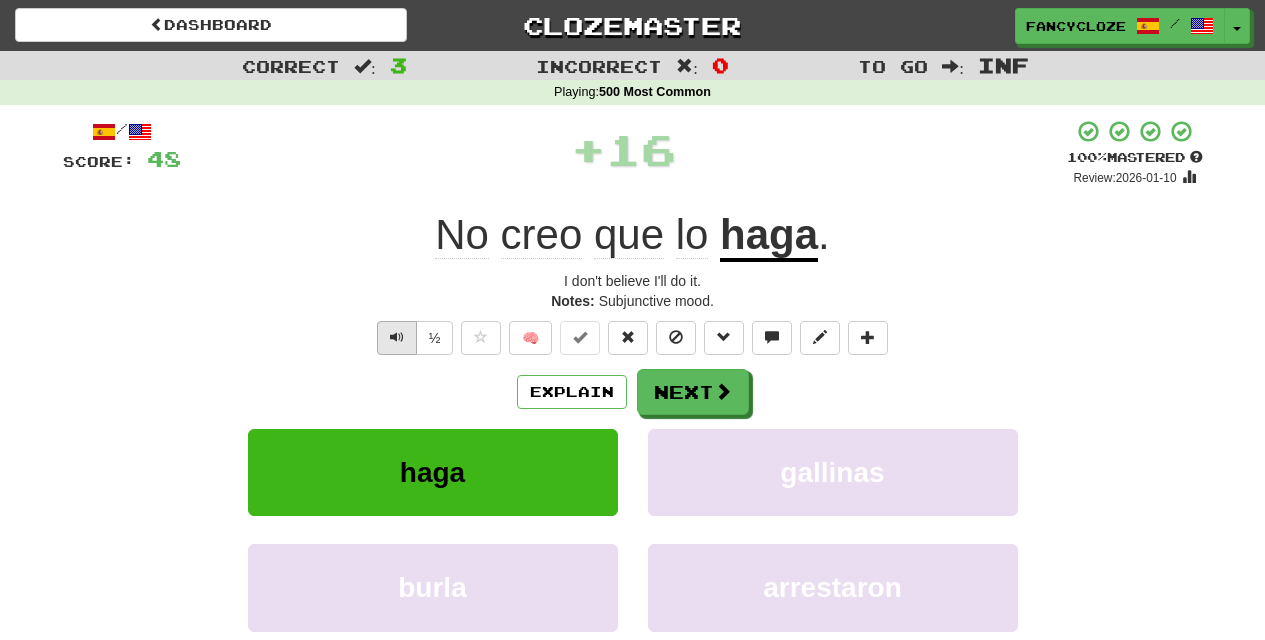 click at bounding box center (397, 338) 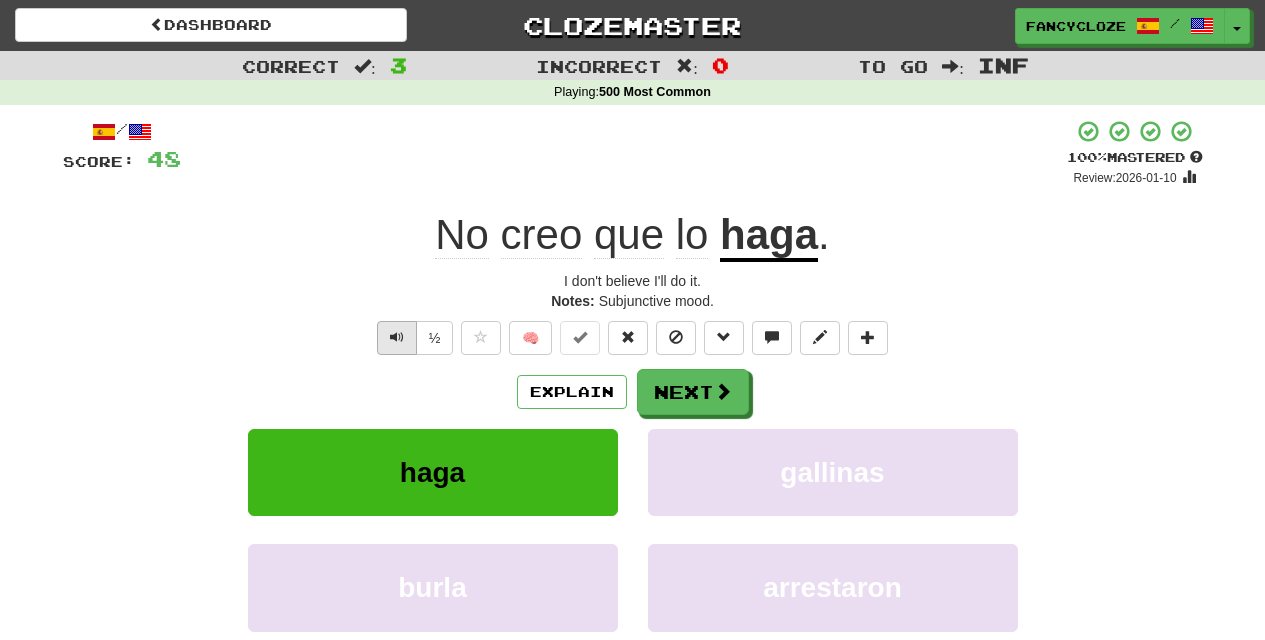 click at bounding box center [397, 338] 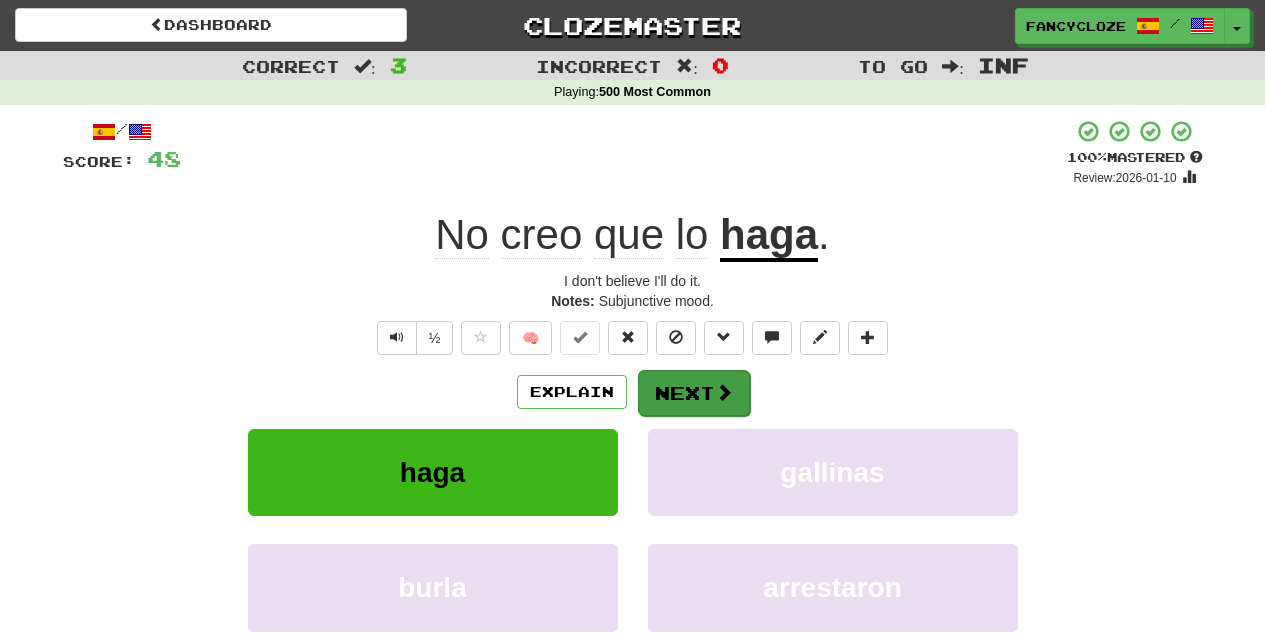 click on "Next" at bounding box center (694, 393) 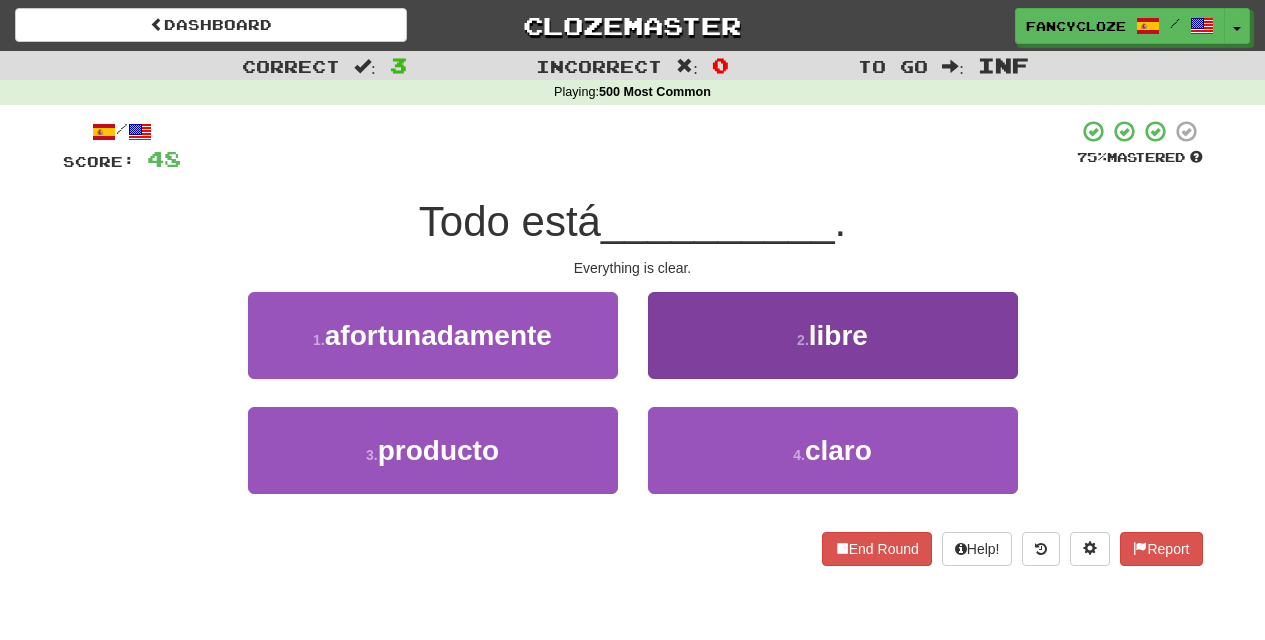 click on "4 ." at bounding box center (799, 455) 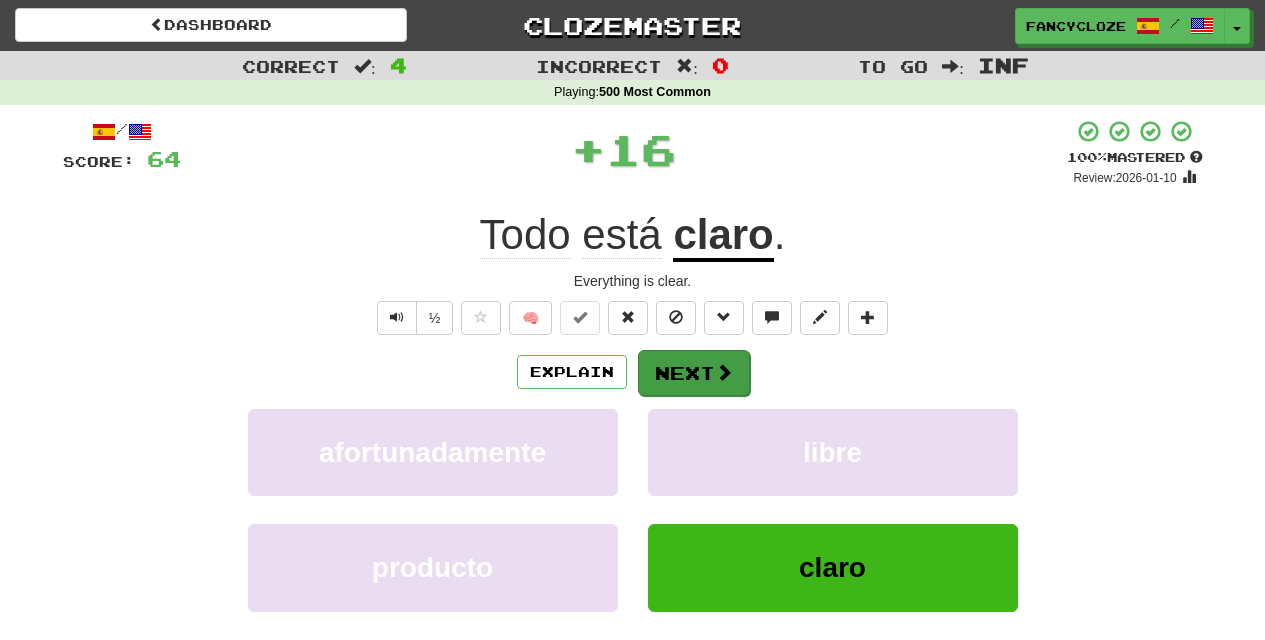 click on "Next" at bounding box center [694, 373] 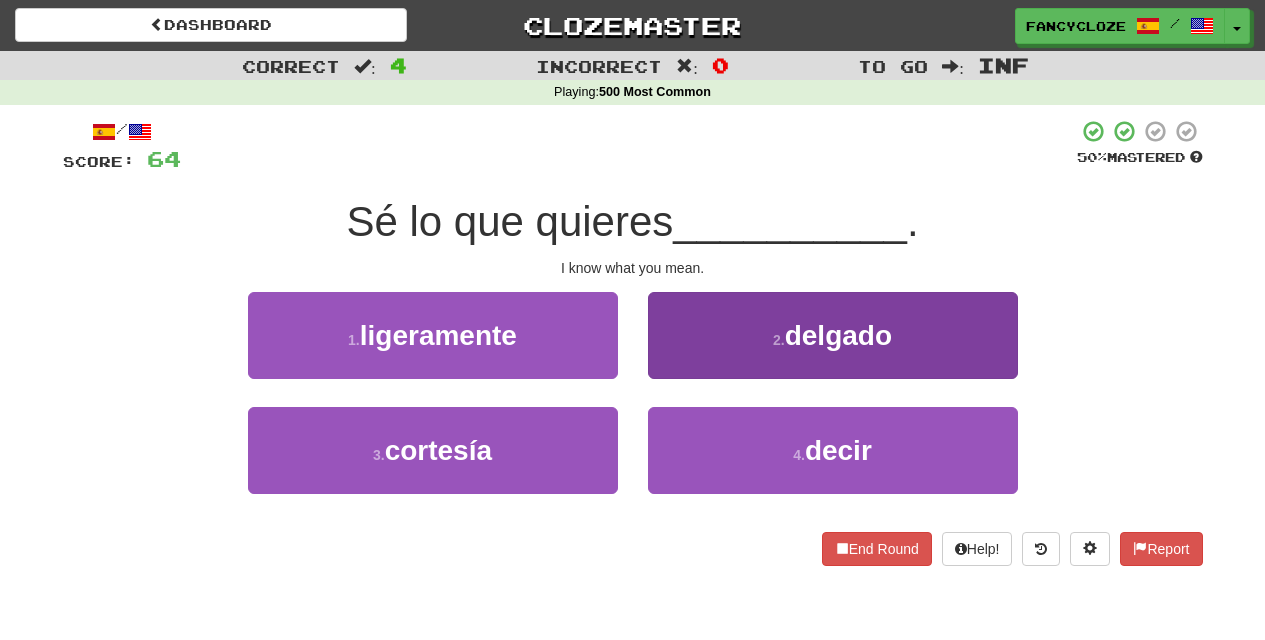 click on "4 .  decir" at bounding box center (833, 450) 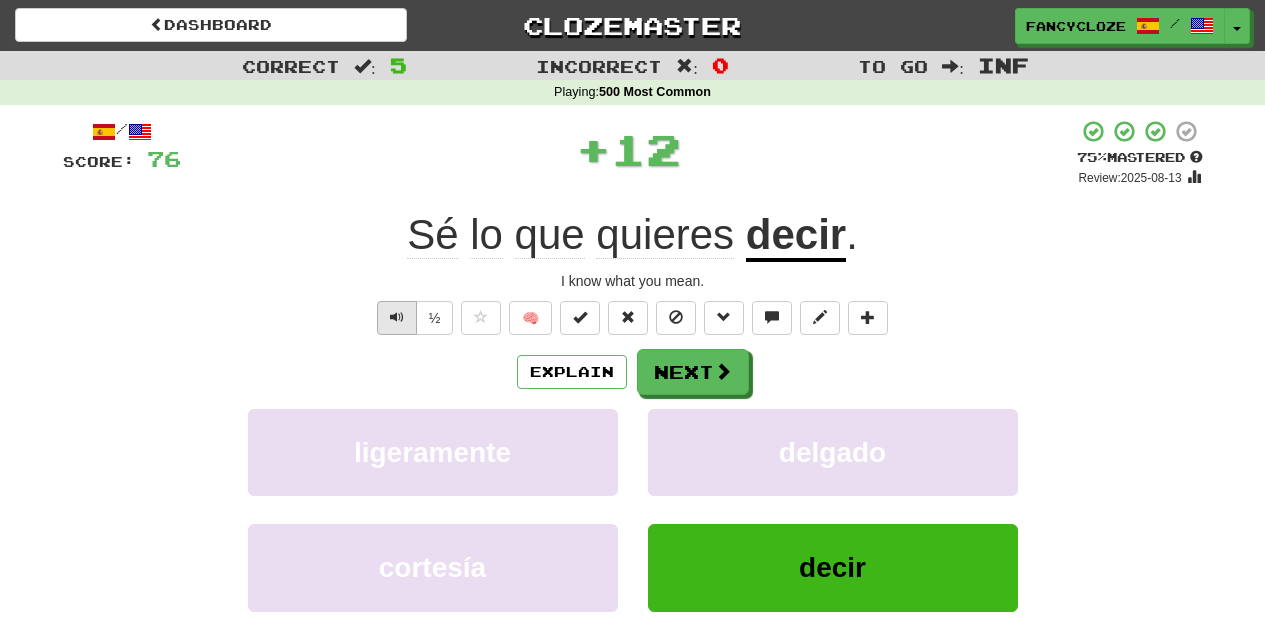 click at bounding box center [397, 318] 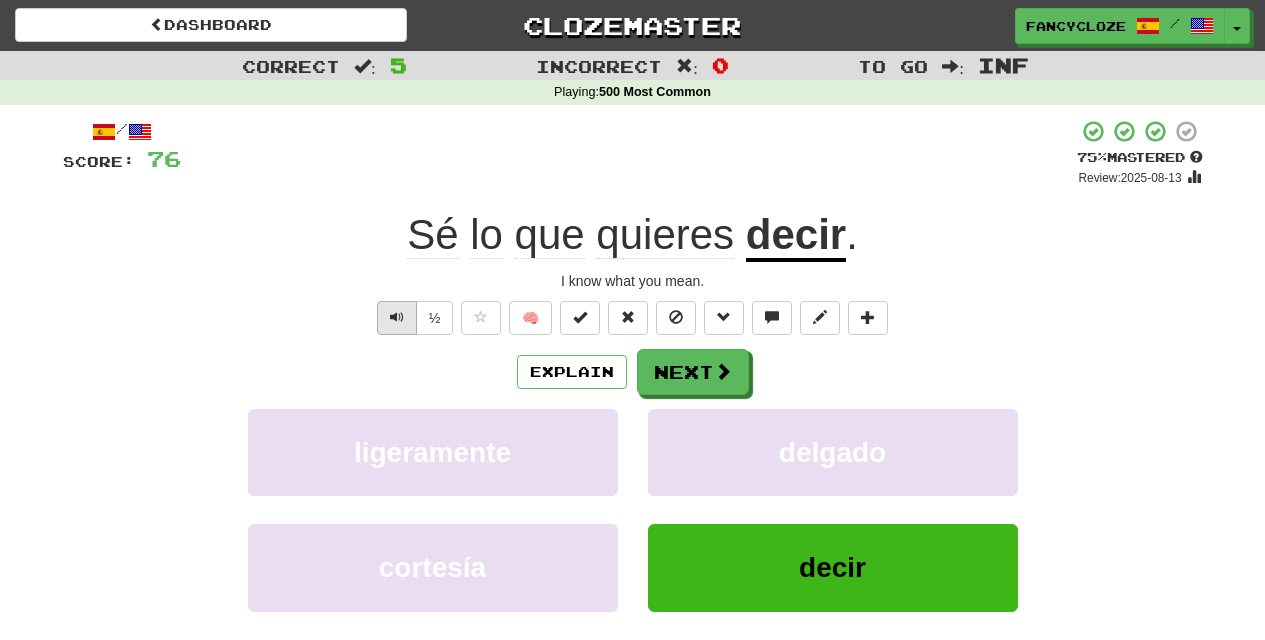 click at bounding box center [397, 317] 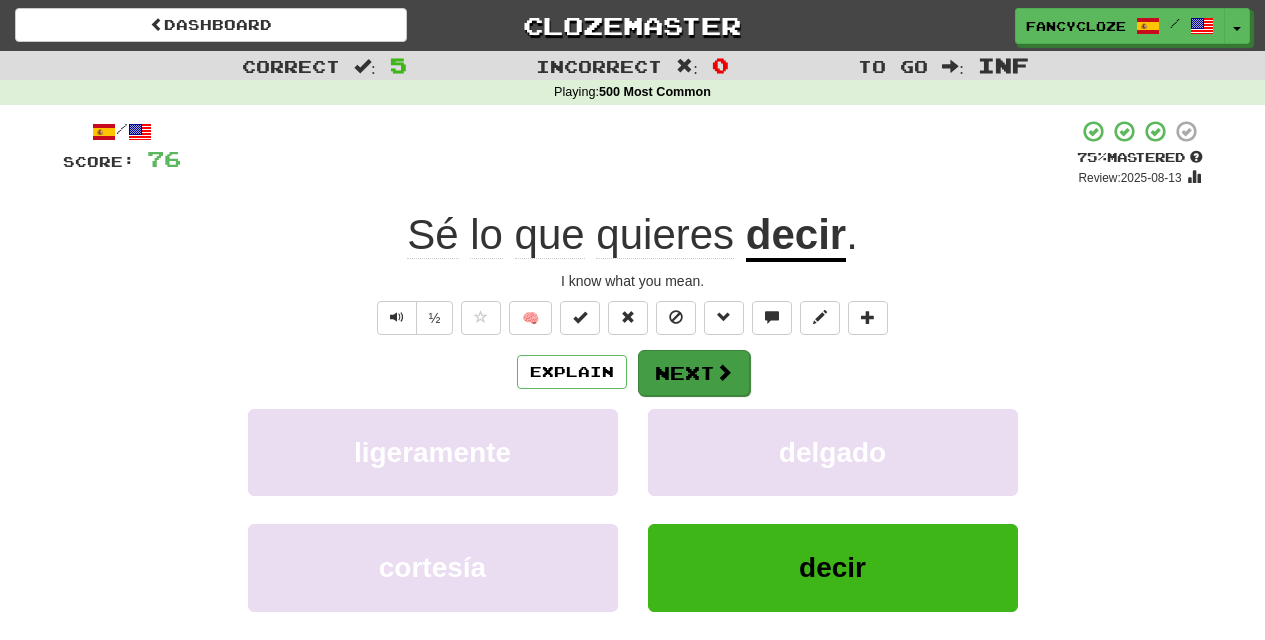 click on "Next" at bounding box center [694, 373] 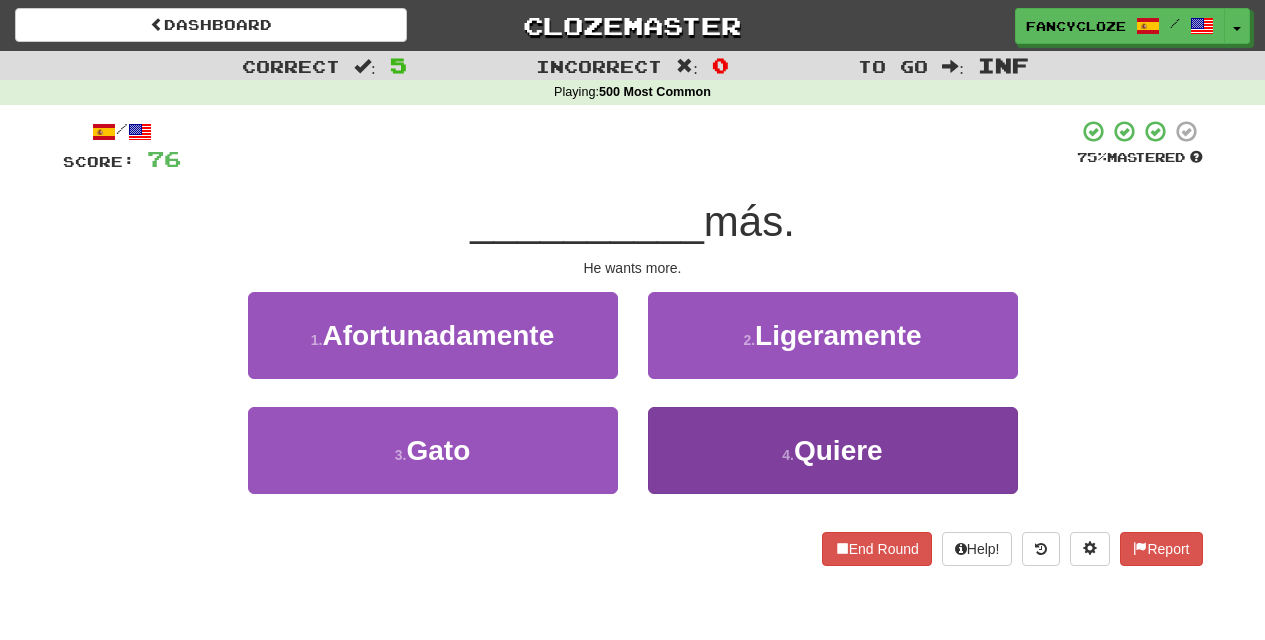 click on "4 .  Quiere" at bounding box center (833, 450) 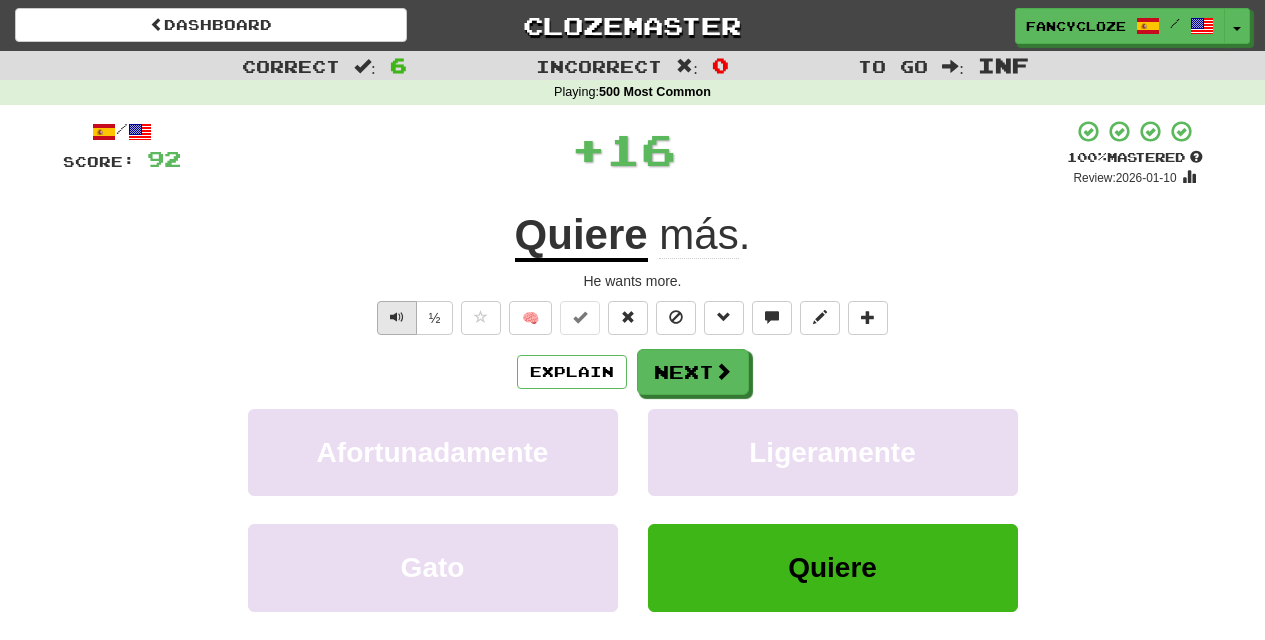 click at bounding box center (397, 317) 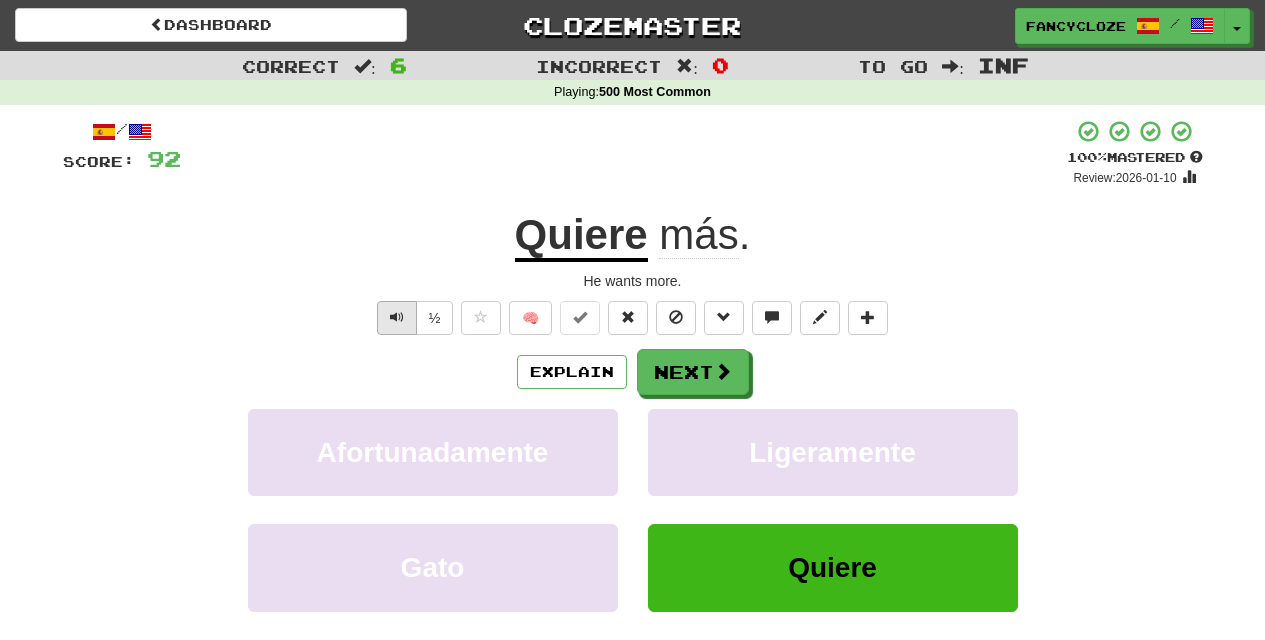 click at bounding box center (397, 317) 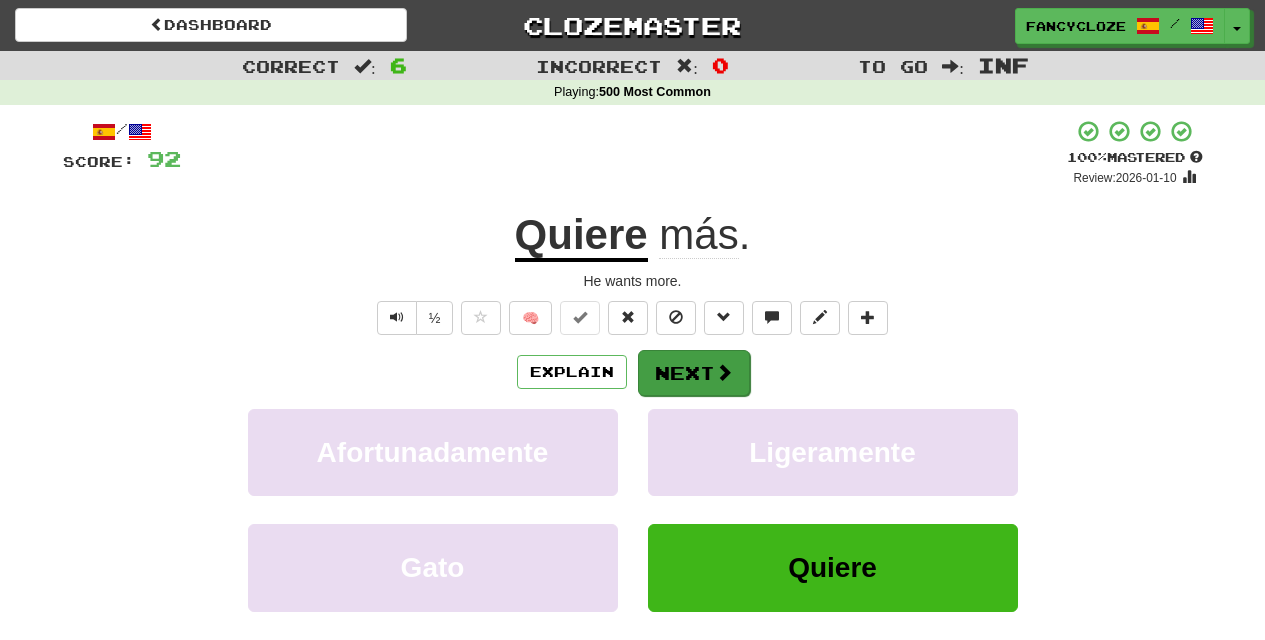 click on "Next" at bounding box center (694, 373) 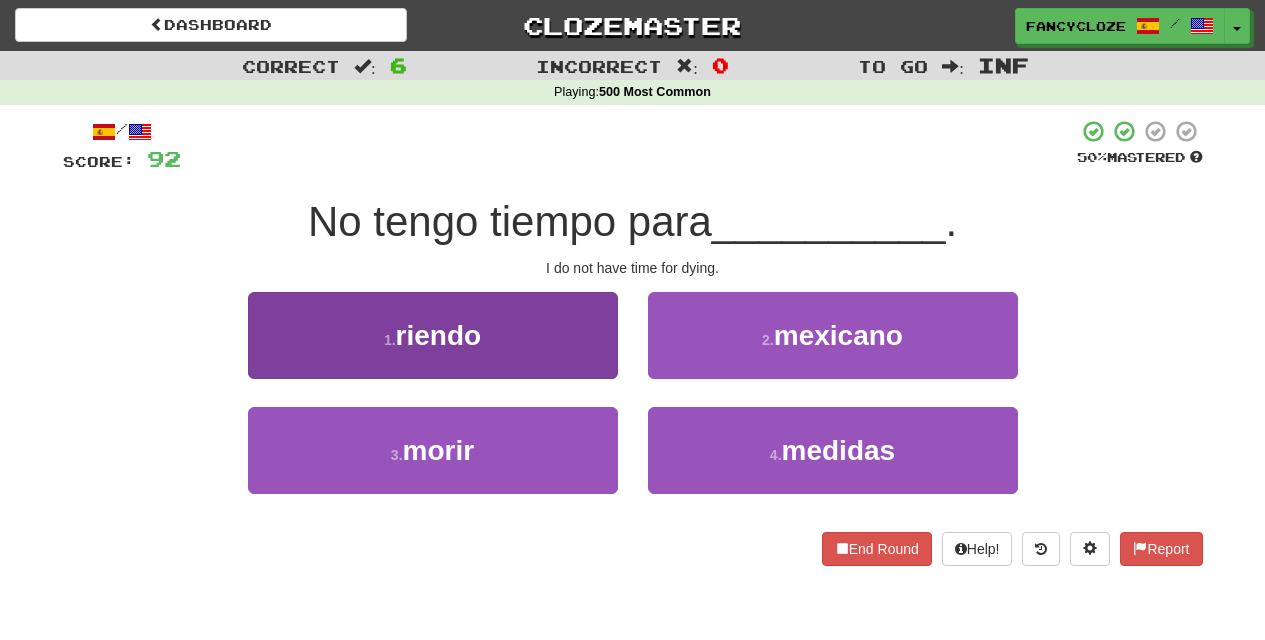 click on "3 .  morir" at bounding box center (433, 450) 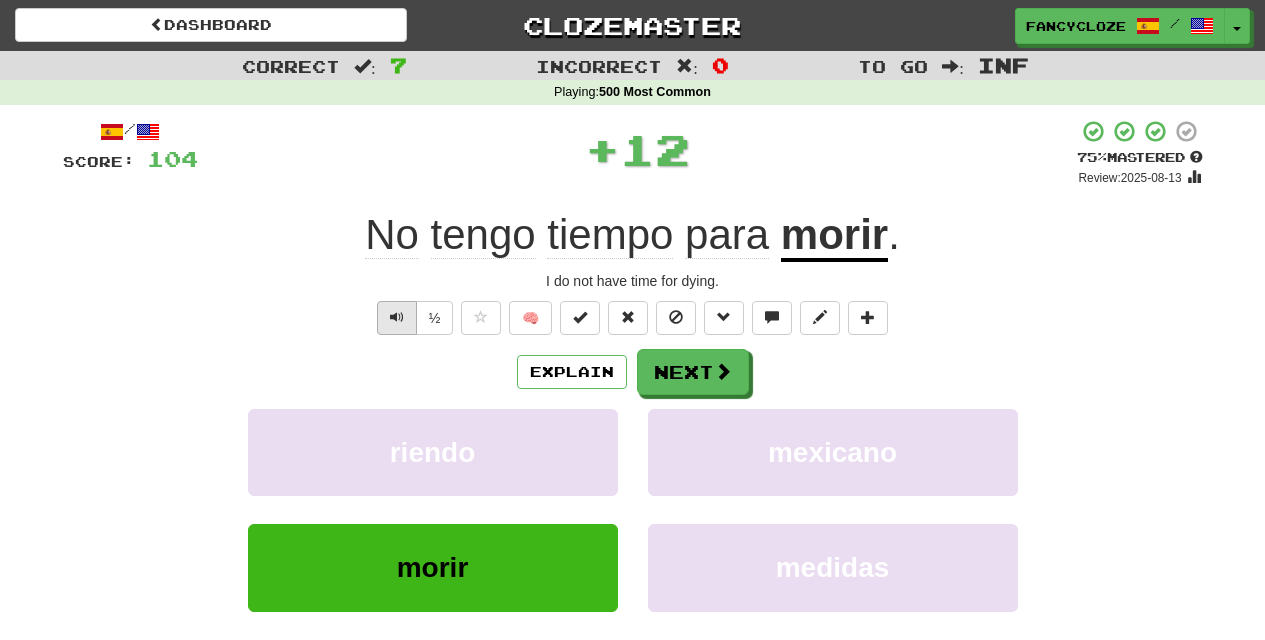 click at bounding box center (397, 317) 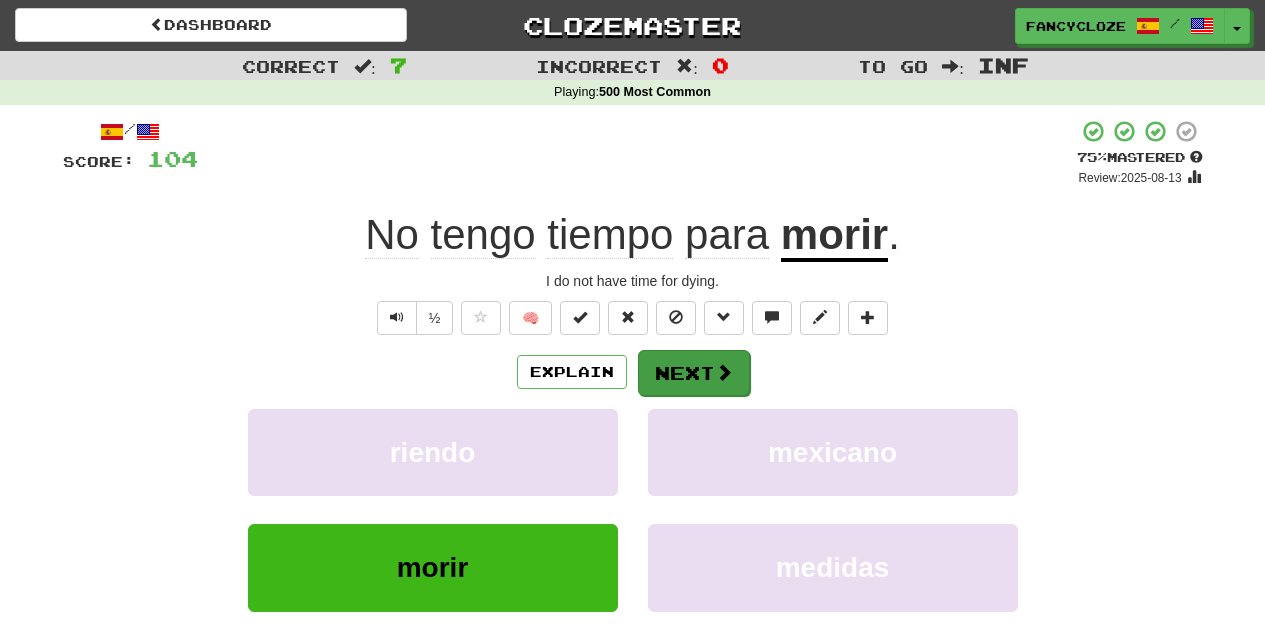 click on "Next" at bounding box center [694, 373] 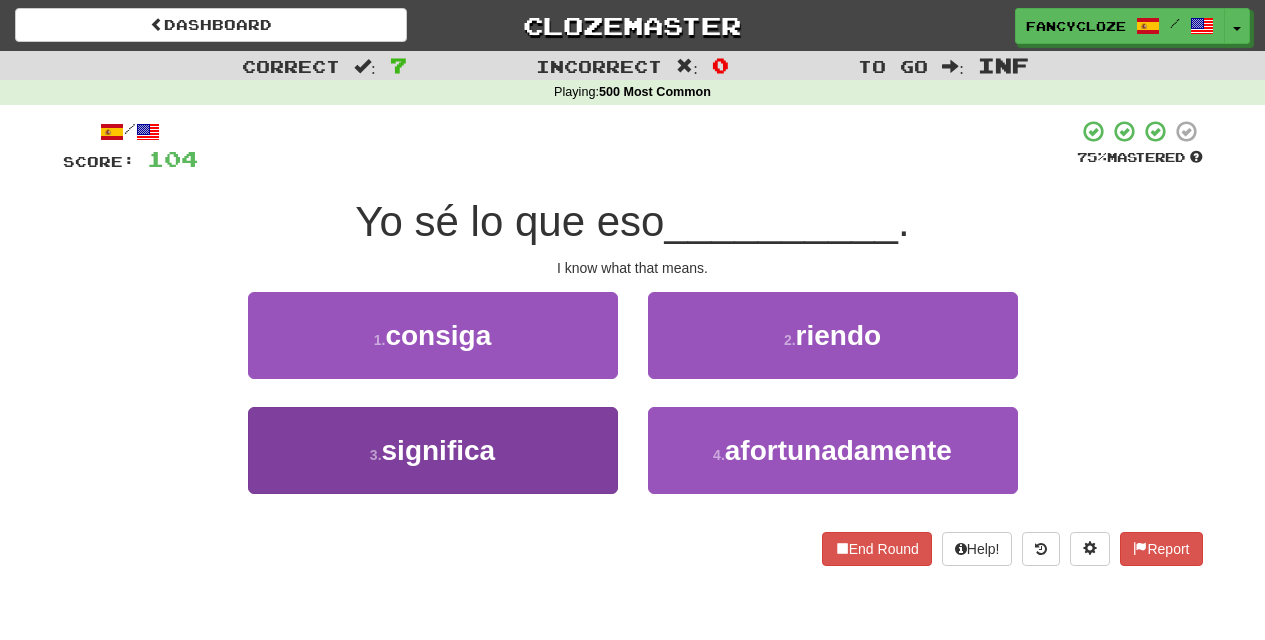 click on "3 .  significa" at bounding box center (433, 450) 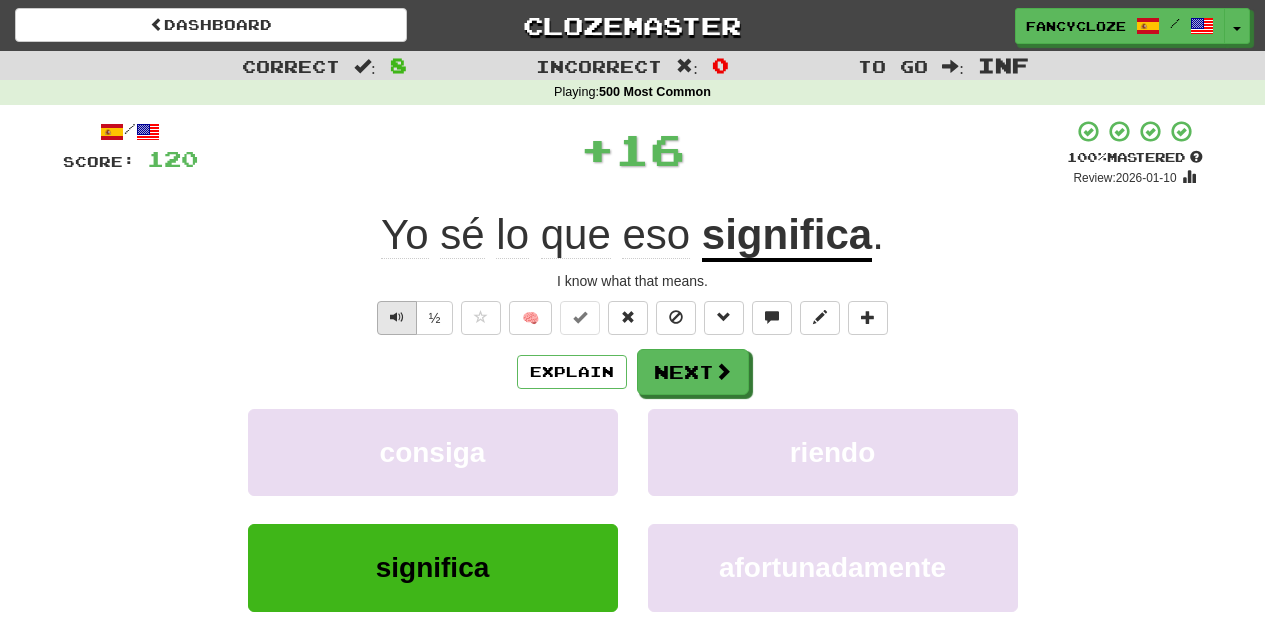 click at bounding box center (397, 318) 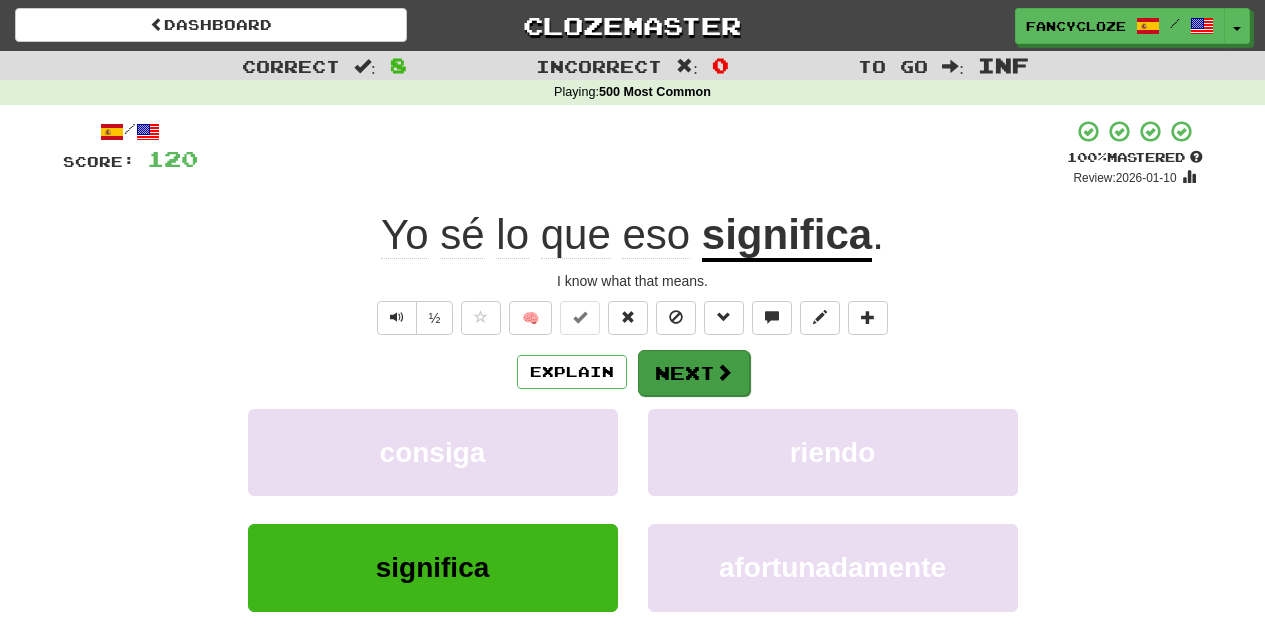 click on "Next" at bounding box center (694, 373) 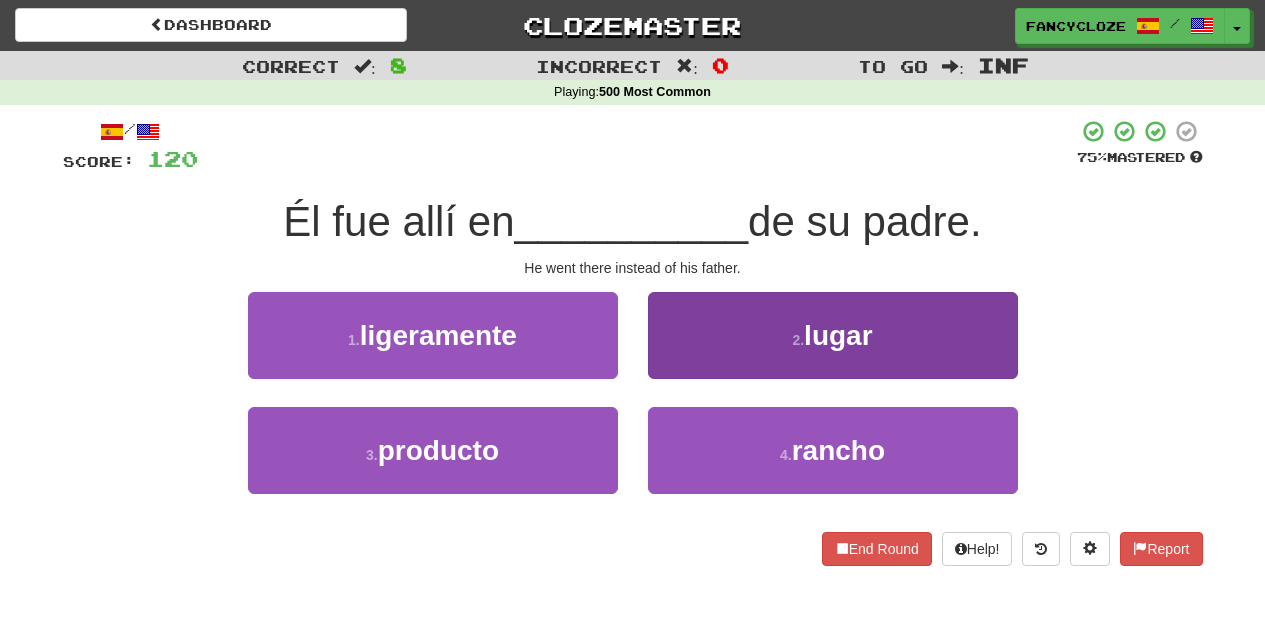 click on "2 .  lugar" at bounding box center (833, 335) 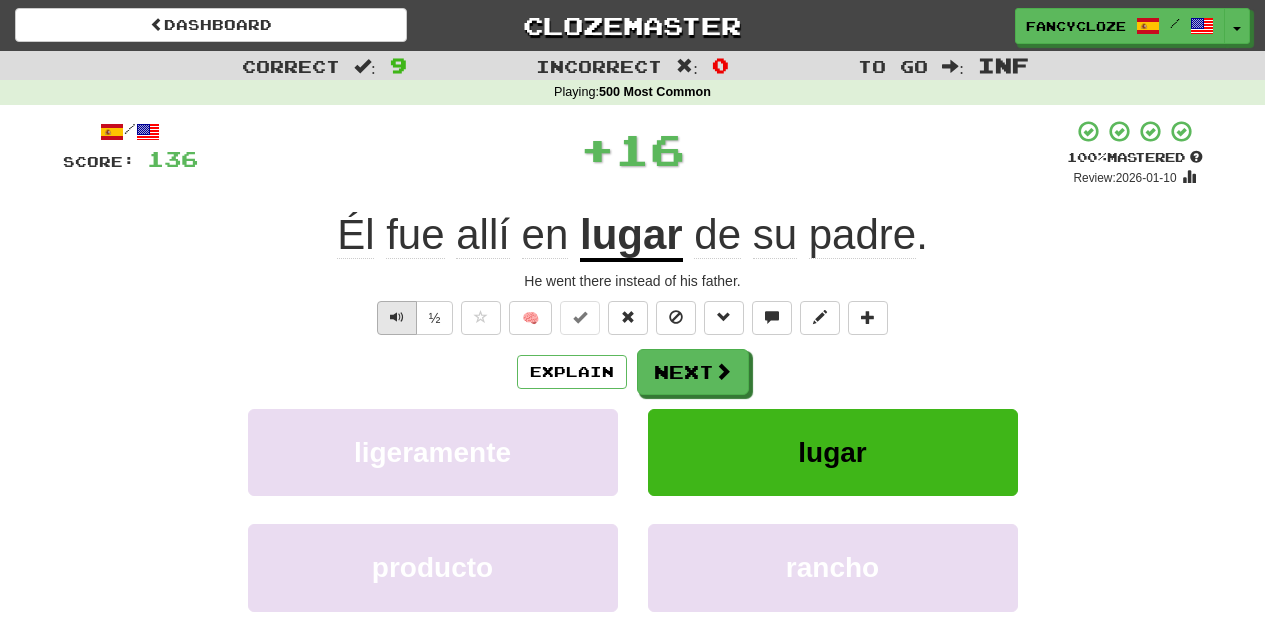 click at bounding box center [397, 317] 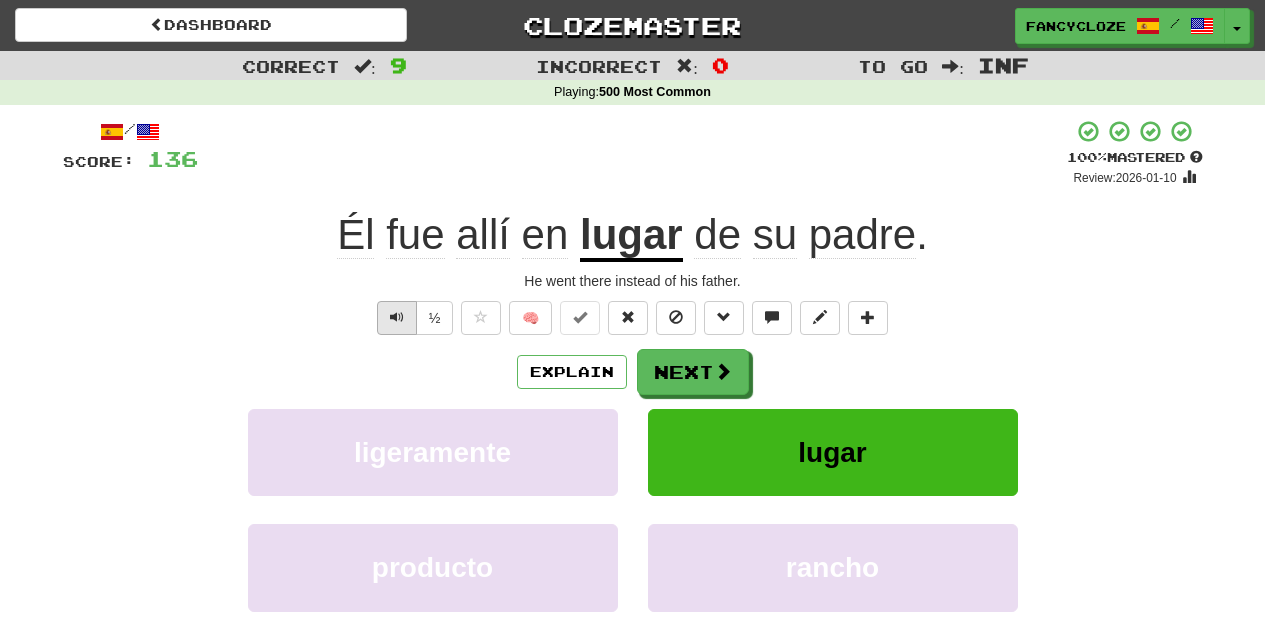 click at bounding box center [397, 317] 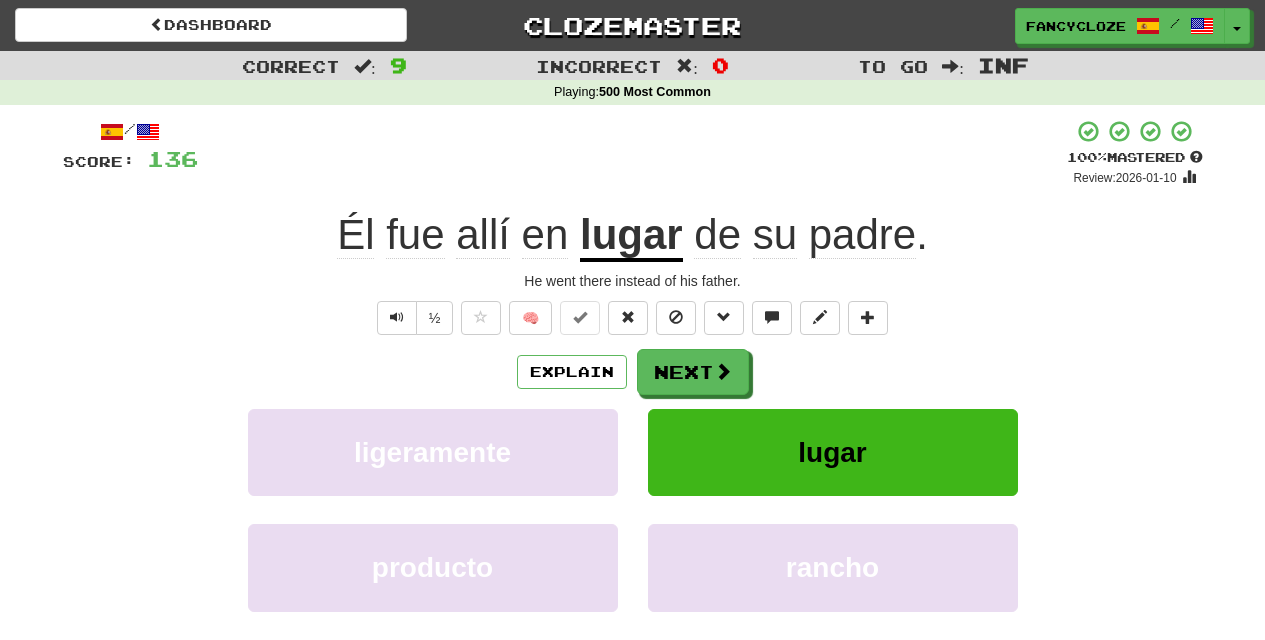 click on "/  Score:   136 + 16 100 %  Mastered Review:  2026-01-10 Él   fue   allí   en   lugar   de   su   padre . He went there instead of his father. ½ 🧠 Explain Next ligeramente lugar producto rancho Learn more: ligeramente lugar producto rancho  End Round  Help!  Report Sentence Source" at bounding box center [633, 432] 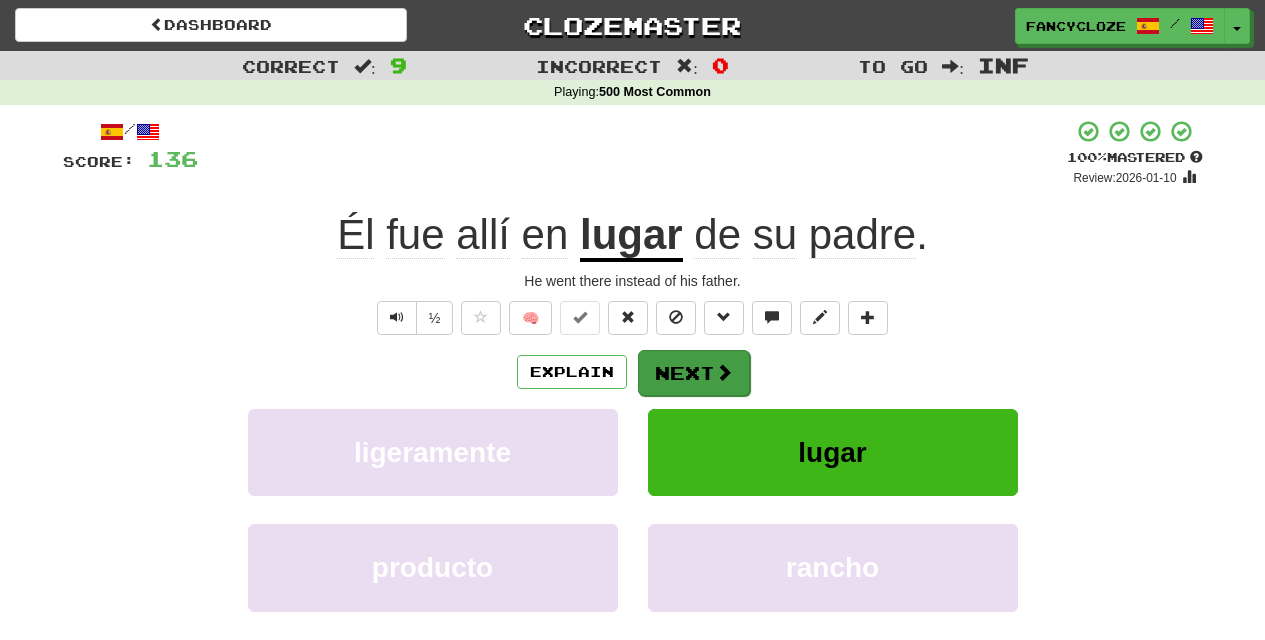 click on "Next" at bounding box center (694, 373) 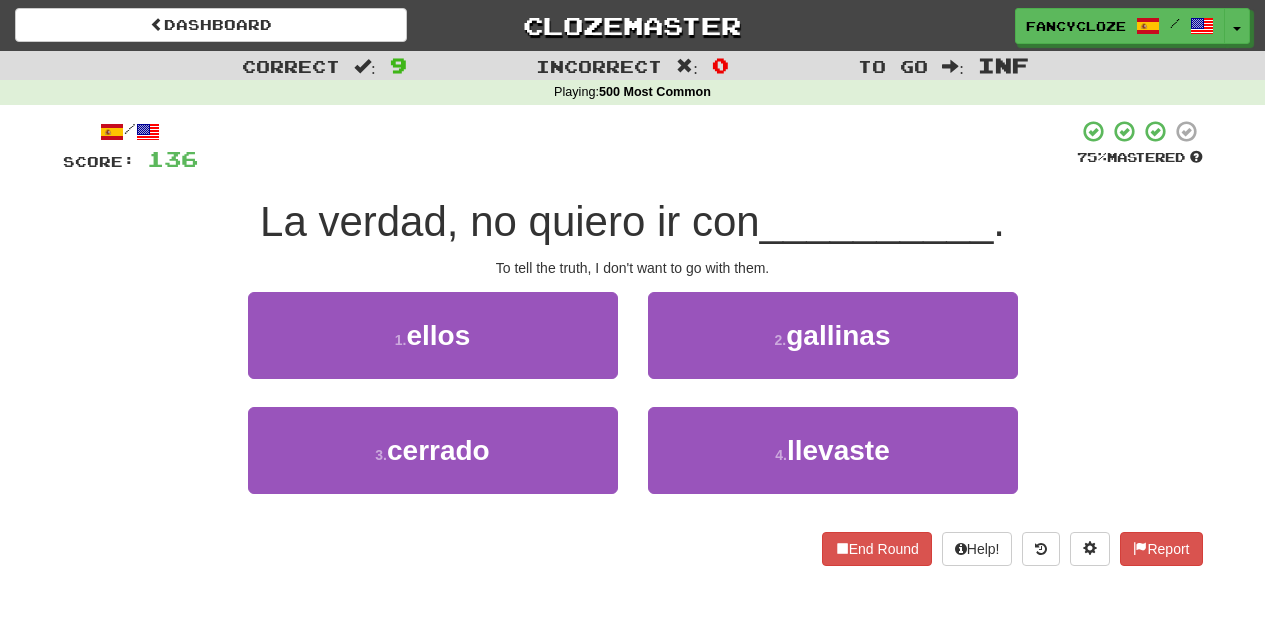 click on "1 .  ellos" at bounding box center [433, 335] 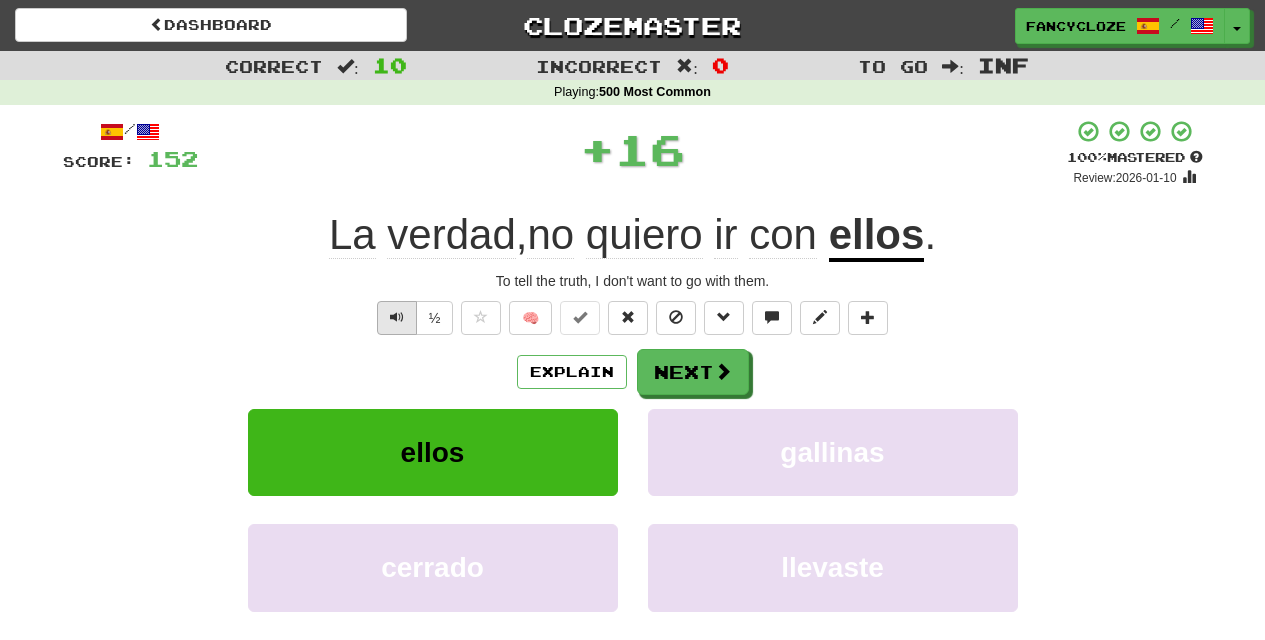 click at bounding box center (397, 317) 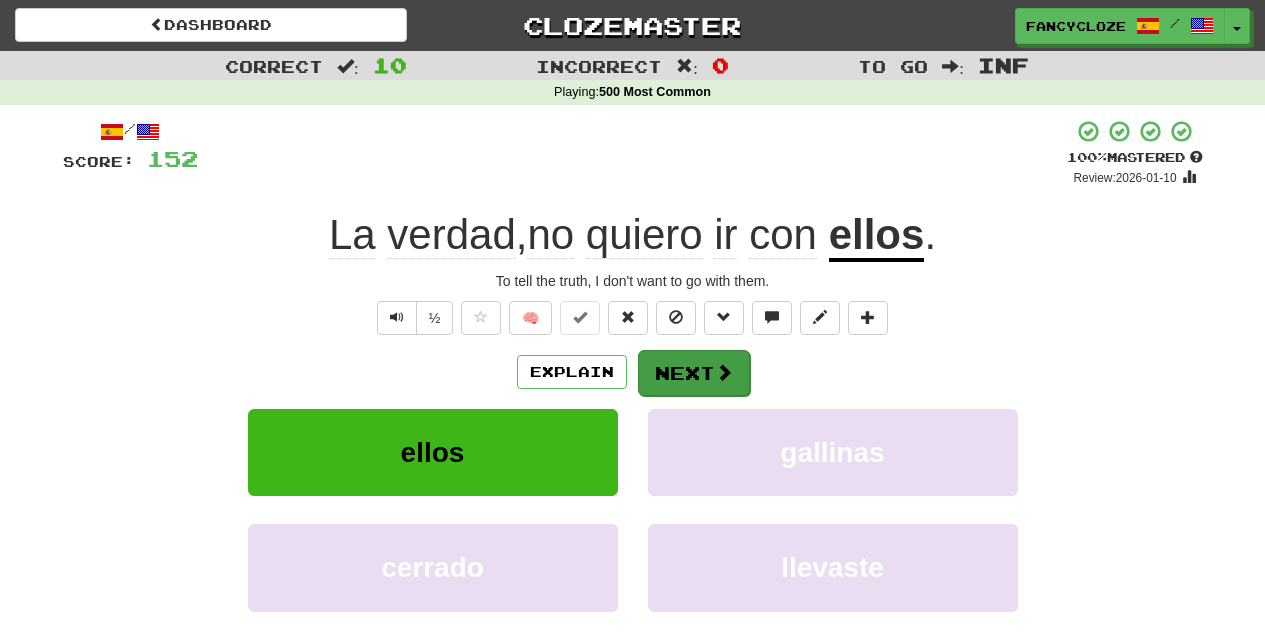 click on "Next" at bounding box center [694, 373] 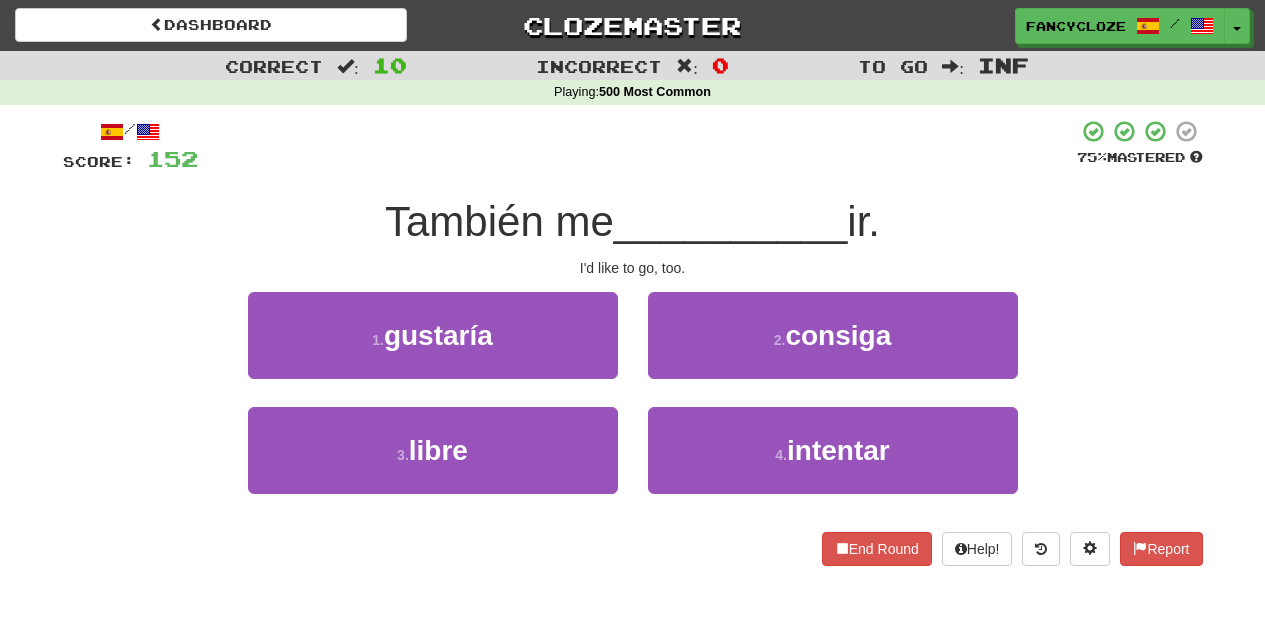 click on "gustaría" at bounding box center [438, 335] 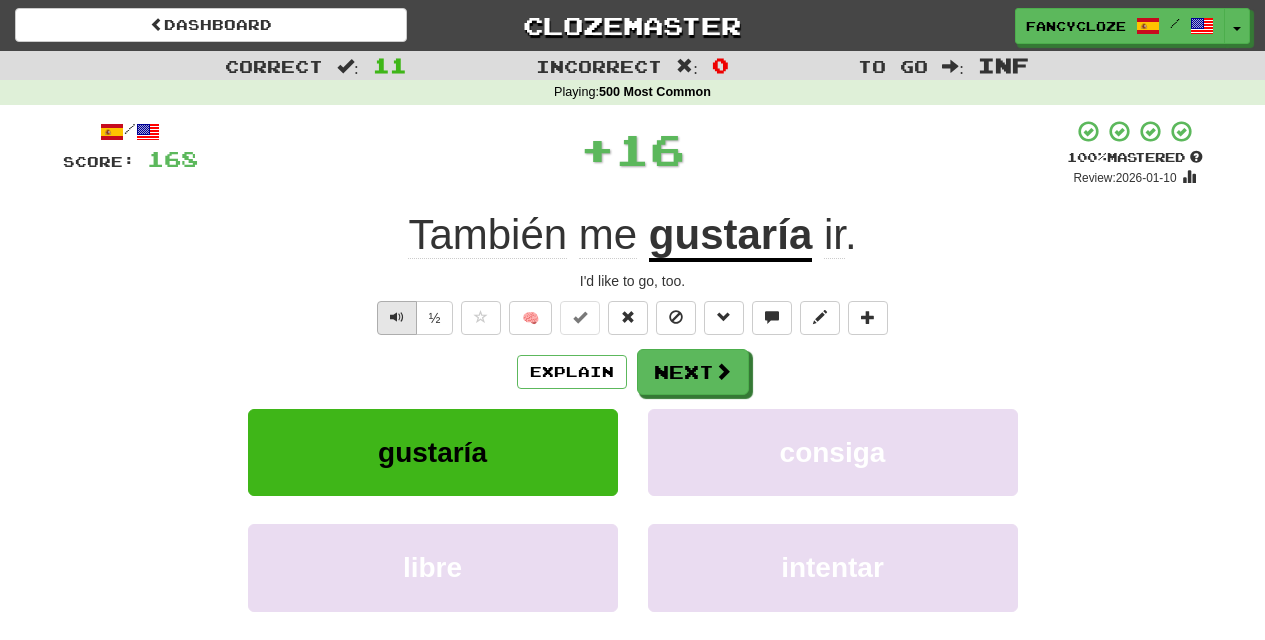click at bounding box center [397, 317] 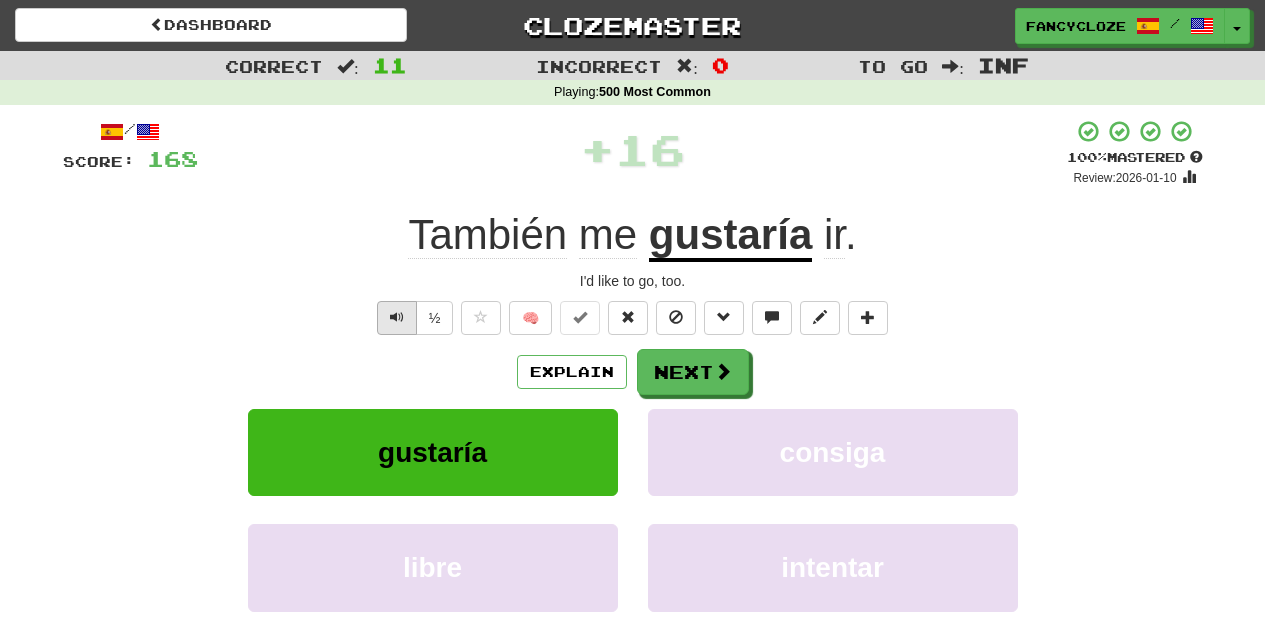 click at bounding box center (397, 317) 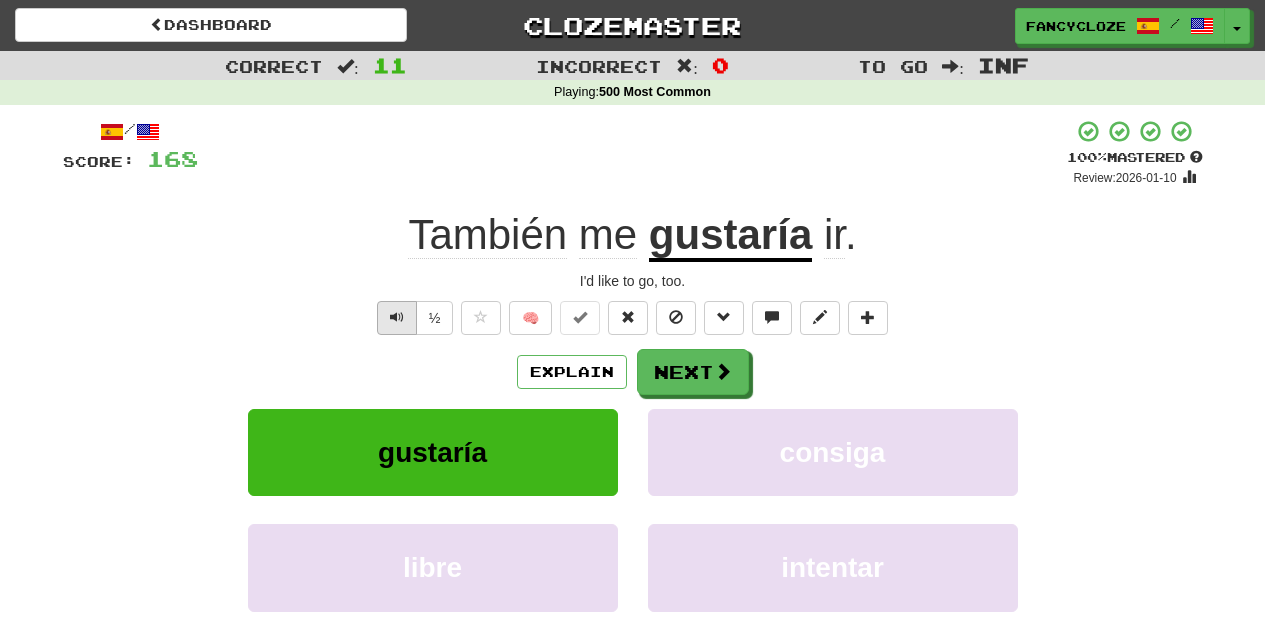 click at bounding box center [397, 317] 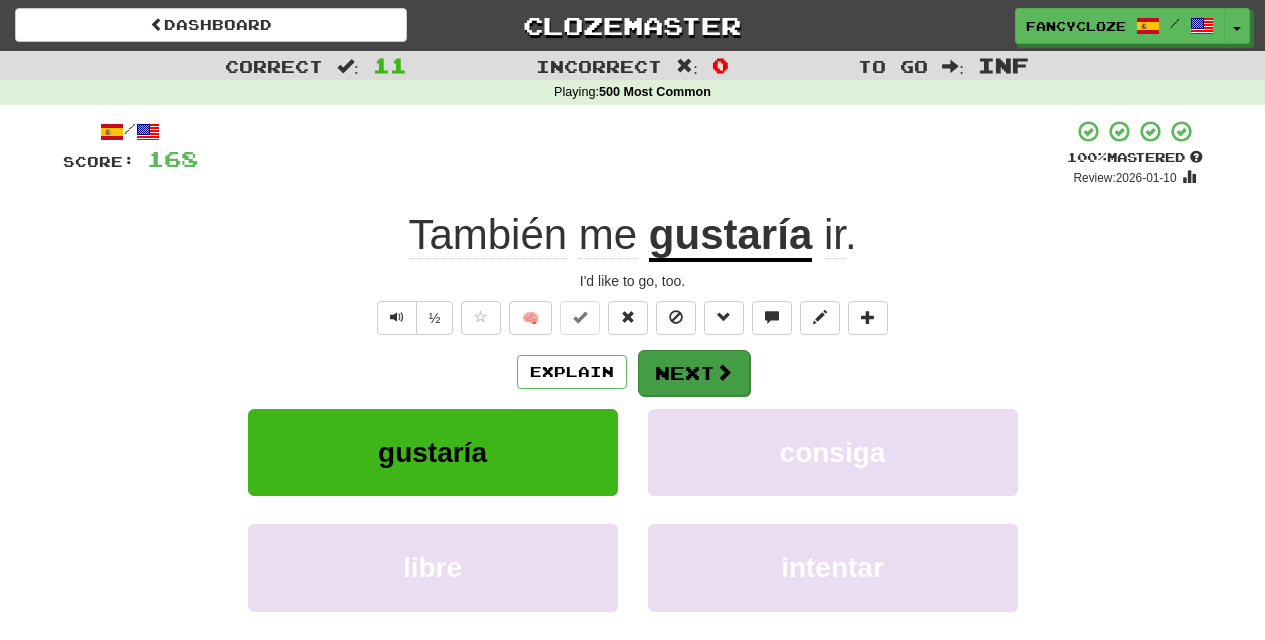click on "Next" at bounding box center [694, 373] 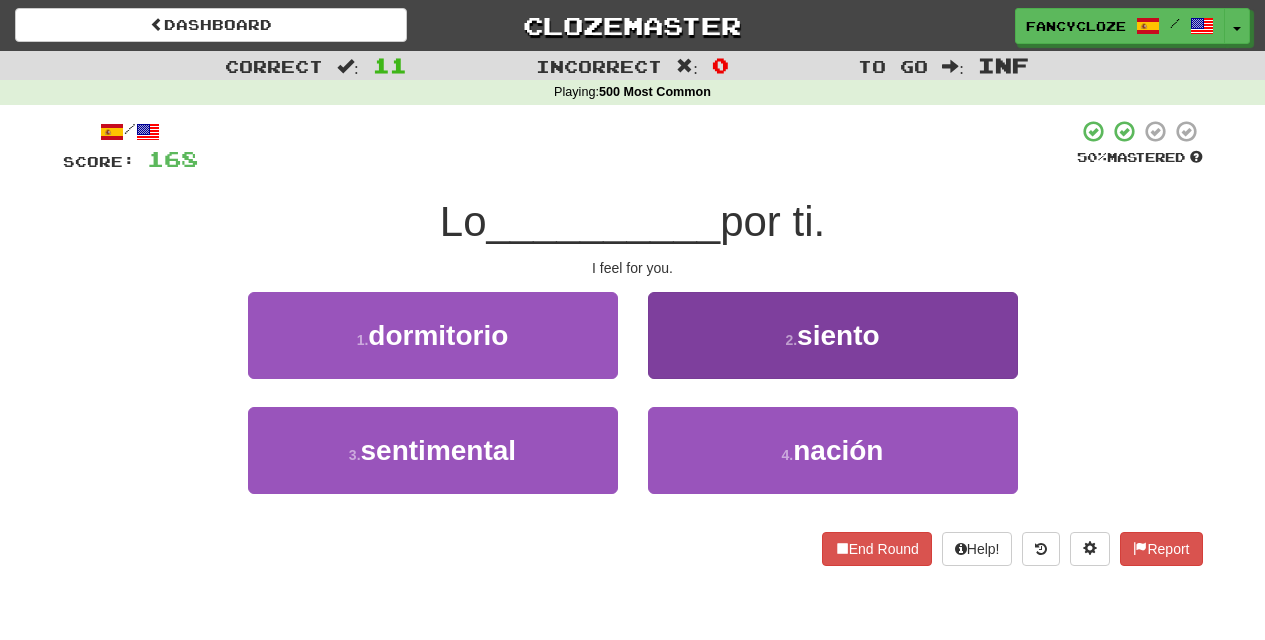 click on "2 .  siento" at bounding box center (833, 335) 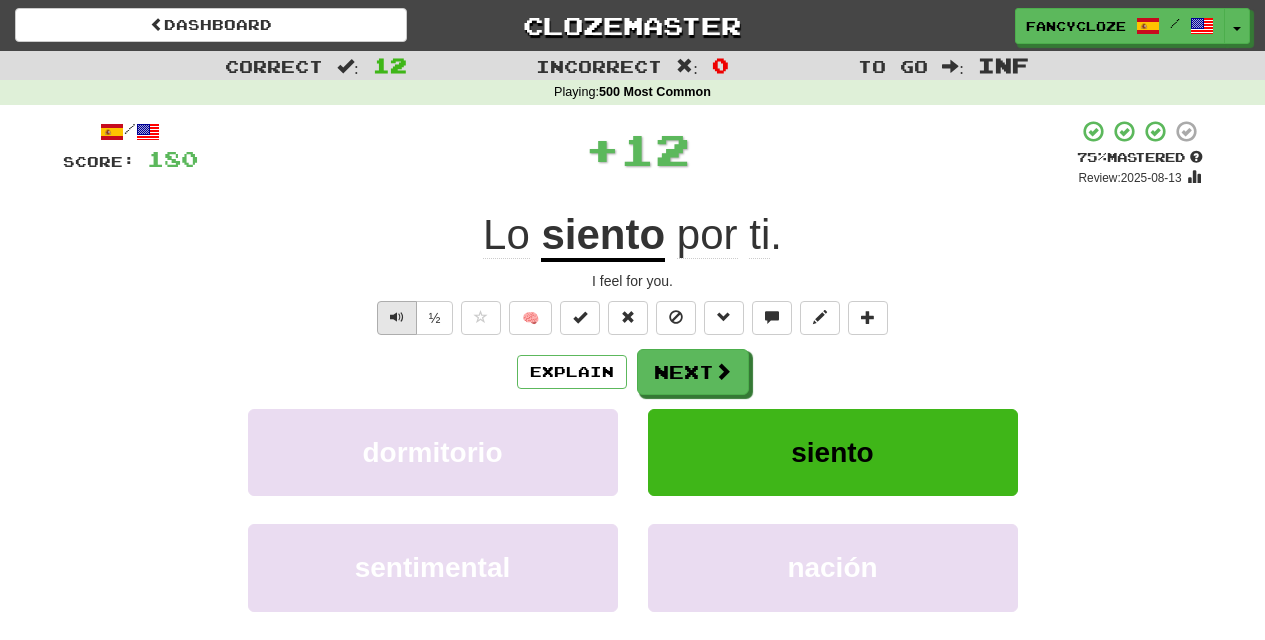 click at bounding box center [397, 317] 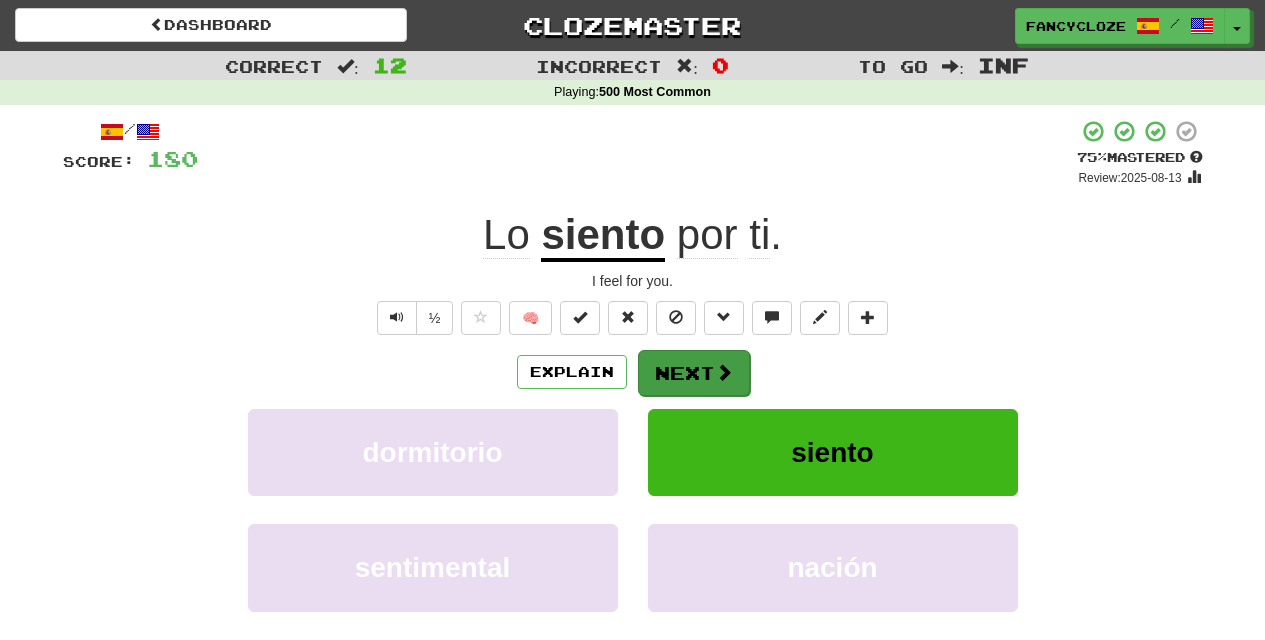 click on "Next" at bounding box center [694, 373] 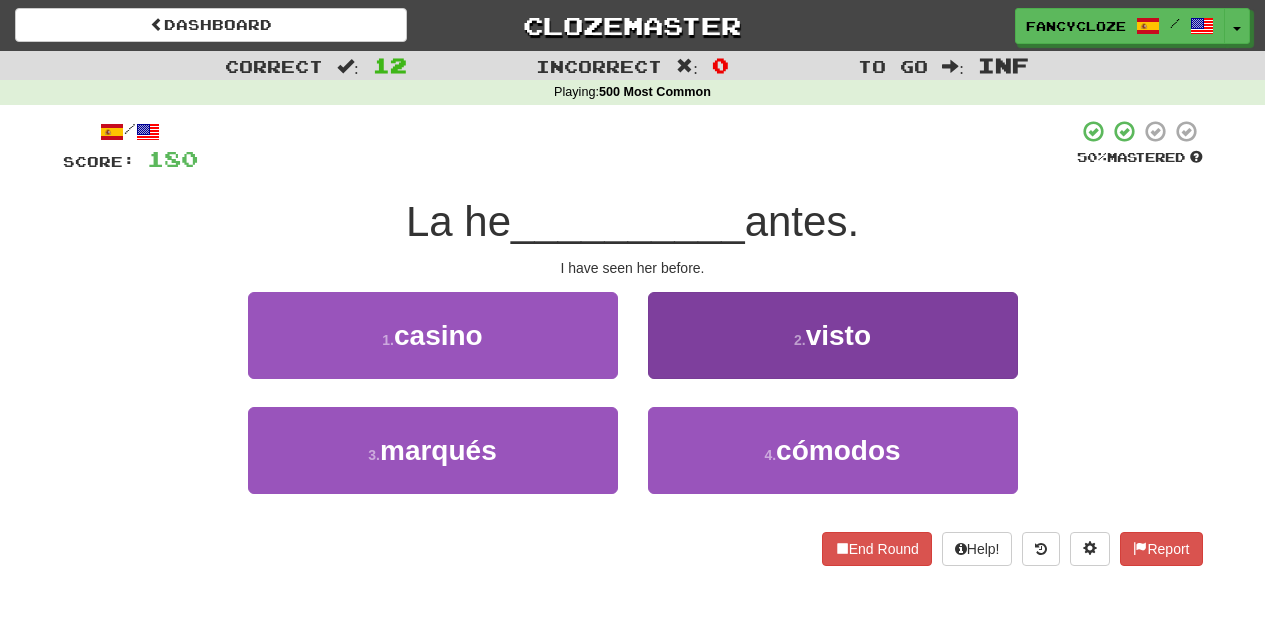 click on "2 .  visto" at bounding box center (833, 335) 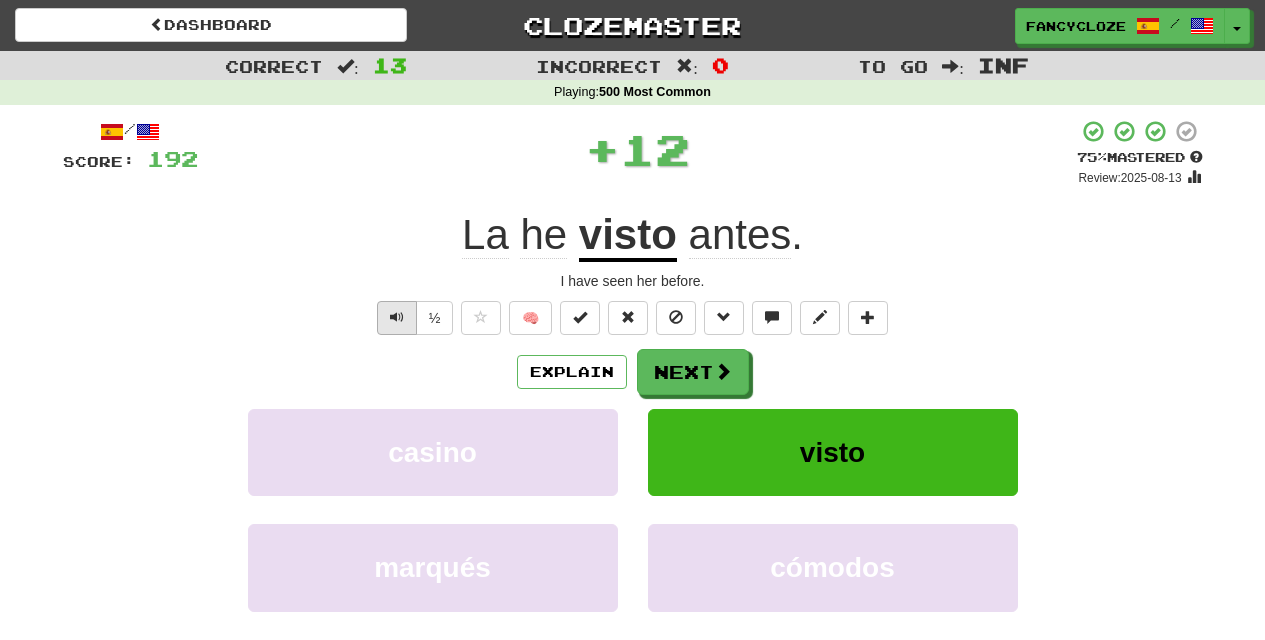 click at bounding box center [397, 317] 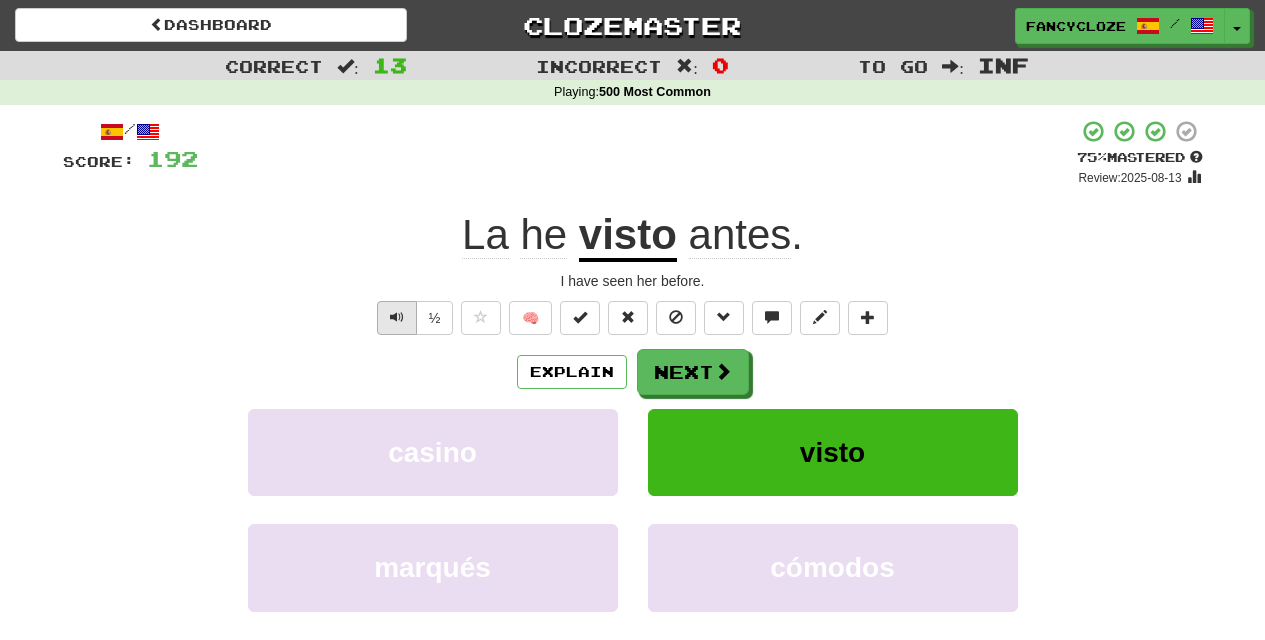 click at bounding box center (397, 317) 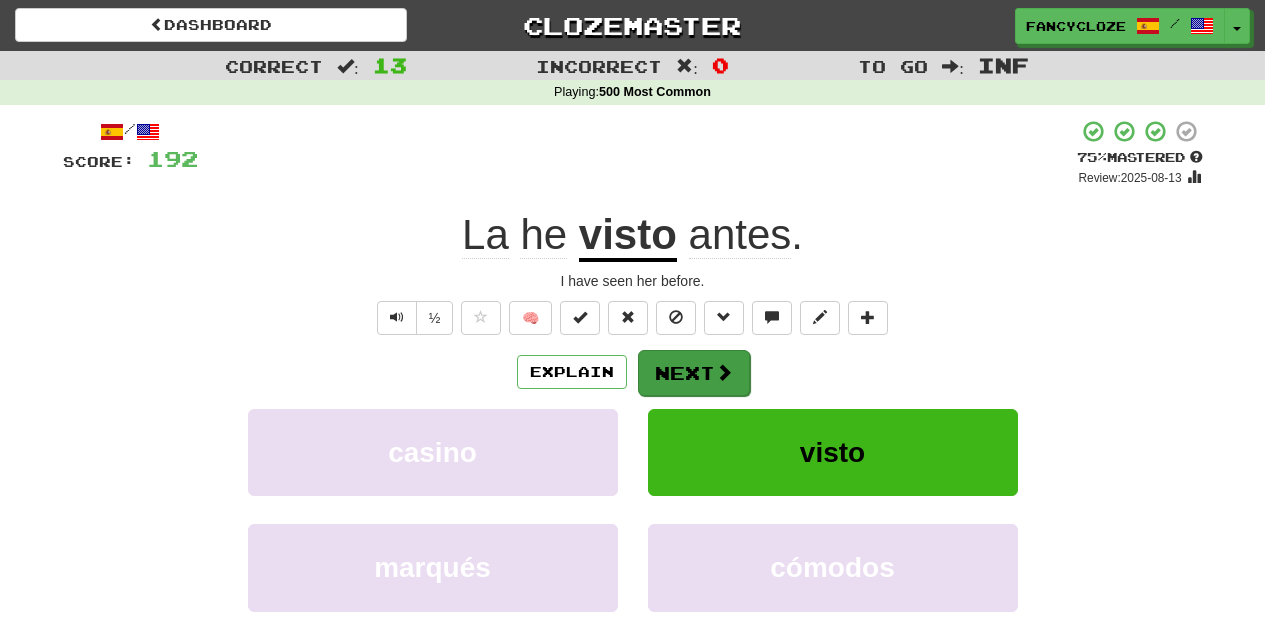 click on "Next" at bounding box center (694, 373) 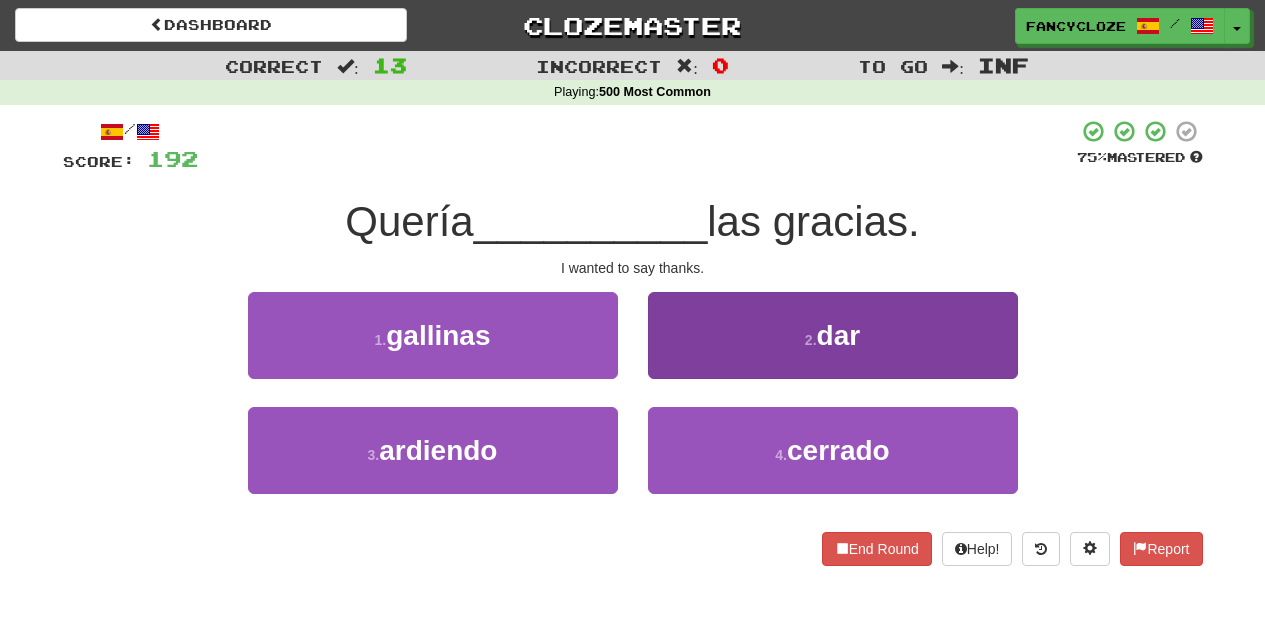 click on "2 .  dar" at bounding box center [833, 335] 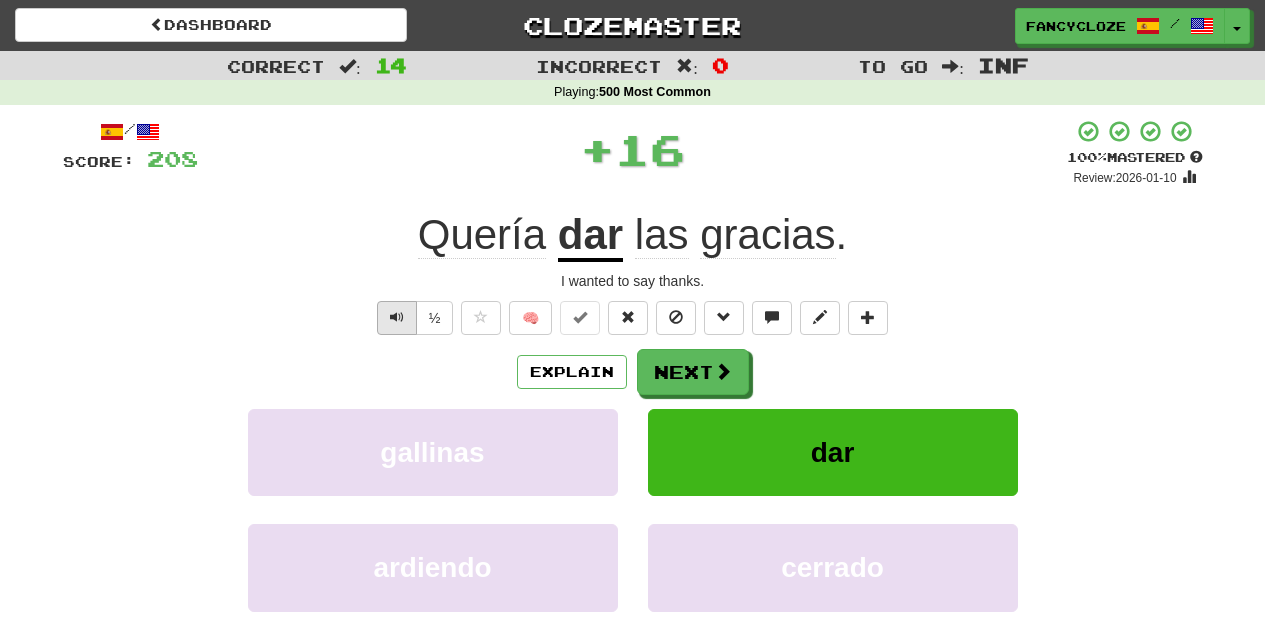 click at bounding box center (397, 317) 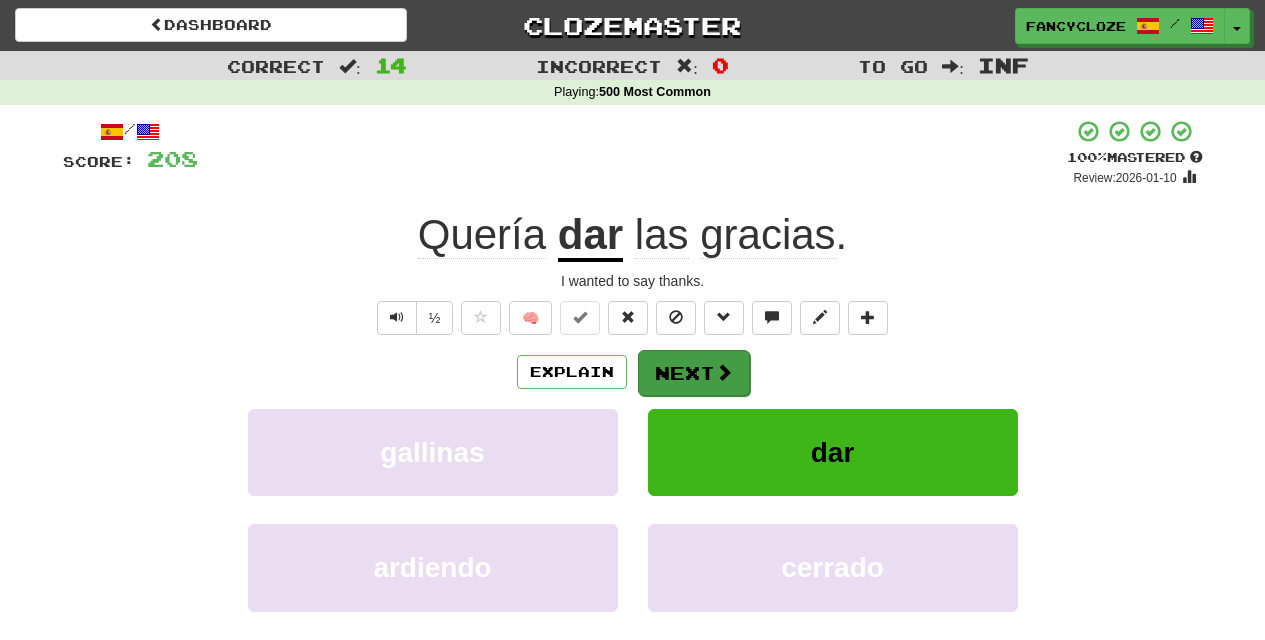 click on "Next" at bounding box center [694, 373] 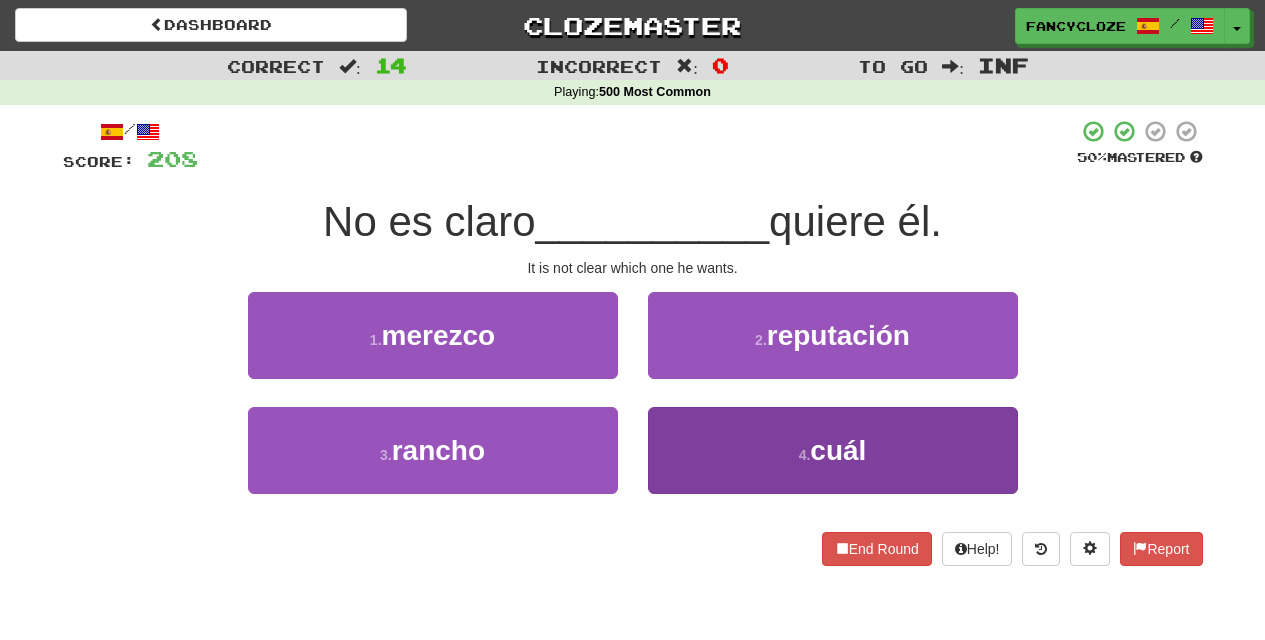 click on "4 .  cuál" at bounding box center [833, 450] 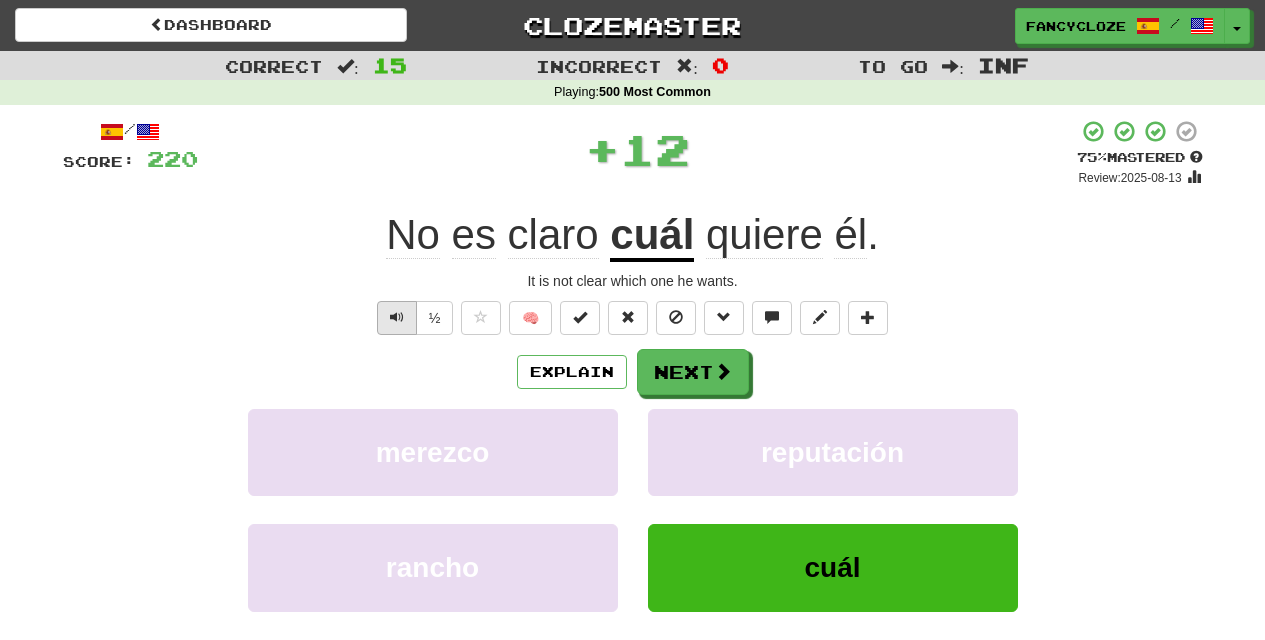 click at bounding box center [397, 318] 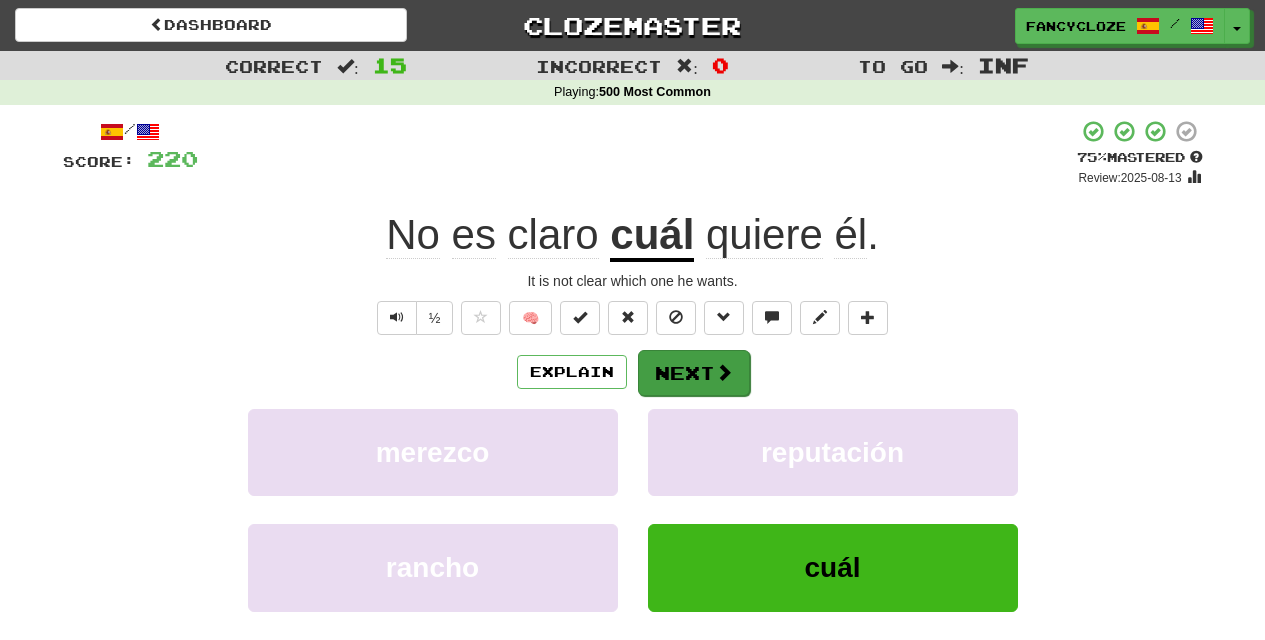 click on "Next" at bounding box center (694, 373) 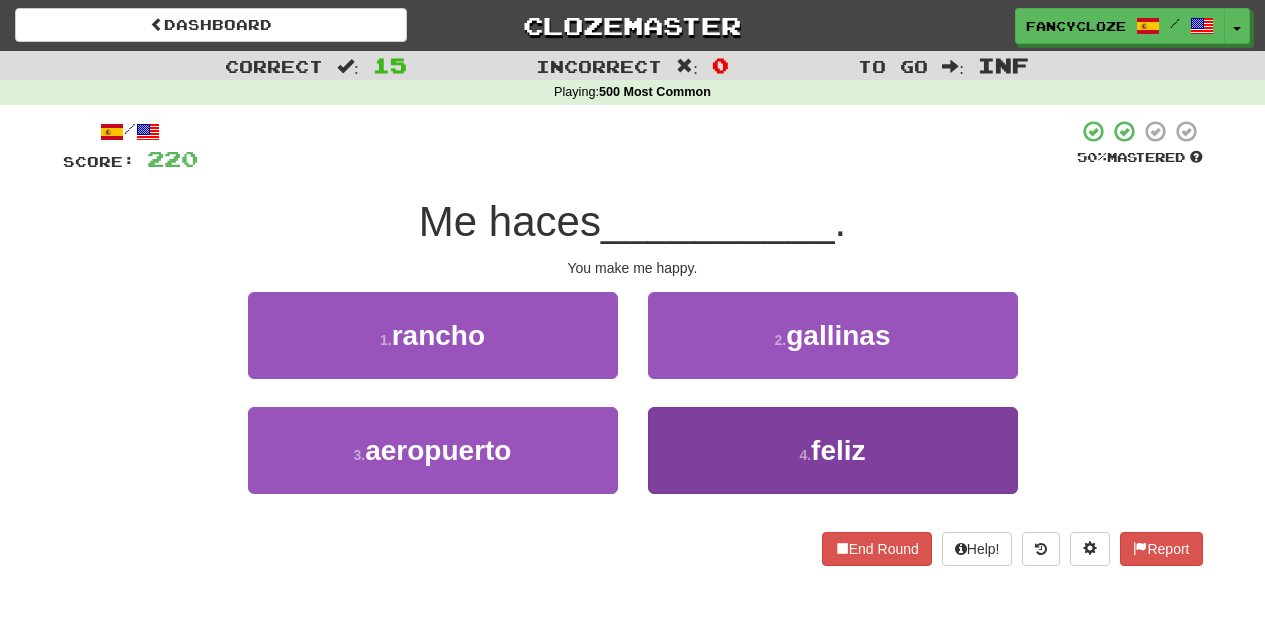click on "feliz" at bounding box center [838, 450] 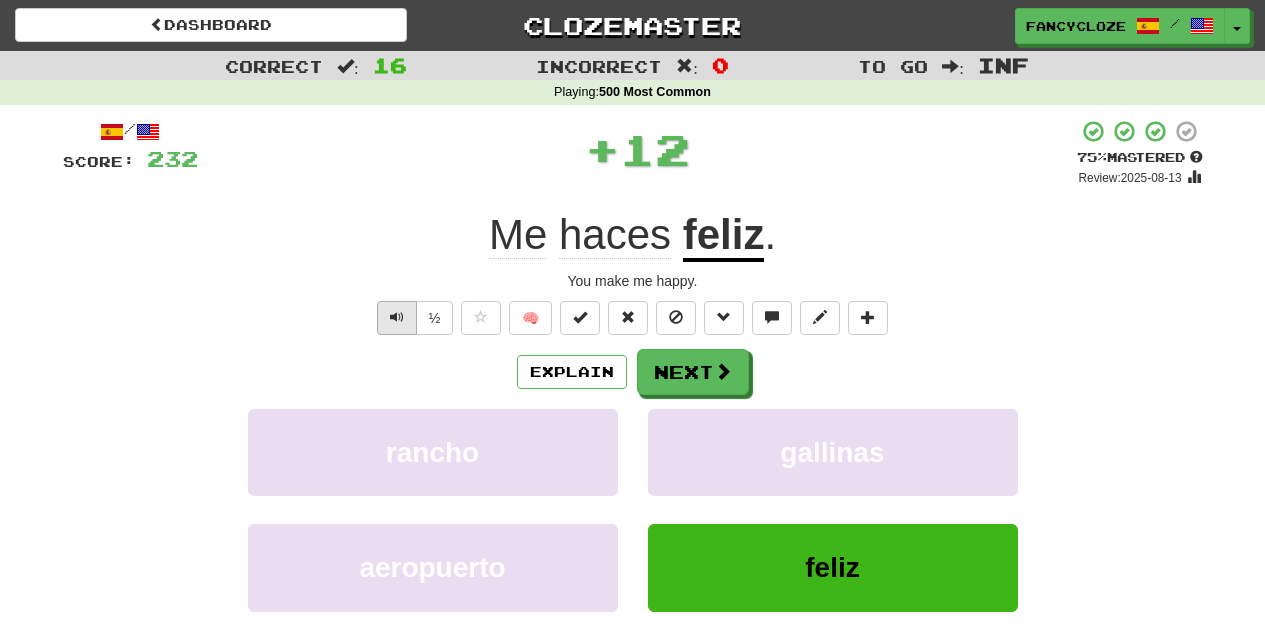 click at bounding box center [397, 318] 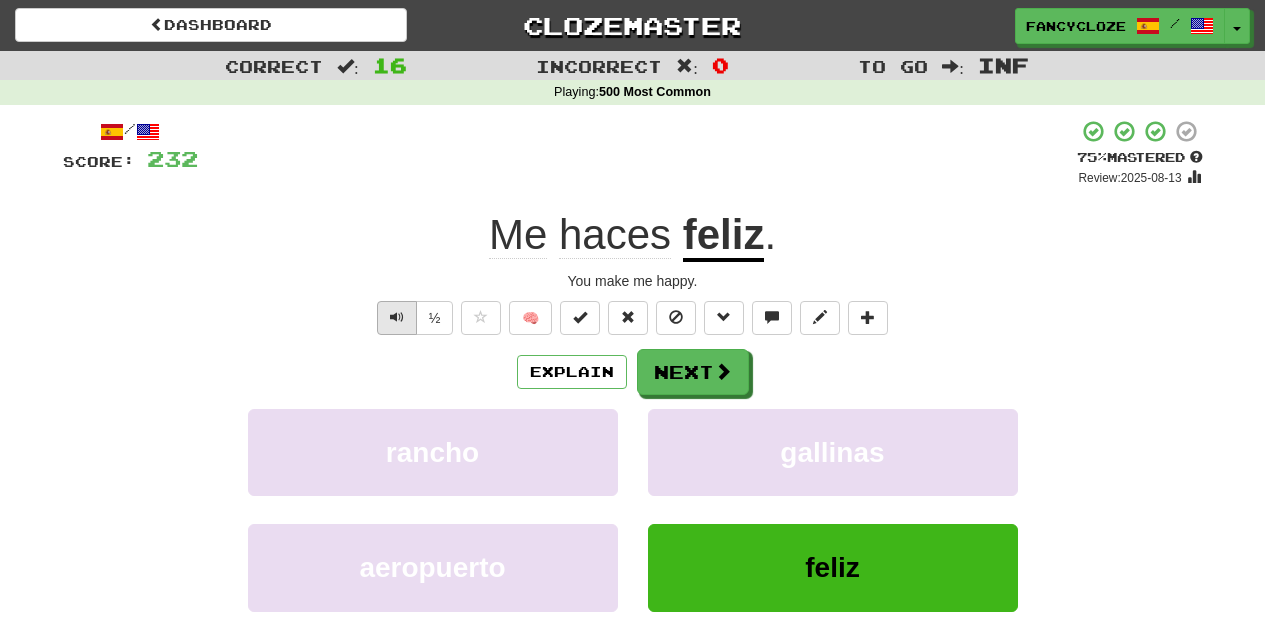 click at bounding box center [397, 317] 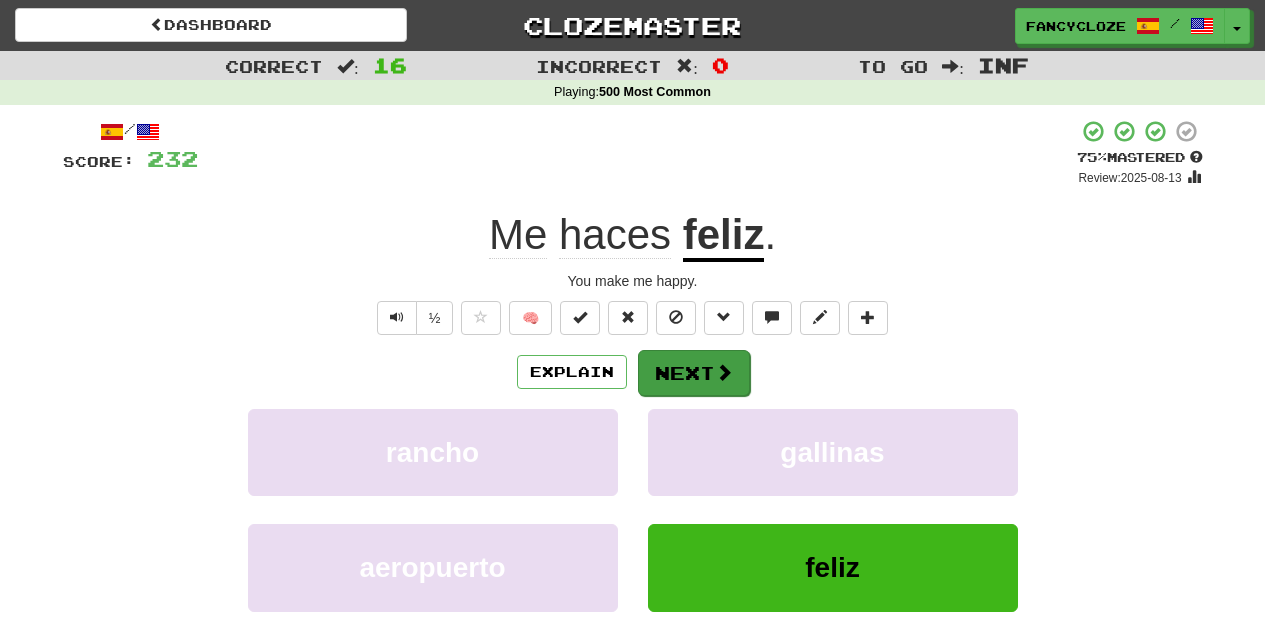 click on "Next" at bounding box center [694, 373] 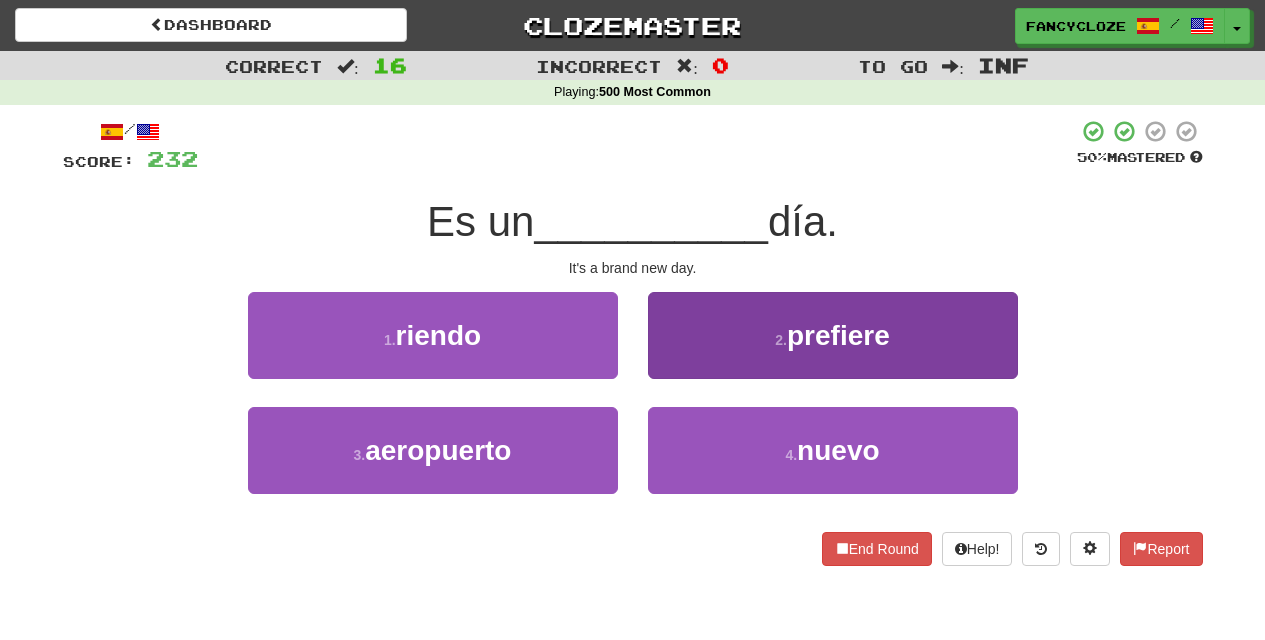 click on "4 .  nuevo" at bounding box center [833, 450] 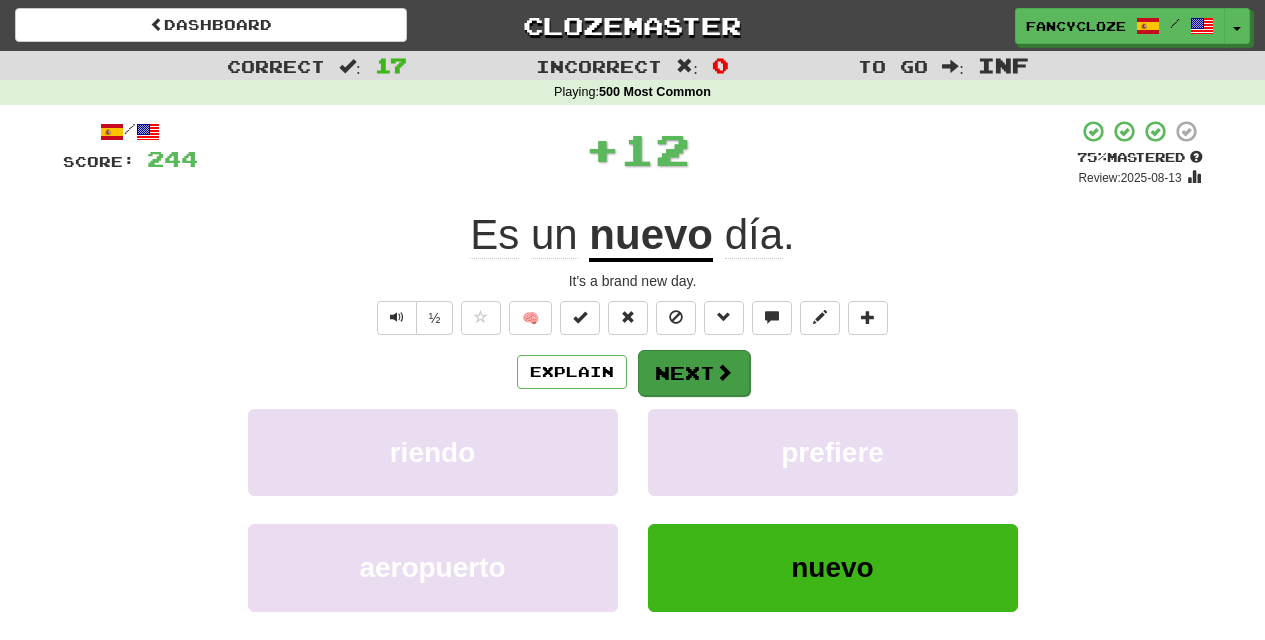 click on "Next" at bounding box center (694, 373) 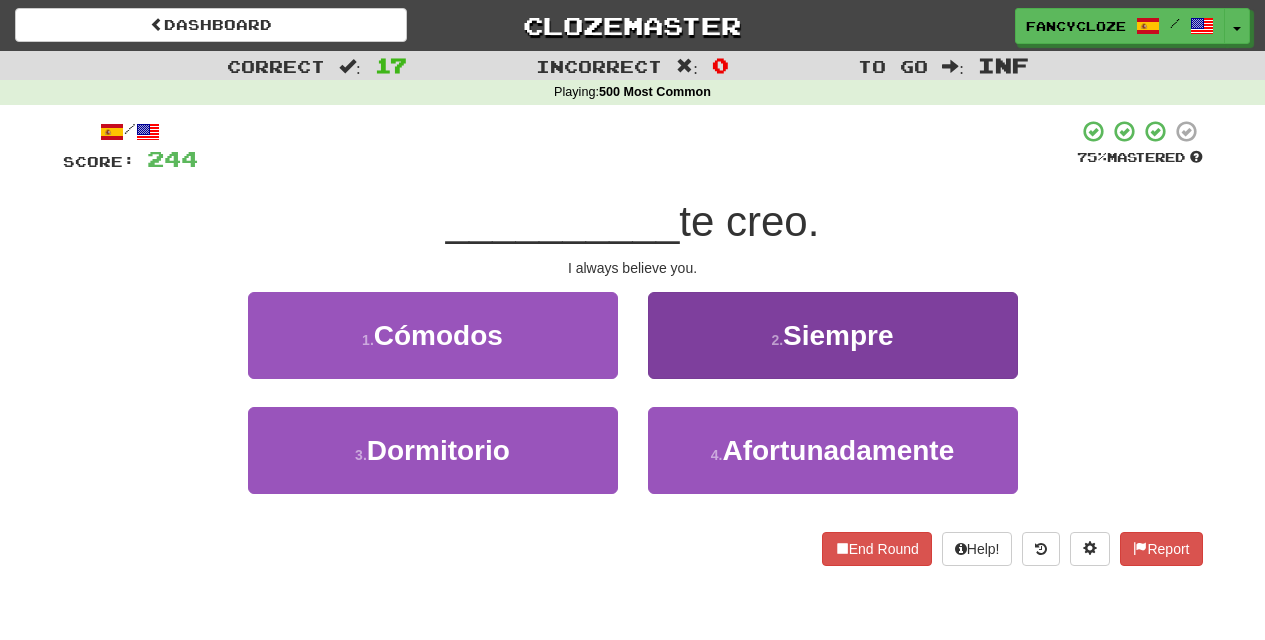 click on "Siempre" at bounding box center (838, 335) 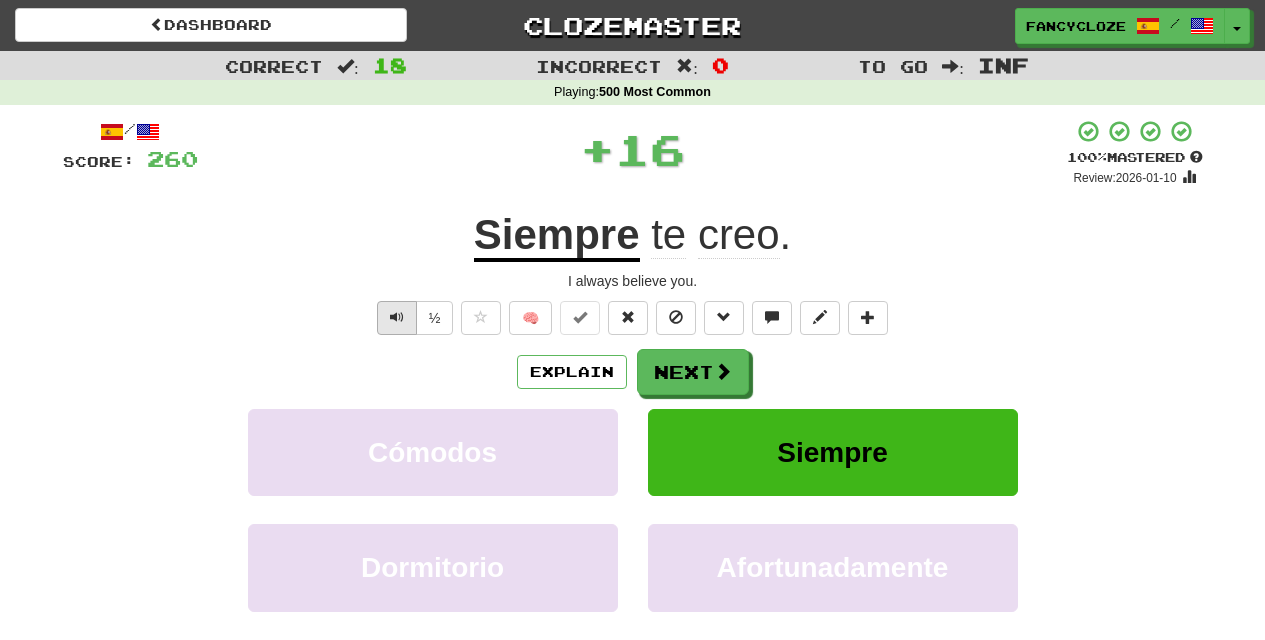 click at bounding box center [397, 318] 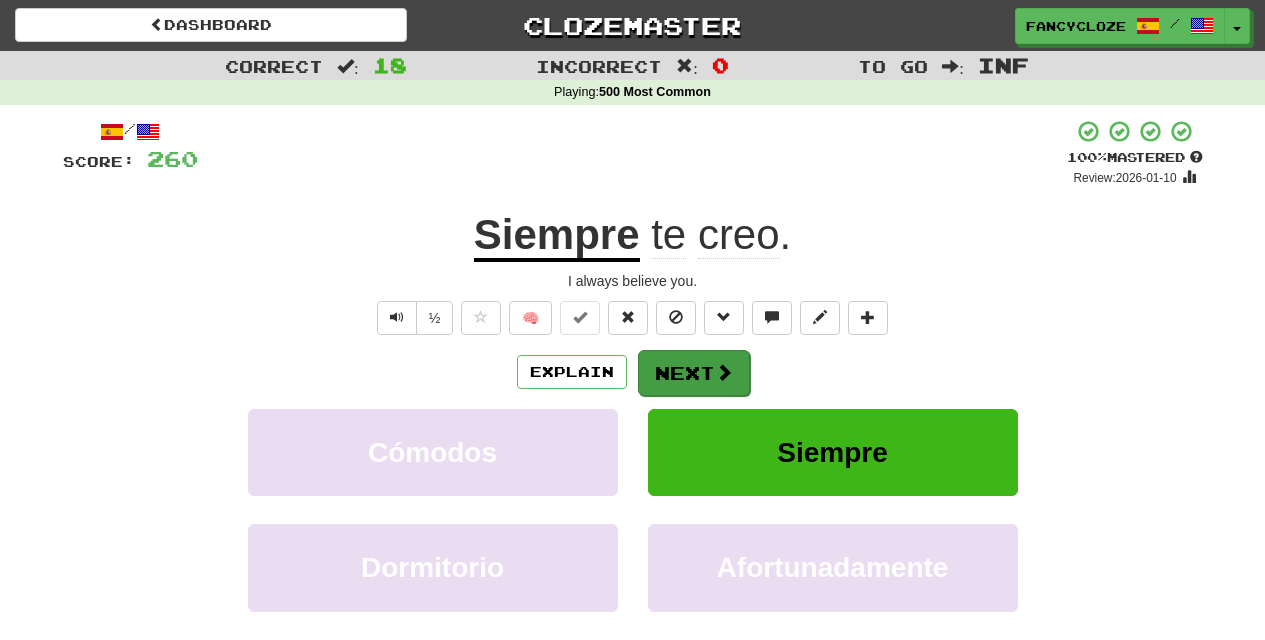 click on "Next" at bounding box center [694, 373] 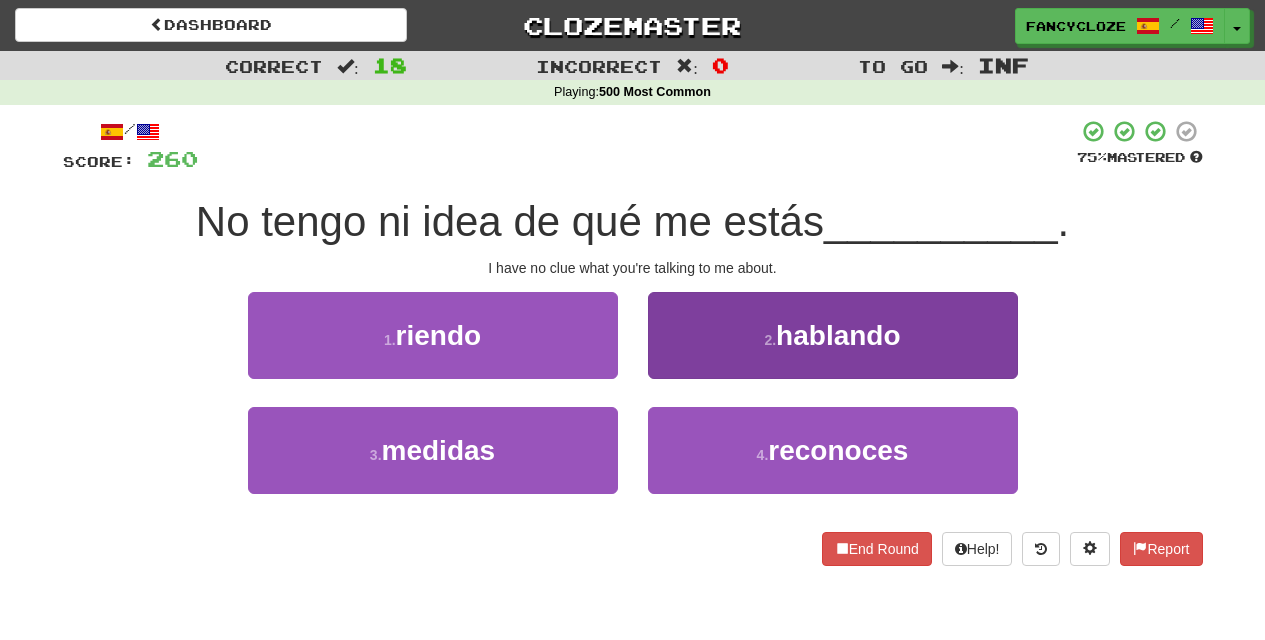 click on "2 .  hablando" at bounding box center [833, 335] 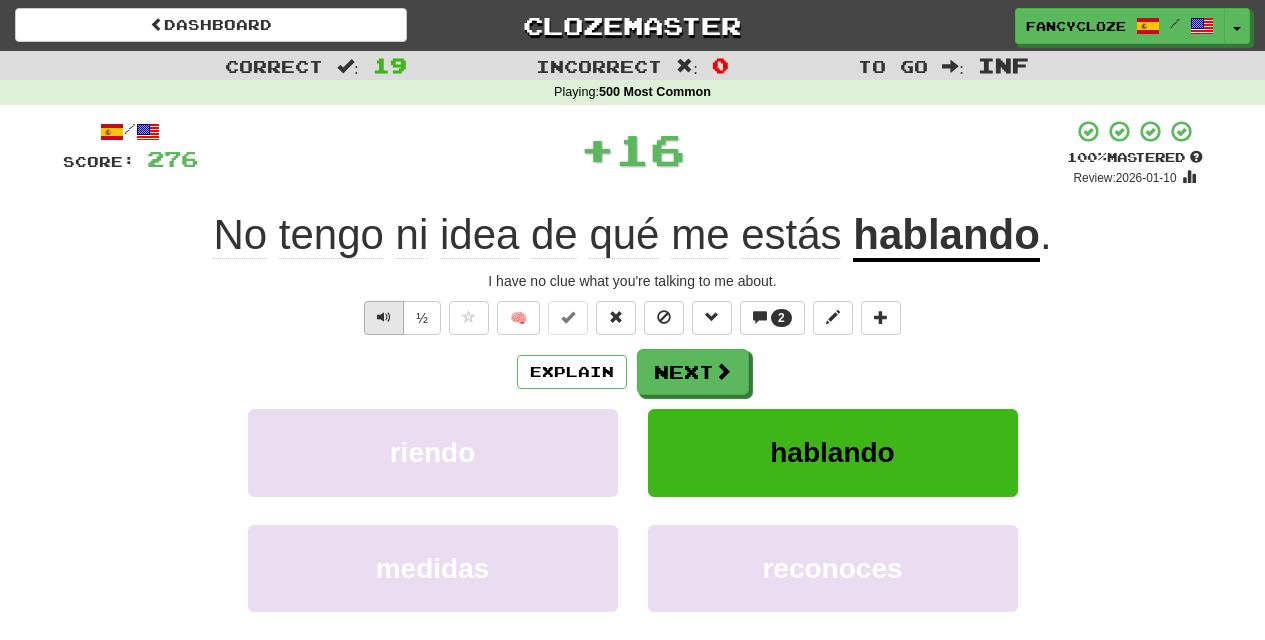 click at bounding box center (384, 317) 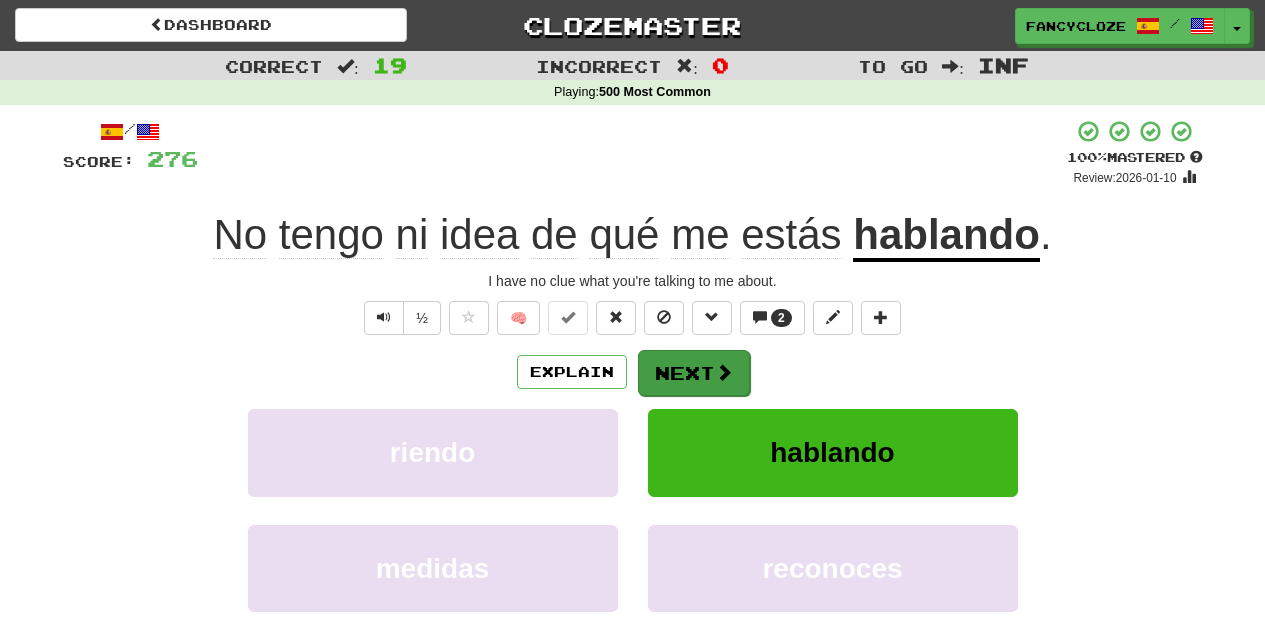 click on "Next" at bounding box center (694, 373) 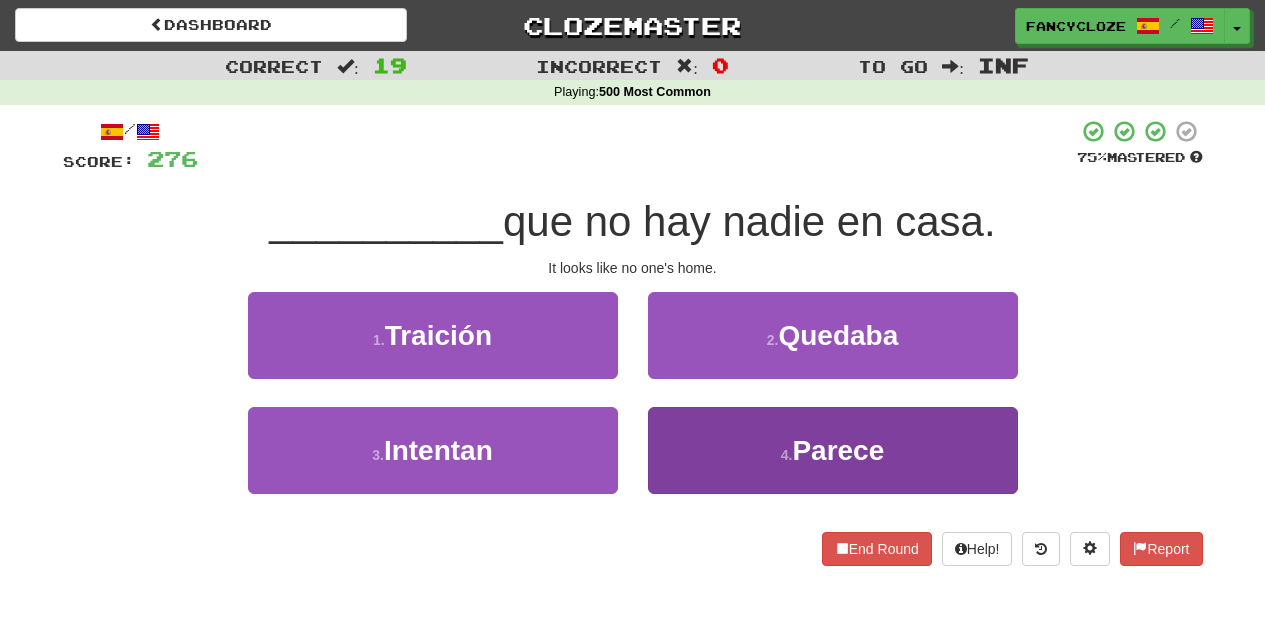 click on "4 .  Parece" at bounding box center [833, 450] 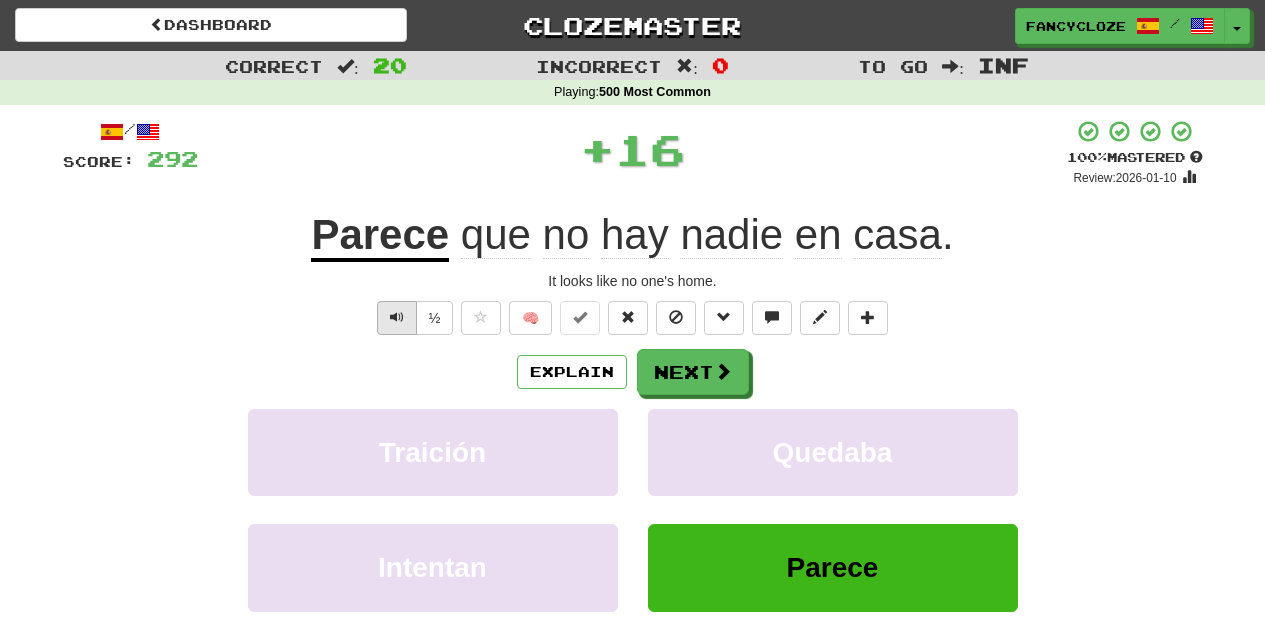 drag, startPoint x: 386, startPoint y: 304, endPoint x: 397, endPoint y: 307, distance: 11.401754 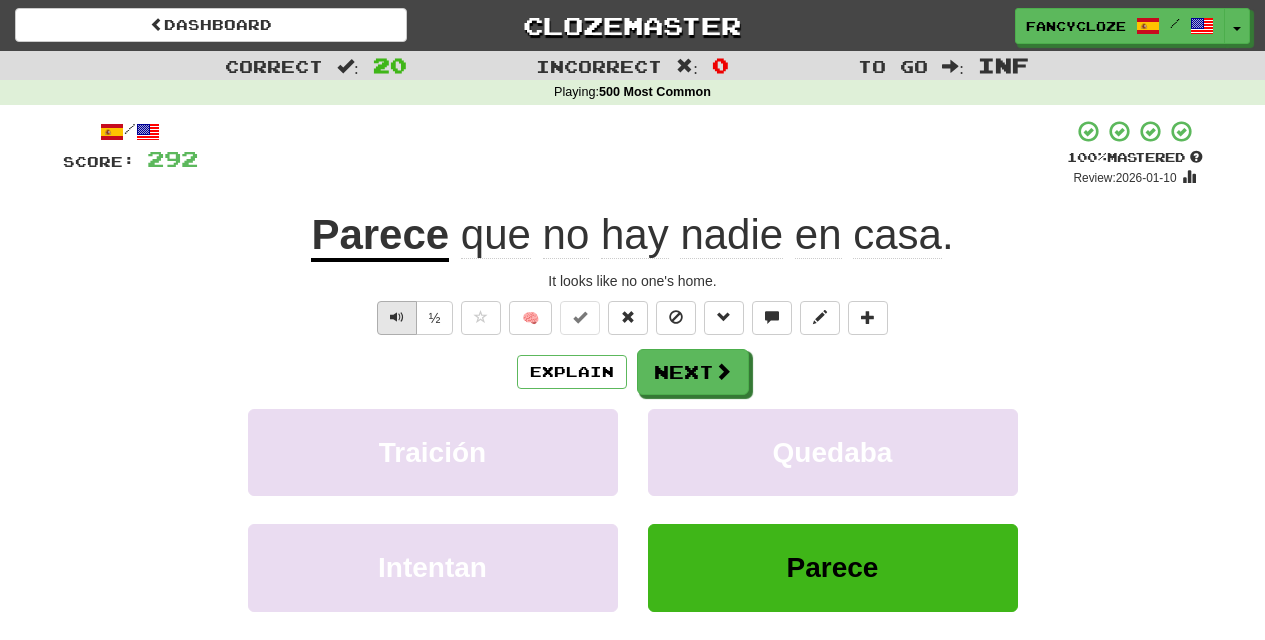 click at bounding box center (397, 317) 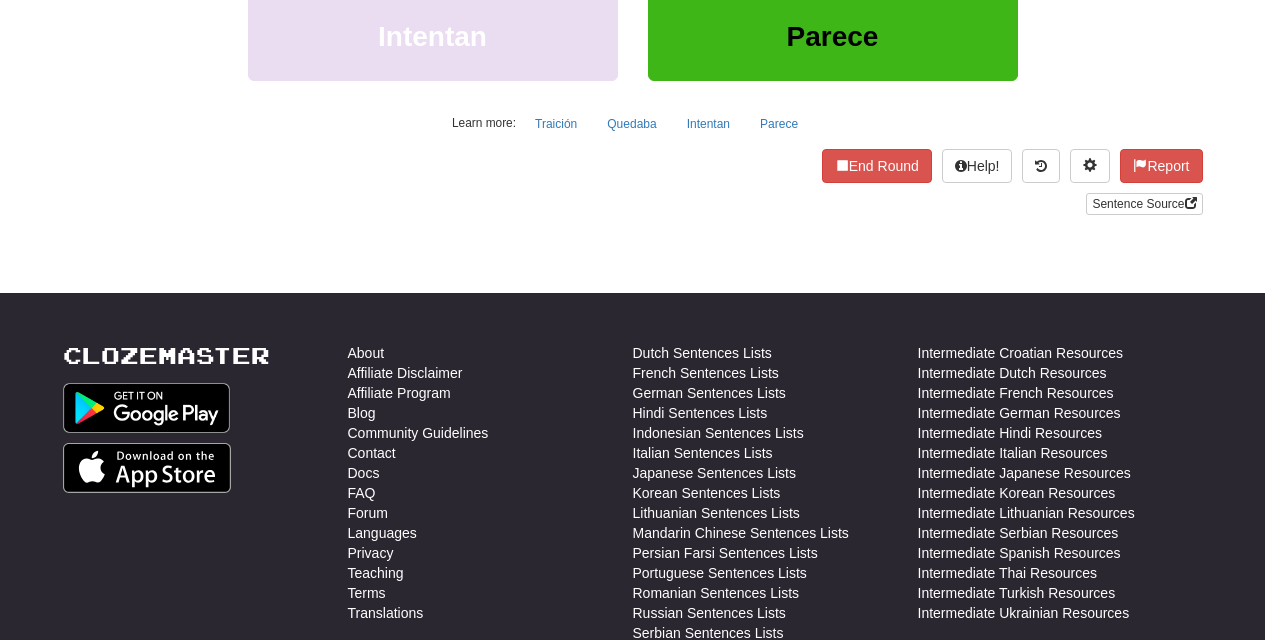 scroll, scrollTop: 278, scrollLeft: 0, axis: vertical 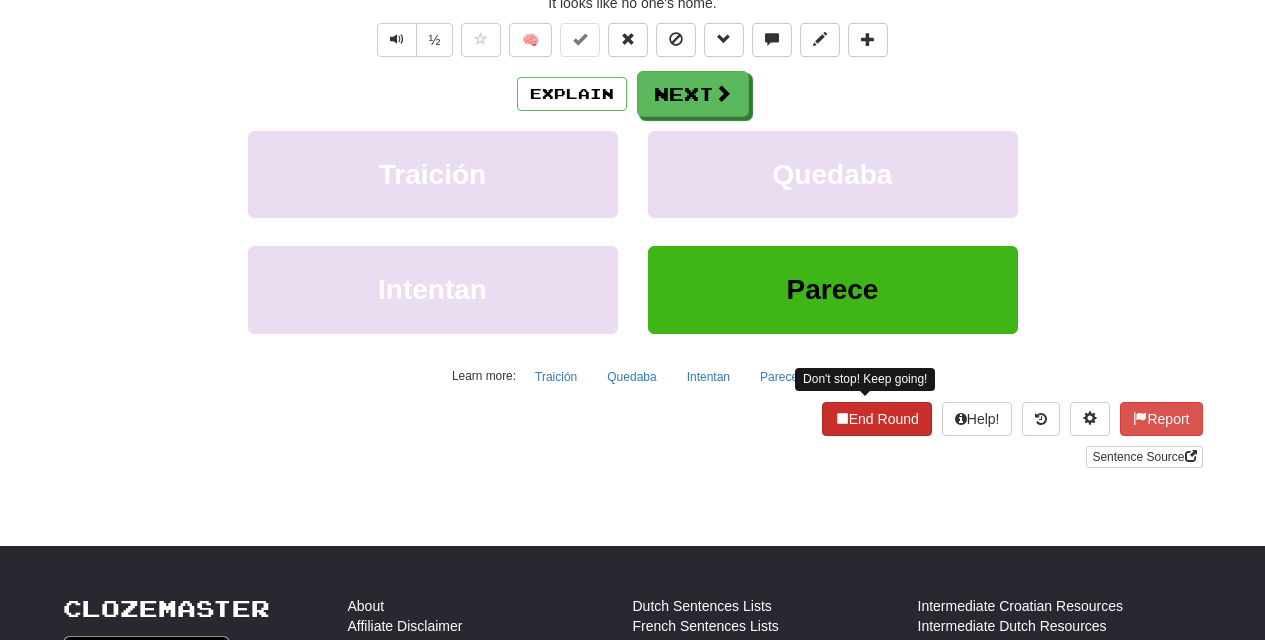 click on "End Round" at bounding box center [877, 419] 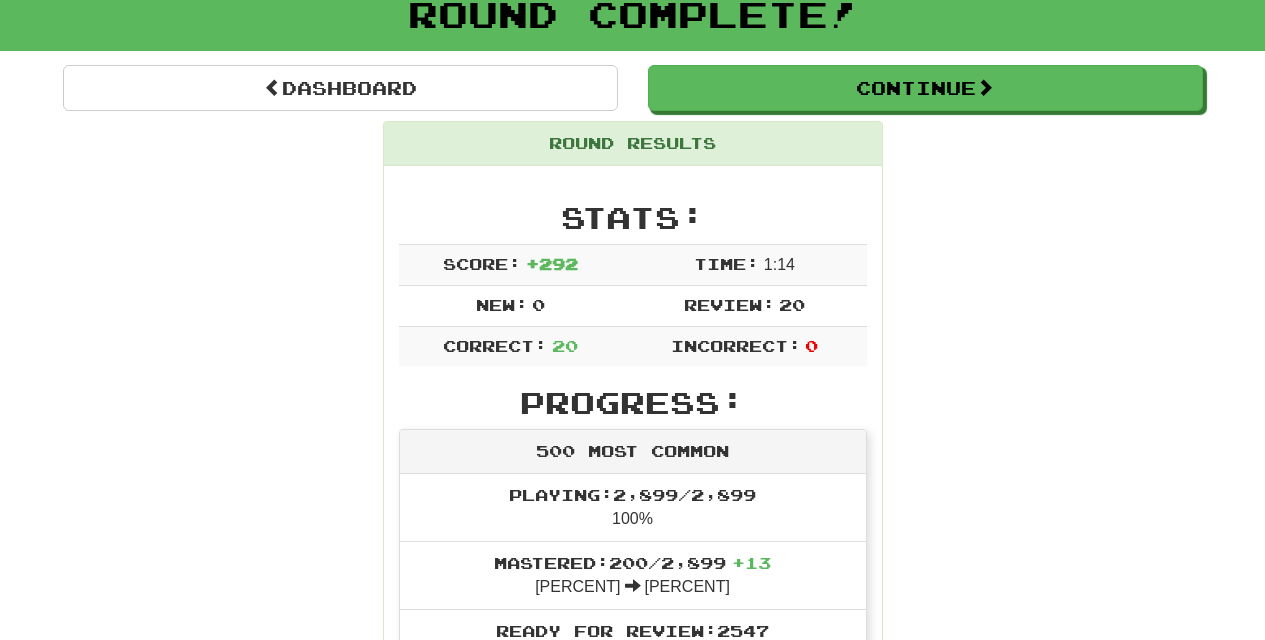 scroll, scrollTop: 0, scrollLeft: 0, axis: both 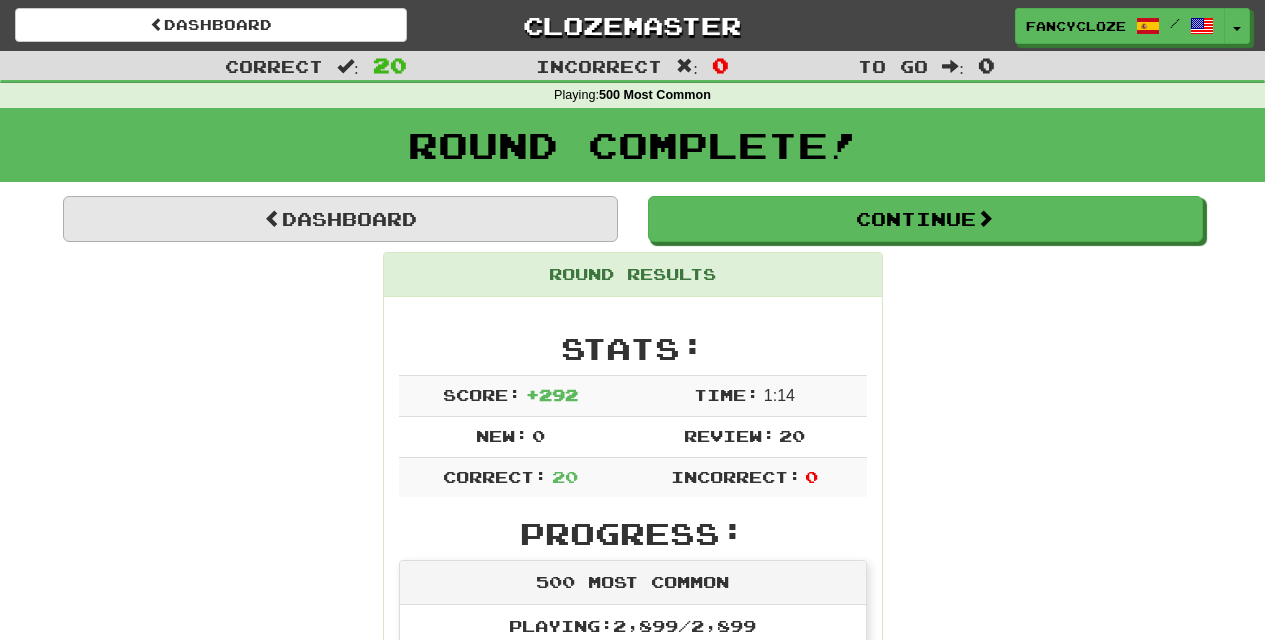 drag, startPoint x: 414, startPoint y: 217, endPoint x: 430, endPoint y: 227, distance: 18.867962 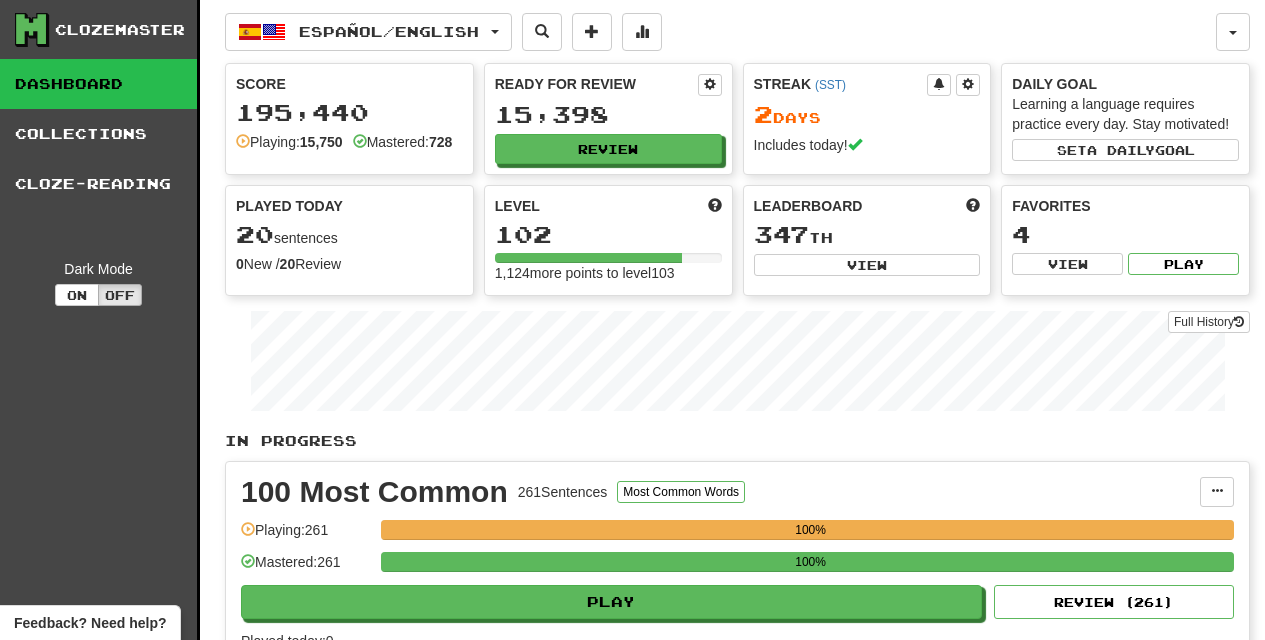 scroll, scrollTop: 0, scrollLeft: 0, axis: both 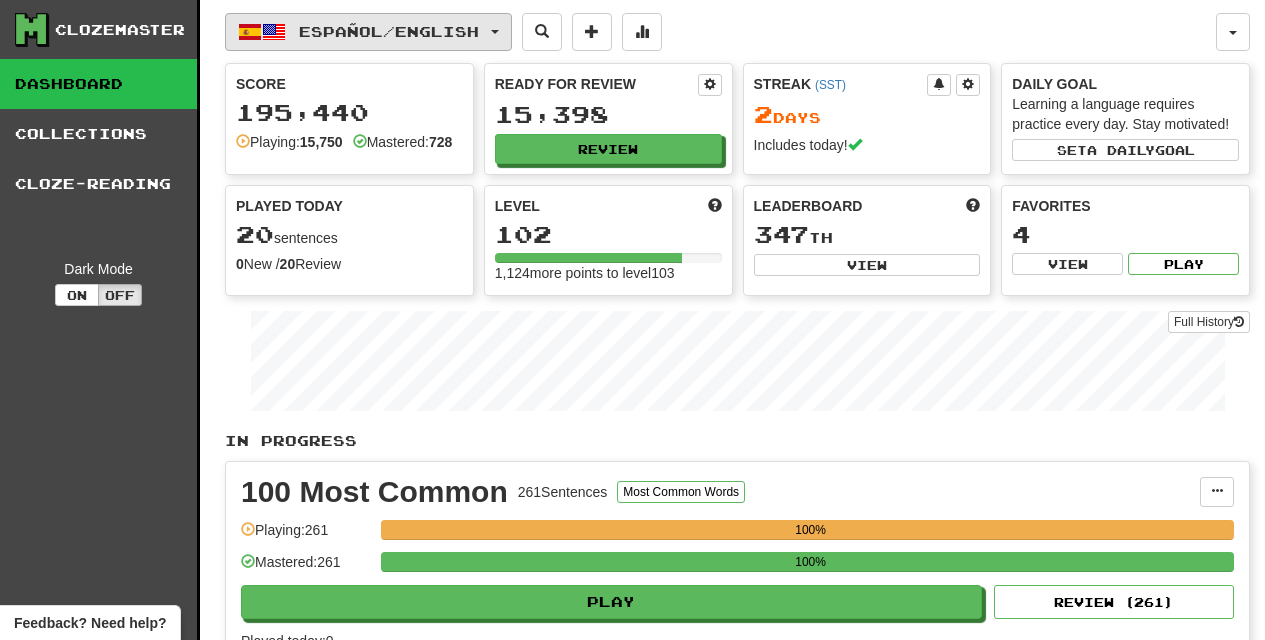 click on "Español  /  English" at bounding box center (368, 32) 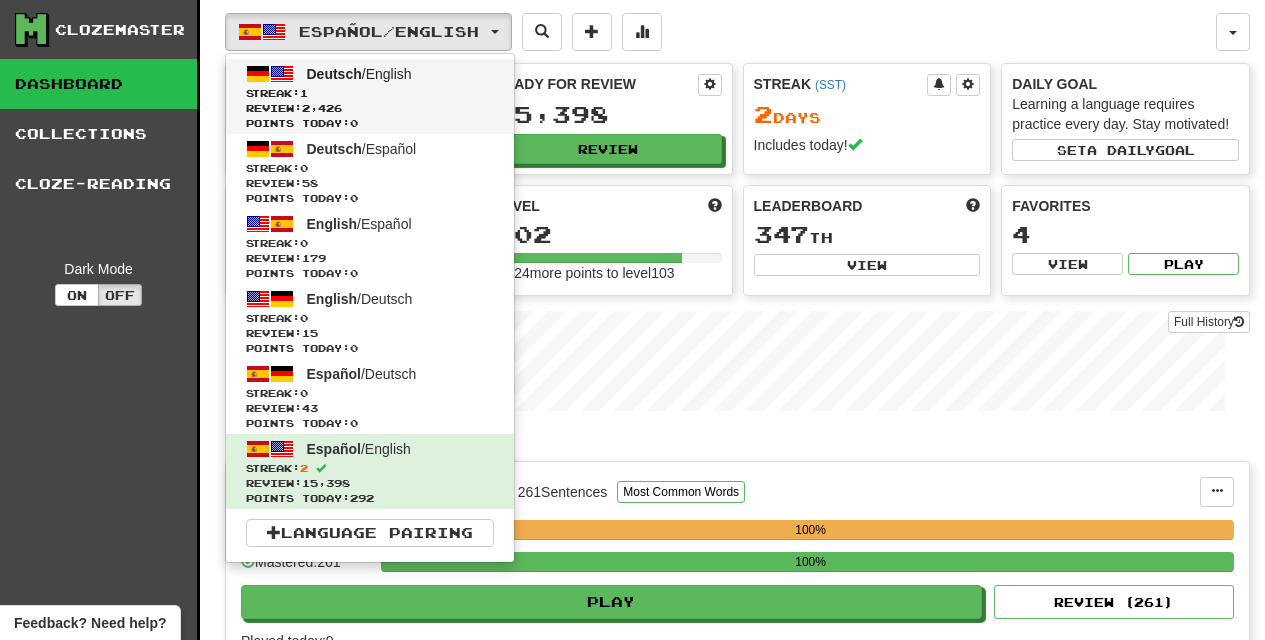click on "Review:  2,426" at bounding box center [370, 108] 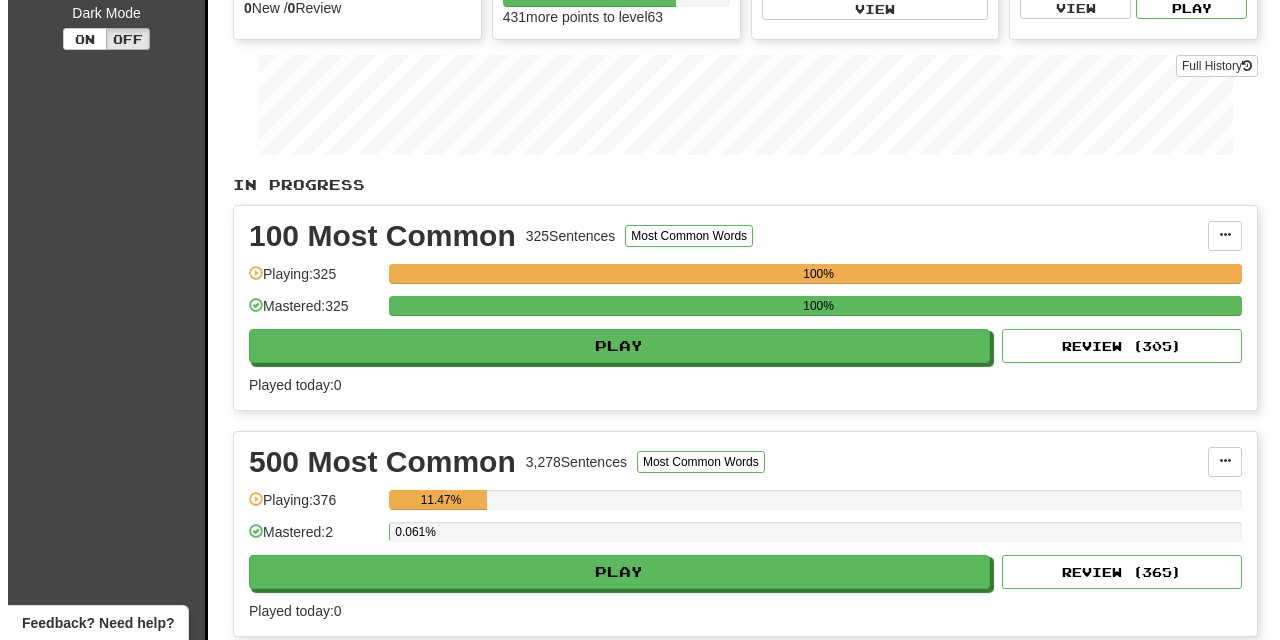 scroll, scrollTop: 315, scrollLeft: 0, axis: vertical 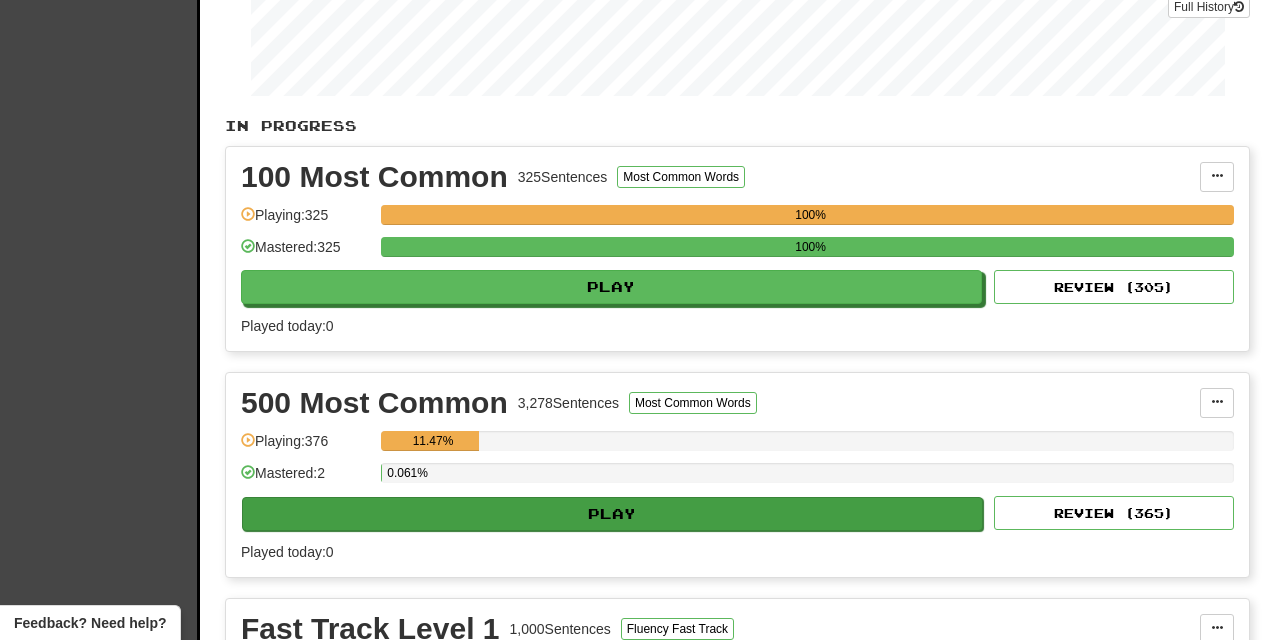 click on "Play" at bounding box center [612, 514] 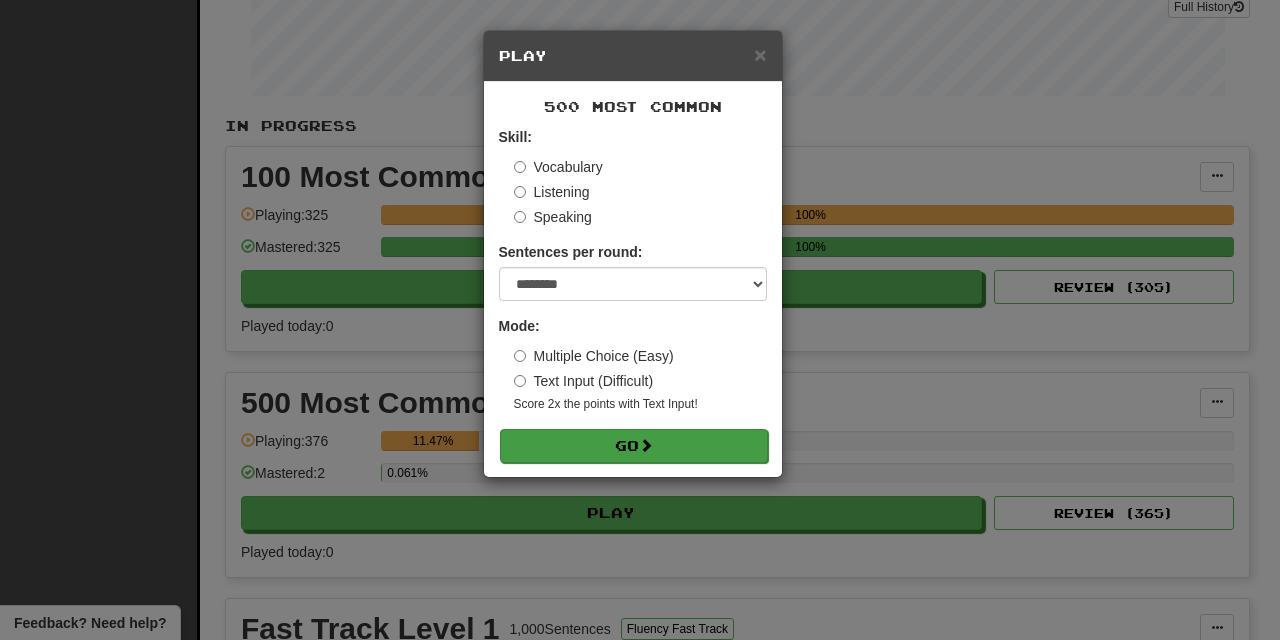click on "Go" at bounding box center [634, 446] 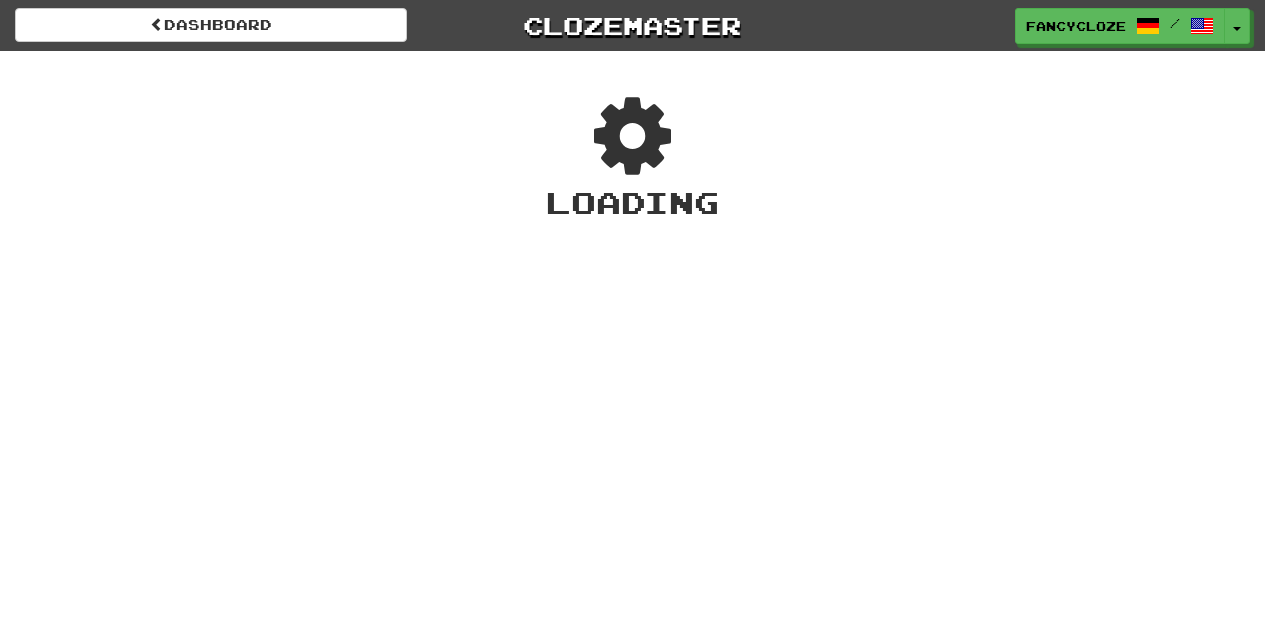 scroll, scrollTop: 0, scrollLeft: 0, axis: both 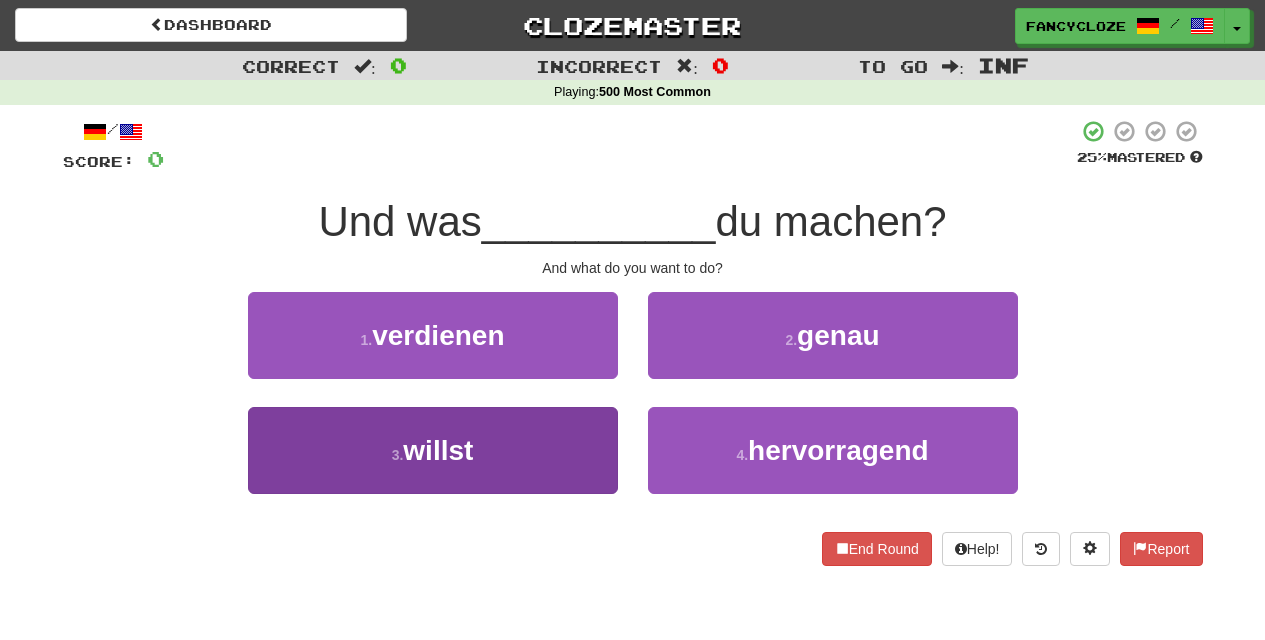 click on "willst" at bounding box center (438, 450) 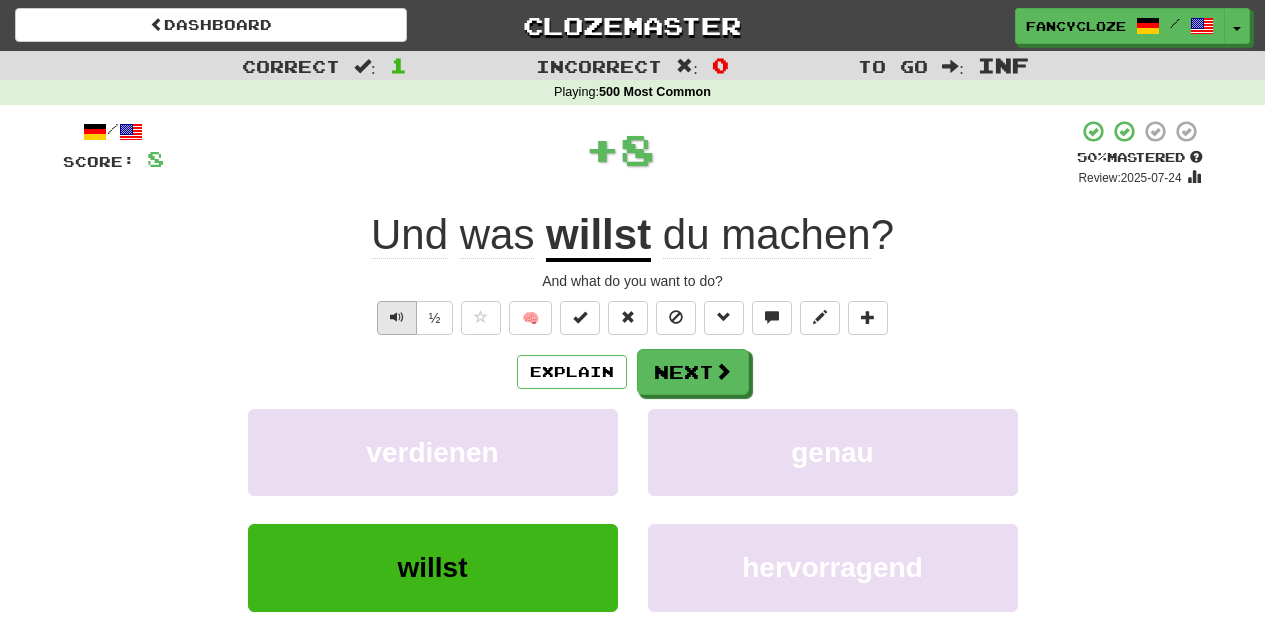 click at bounding box center (397, 317) 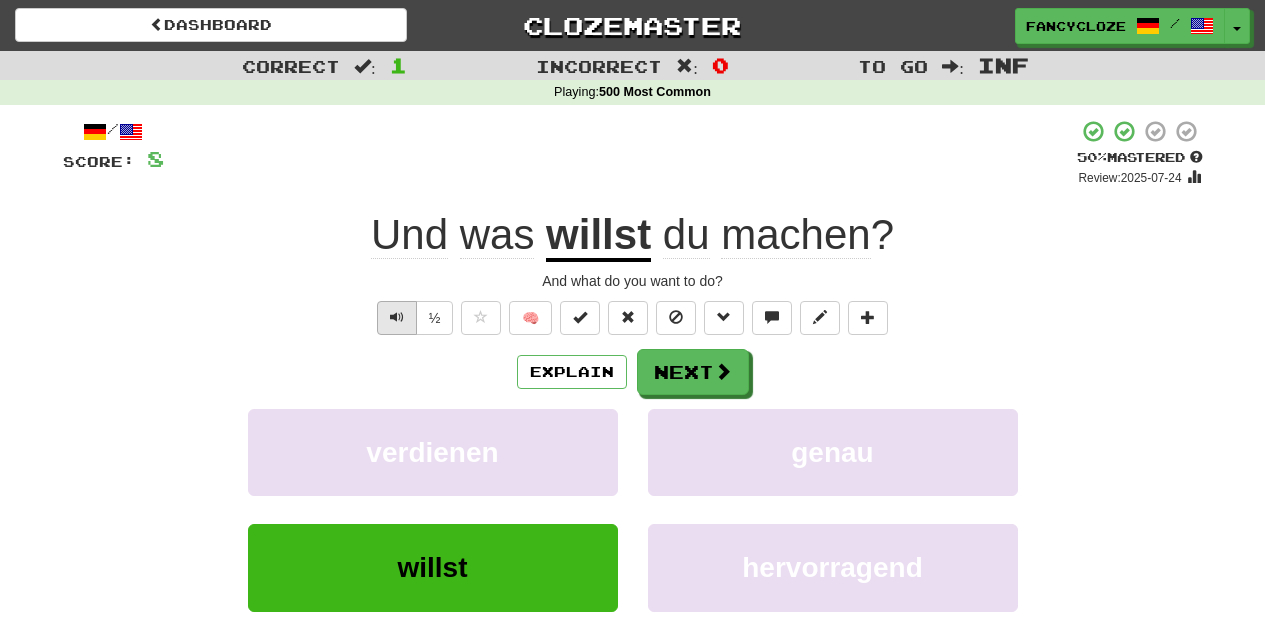 click at bounding box center [397, 317] 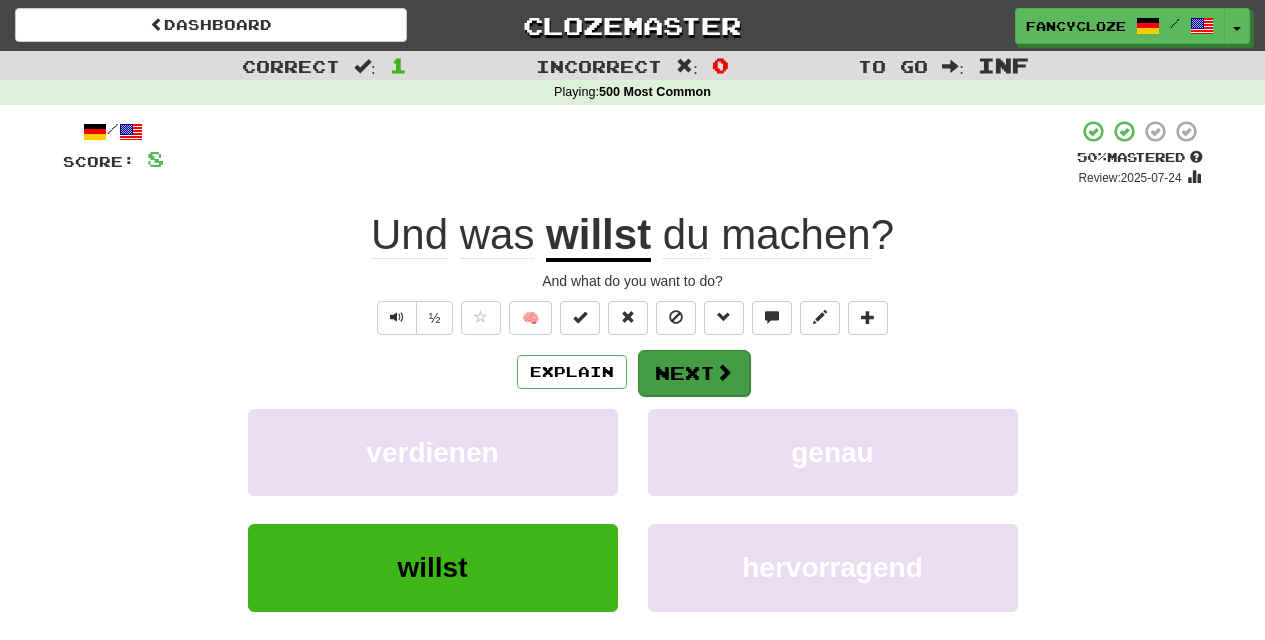 click on "Next" at bounding box center [694, 373] 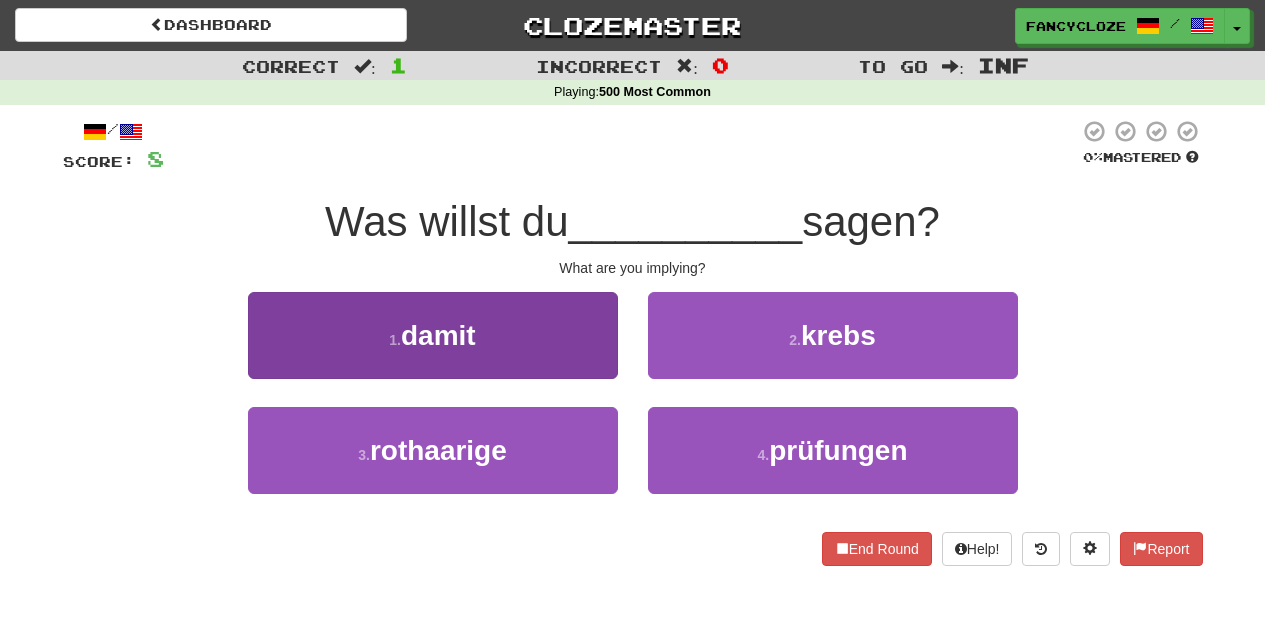 click on "1 .  damit" at bounding box center [433, 335] 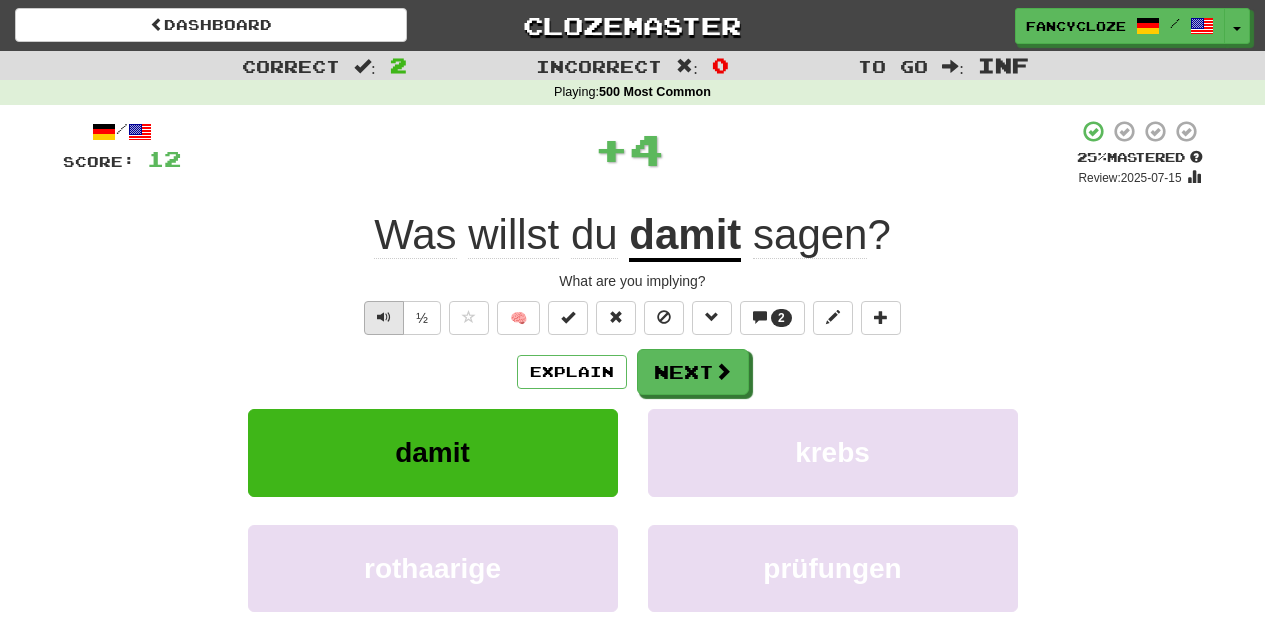click at bounding box center (384, 317) 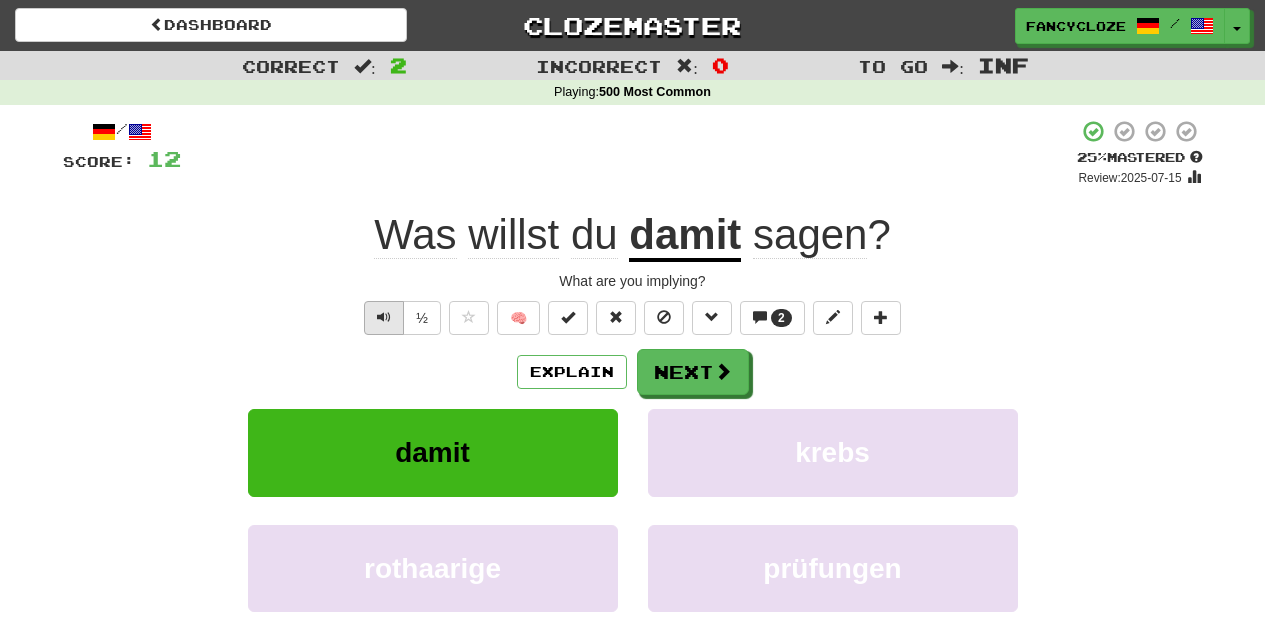 click at bounding box center (384, 317) 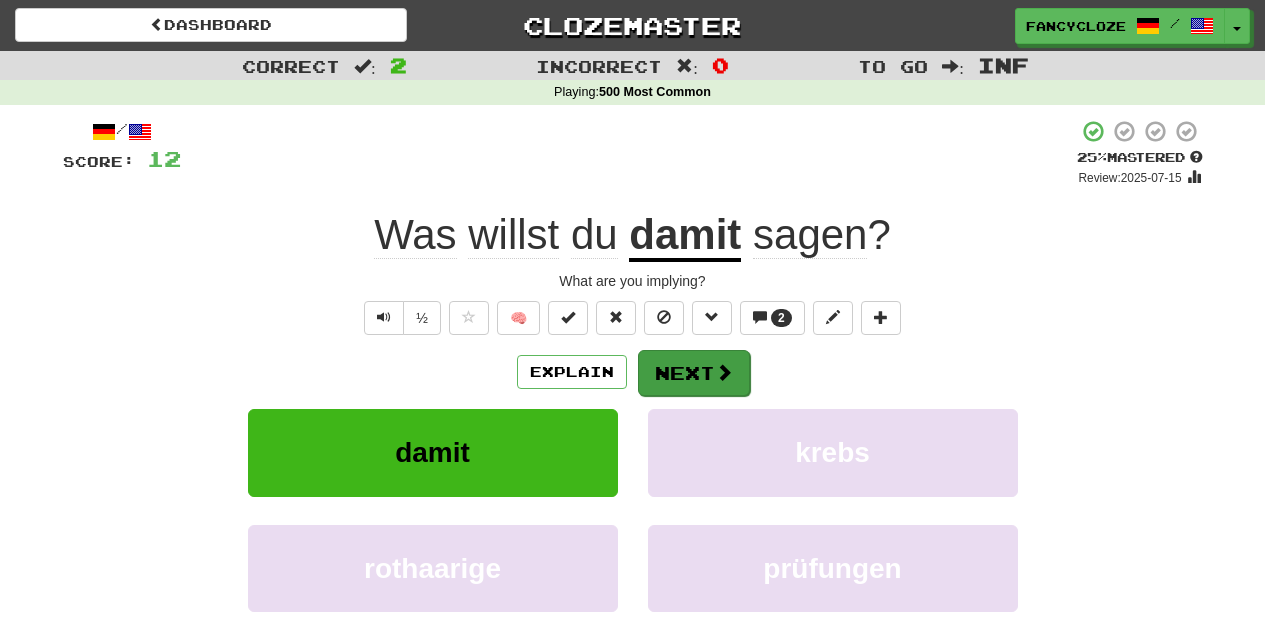 click on "Next" at bounding box center [694, 373] 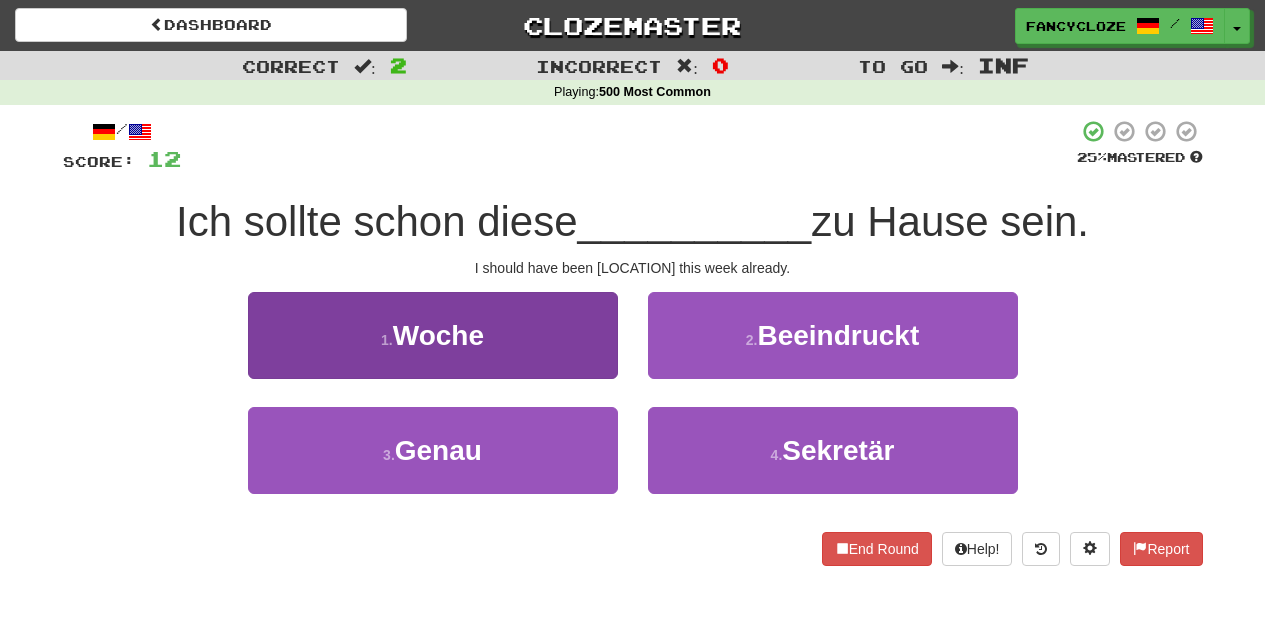 click on "Woche" at bounding box center [438, 335] 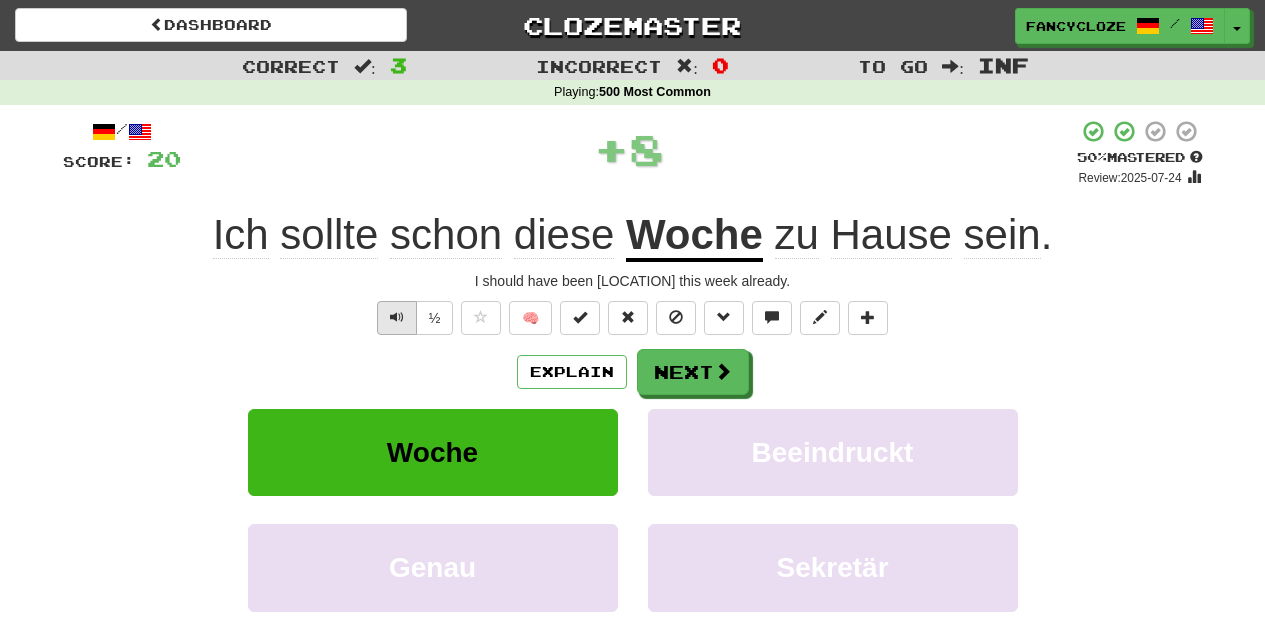 click at bounding box center [397, 317] 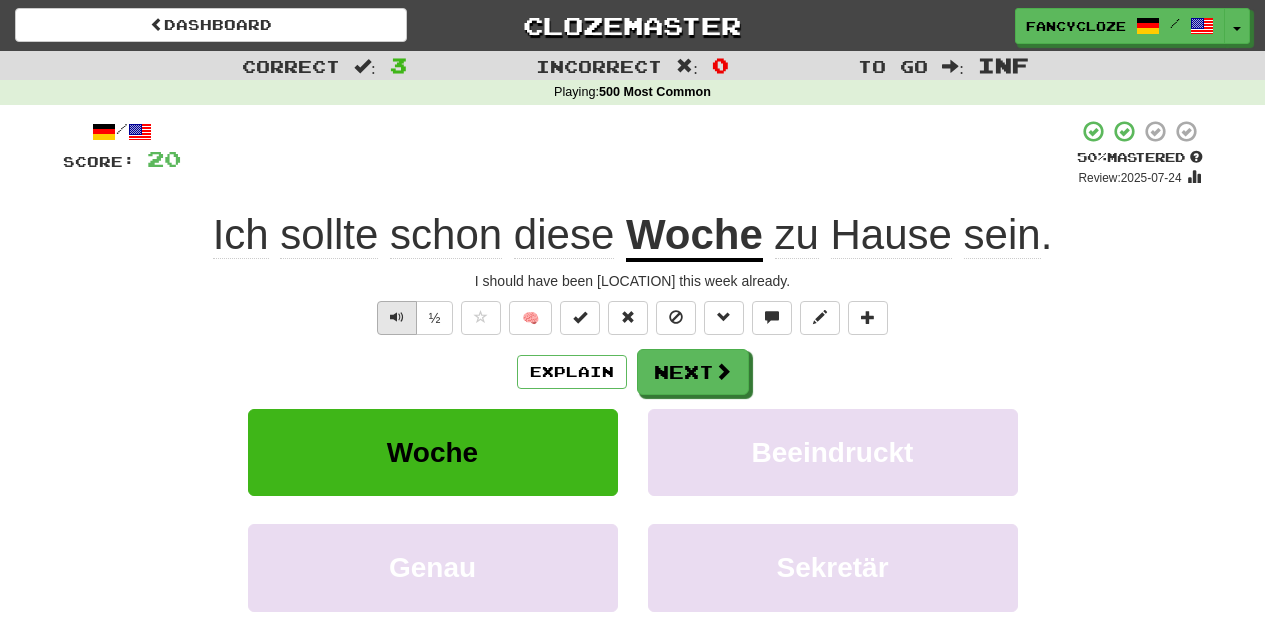 click at bounding box center [397, 317] 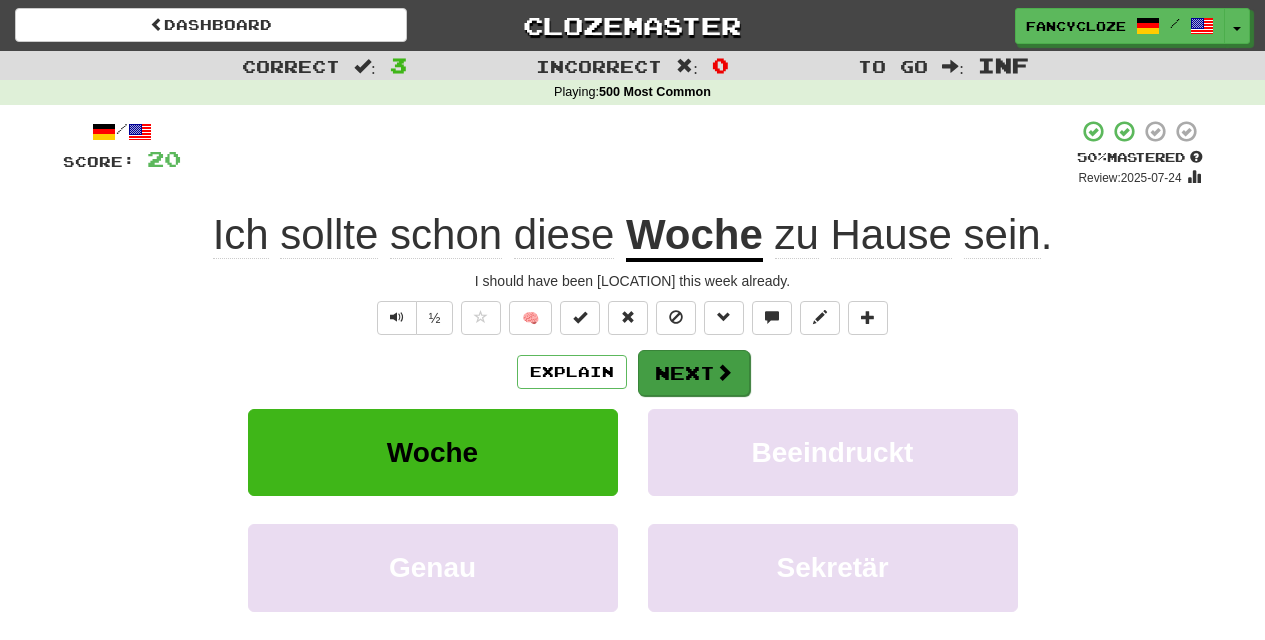 click at bounding box center [724, 372] 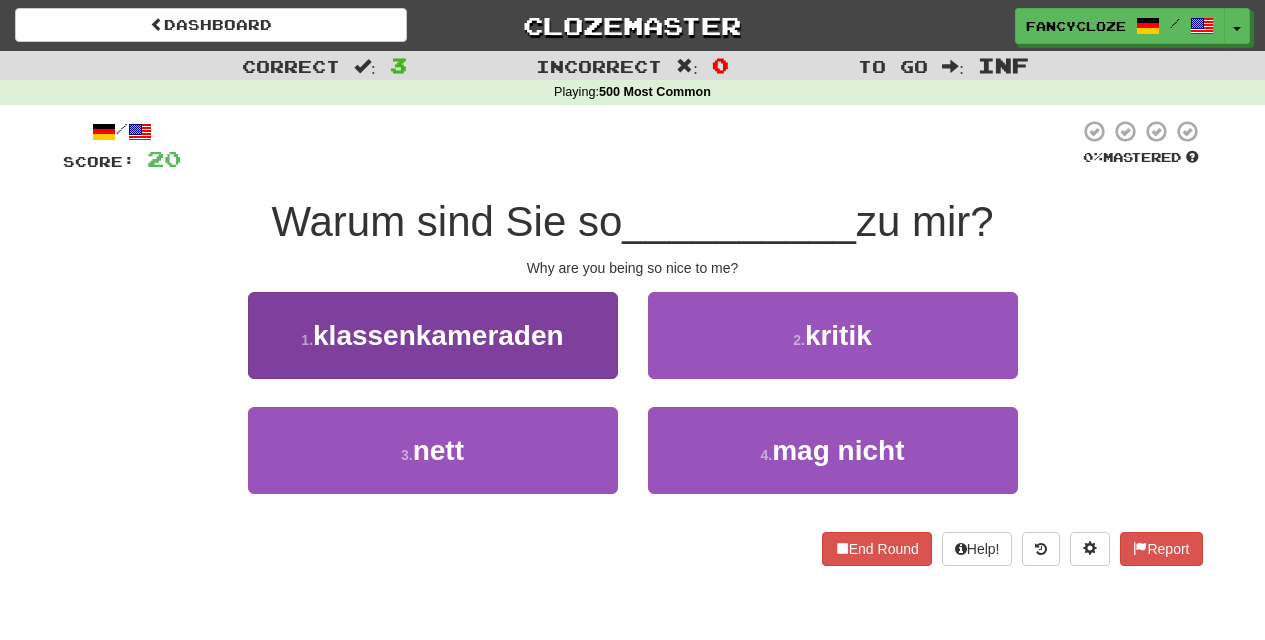 click on "3 .  nett" at bounding box center (433, 450) 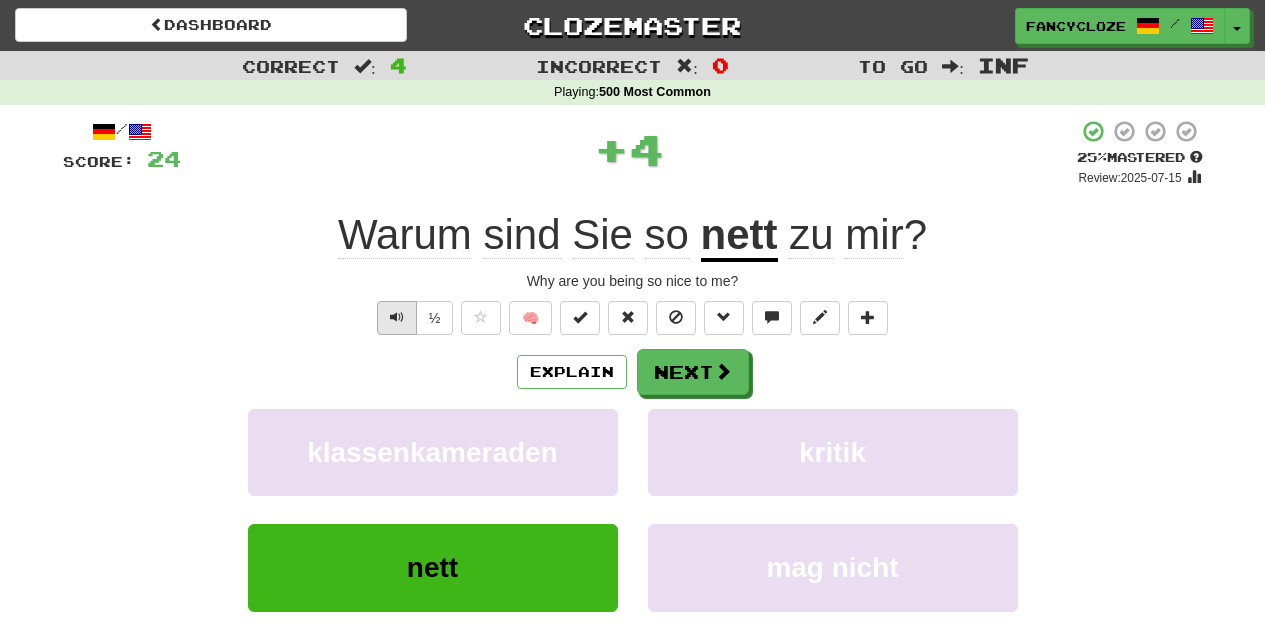 click at bounding box center (397, 317) 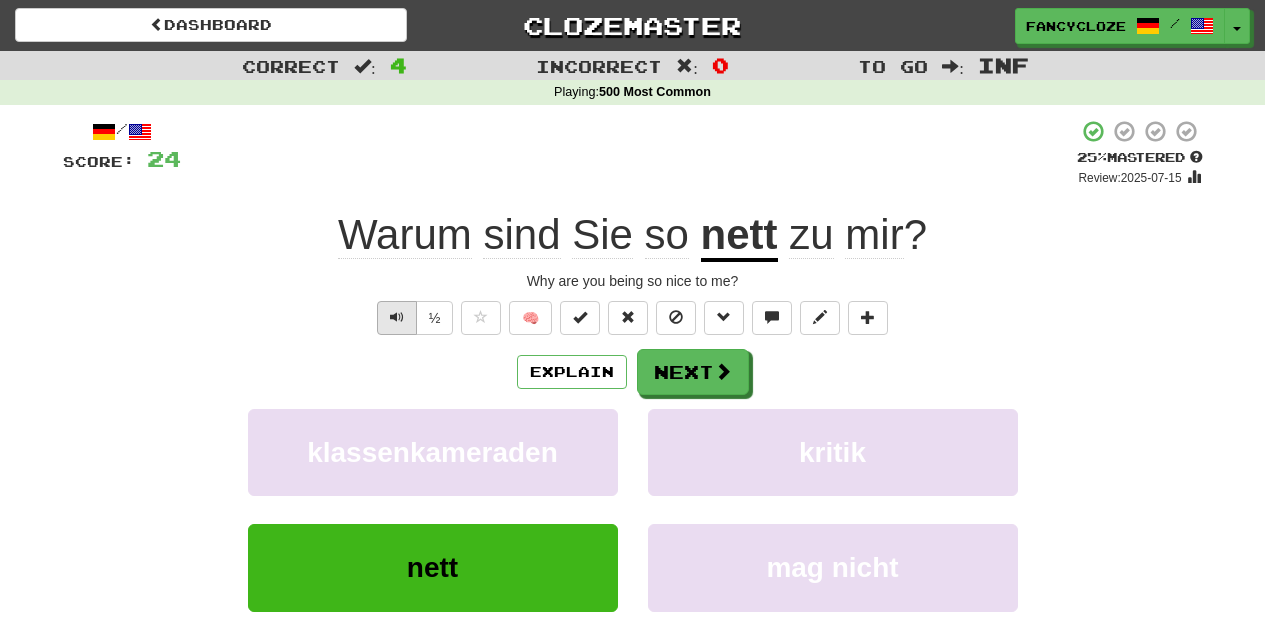 click at bounding box center (397, 317) 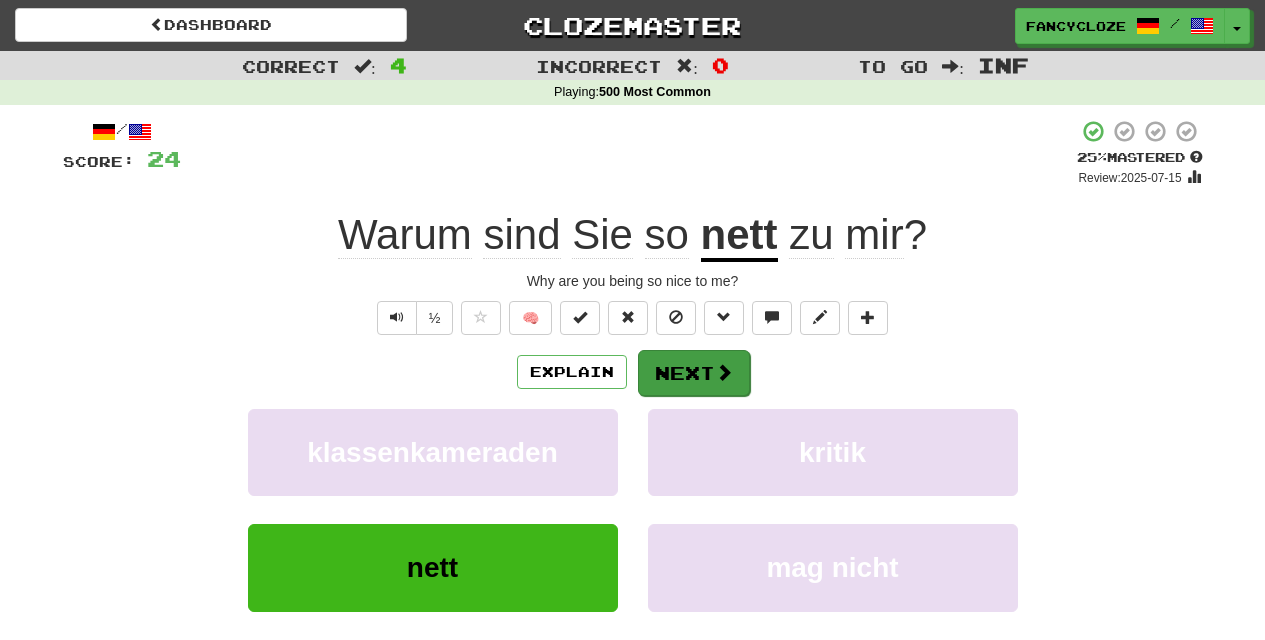 click on "Next" at bounding box center (694, 373) 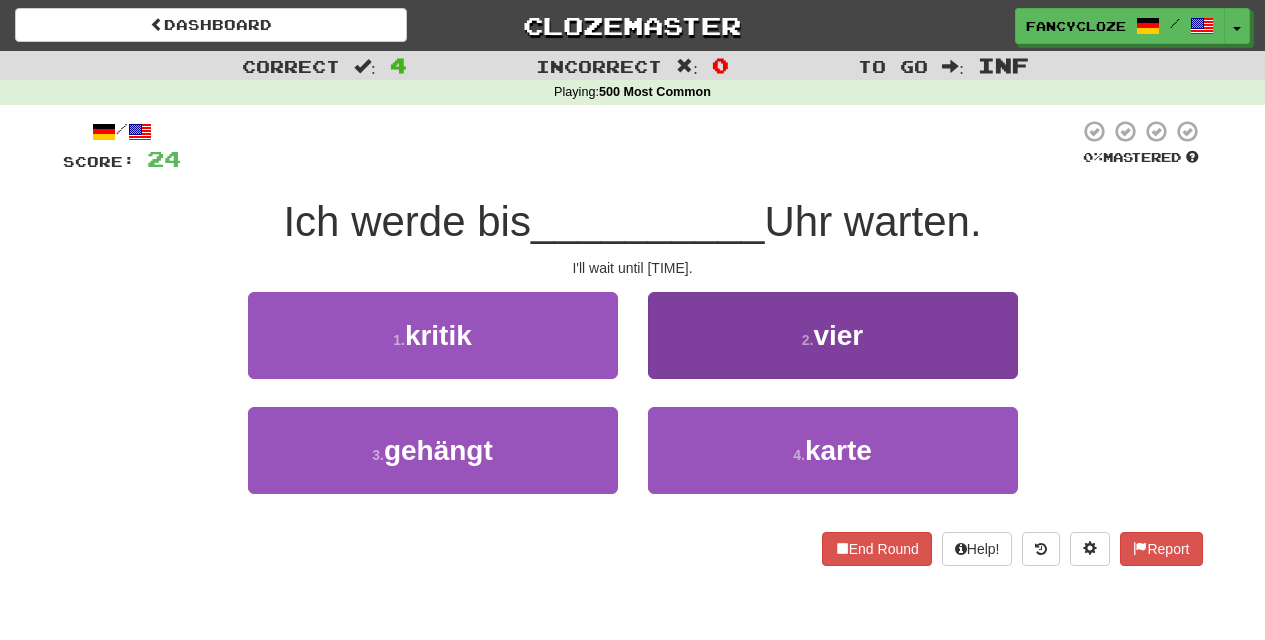 click on "2 .  vier" at bounding box center [833, 335] 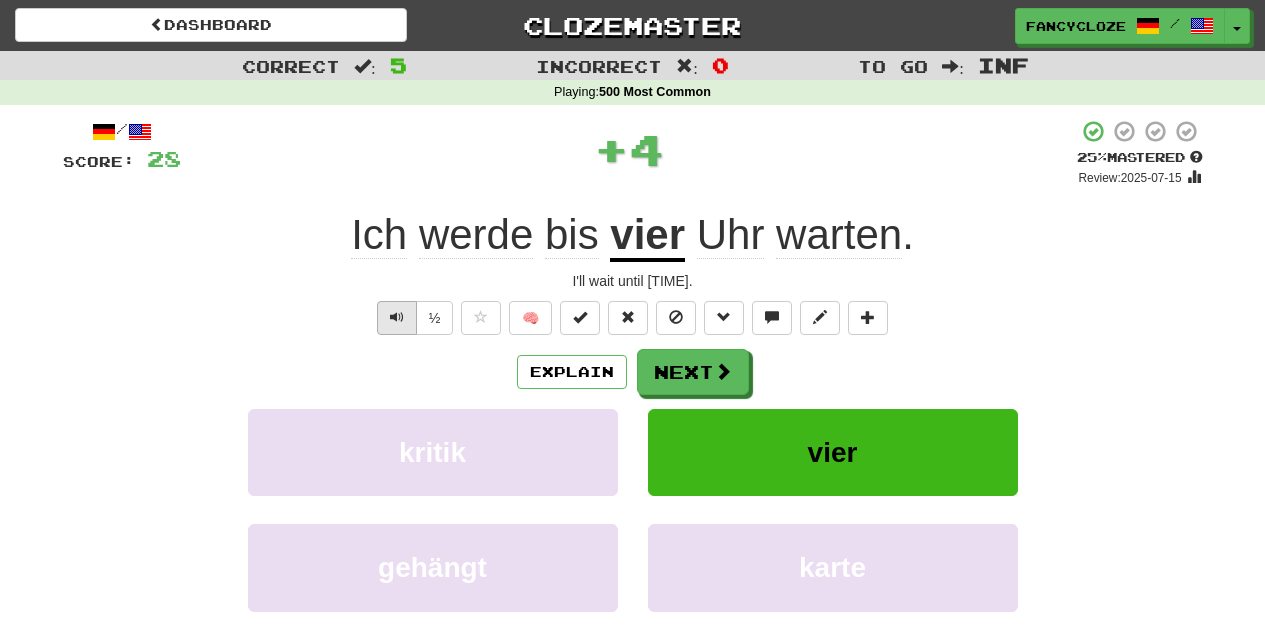 click at bounding box center [397, 317] 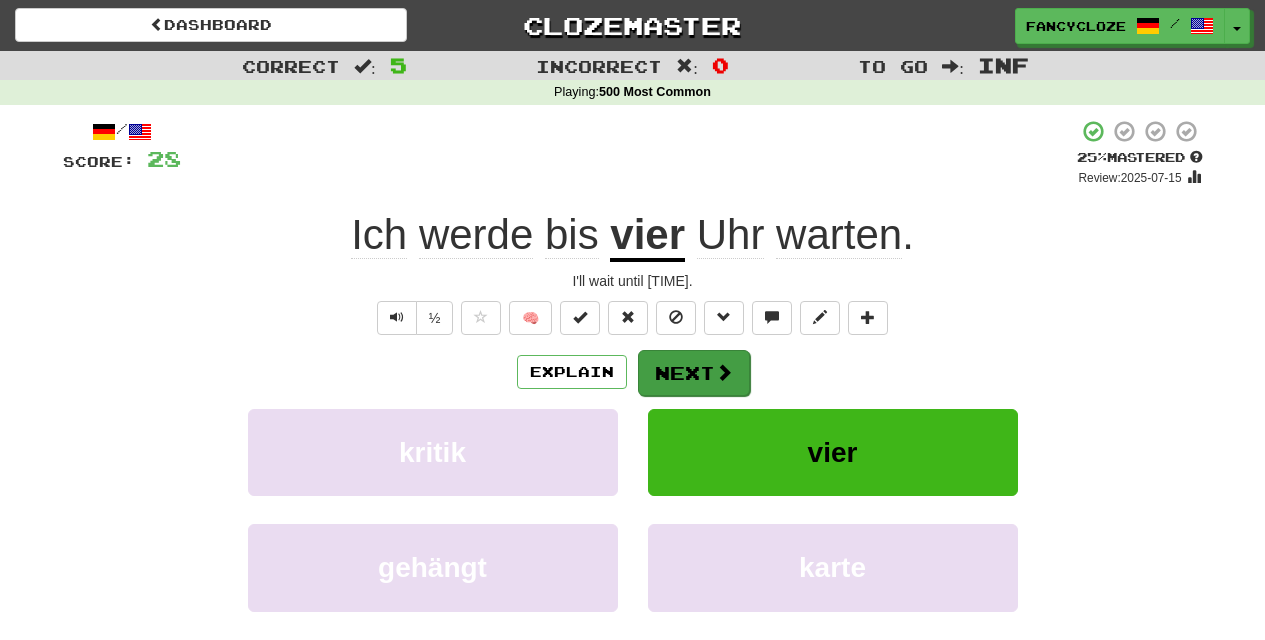 click on "Next" at bounding box center [694, 373] 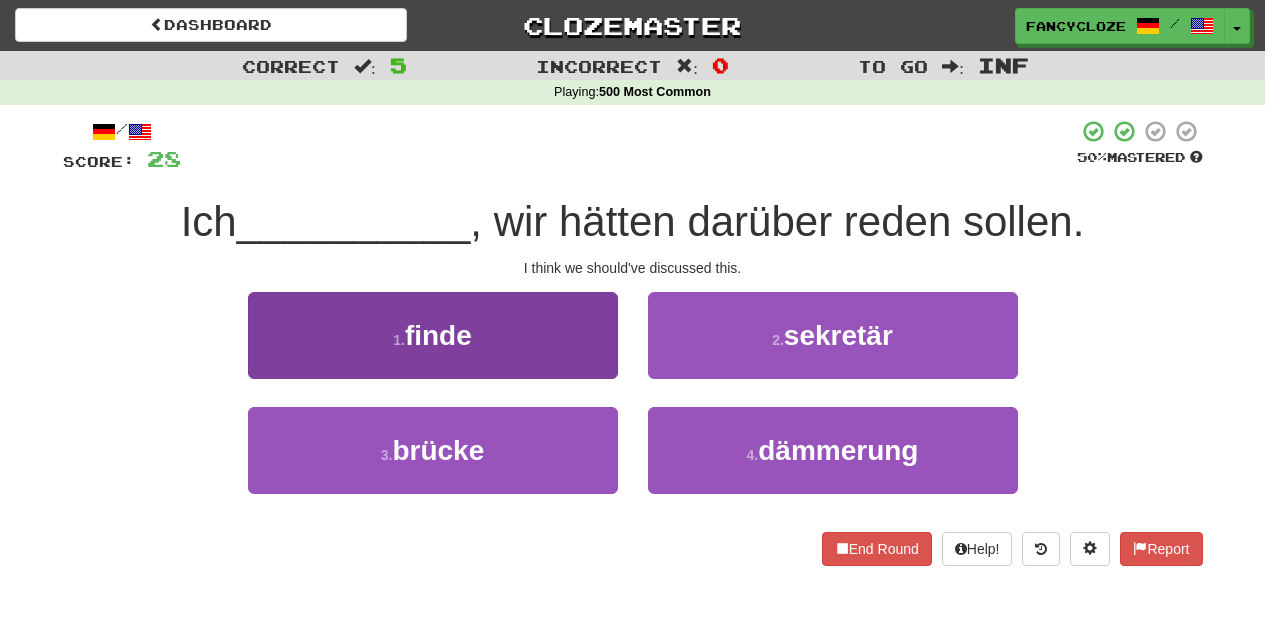 click on "1 .  finde" at bounding box center (433, 335) 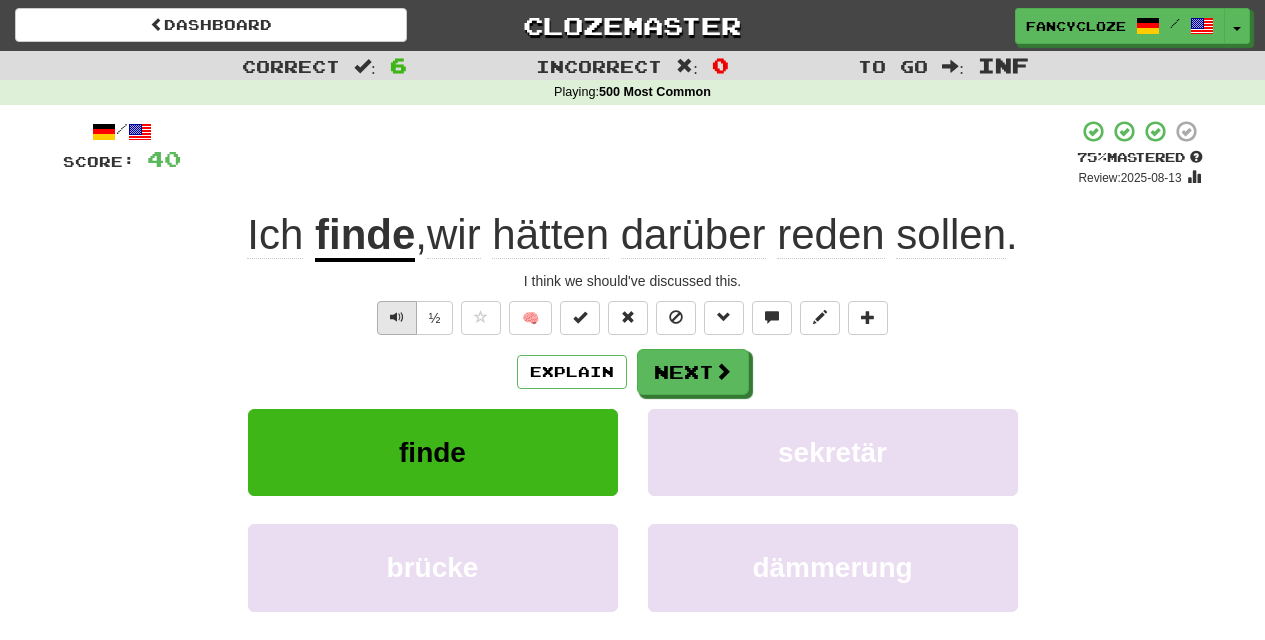 click at bounding box center (397, 317) 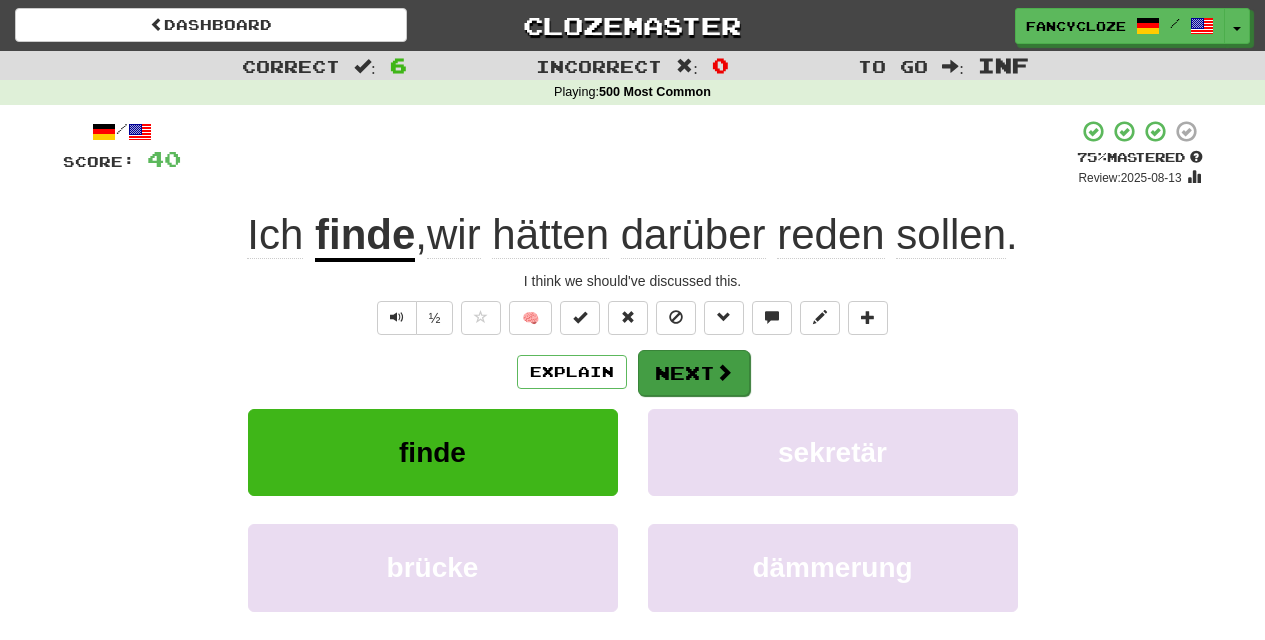 click on "Next" at bounding box center [694, 373] 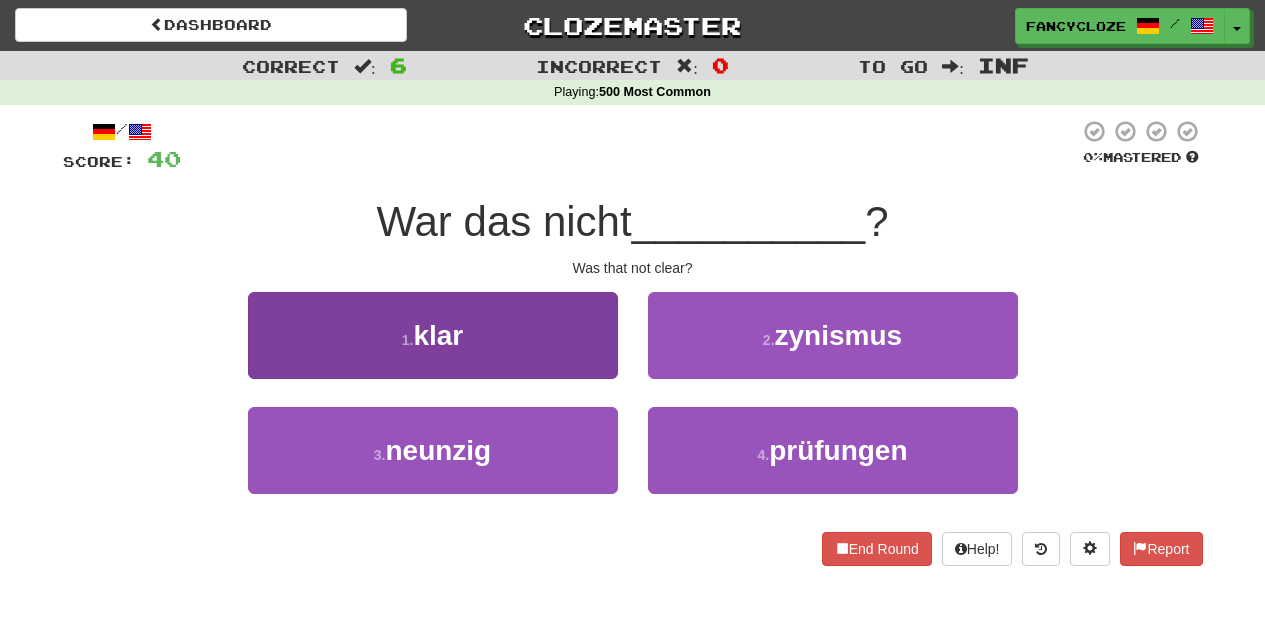 click on "1 .  klar" at bounding box center [433, 335] 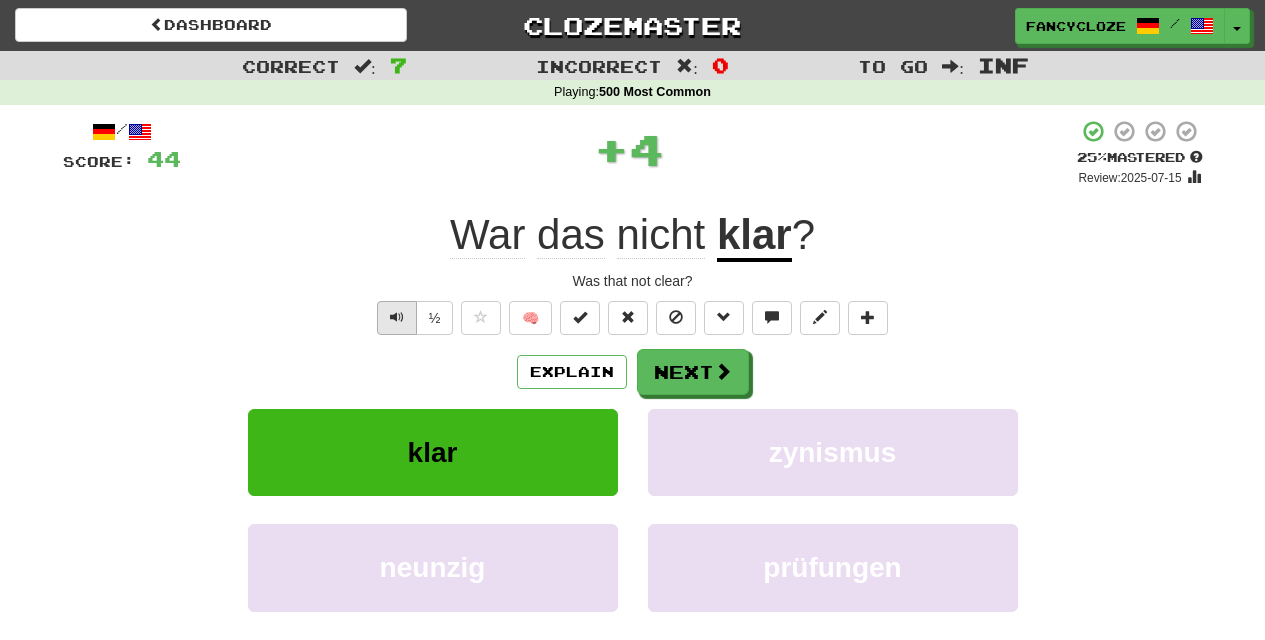 click at bounding box center [397, 317] 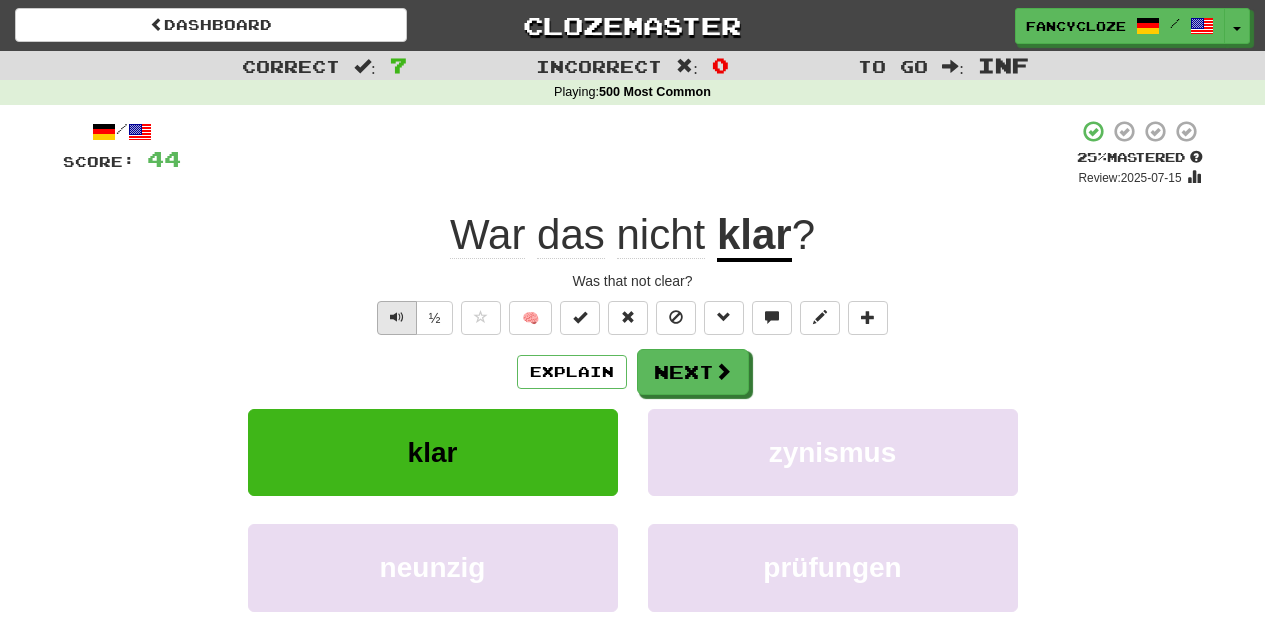 click at bounding box center (397, 317) 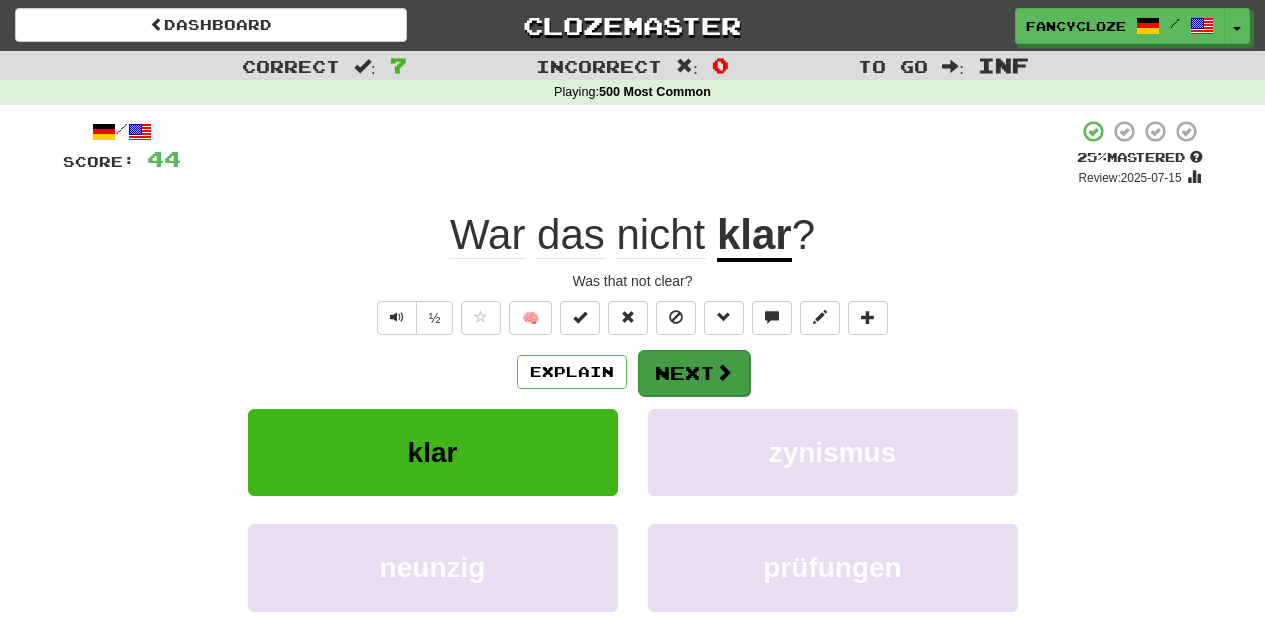 click on "Next" at bounding box center (694, 373) 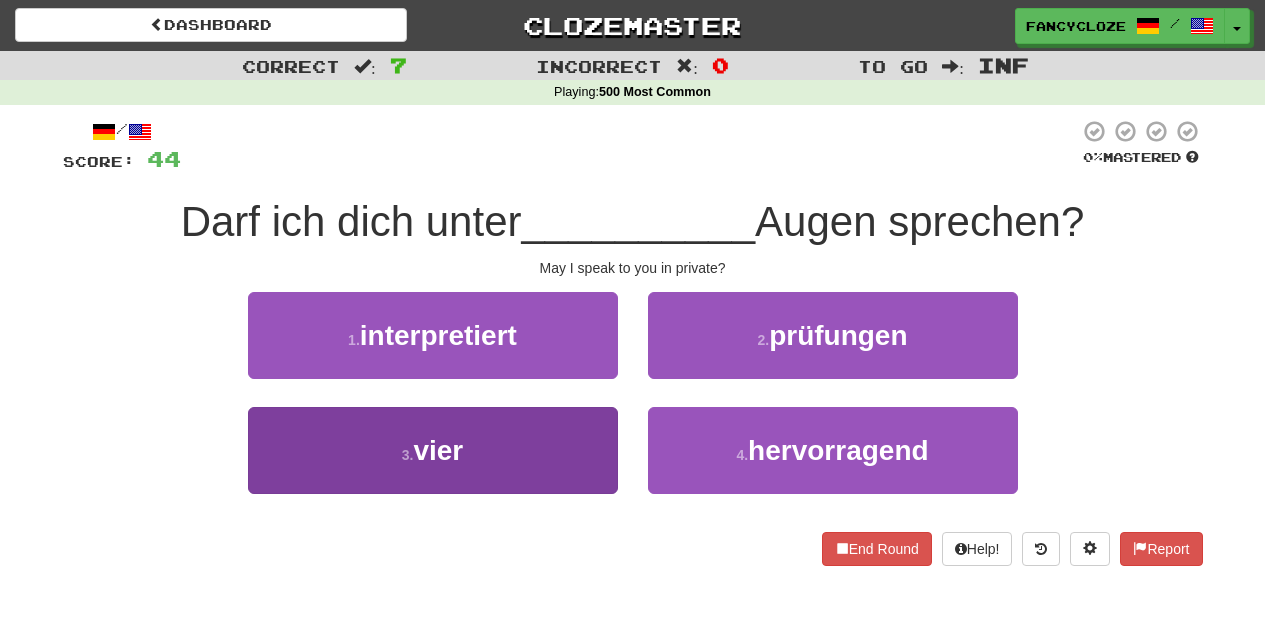 click on "3 .  vier" at bounding box center [433, 450] 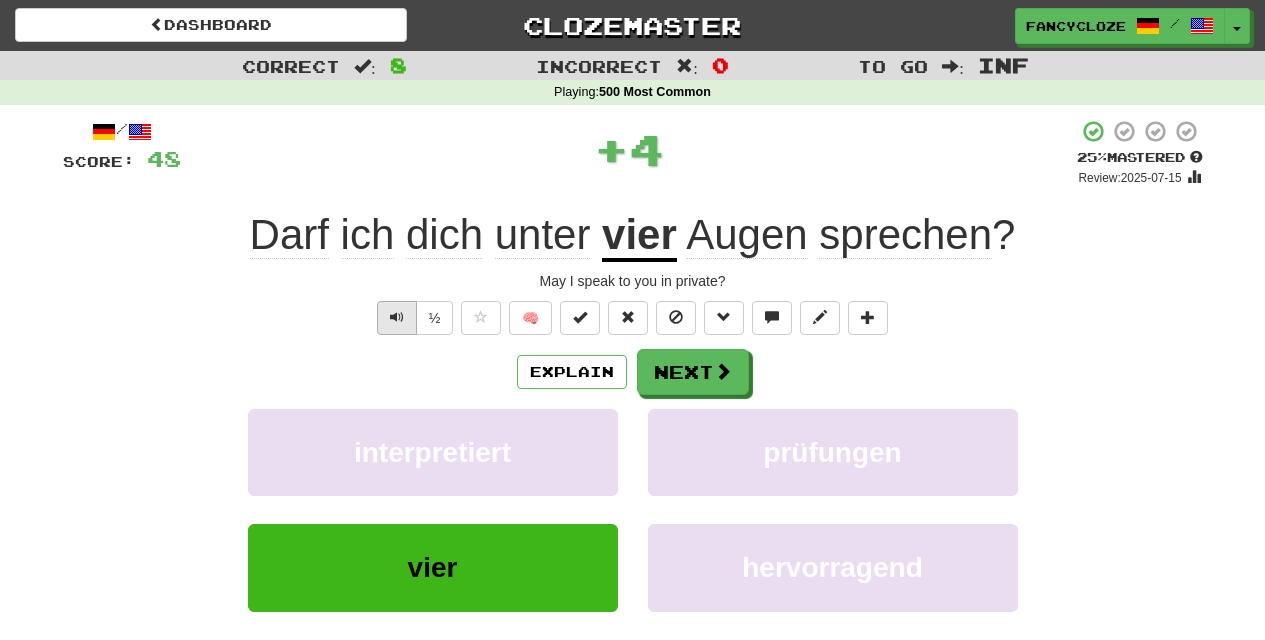 click at bounding box center (397, 317) 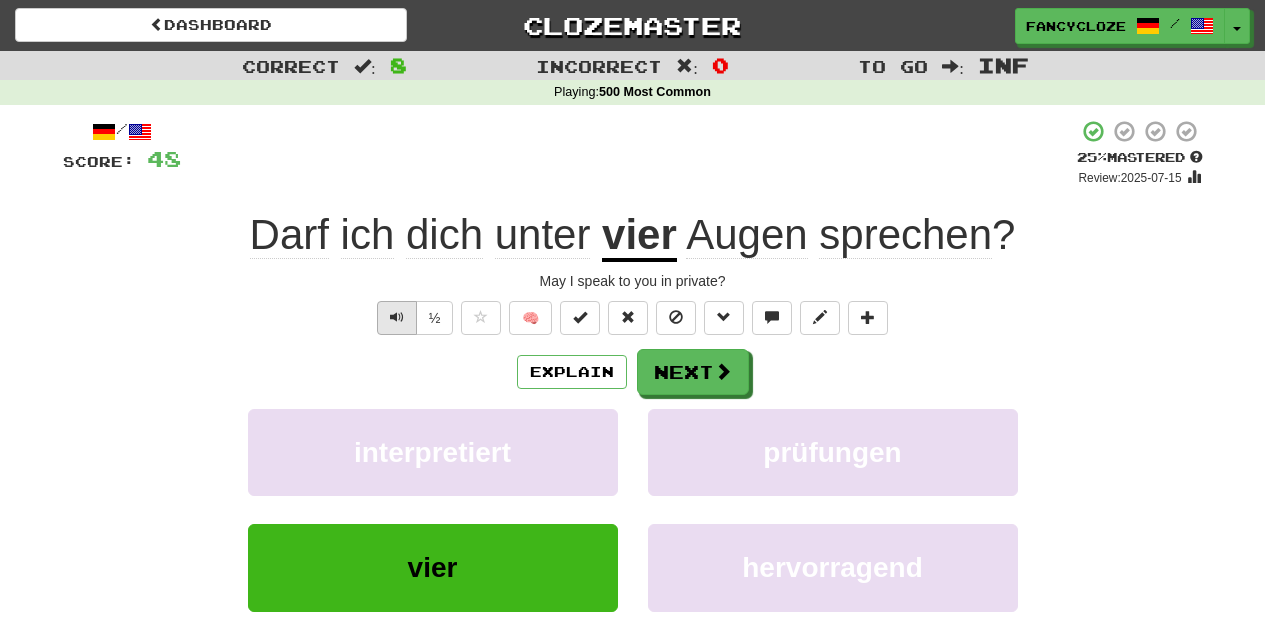 click at bounding box center [397, 318] 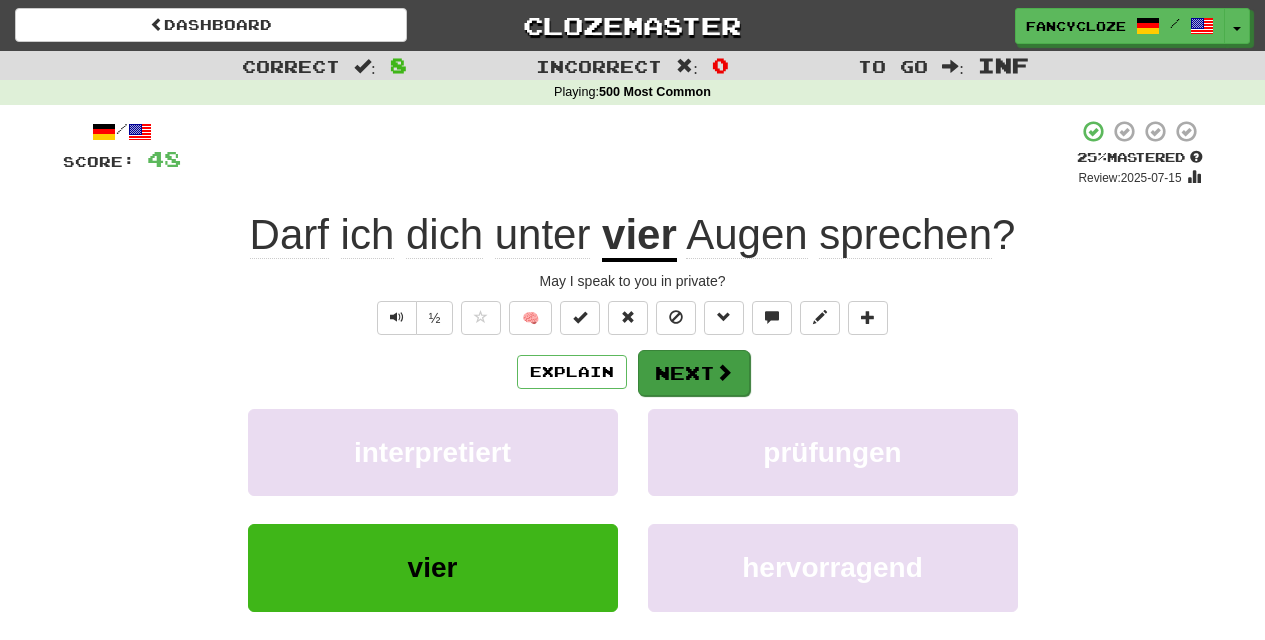 click on "Next" at bounding box center [694, 373] 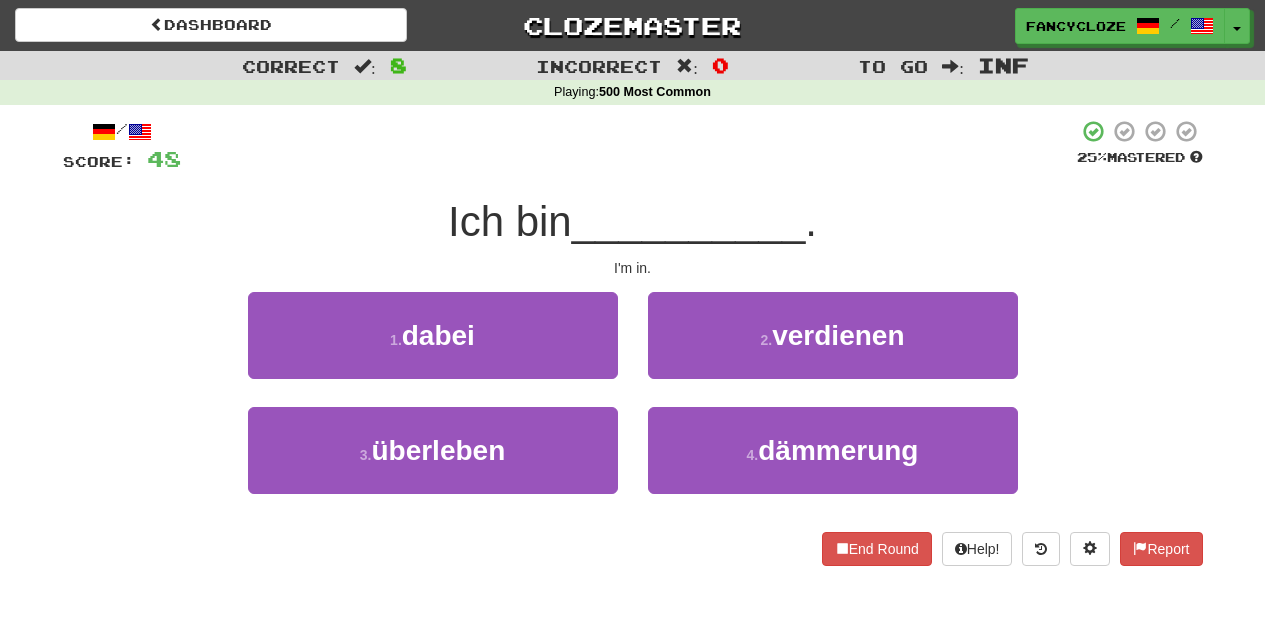 click on "1 .  dabei" at bounding box center [433, 335] 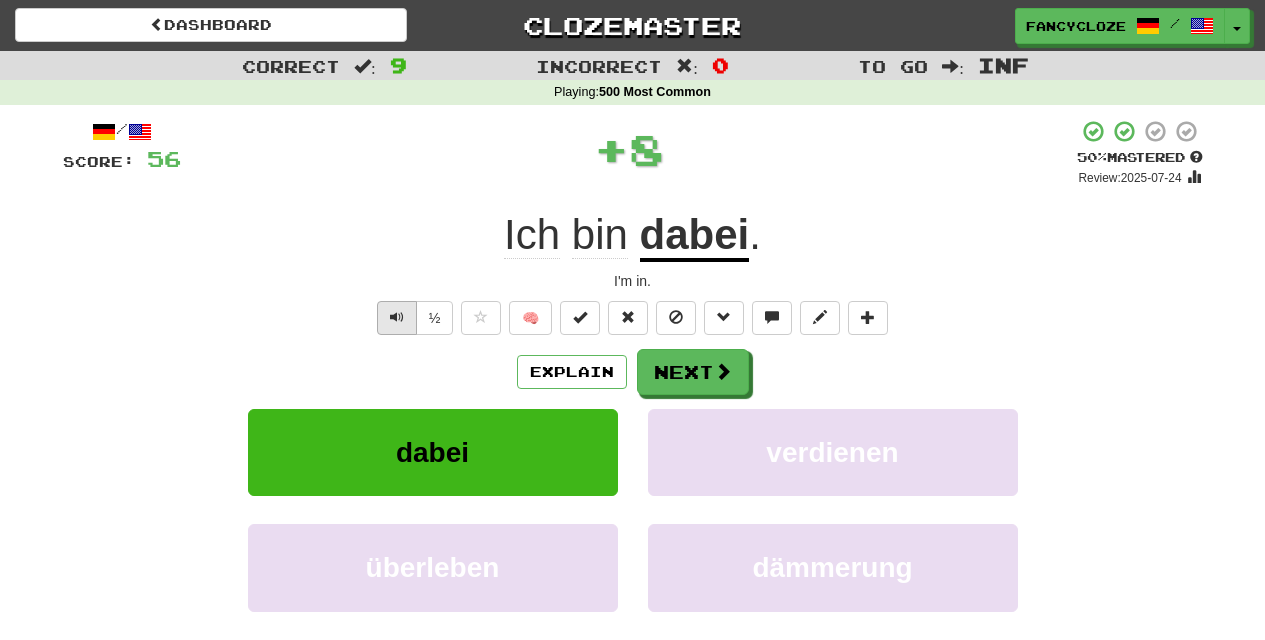 click at bounding box center [397, 317] 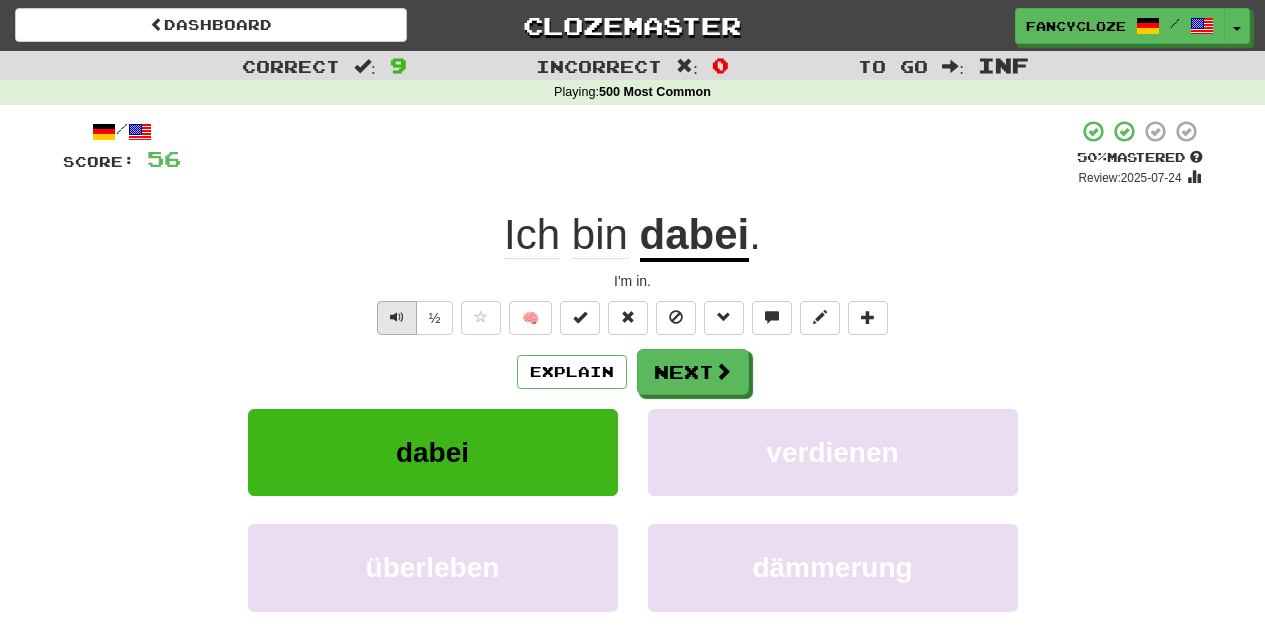 click at bounding box center [397, 317] 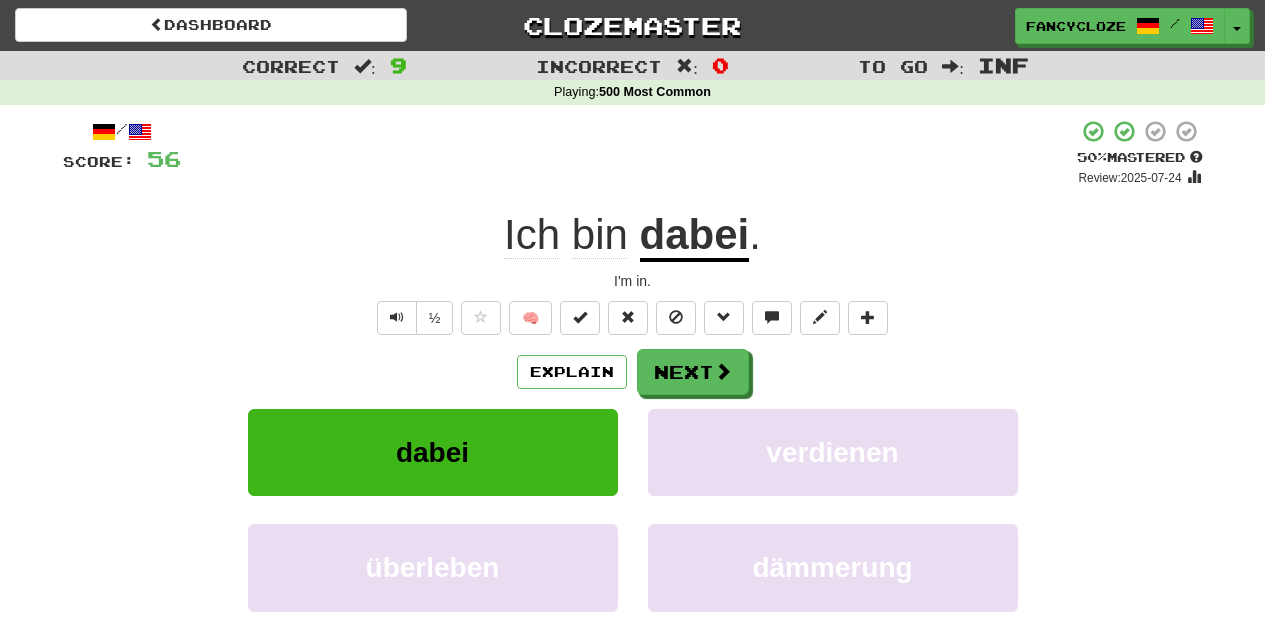 drag, startPoint x: 673, startPoint y: 356, endPoint x: 345, endPoint y: 348, distance: 328.09753 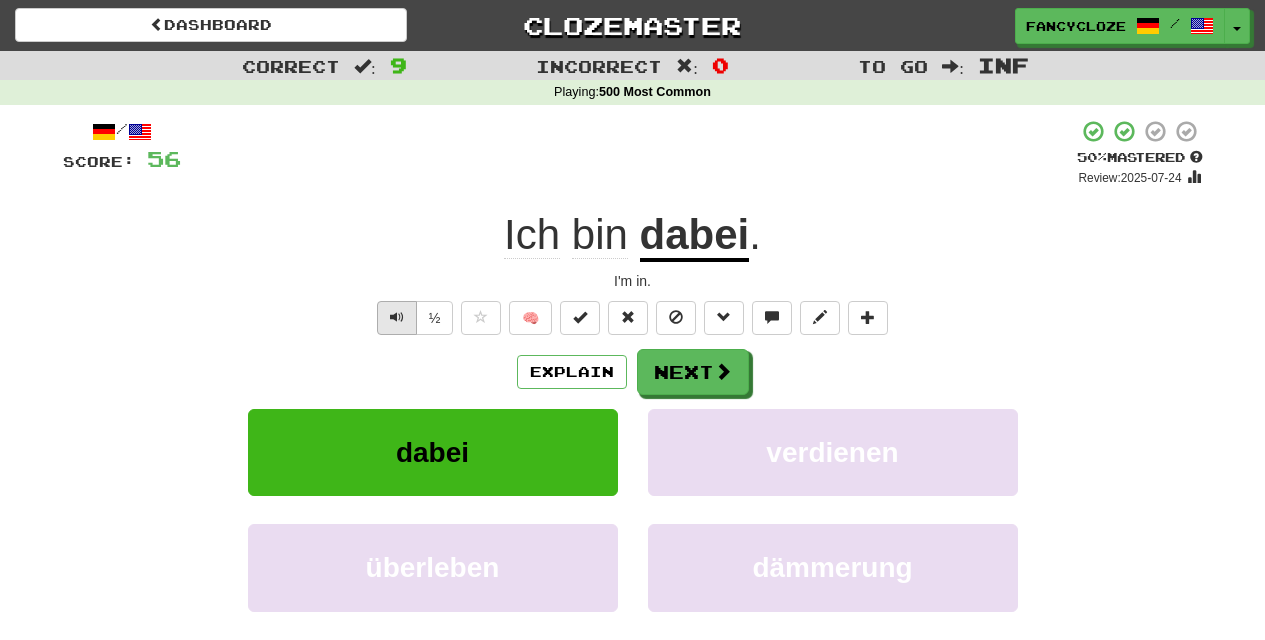 click at bounding box center [397, 318] 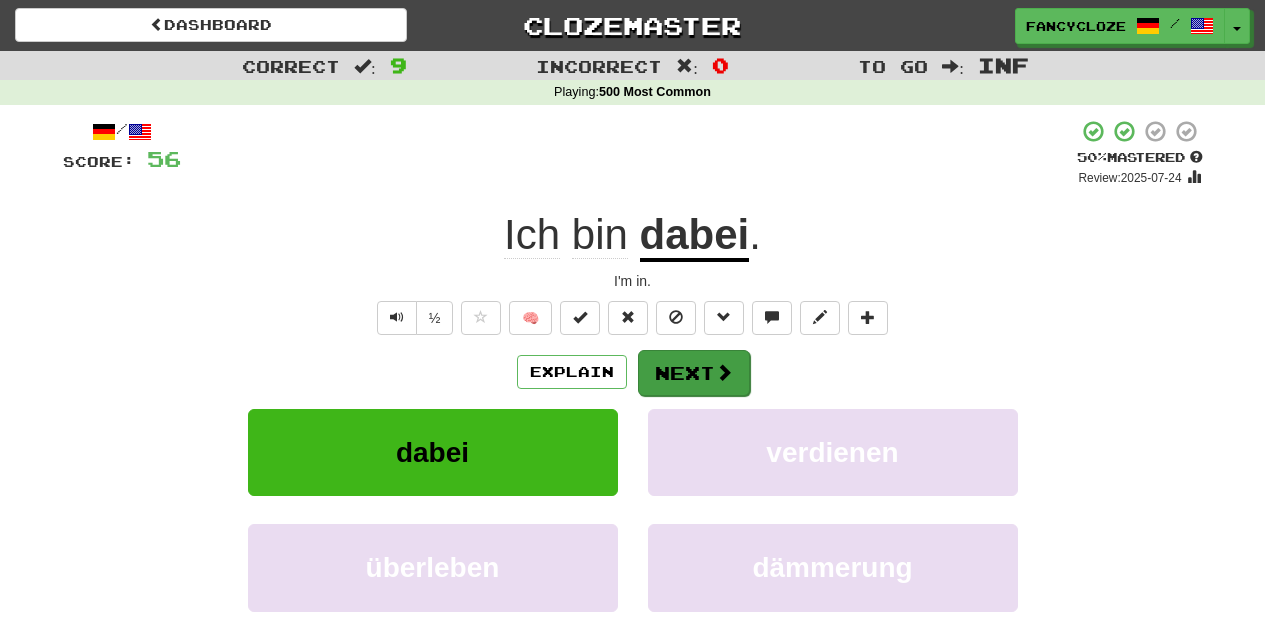 click on "Next" at bounding box center (694, 373) 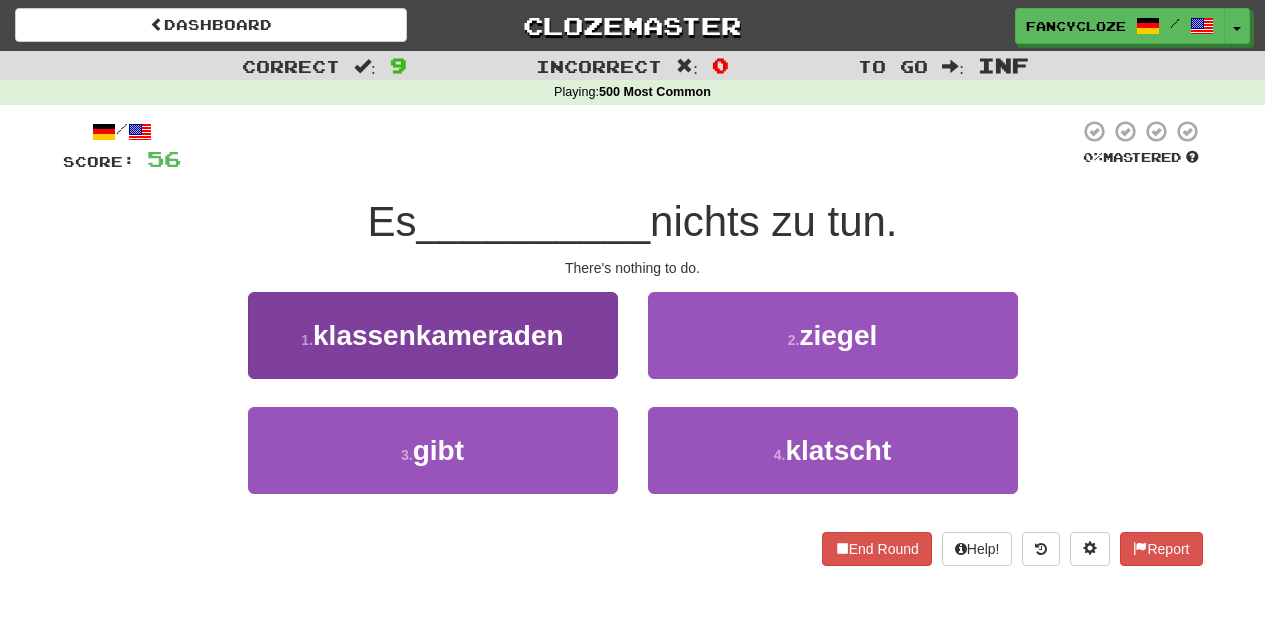 click on "3 .  gibt" at bounding box center [433, 450] 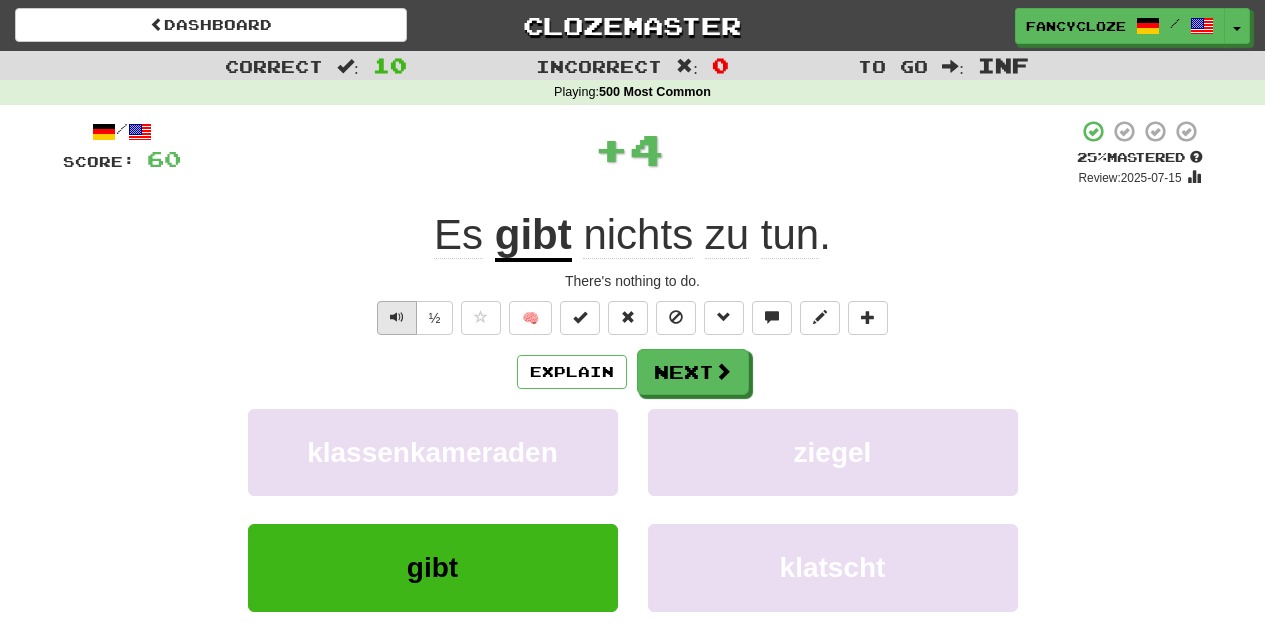 click at bounding box center [397, 317] 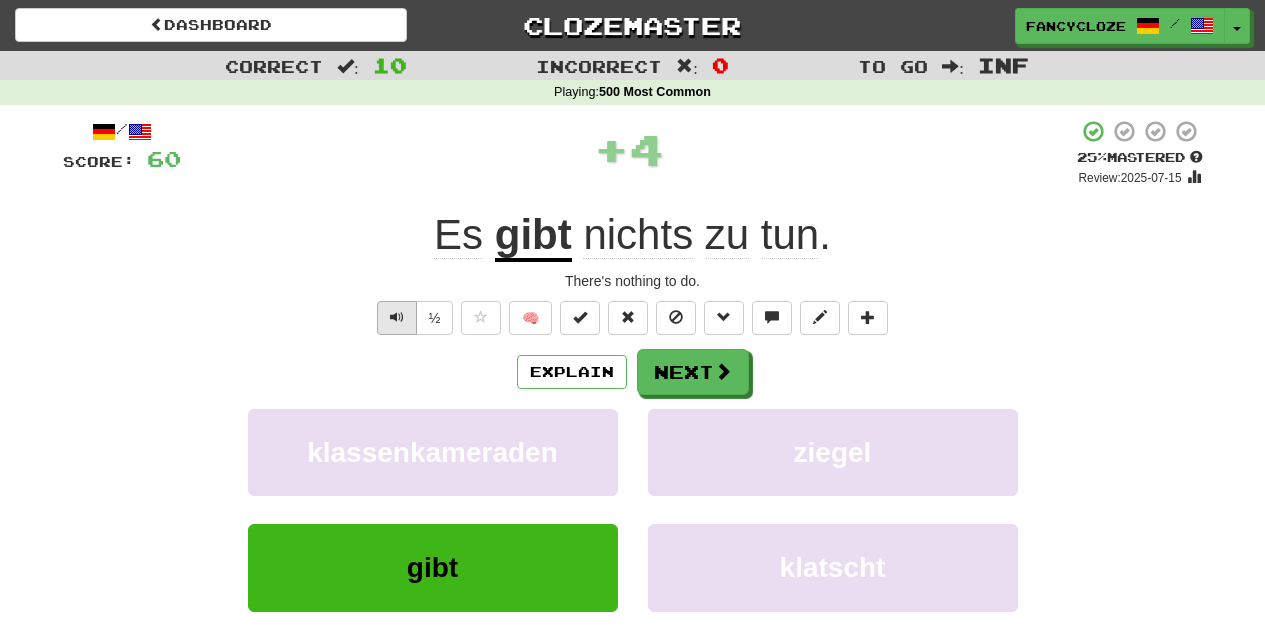 click at bounding box center (397, 317) 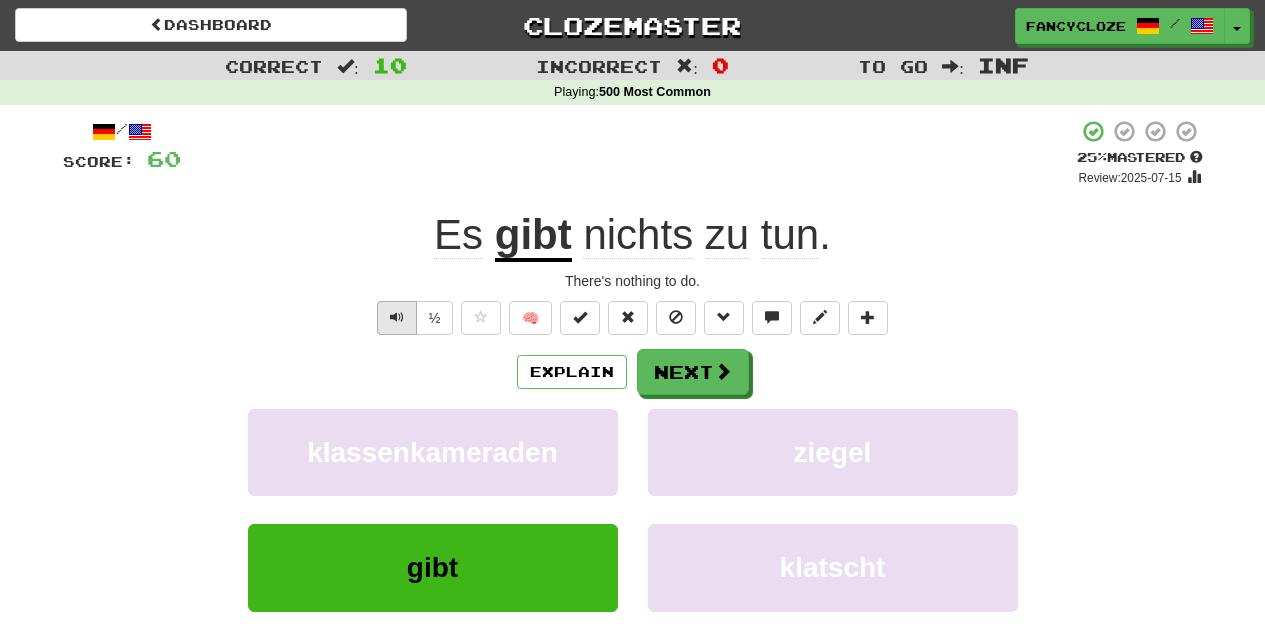 click at bounding box center (397, 317) 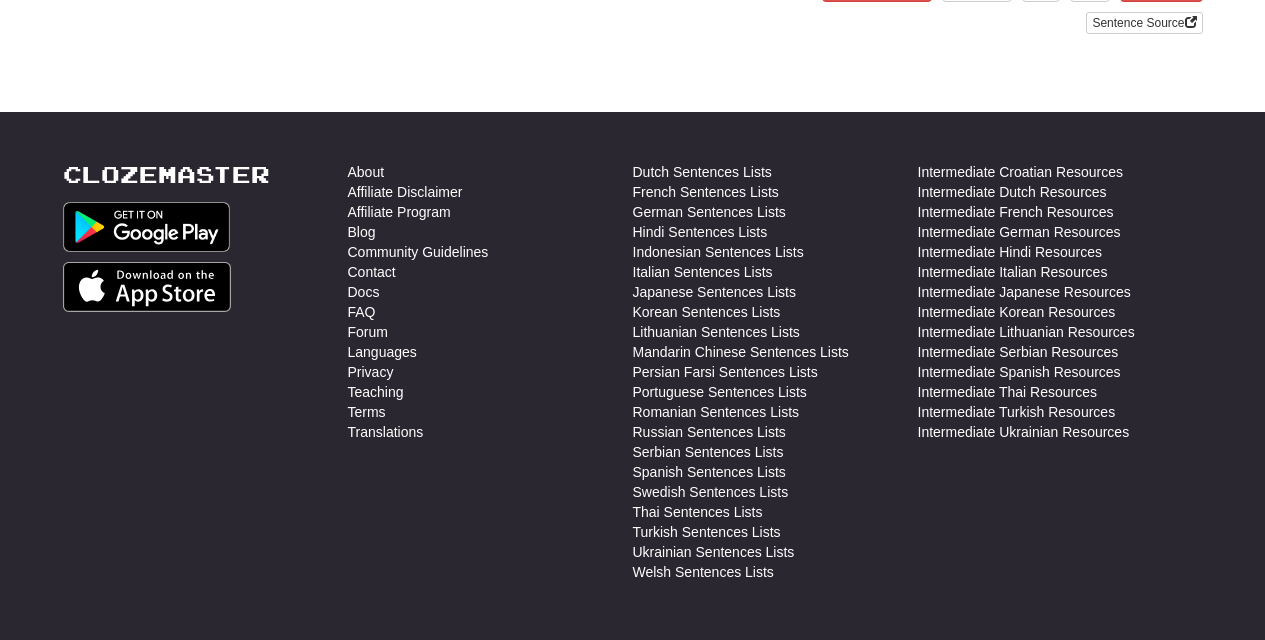 scroll, scrollTop: 536, scrollLeft: 0, axis: vertical 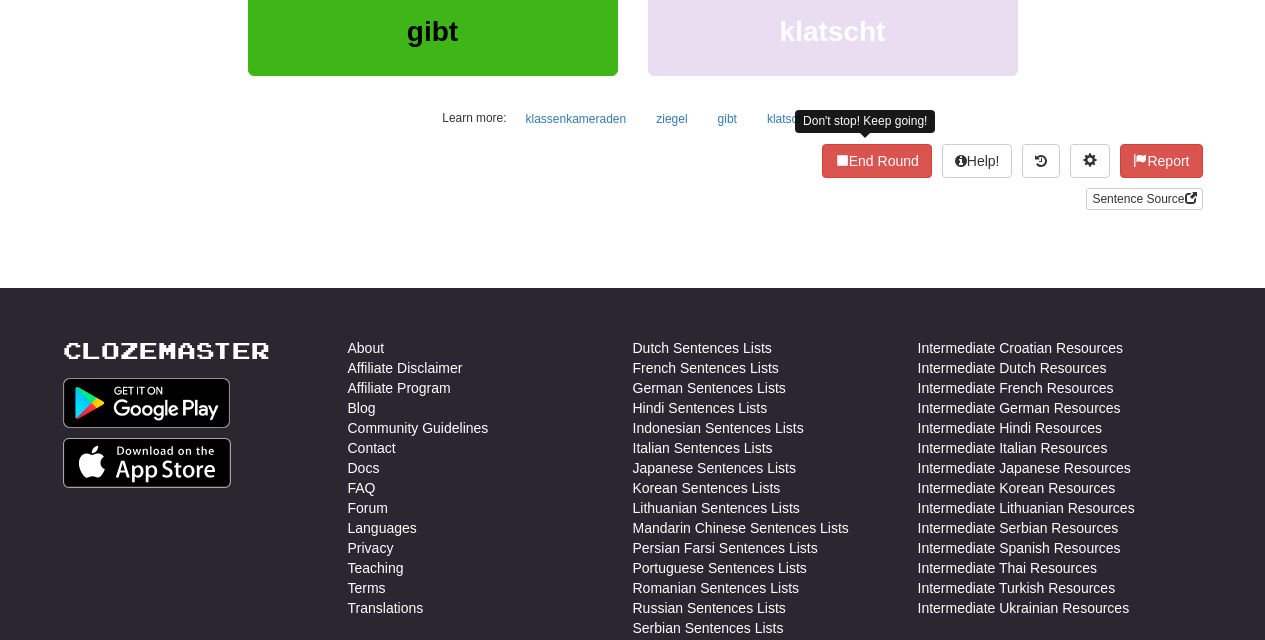 drag, startPoint x: 869, startPoint y: 157, endPoint x: 890, endPoint y: 157, distance: 21 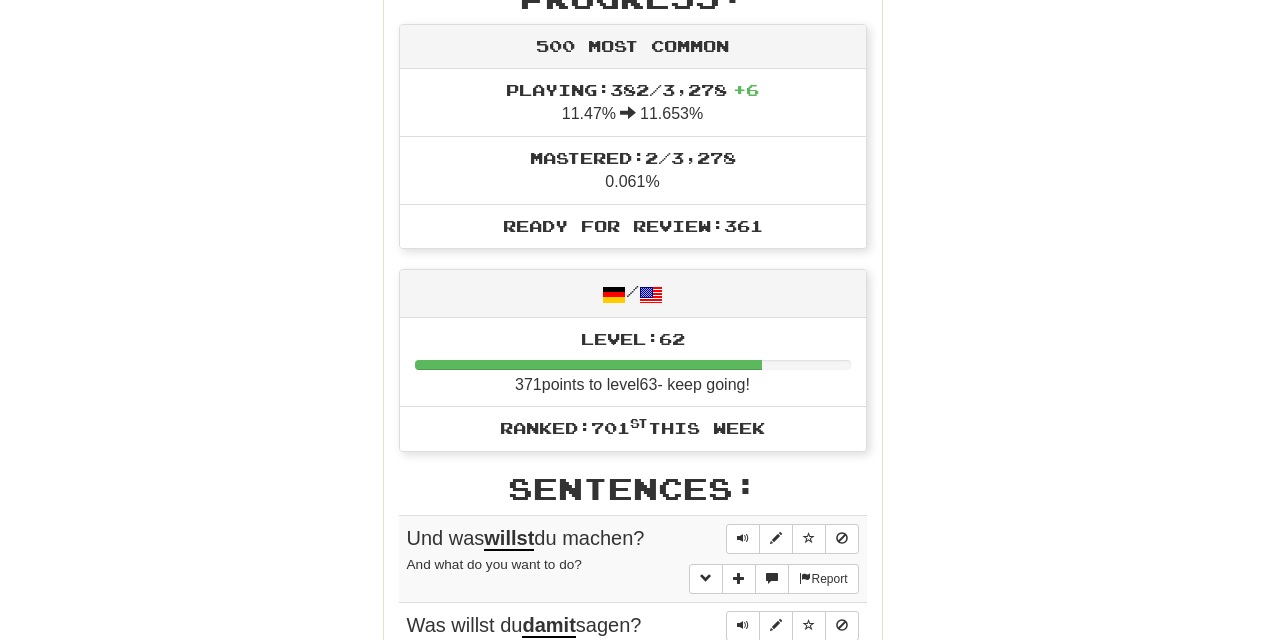 scroll, scrollTop: 0, scrollLeft: 0, axis: both 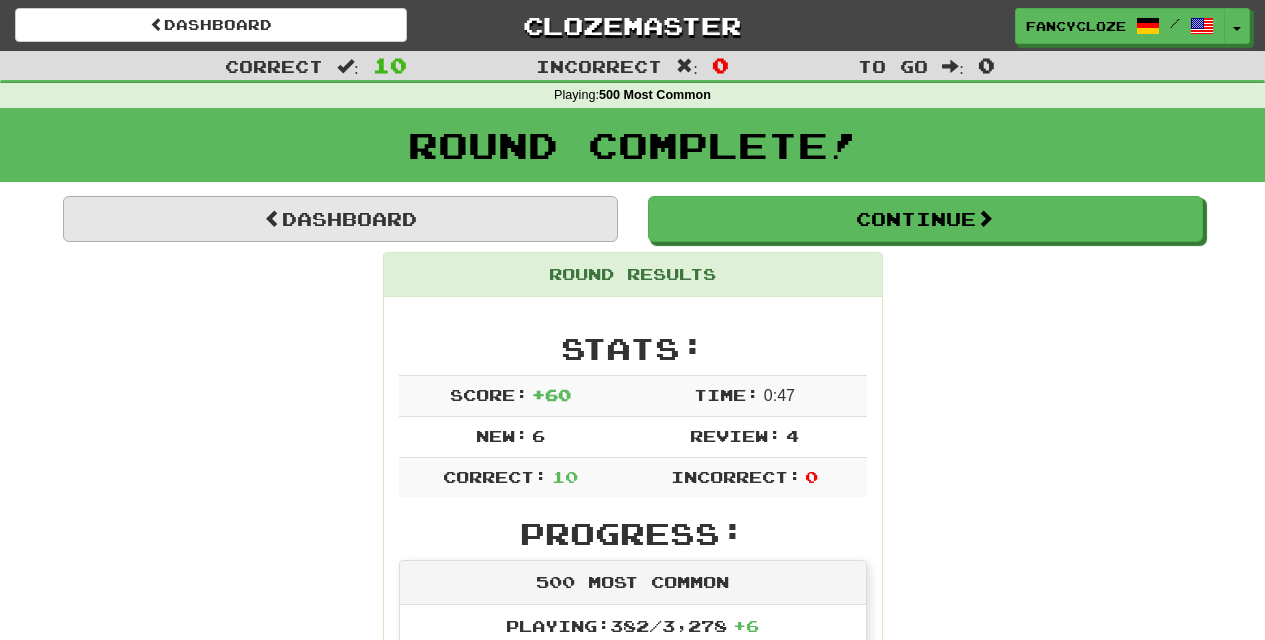 click on "Dashboard" at bounding box center [340, 219] 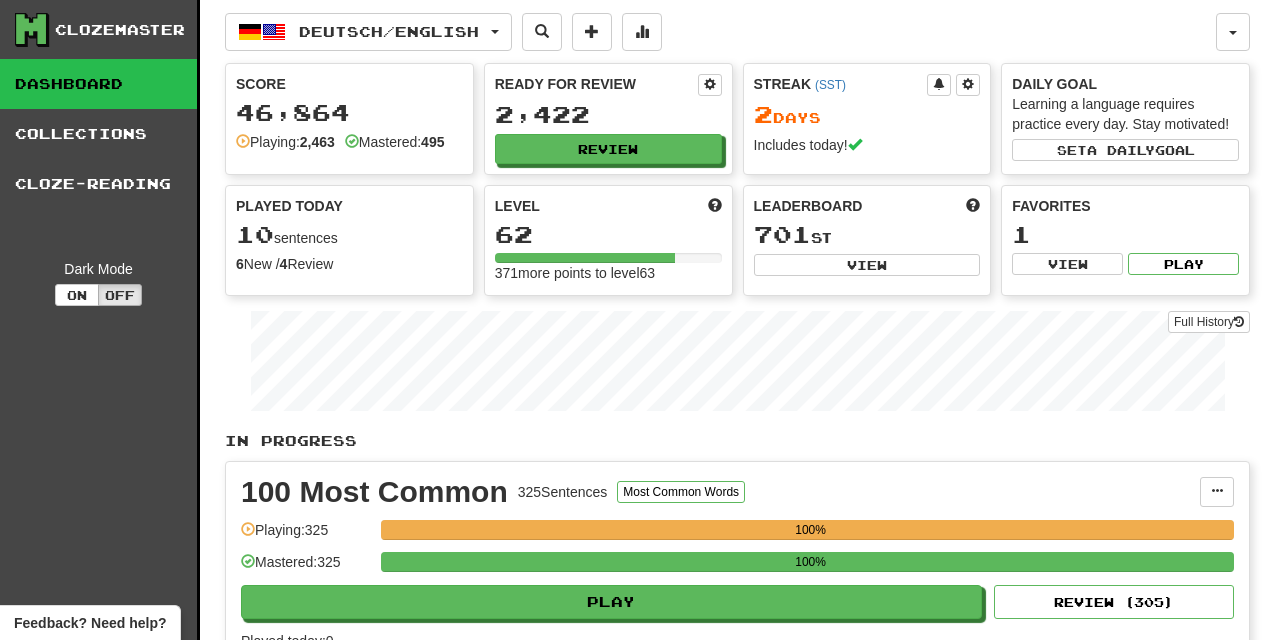 scroll, scrollTop: 0, scrollLeft: 0, axis: both 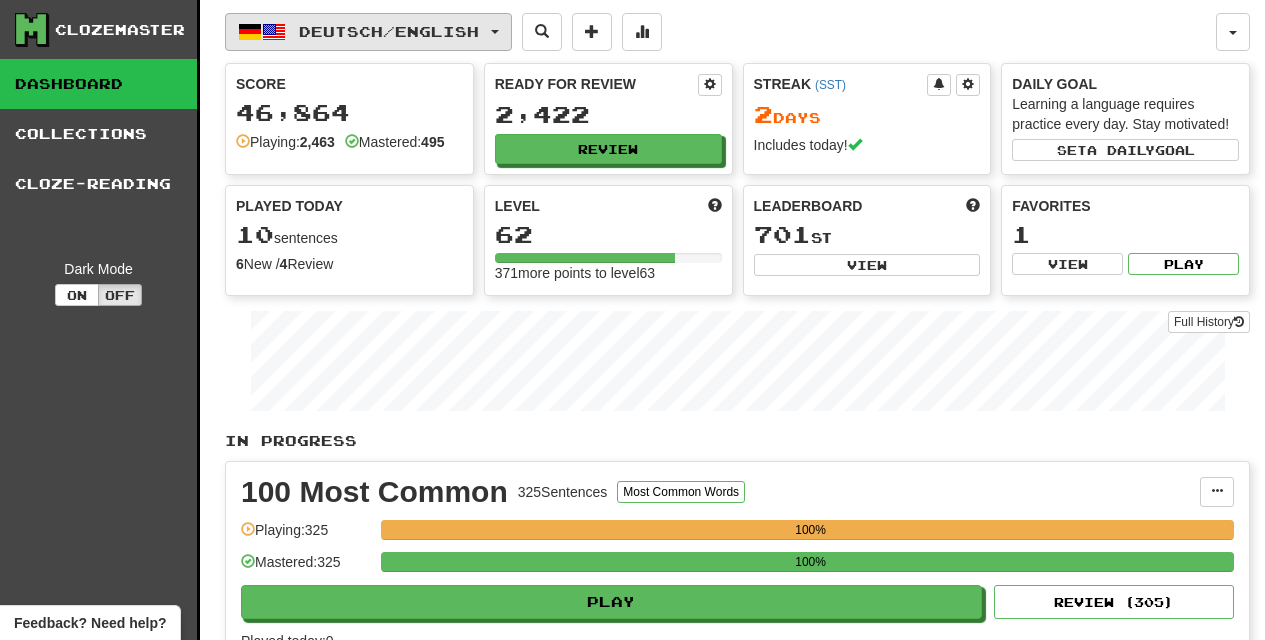 click on "Deutsch  /  English" at bounding box center (368, 32) 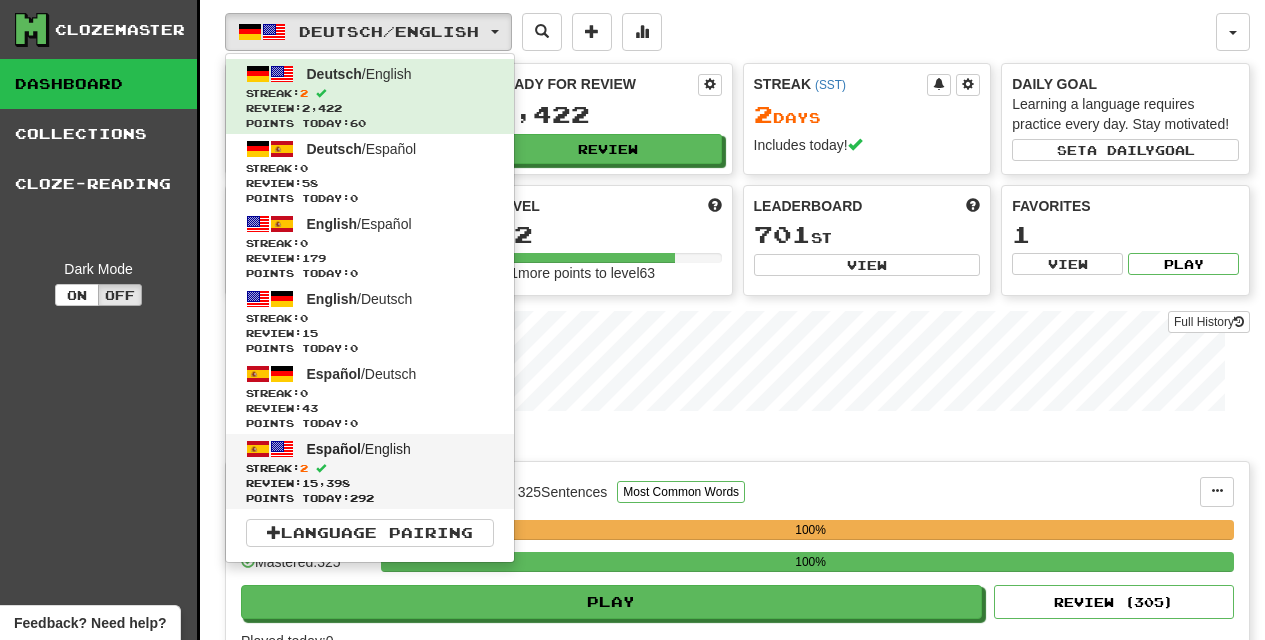 click on "Review:  15,398" at bounding box center (370, 483) 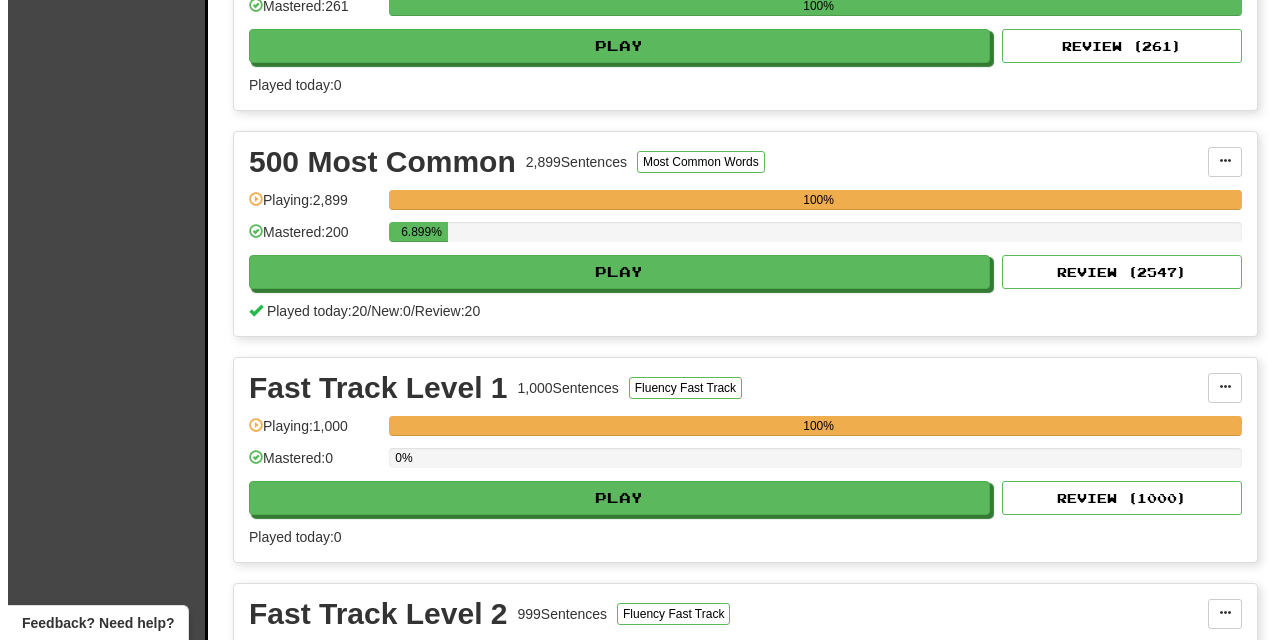 scroll, scrollTop: 511, scrollLeft: 0, axis: vertical 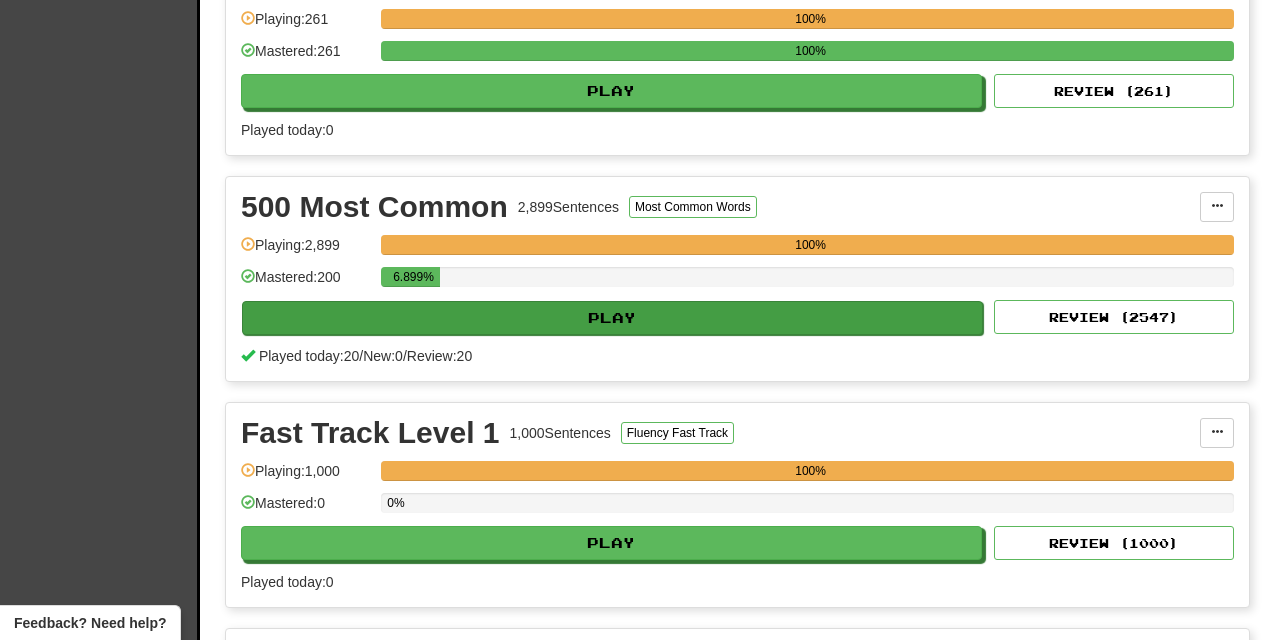 click on "Play" at bounding box center (612, 318) 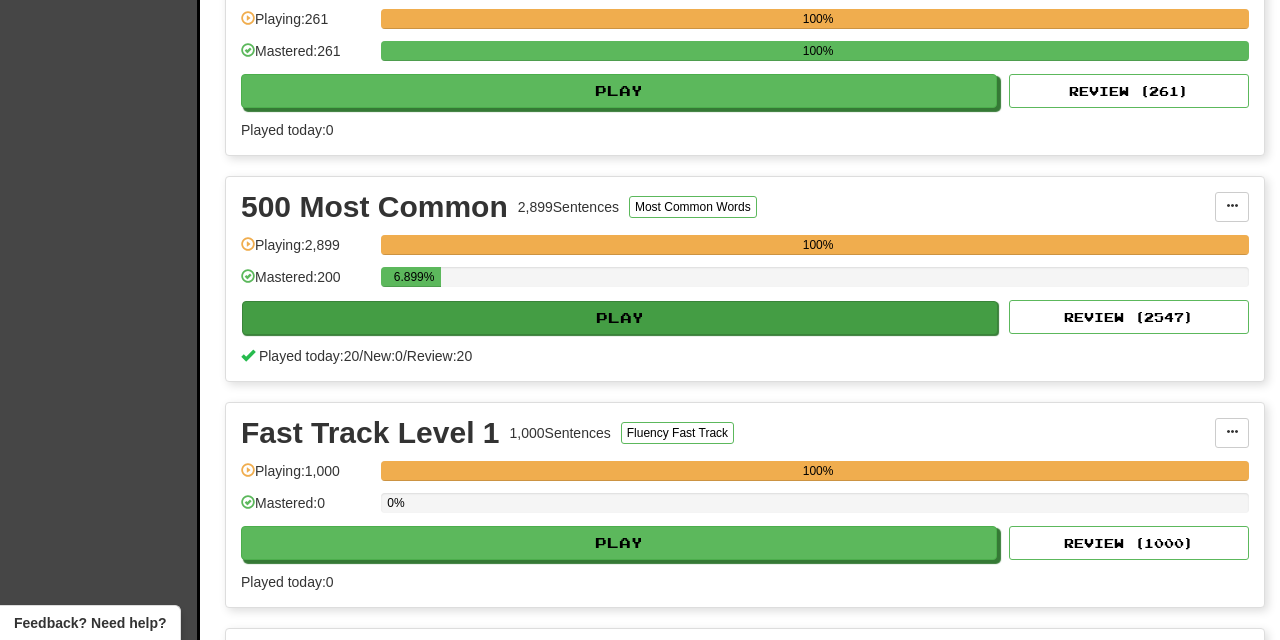 select on "********" 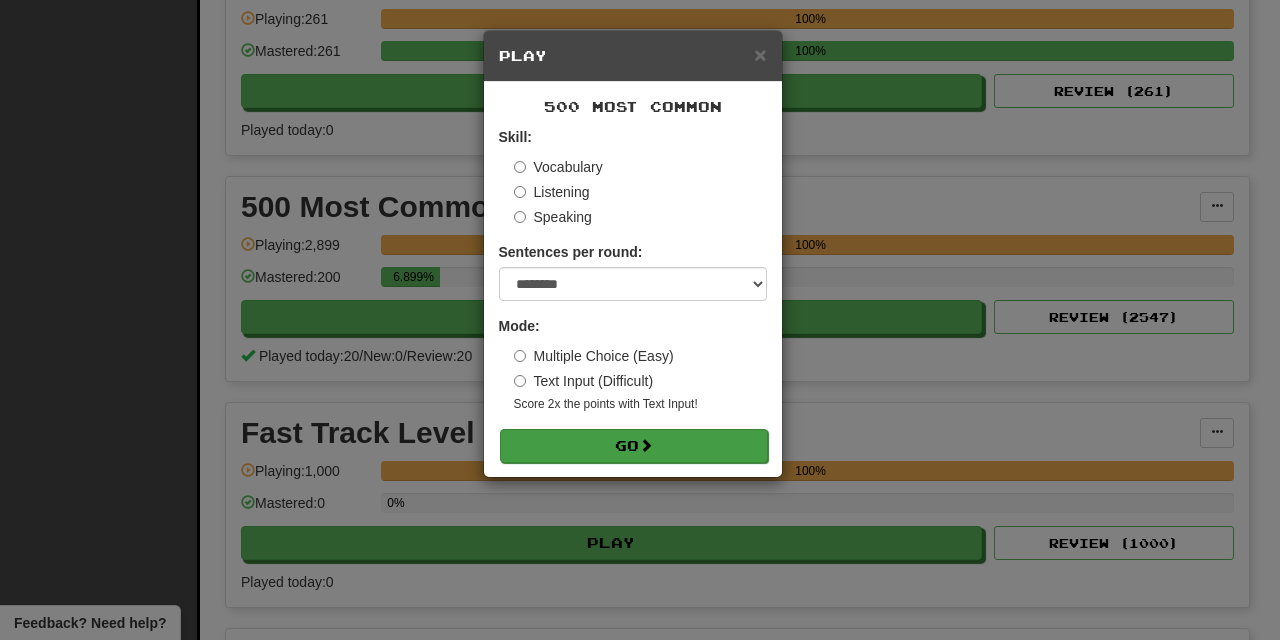 drag, startPoint x: 663, startPoint y: 447, endPoint x: 677, endPoint y: 446, distance: 14.035668 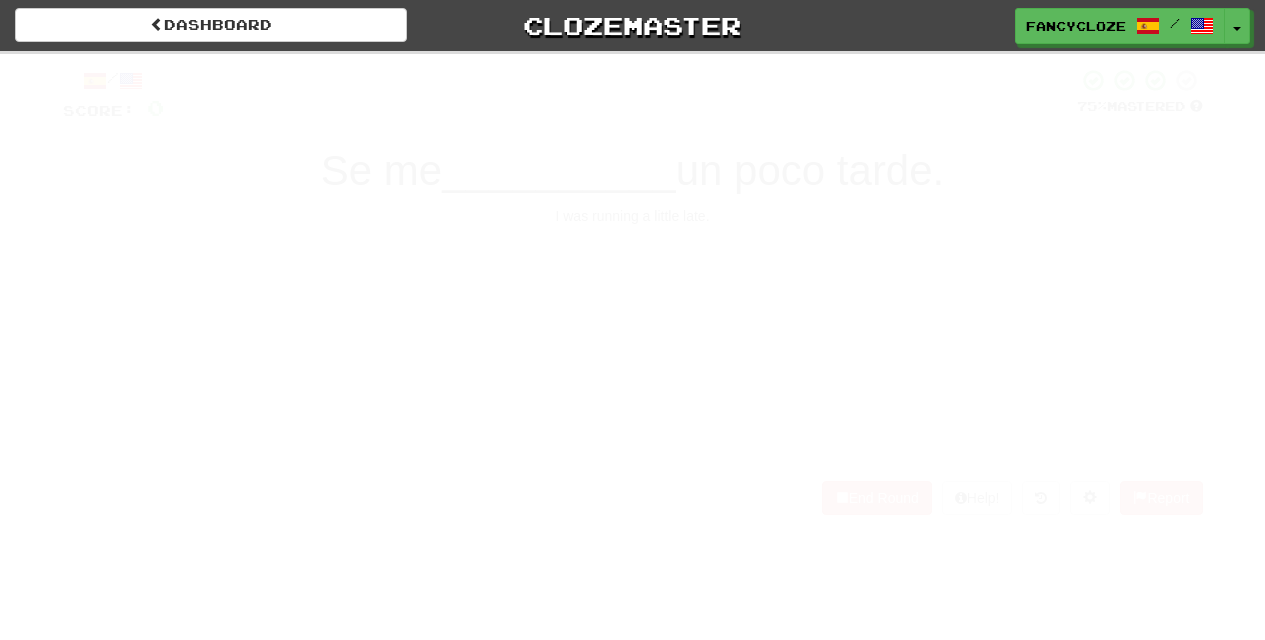 scroll, scrollTop: 0, scrollLeft: 0, axis: both 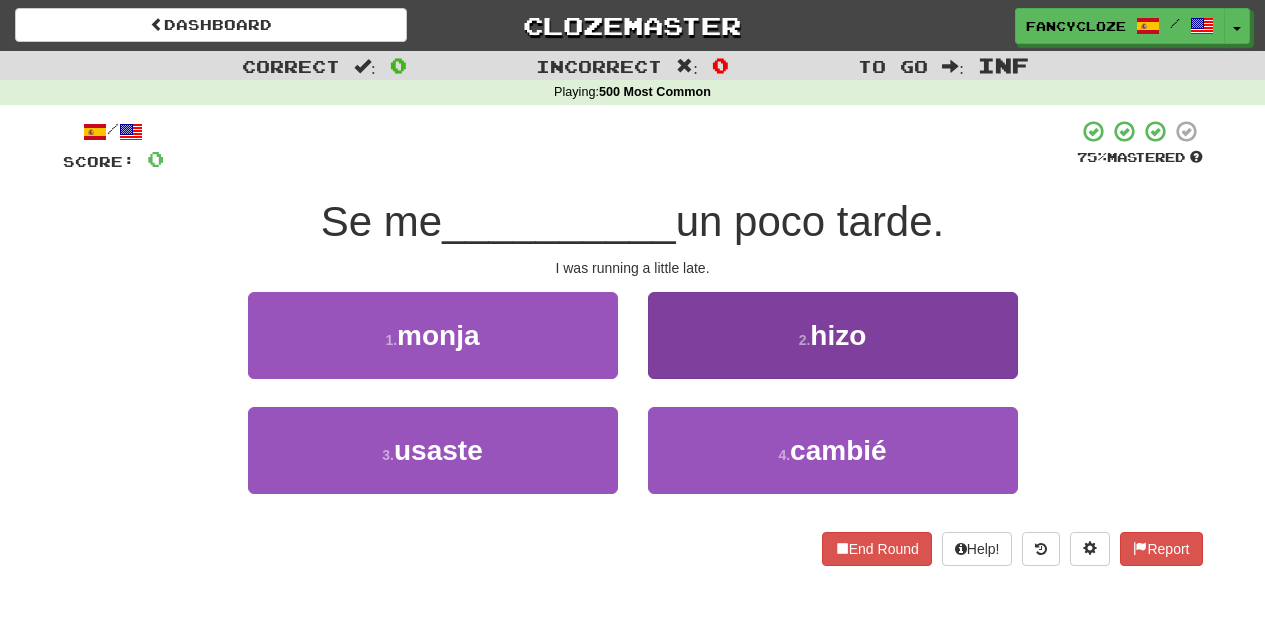 click on "2 .  hizo" at bounding box center (833, 335) 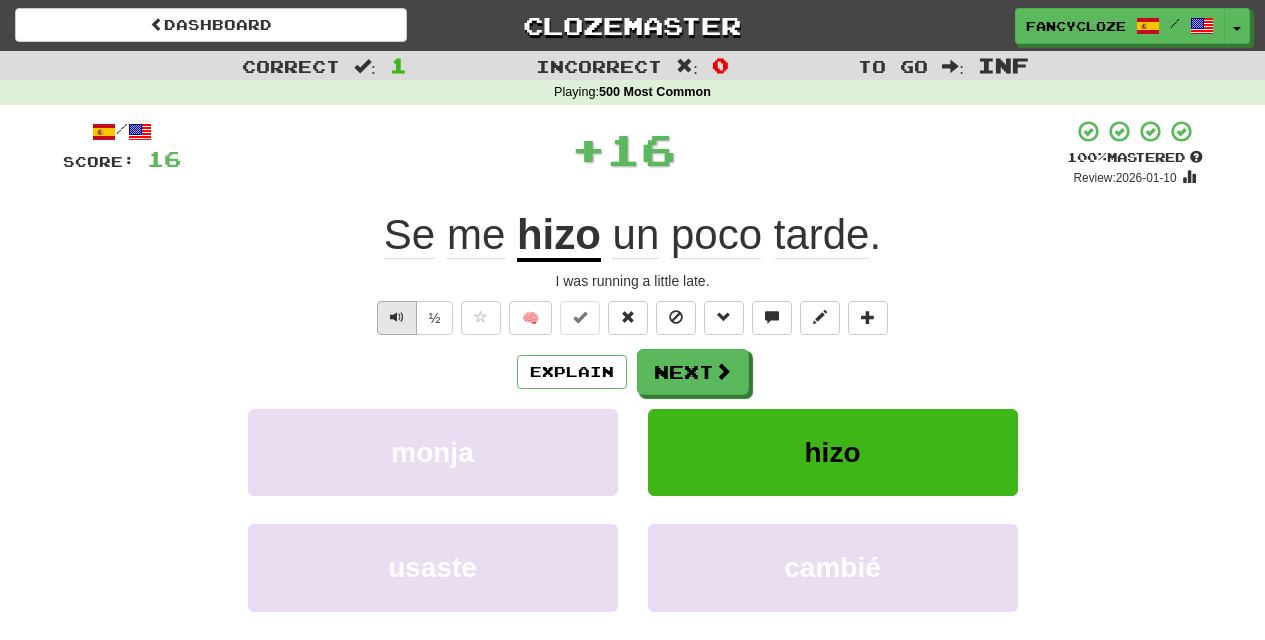 click at bounding box center [397, 317] 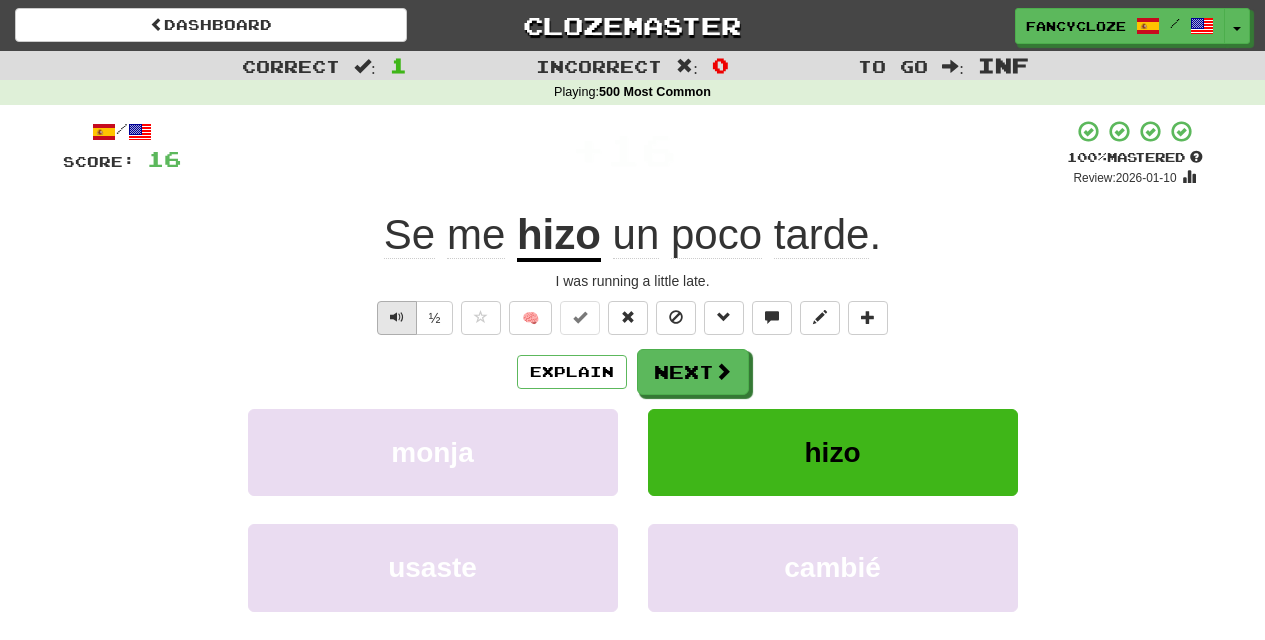 click at bounding box center (397, 317) 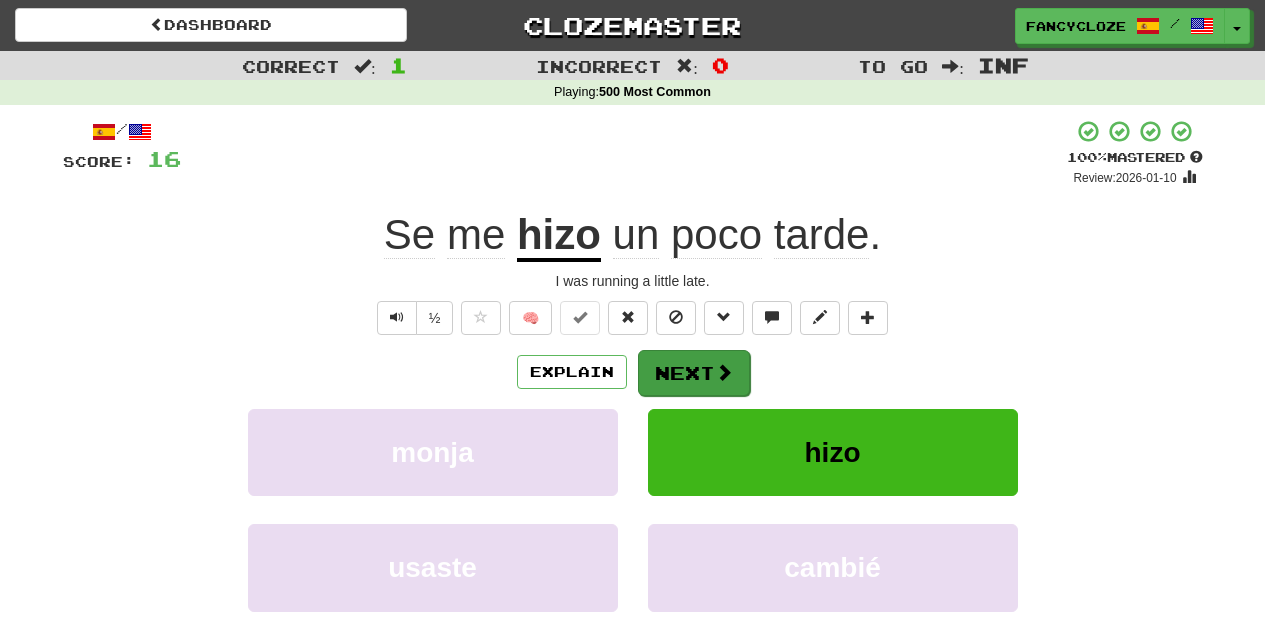 click on "Next" at bounding box center [694, 373] 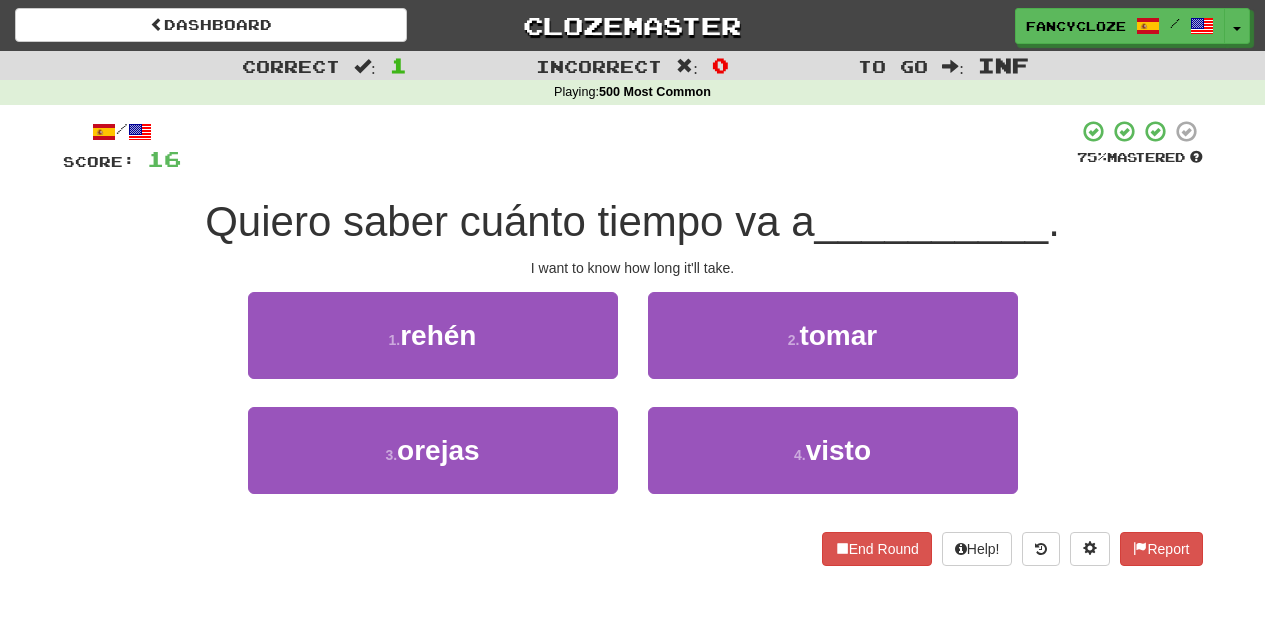 drag, startPoint x: 826, startPoint y: 327, endPoint x: 811, endPoint y: 333, distance: 16.155495 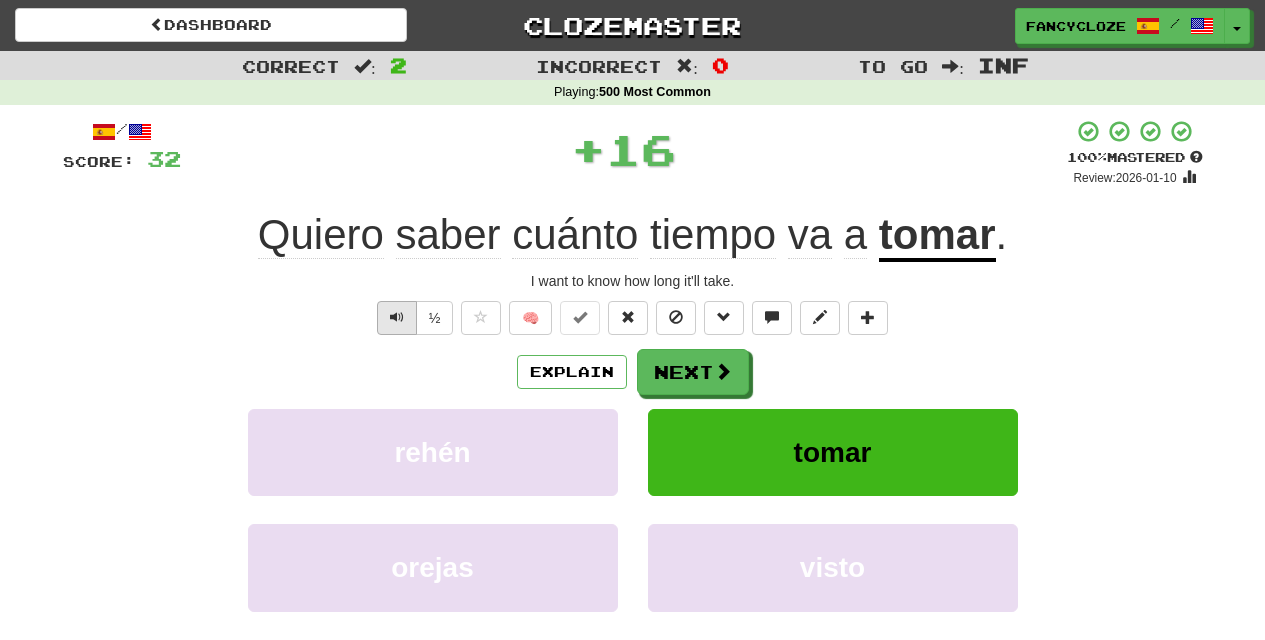 click at bounding box center [397, 317] 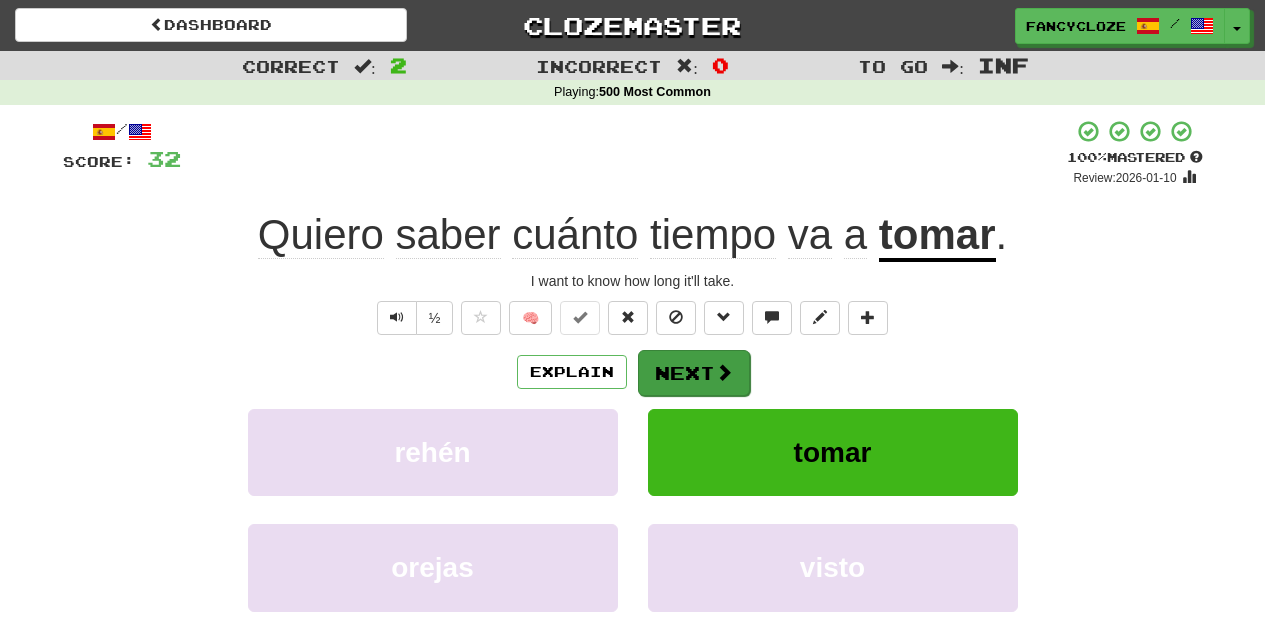 click on "Next" at bounding box center [694, 373] 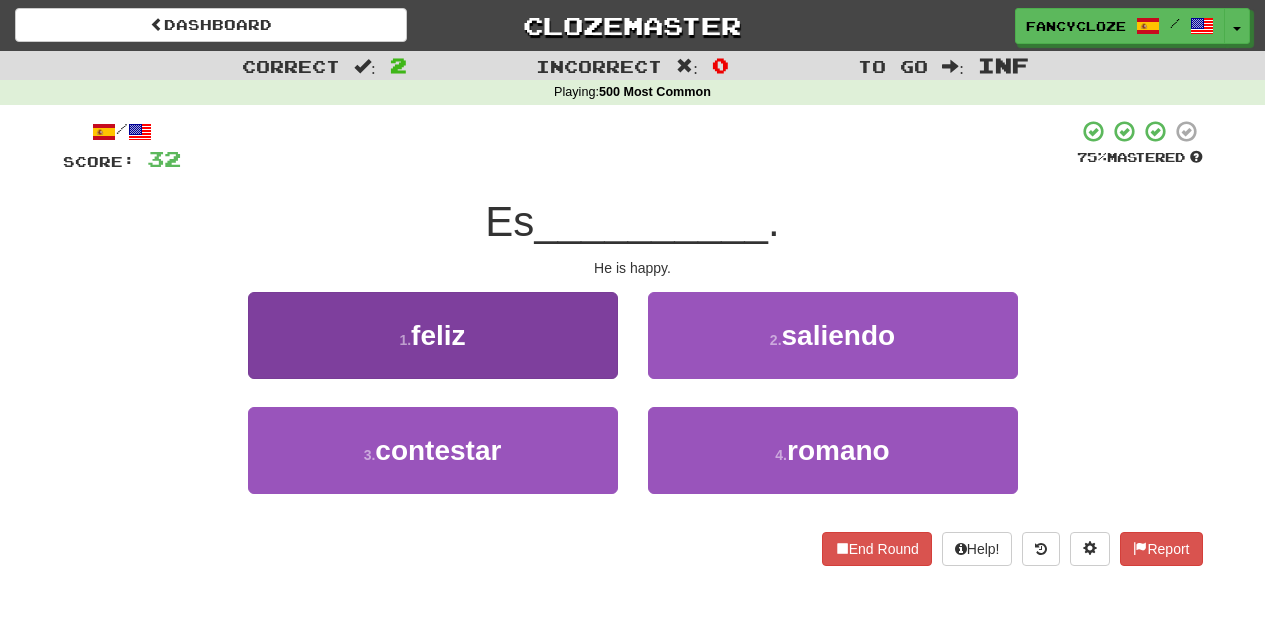 click on "feliz" at bounding box center [438, 335] 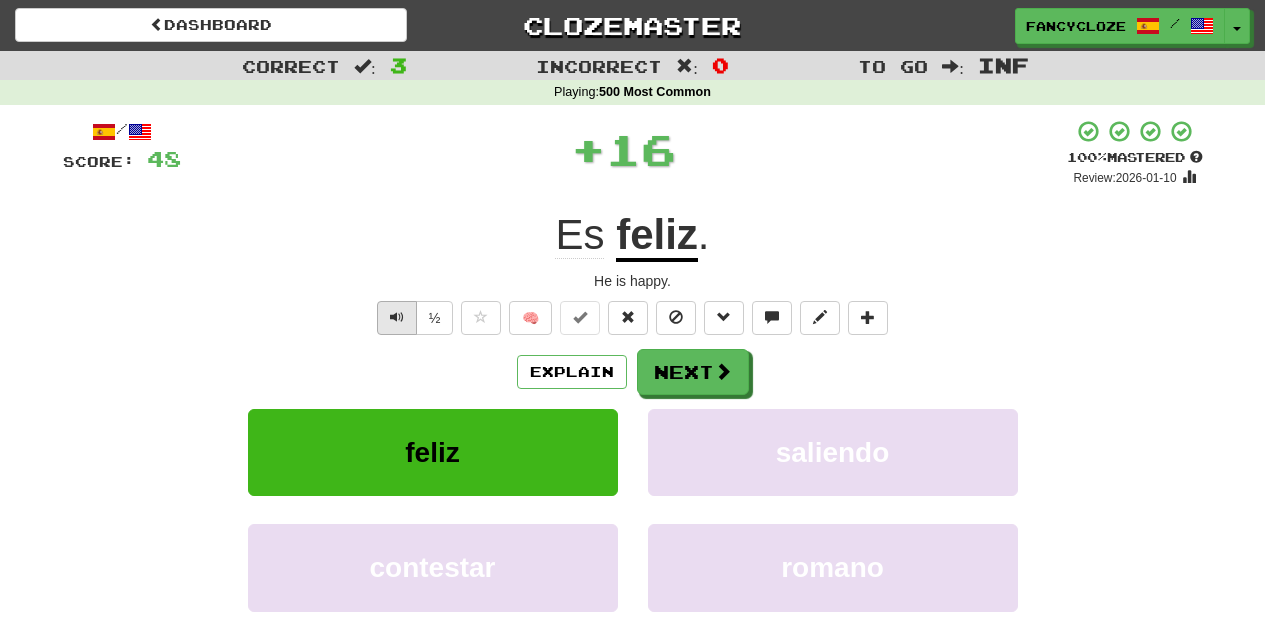 click at bounding box center (397, 317) 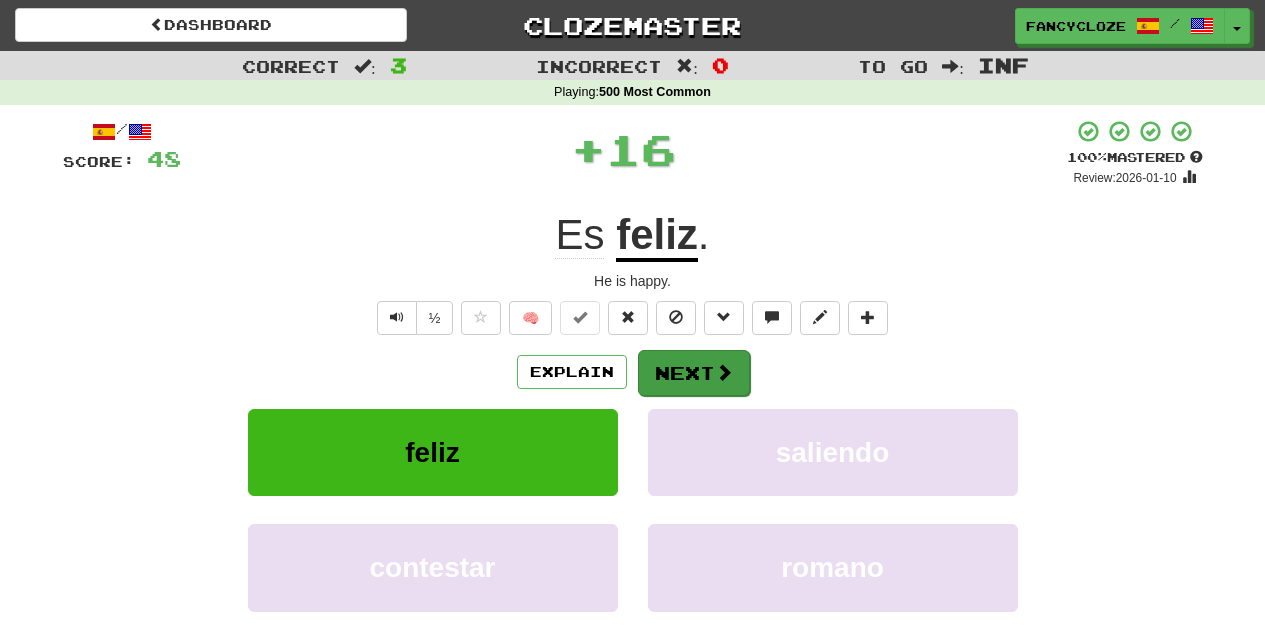 click on "Next" at bounding box center (694, 373) 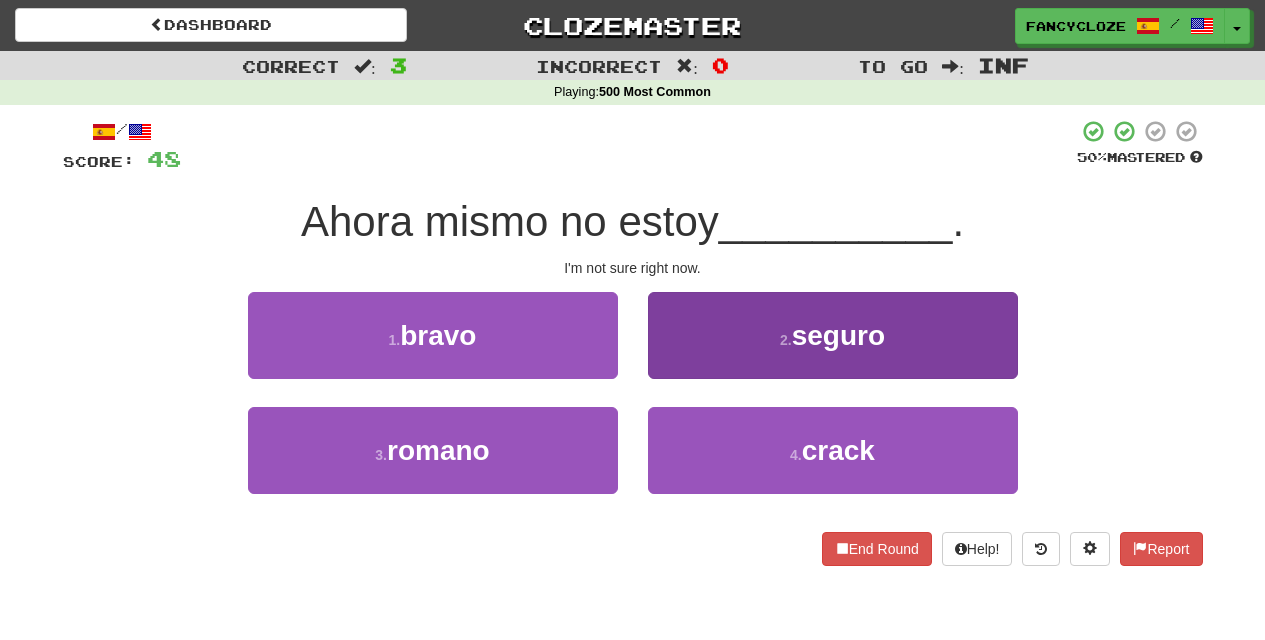 click on "2 .  seguro" at bounding box center [833, 335] 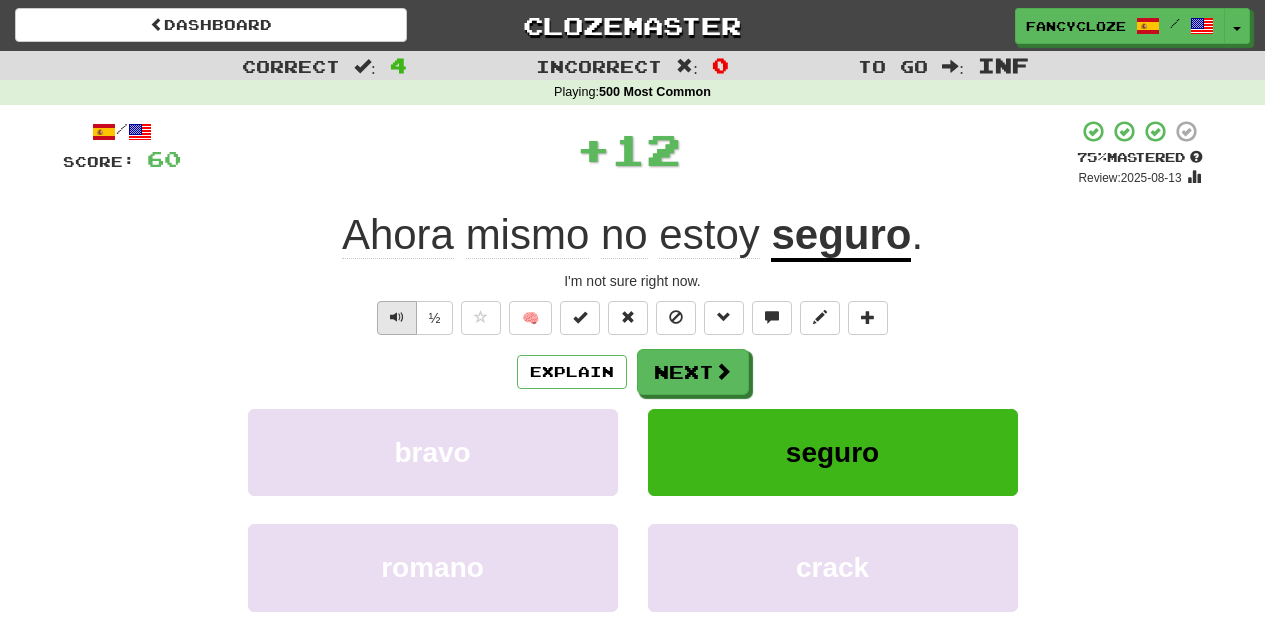 click at bounding box center (397, 318) 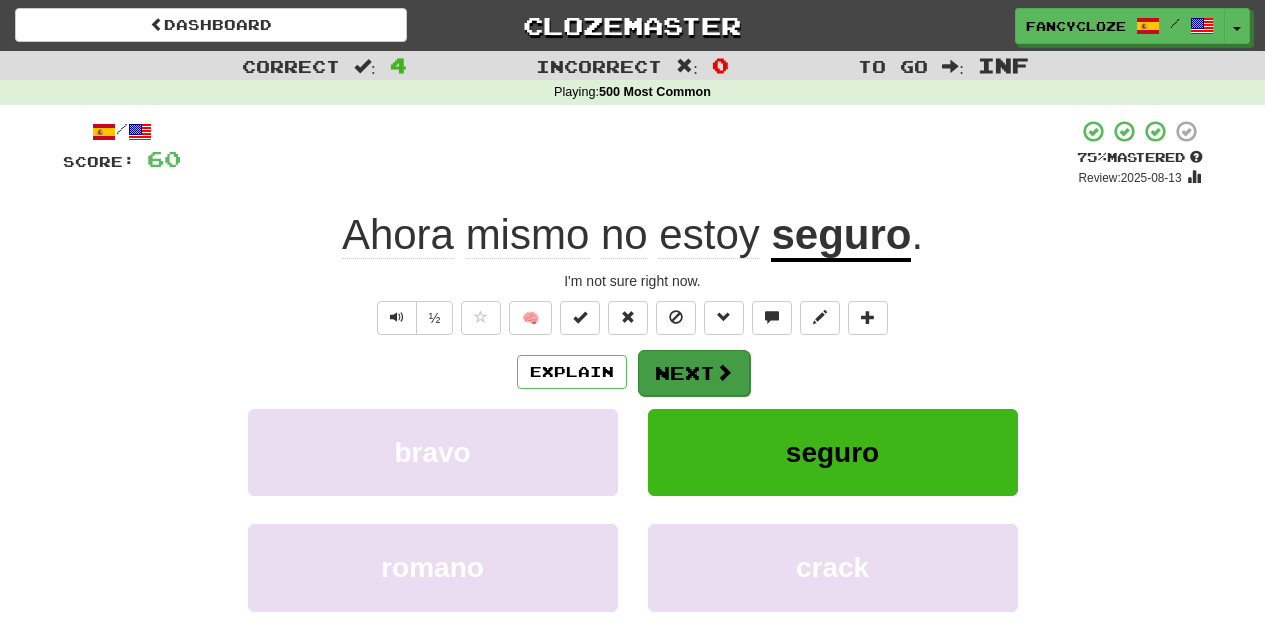 click on "Next" at bounding box center (694, 373) 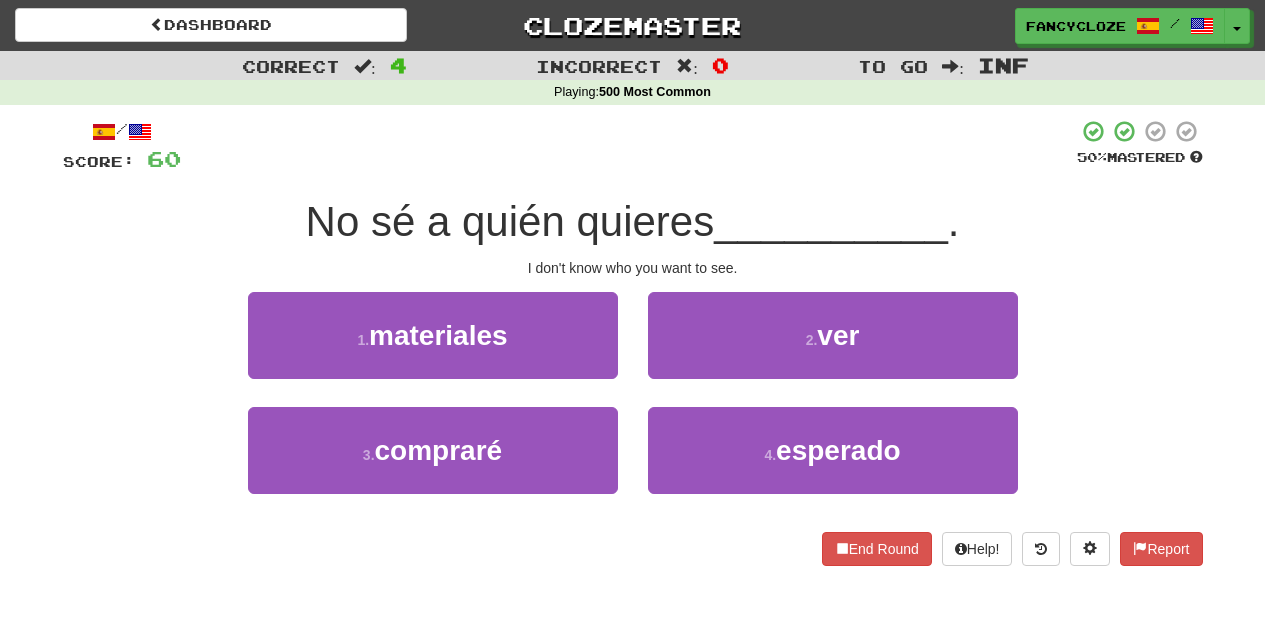 click on "2 .  ver" at bounding box center [833, 335] 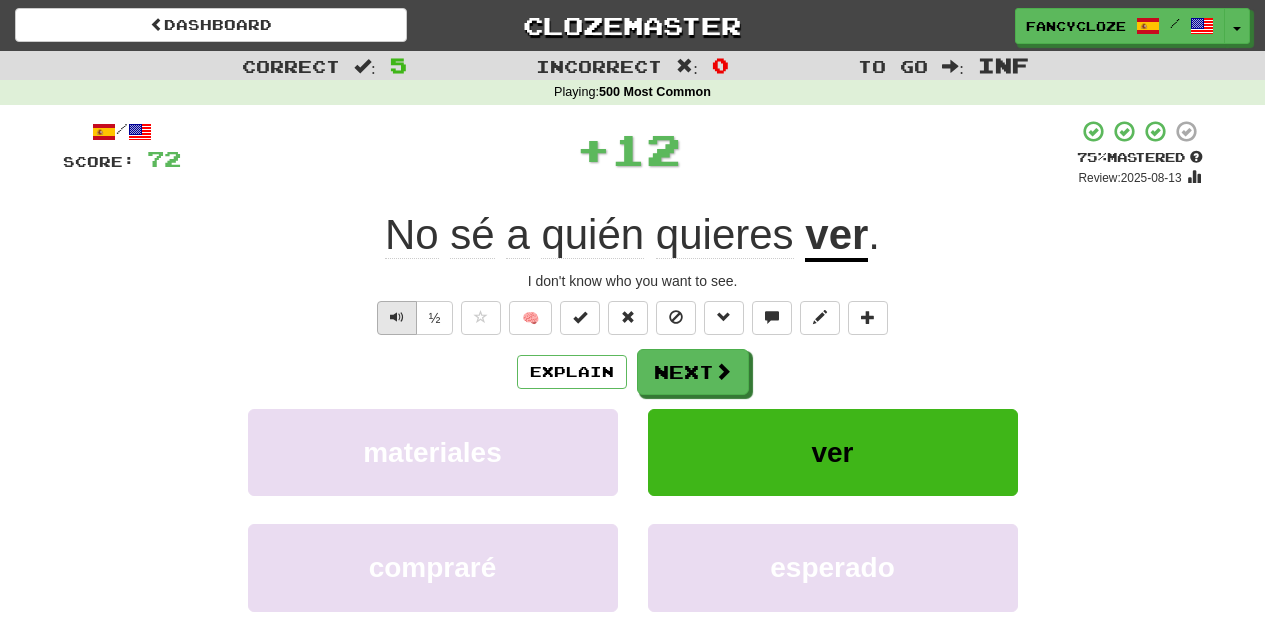click on "/  Score:   72 + 12 75 %  Mastered Review:  2025-08-13 No   sé   a   quién   quieres   ver . I don't know who you want to see. ½ 🧠 Explain Next materiales ver compraré esperado Learn more: materiales ver compraré esperado  End Round  Help!  Report Sentence Source" at bounding box center [633, 432] 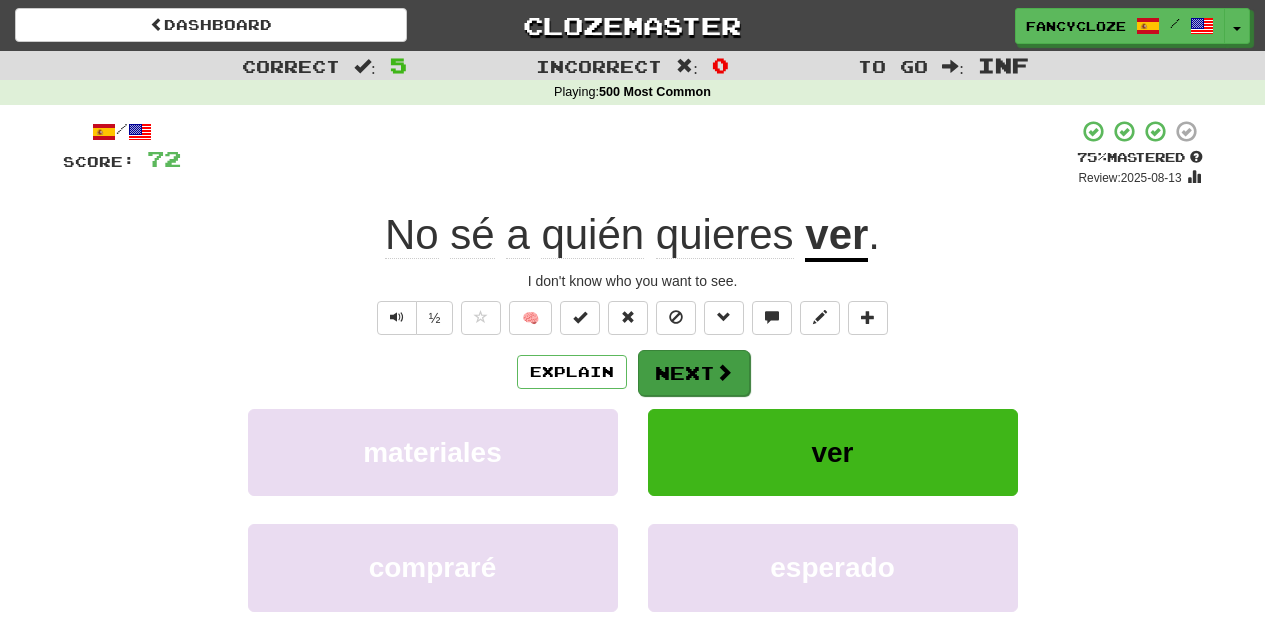 click on "Next" at bounding box center (694, 373) 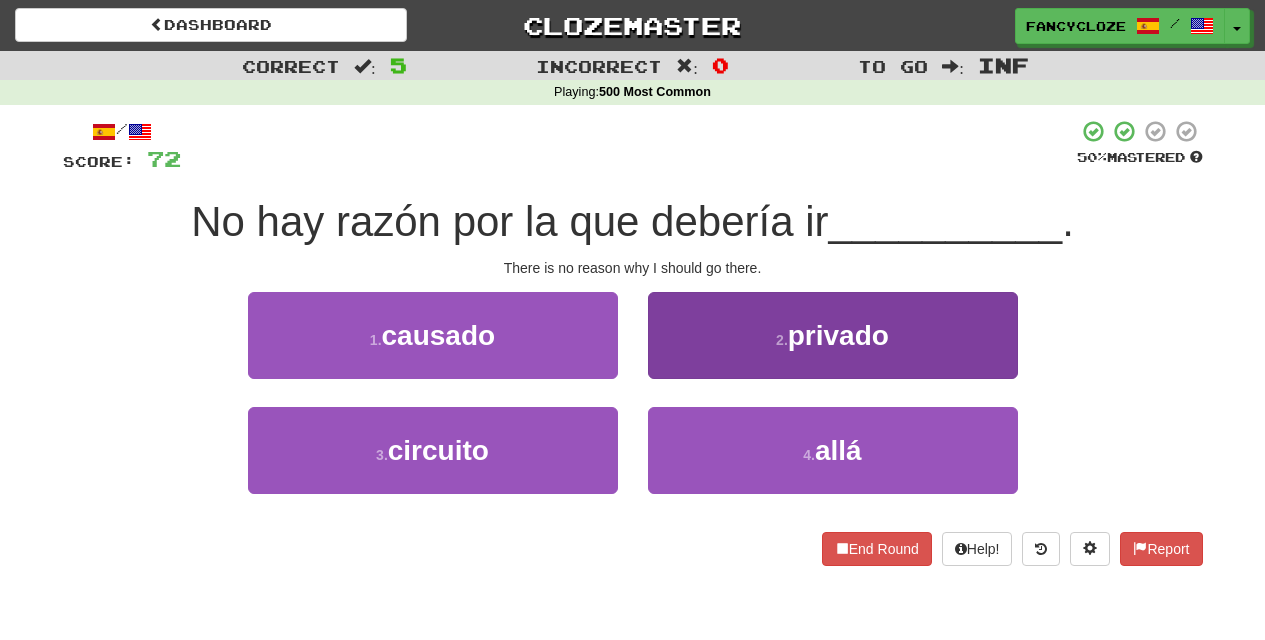 click on "4 .  allá" at bounding box center (833, 450) 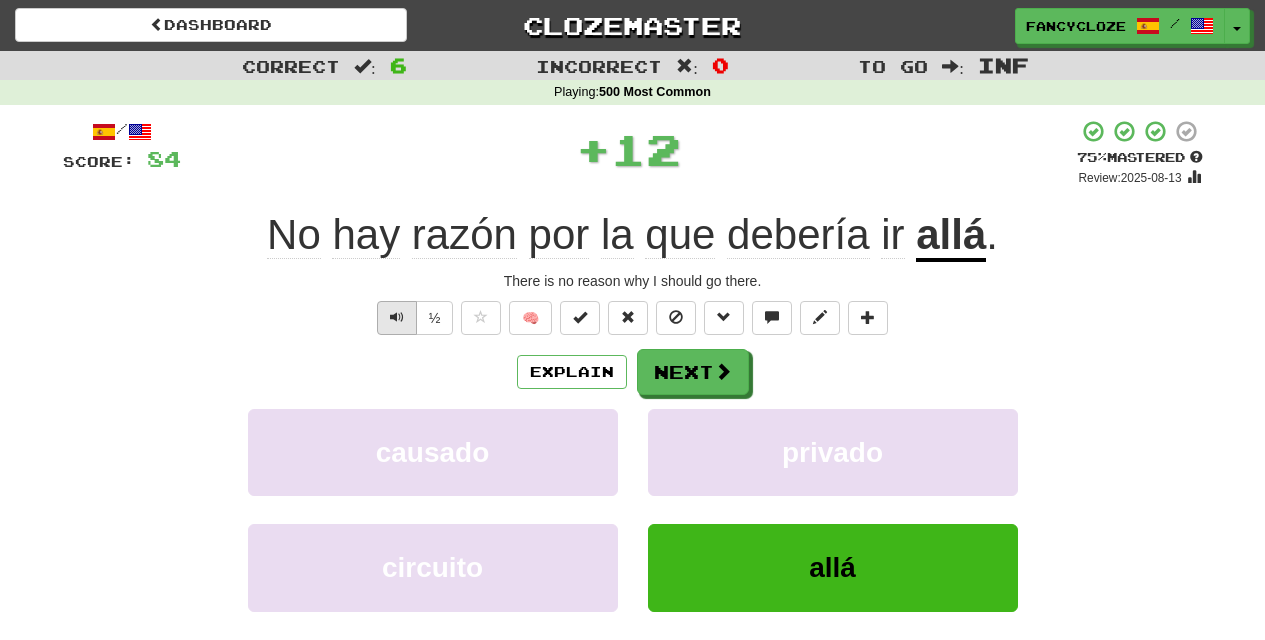 click at bounding box center (397, 317) 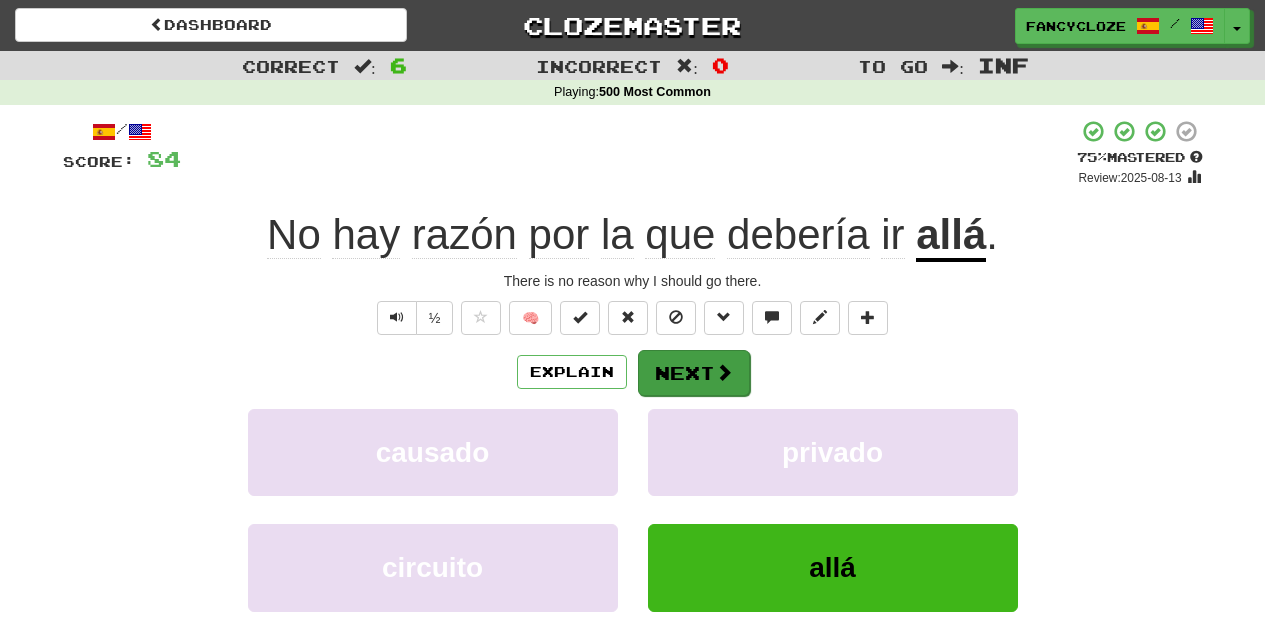 click on "Next" at bounding box center (694, 373) 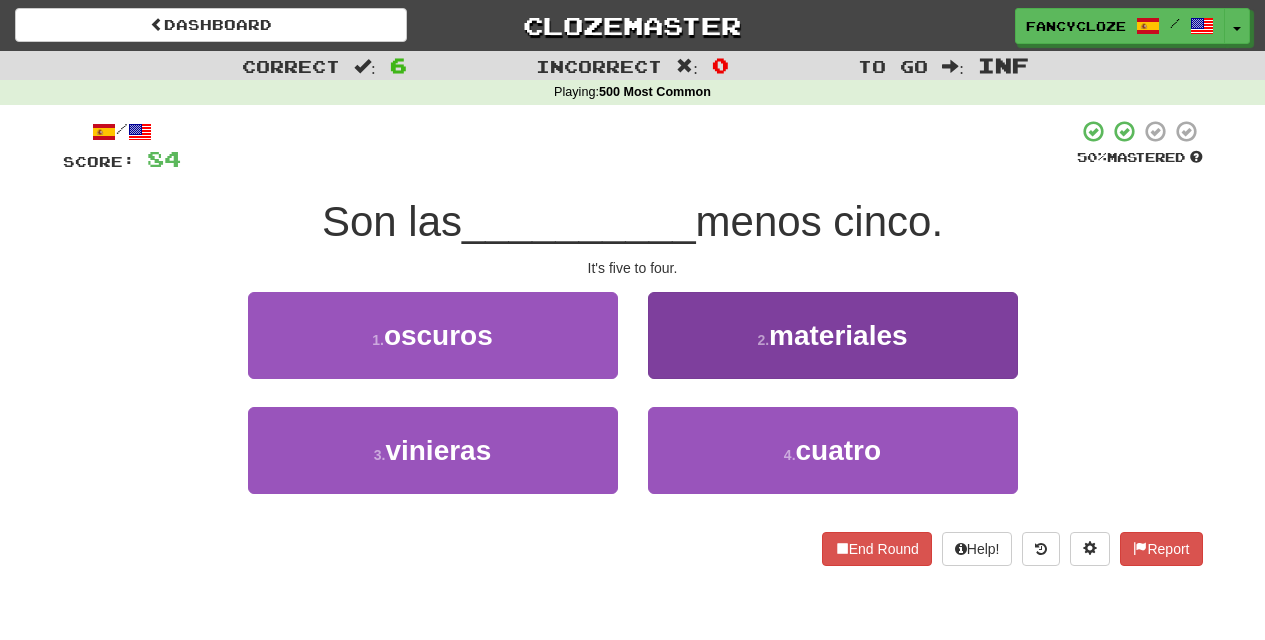 drag, startPoint x: 761, startPoint y: 449, endPoint x: 772, endPoint y: 446, distance: 11.401754 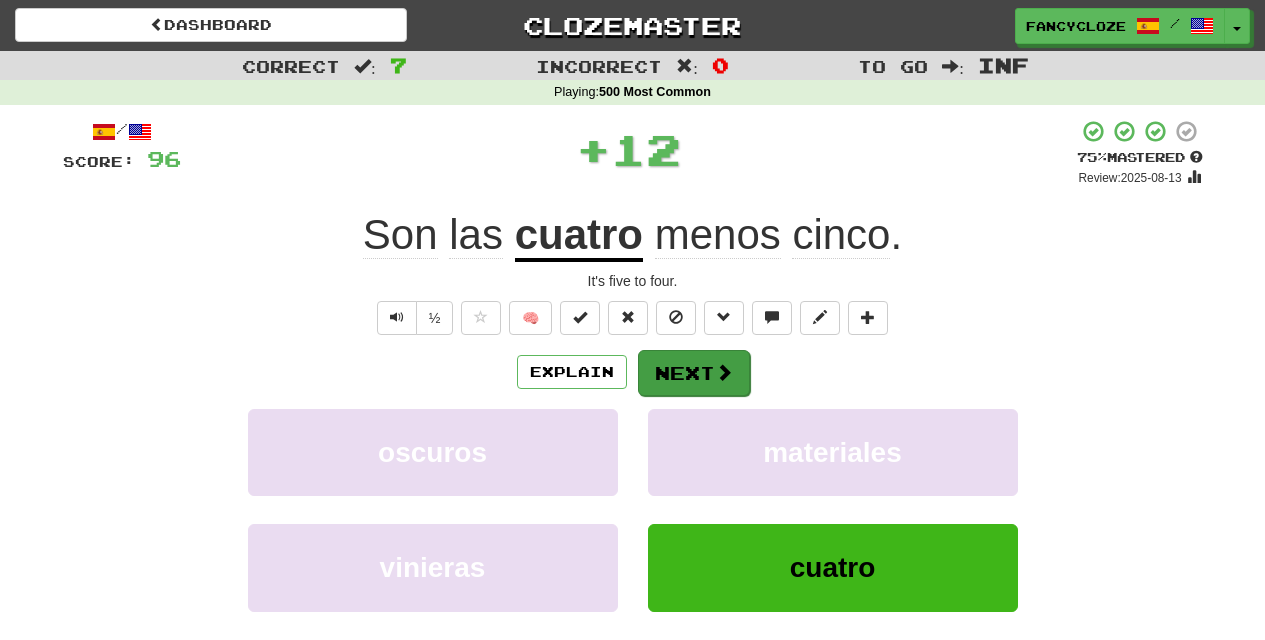 click on "Next" at bounding box center (694, 373) 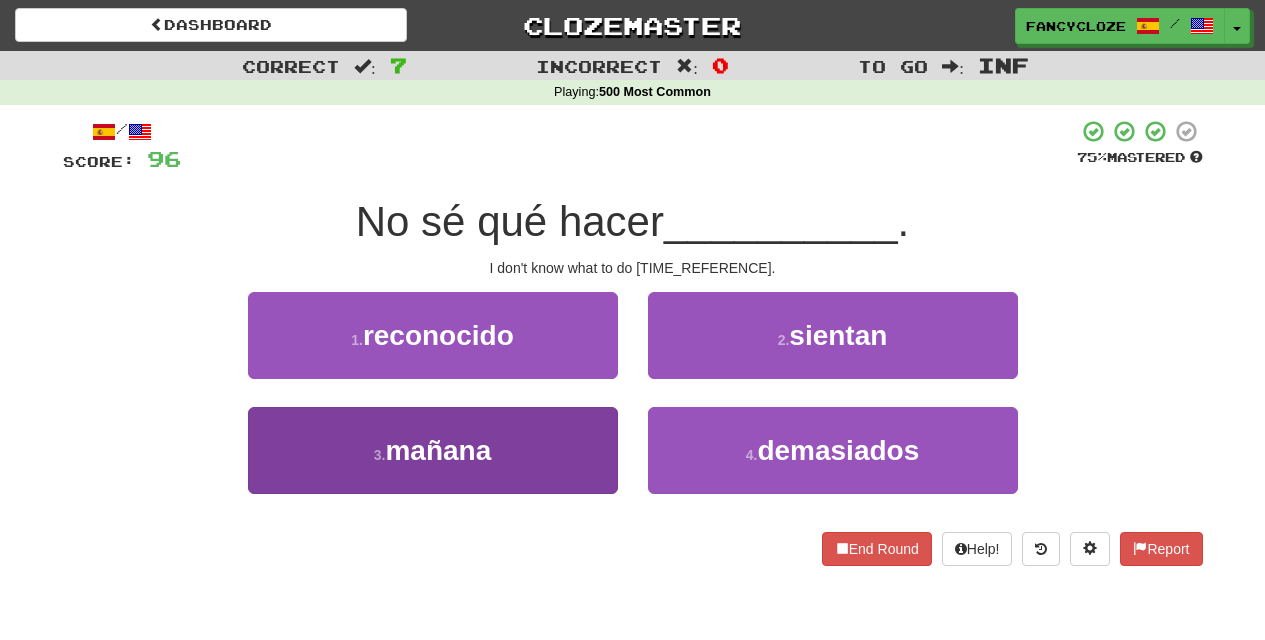 click on "3 .  mañana" at bounding box center (433, 450) 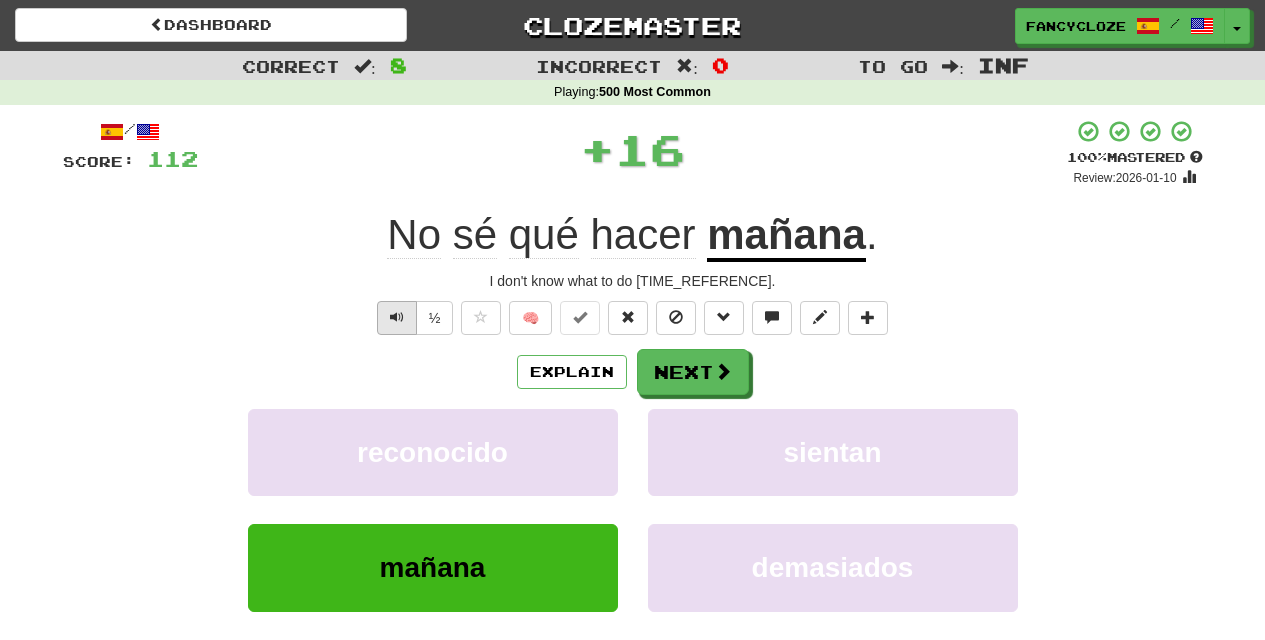 click at bounding box center [397, 318] 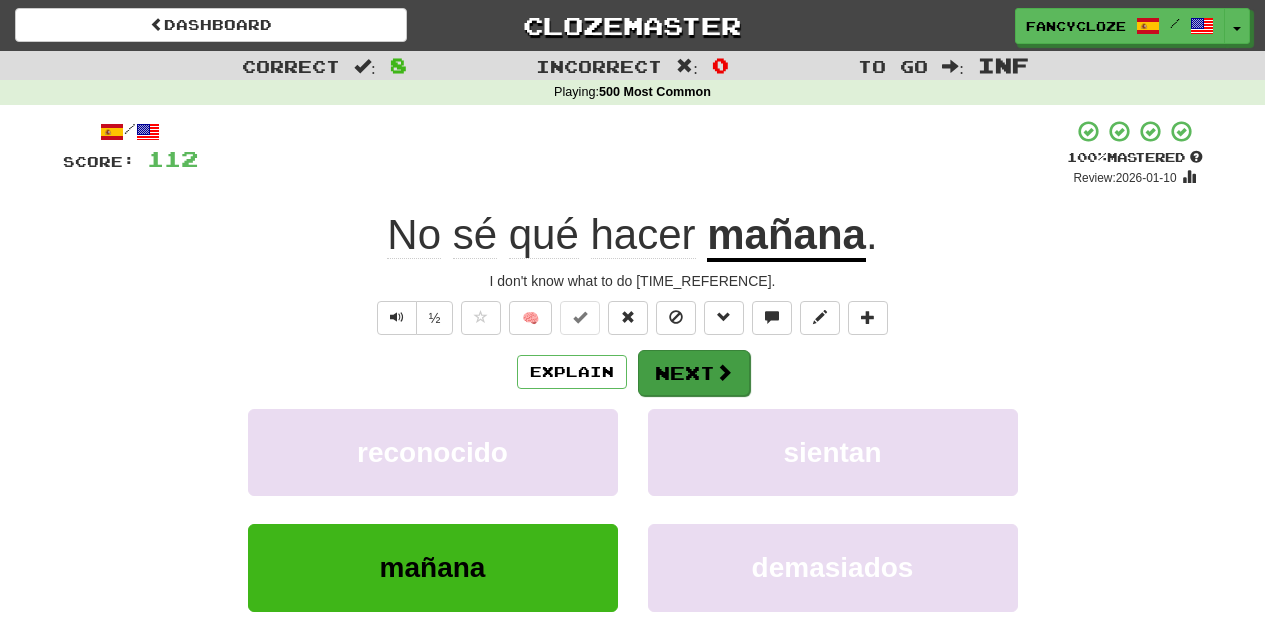 click on "Next" at bounding box center [694, 373] 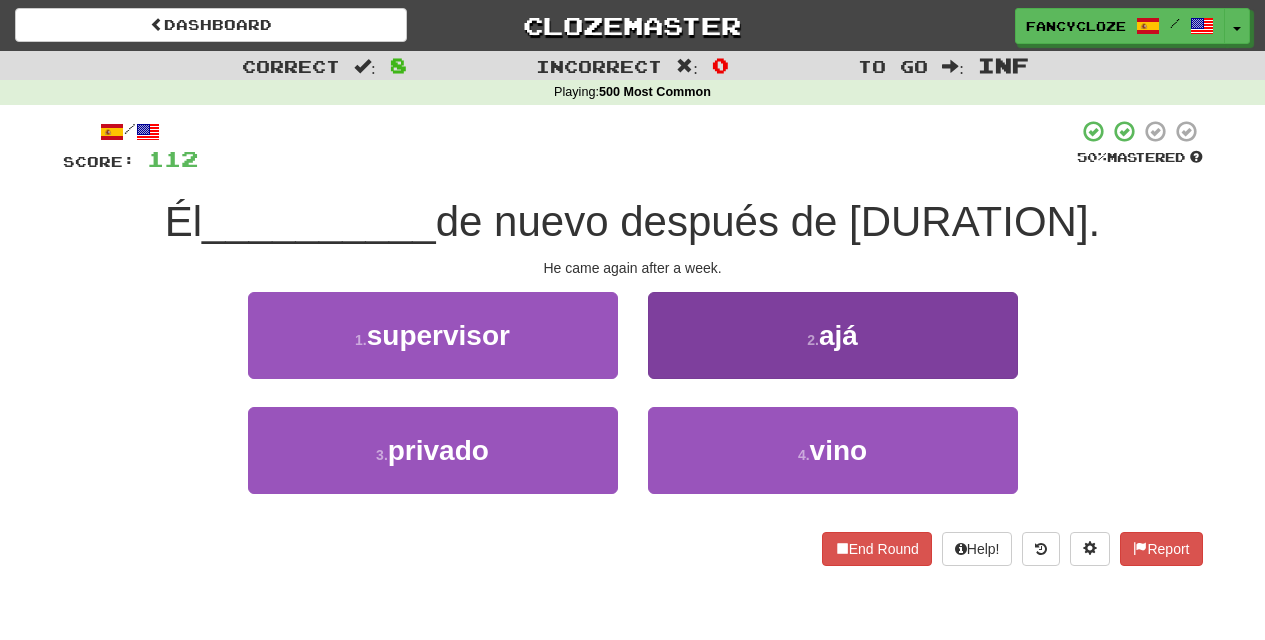 click on "4 .  vino" at bounding box center [833, 450] 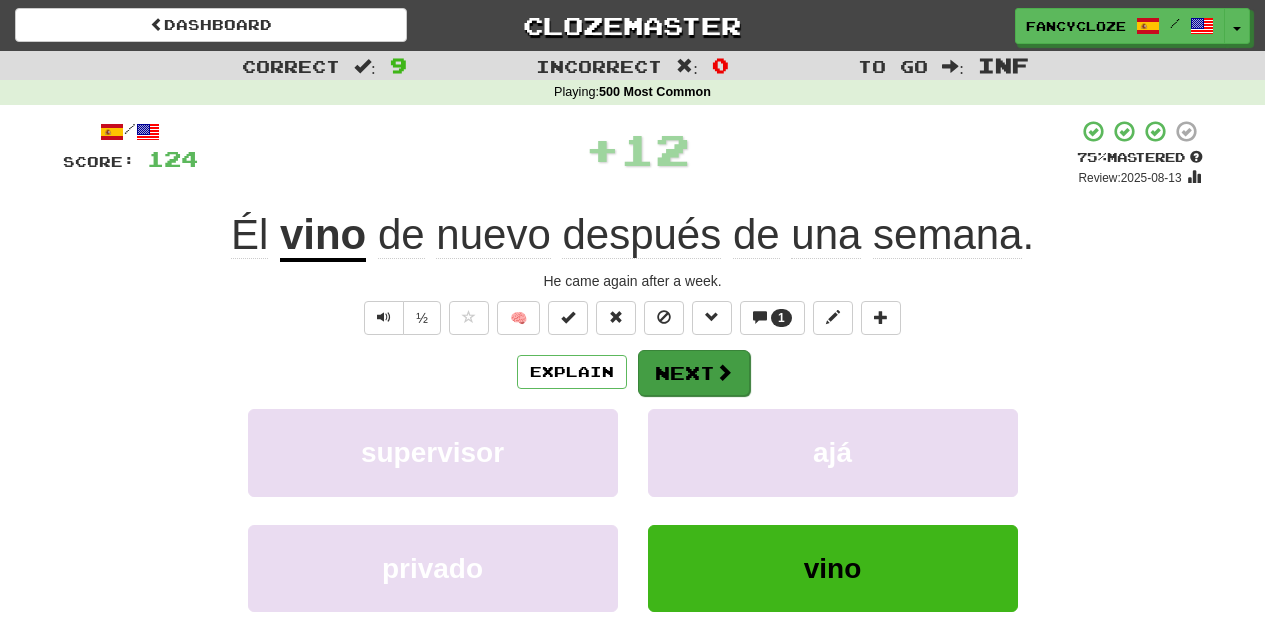 click on "Next" at bounding box center [694, 373] 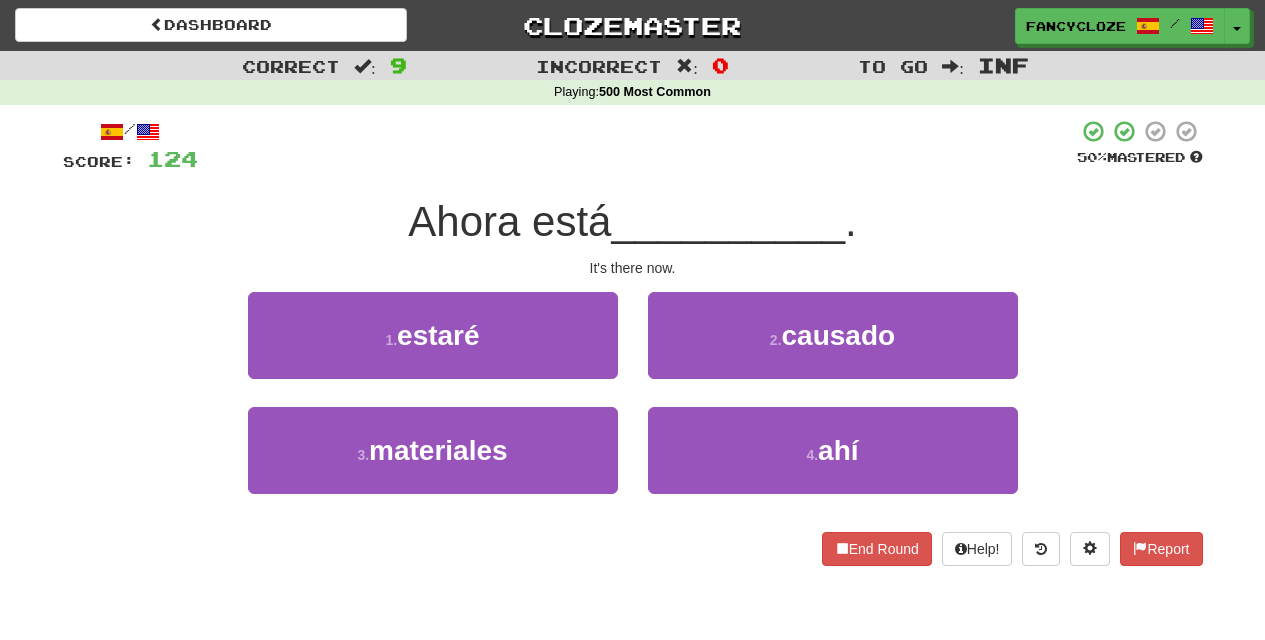 click on "4 .  ahí" at bounding box center [833, 464] 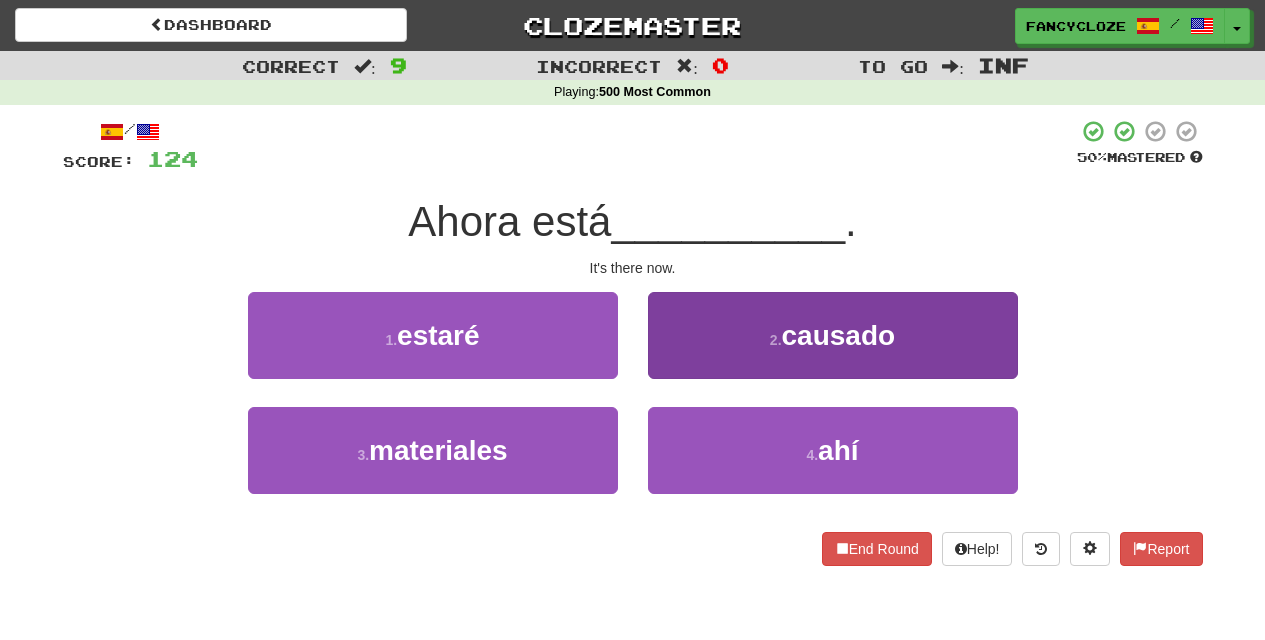 click on "4 .  ahí" at bounding box center (833, 450) 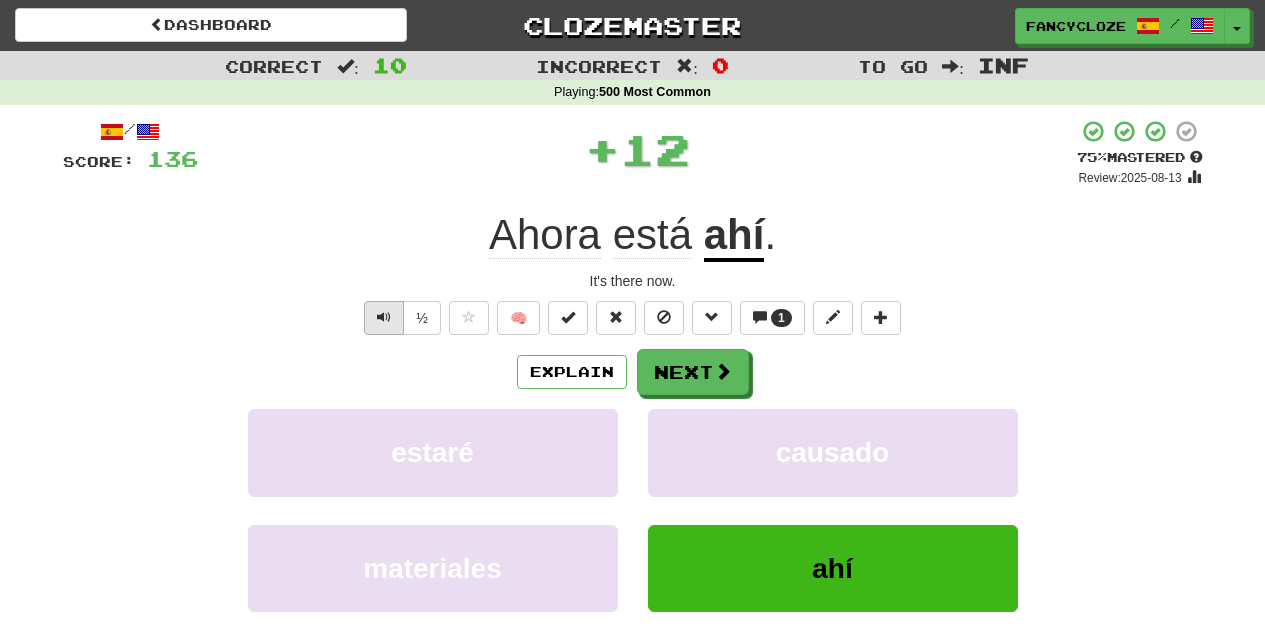 click at bounding box center (384, 317) 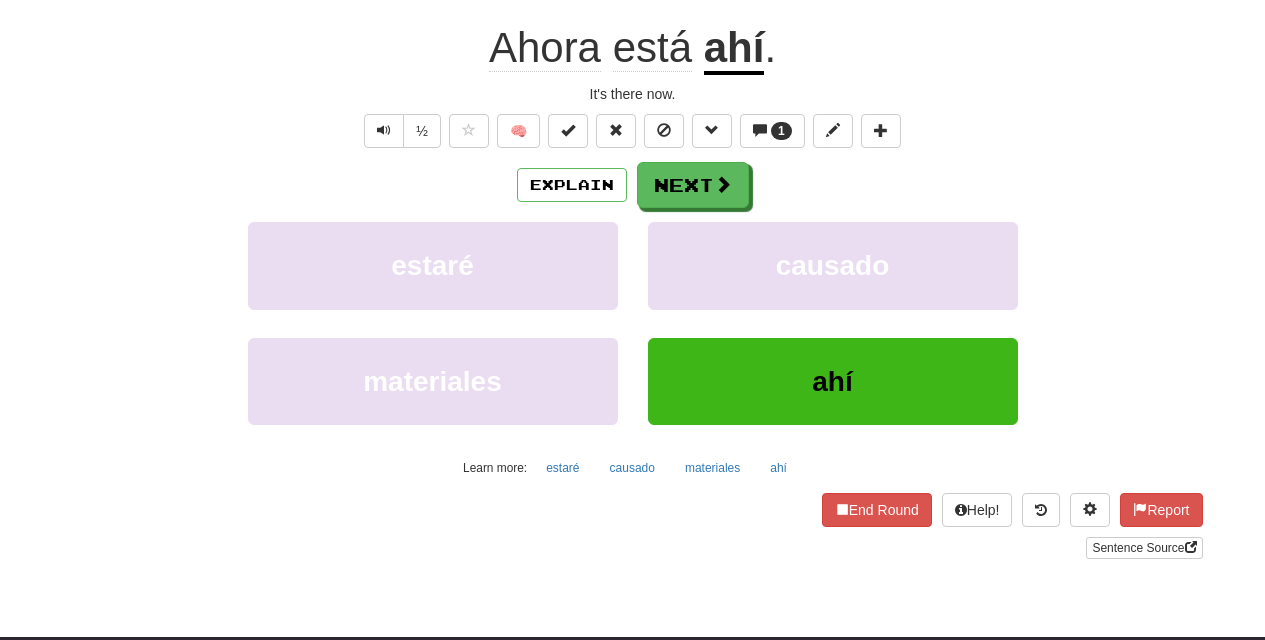 scroll, scrollTop: 355, scrollLeft: 0, axis: vertical 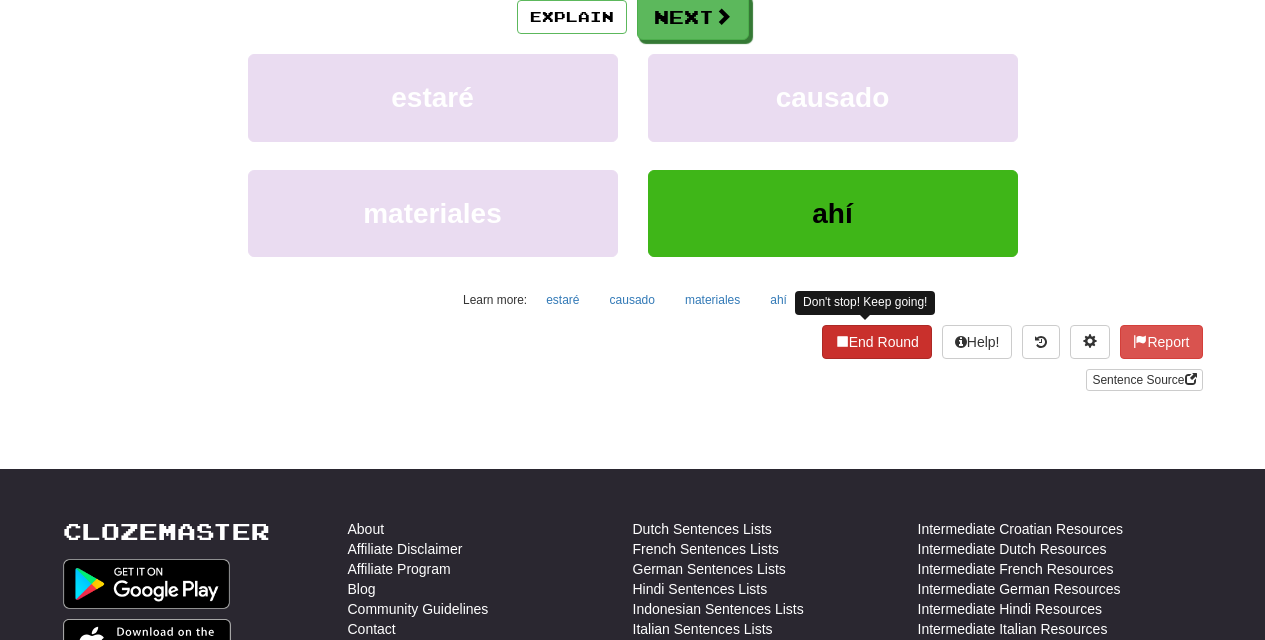 click on "End Round" at bounding box center [877, 342] 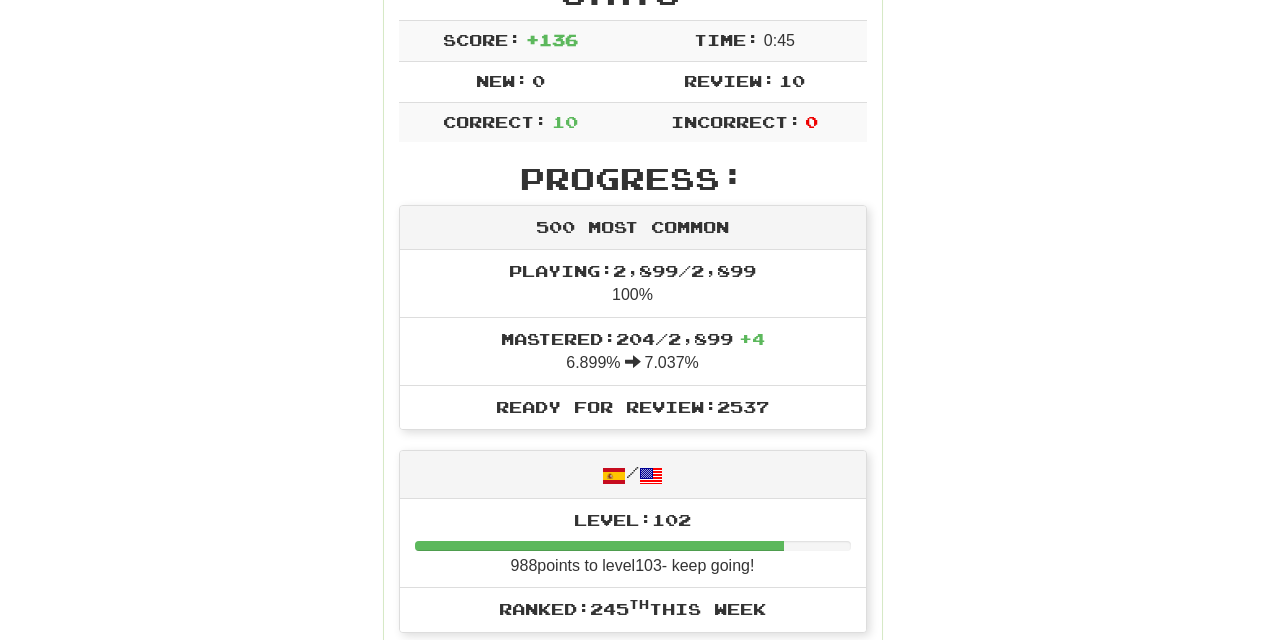 scroll, scrollTop: 0, scrollLeft: 0, axis: both 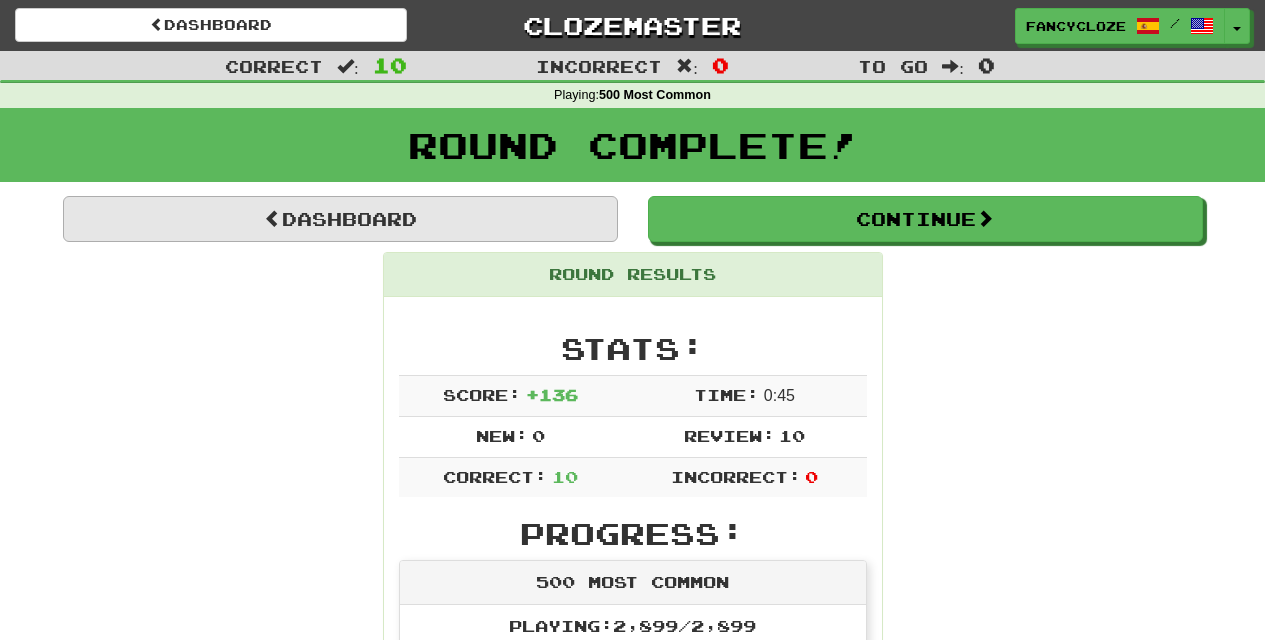 click on "Dashboard" at bounding box center (340, 219) 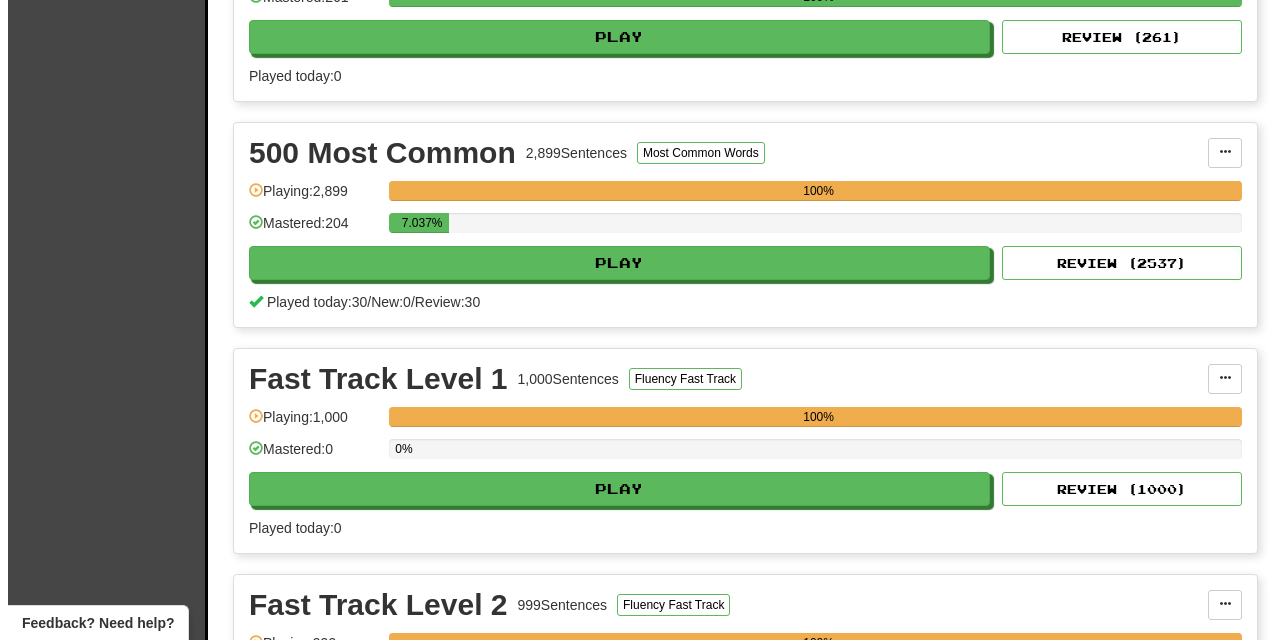 scroll, scrollTop: 586, scrollLeft: 0, axis: vertical 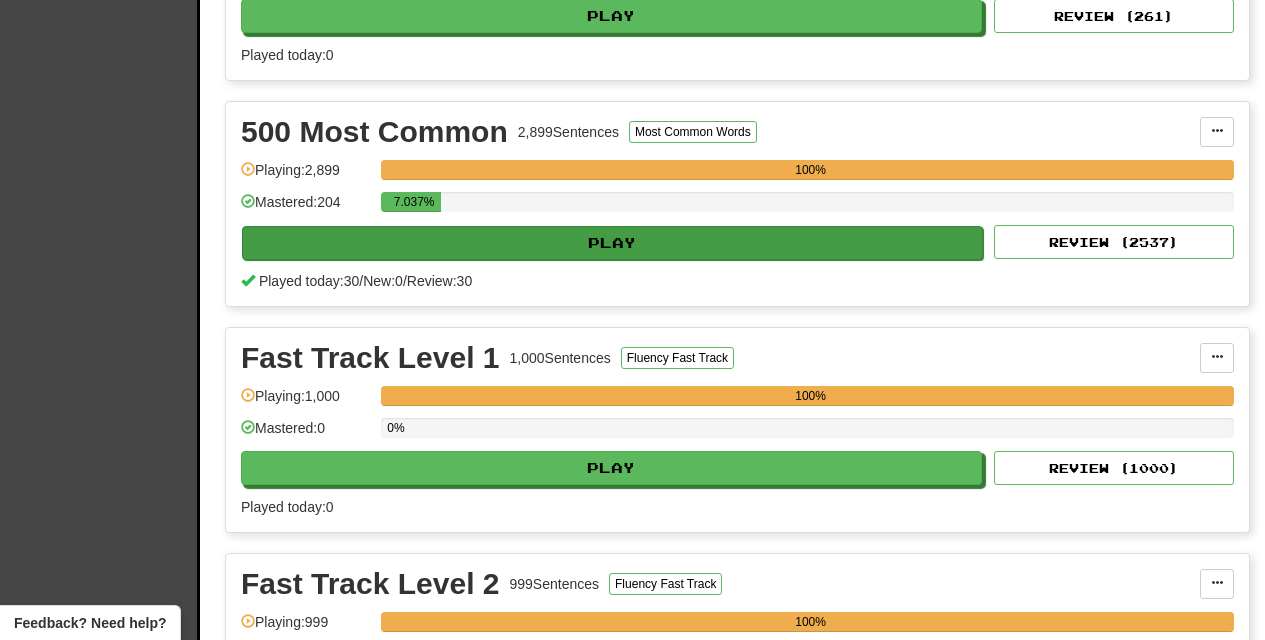 click on "Play" at bounding box center (612, 243) 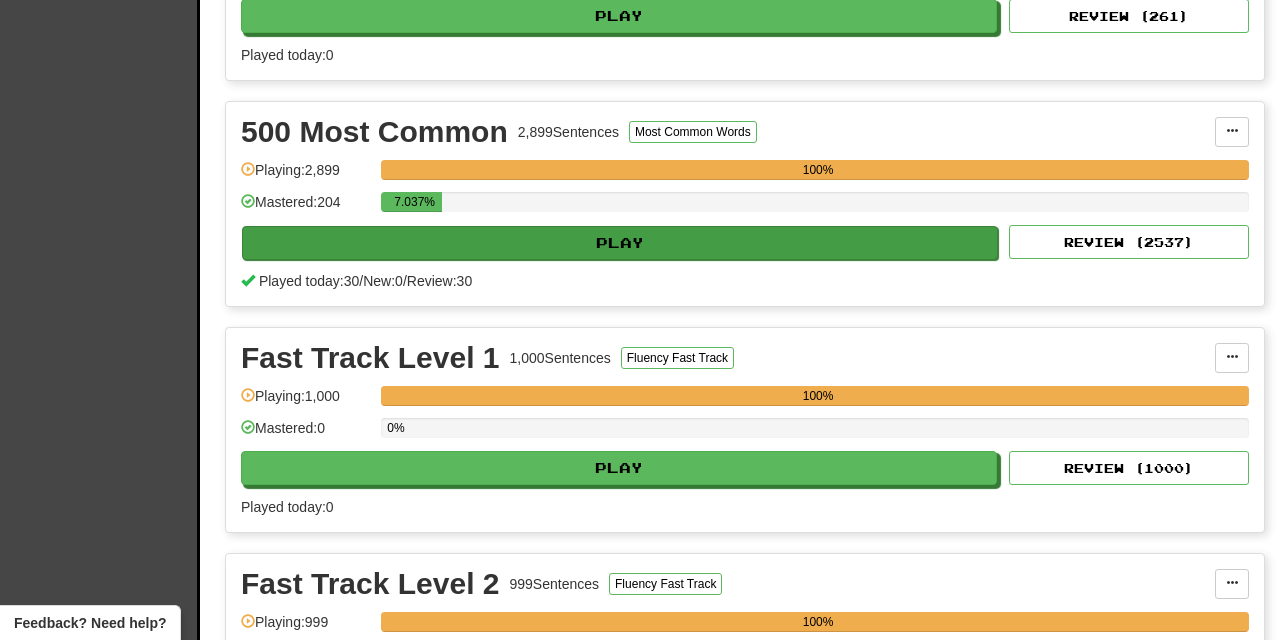 select on "********" 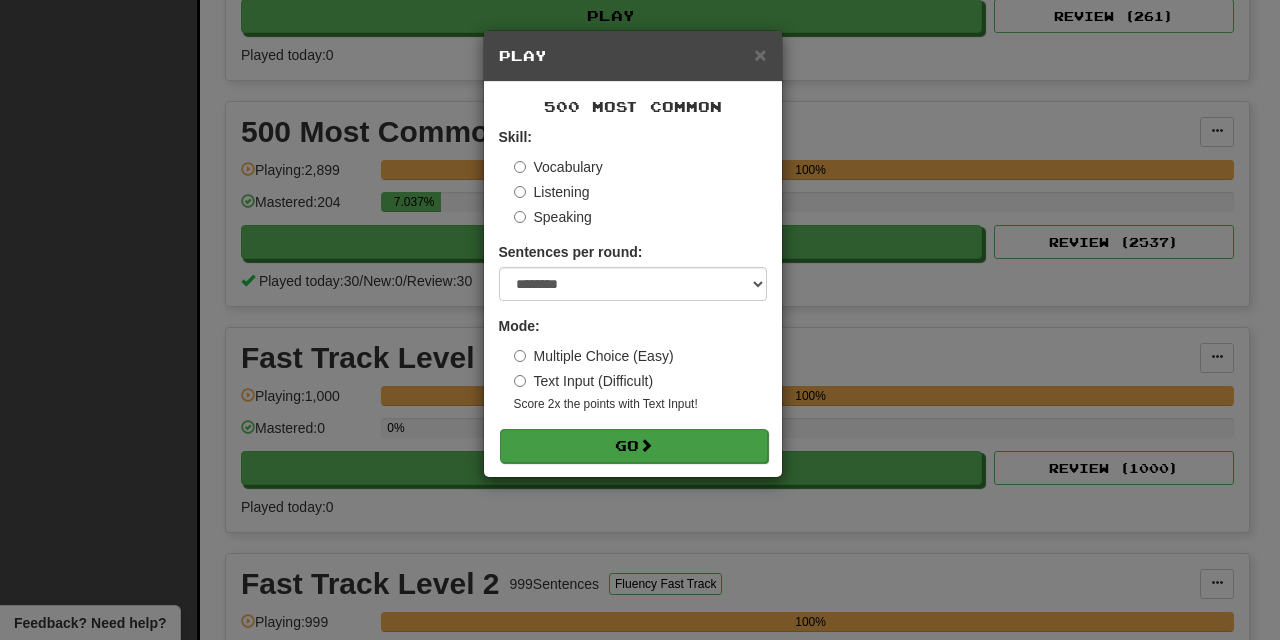 drag, startPoint x: 642, startPoint y: 448, endPoint x: 665, endPoint y: 442, distance: 23.769728 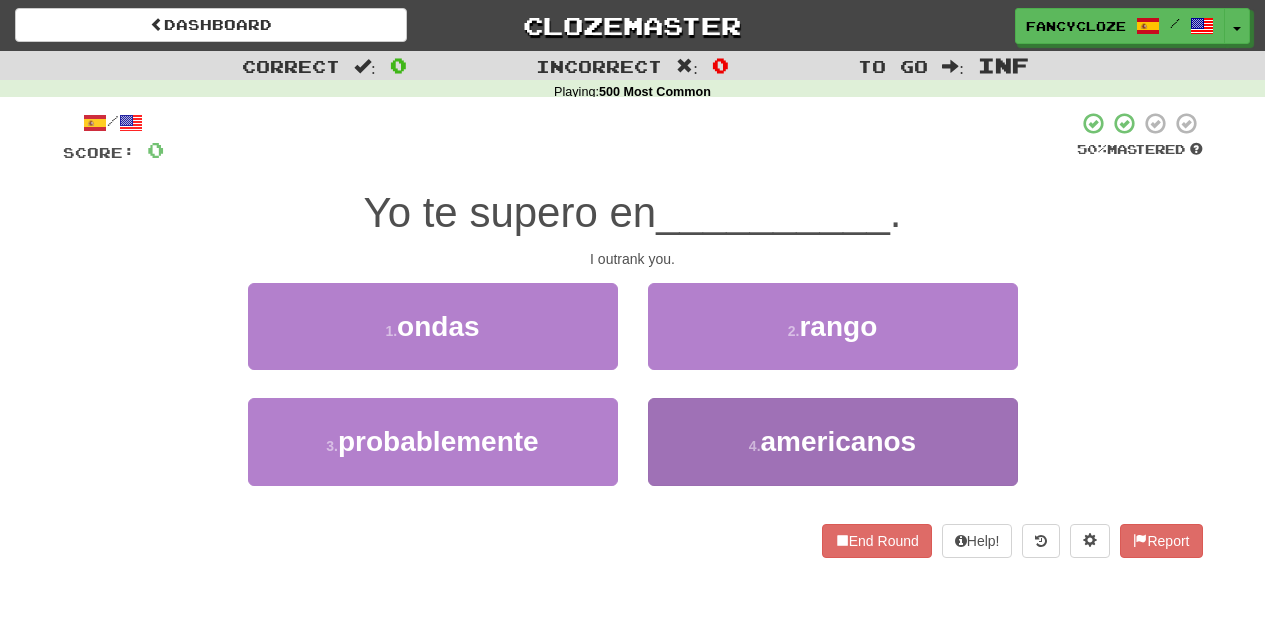 scroll, scrollTop: 0, scrollLeft: 0, axis: both 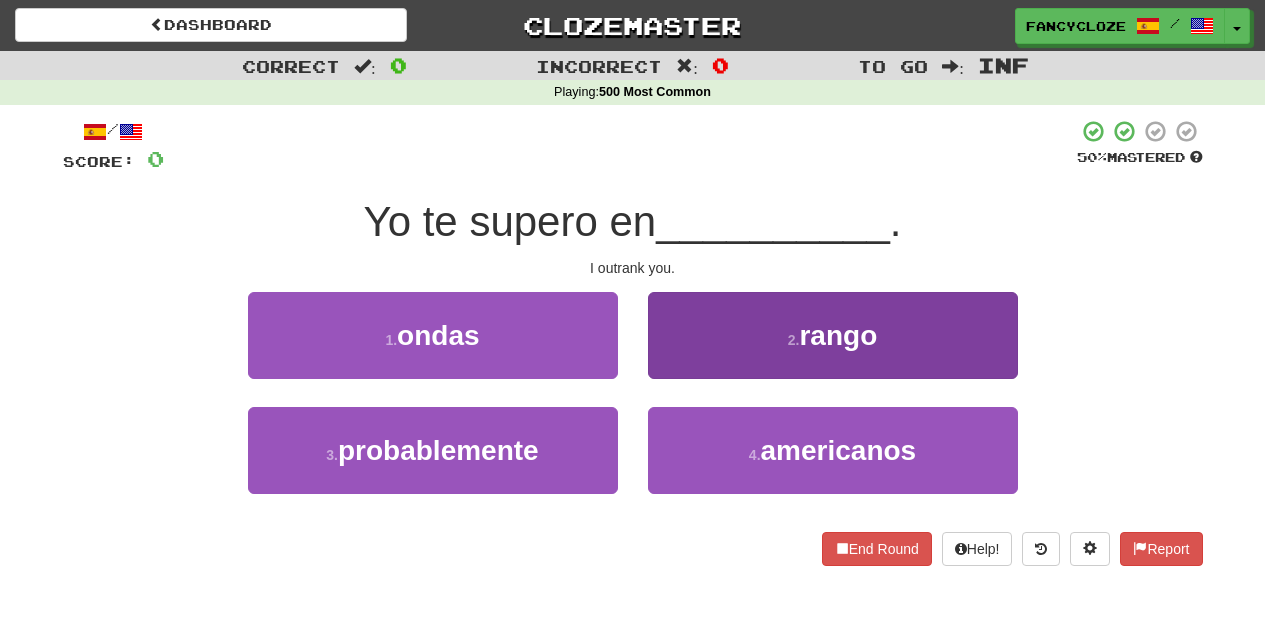 click on "2 .  rango" at bounding box center [833, 335] 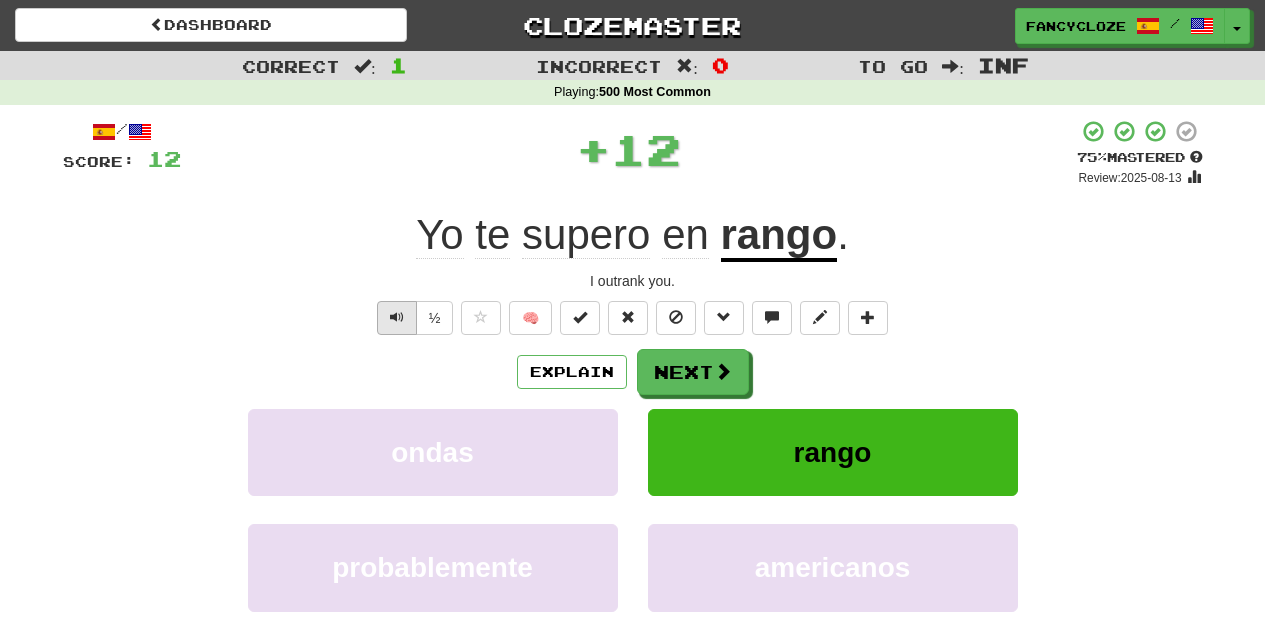 click at bounding box center (397, 317) 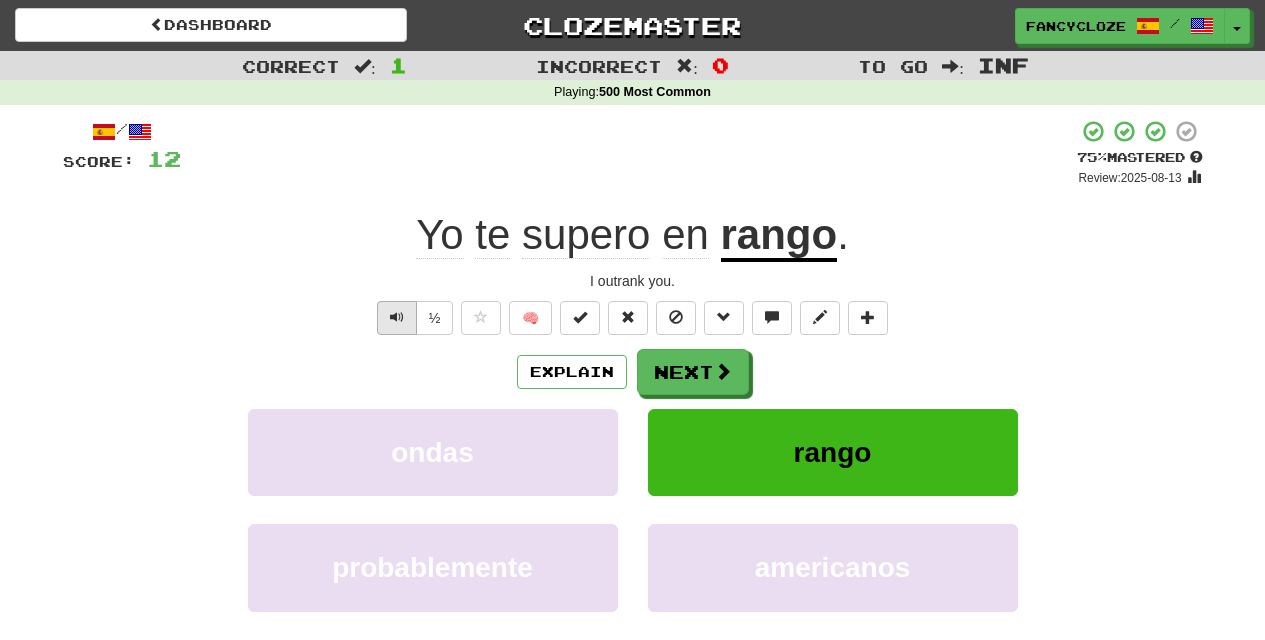 click at bounding box center (397, 317) 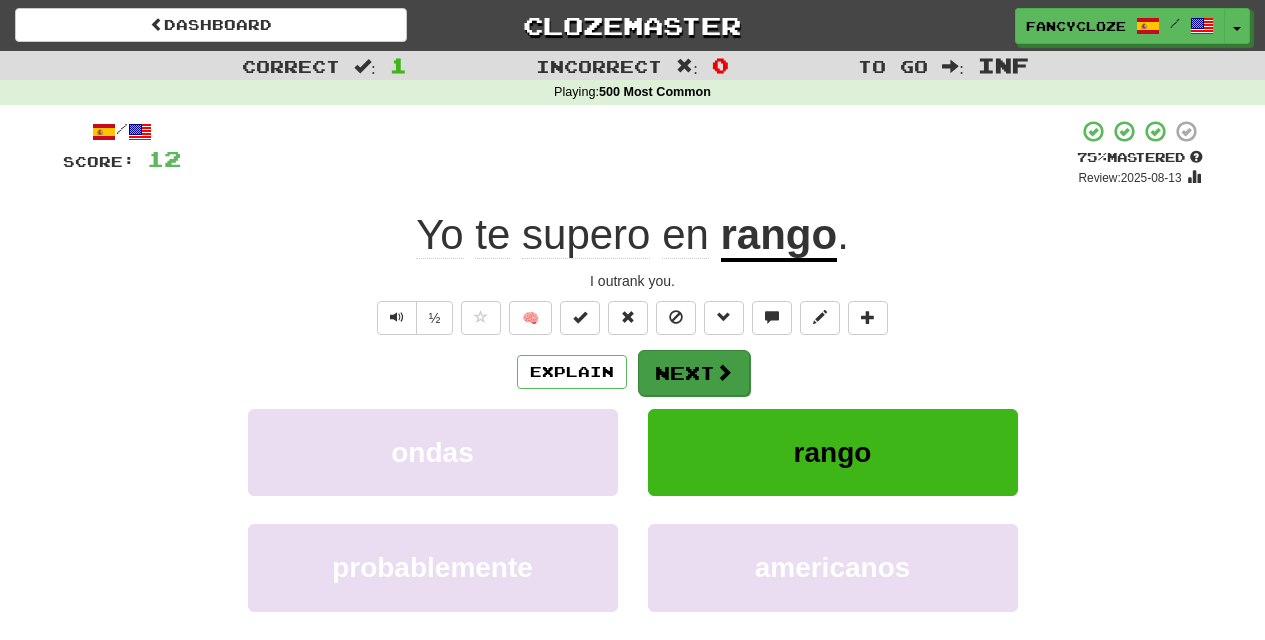 click on "Next" at bounding box center [694, 373] 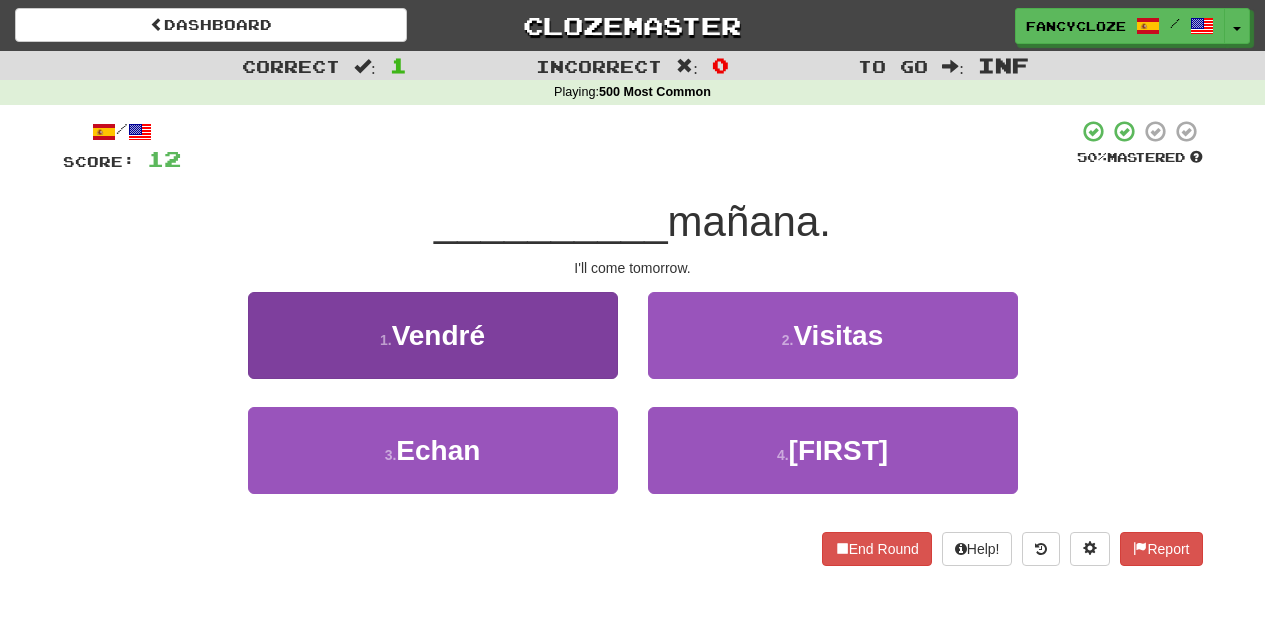 click on "1 .  Vendré" at bounding box center [433, 335] 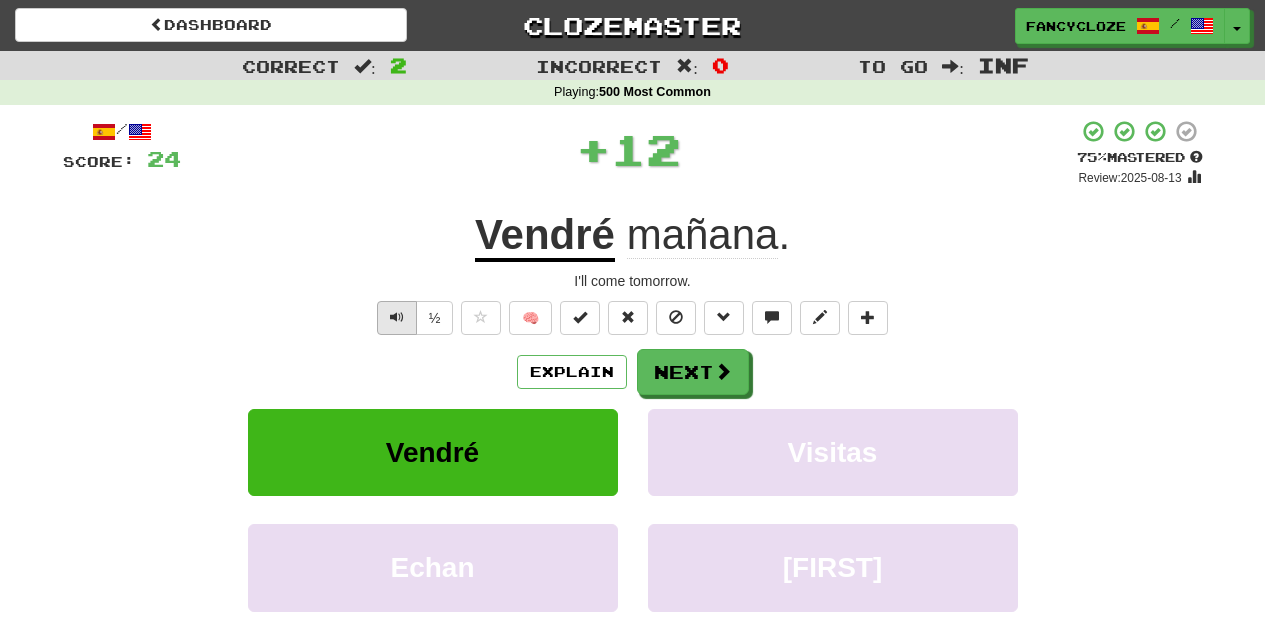 click at bounding box center [397, 317] 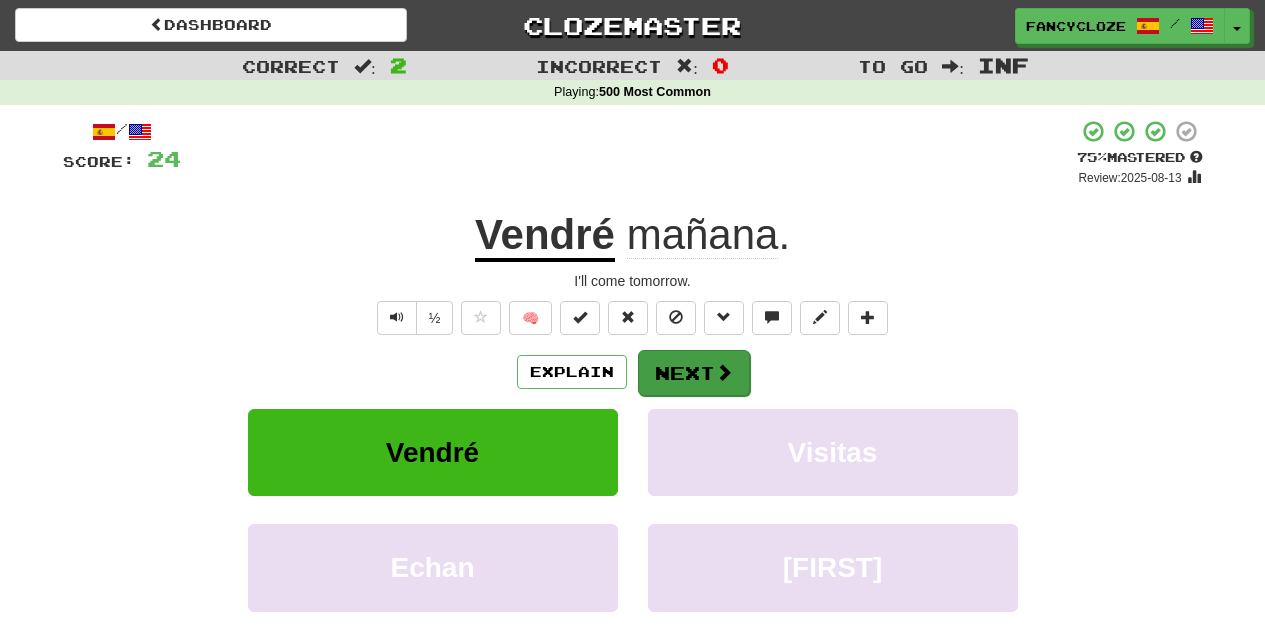 click on "Next" at bounding box center [694, 373] 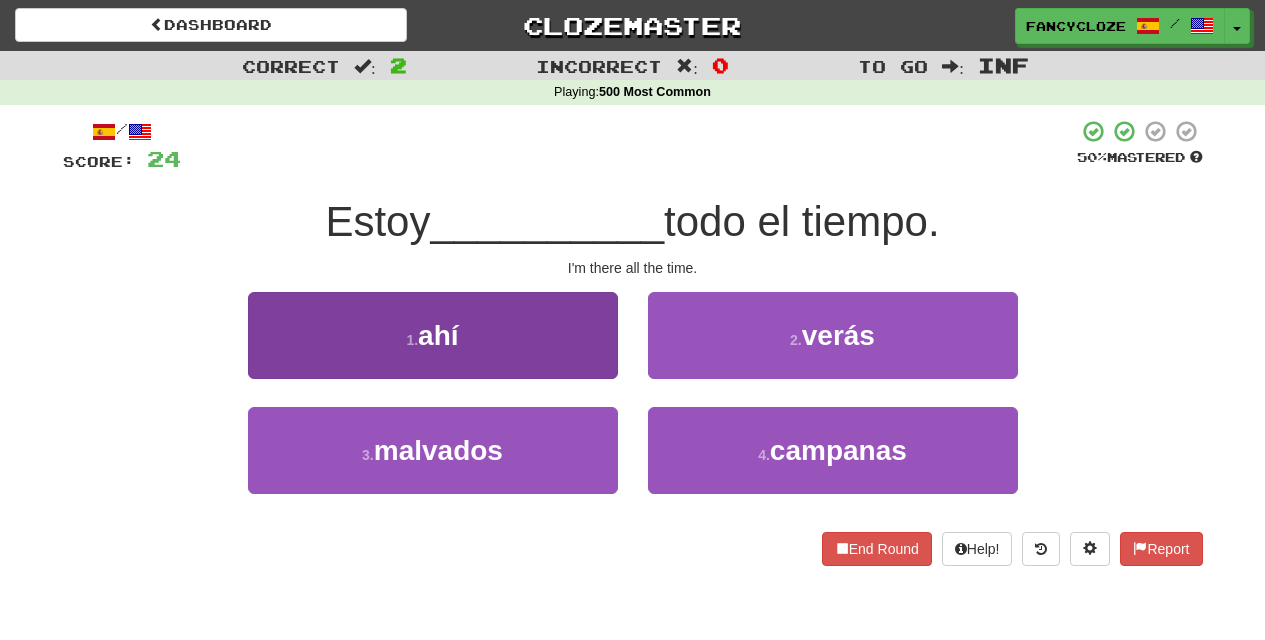 click on "1 .  ahí" at bounding box center [433, 335] 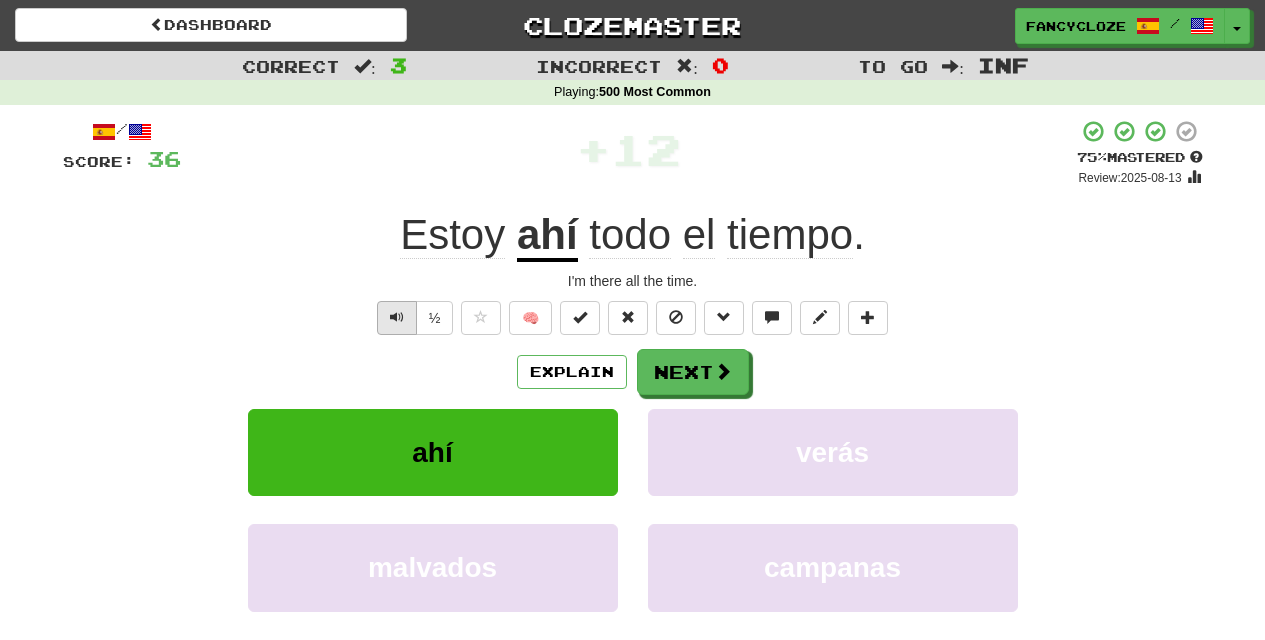 click at bounding box center [397, 317] 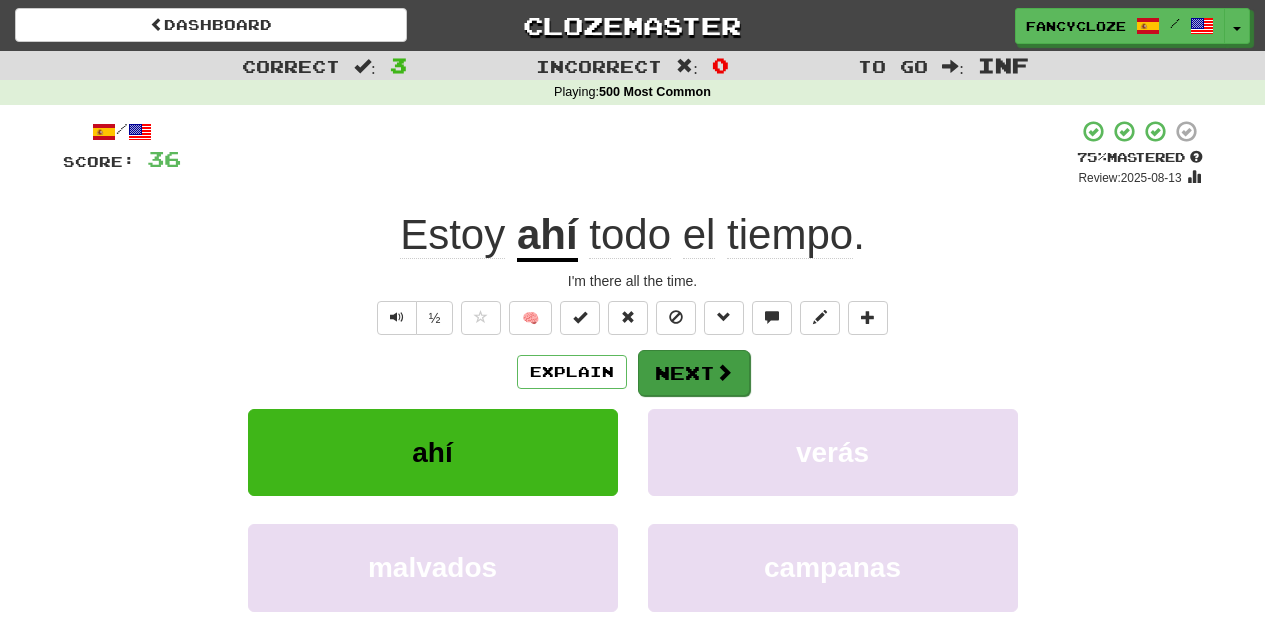 click on "Next" at bounding box center (694, 373) 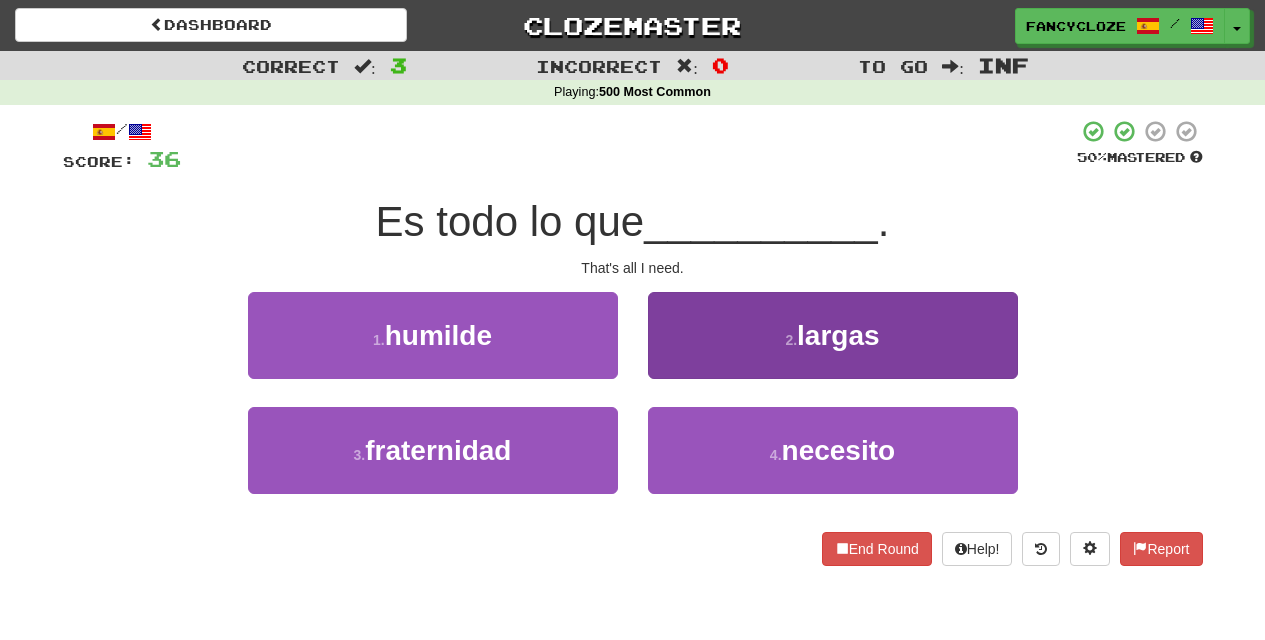 click on "4 .  necesito" at bounding box center (833, 450) 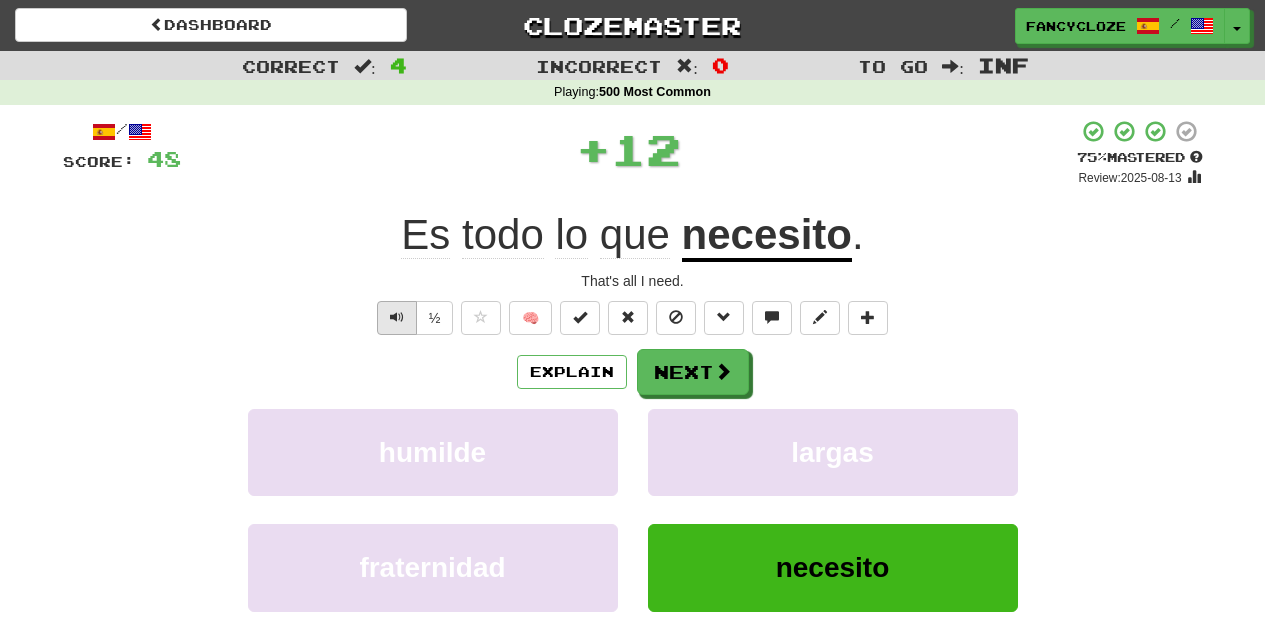 click at bounding box center [397, 317] 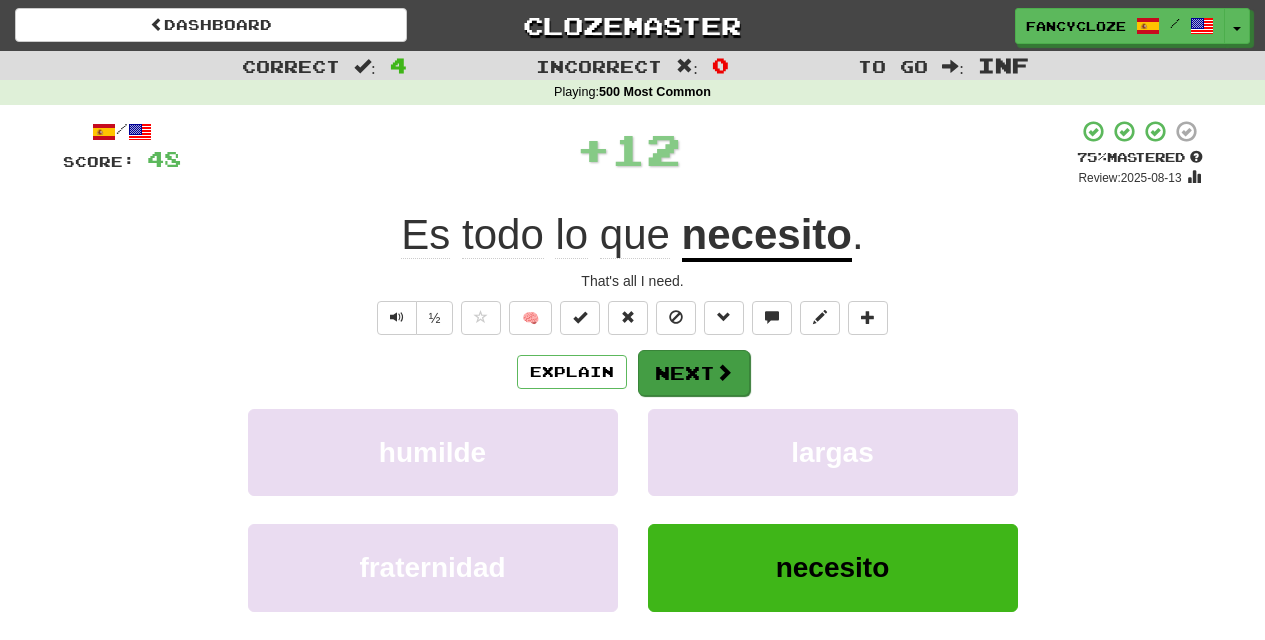 click on "Next" at bounding box center [694, 373] 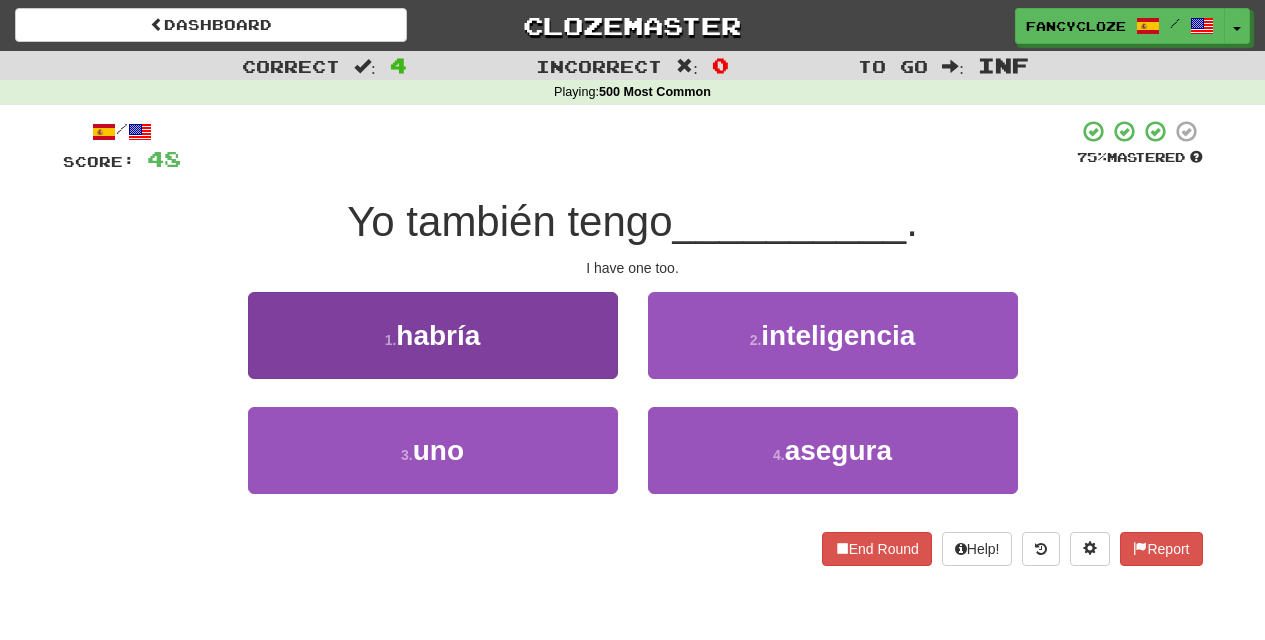 click on "uno" at bounding box center [438, 450] 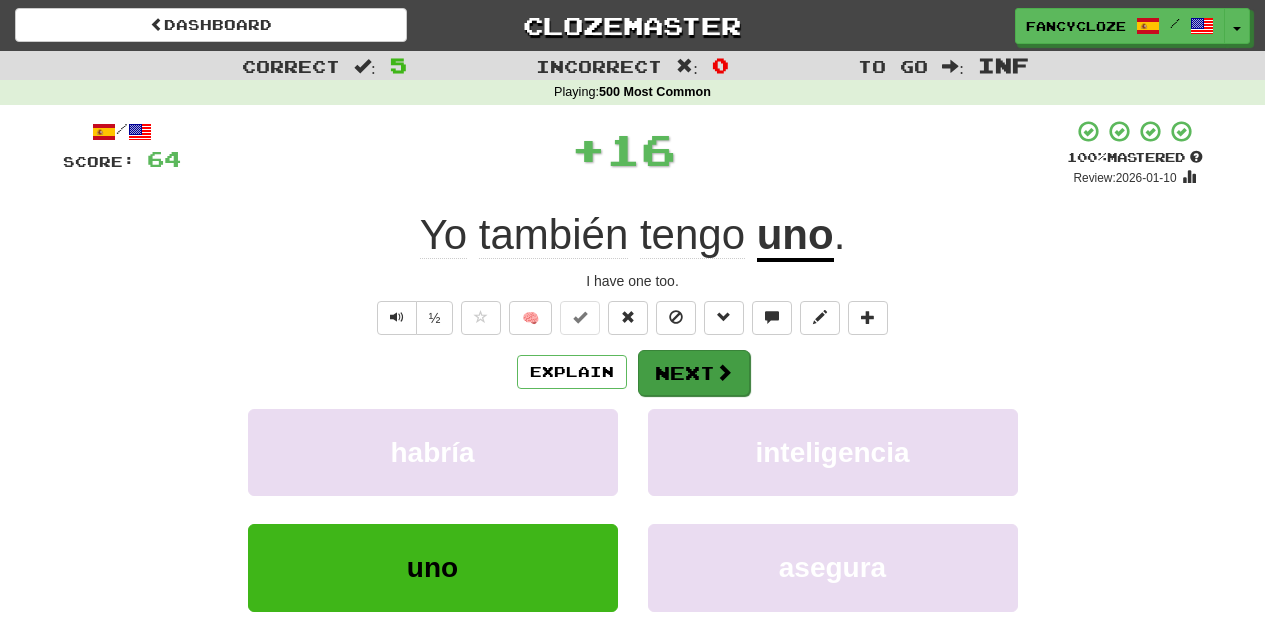 click on "Next" at bounding box center [694, 373] 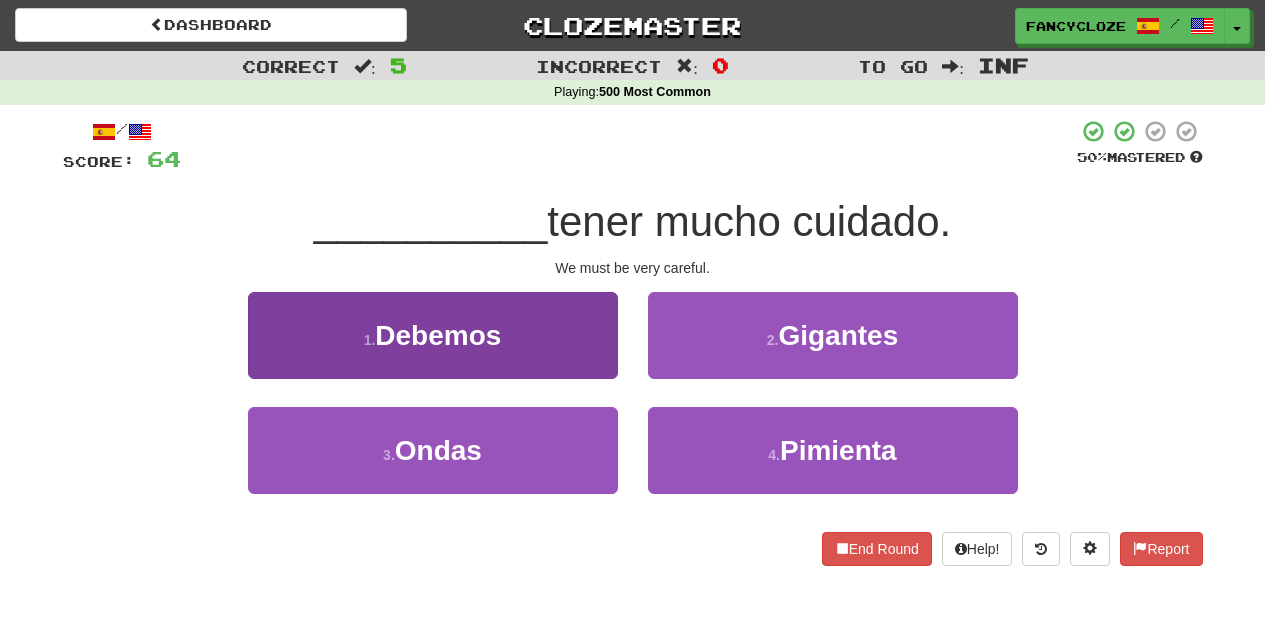 click on "Debemos" at bounding box center [438, 335] 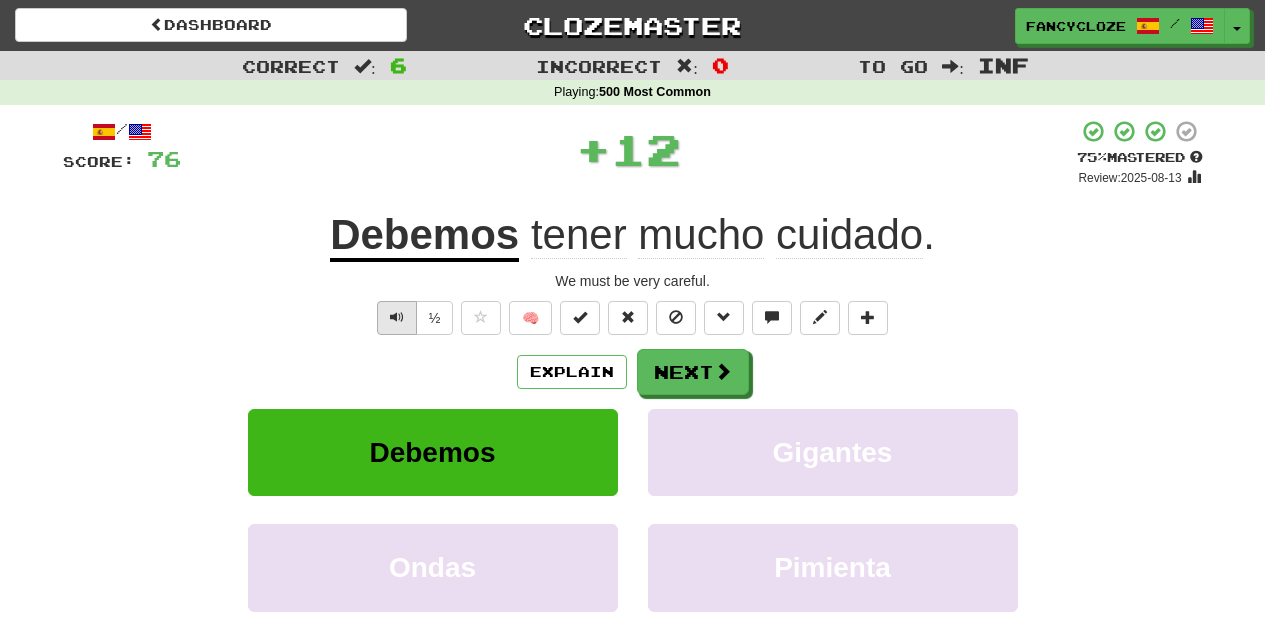 click at bounding box center (397, 317) 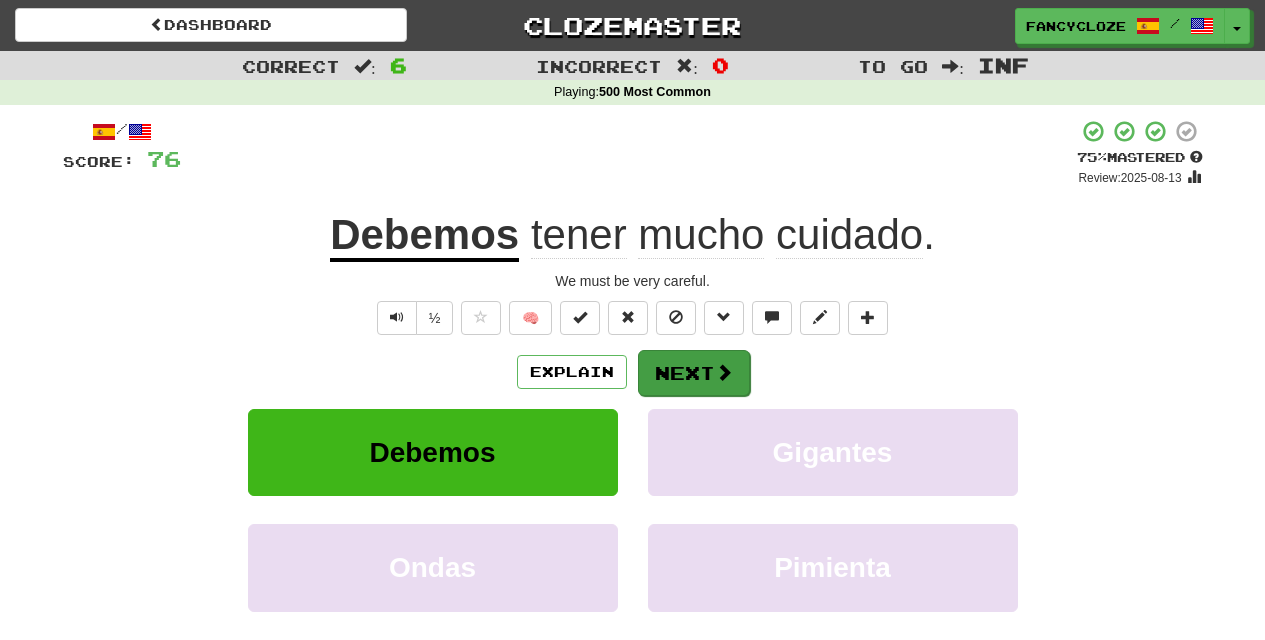 click on "Next" at bounding box center [694, 373] 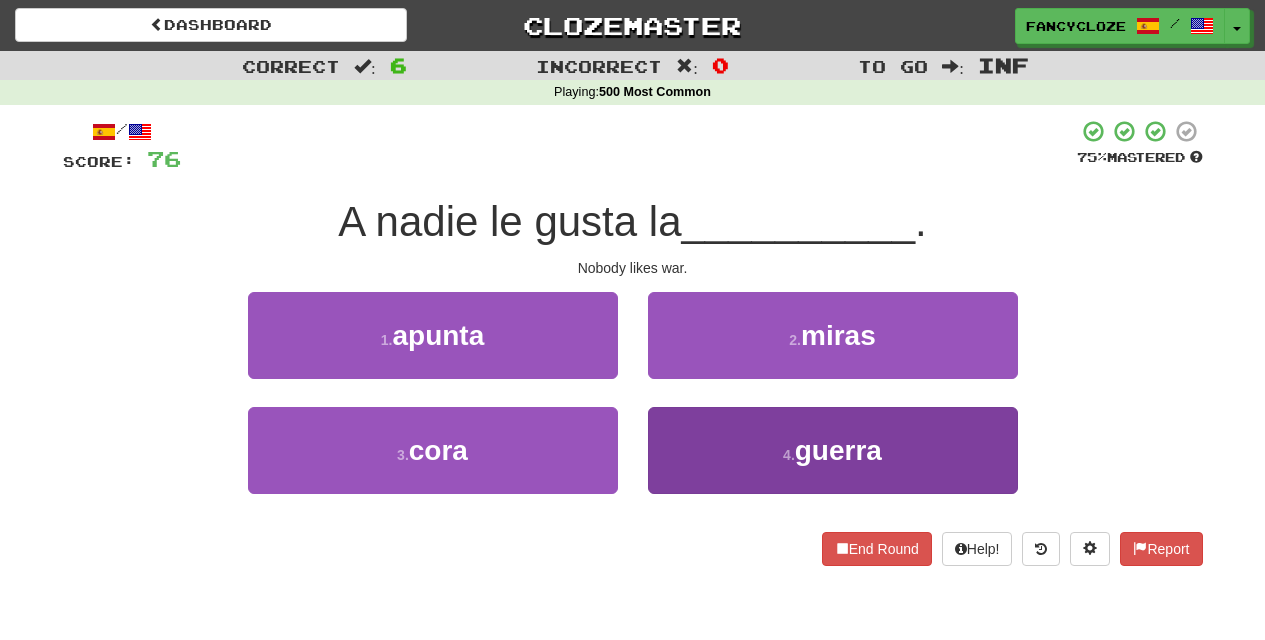 click on "guerra" at bounding box center (838, 450) 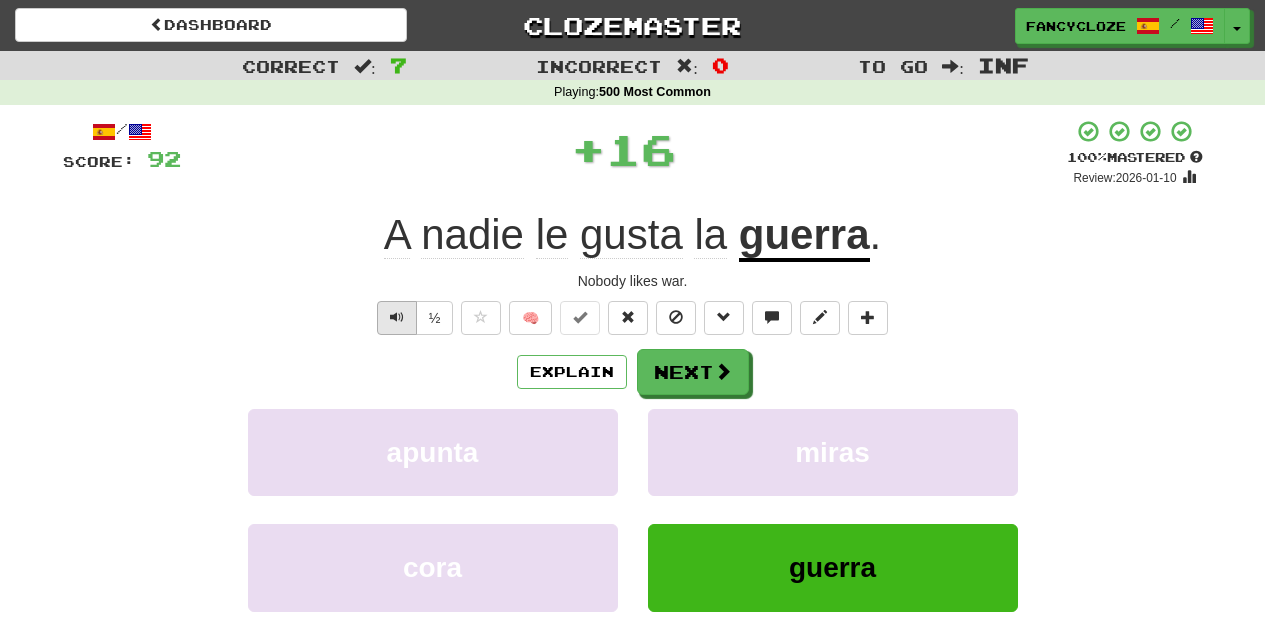 click at bounding box center [397, 317] 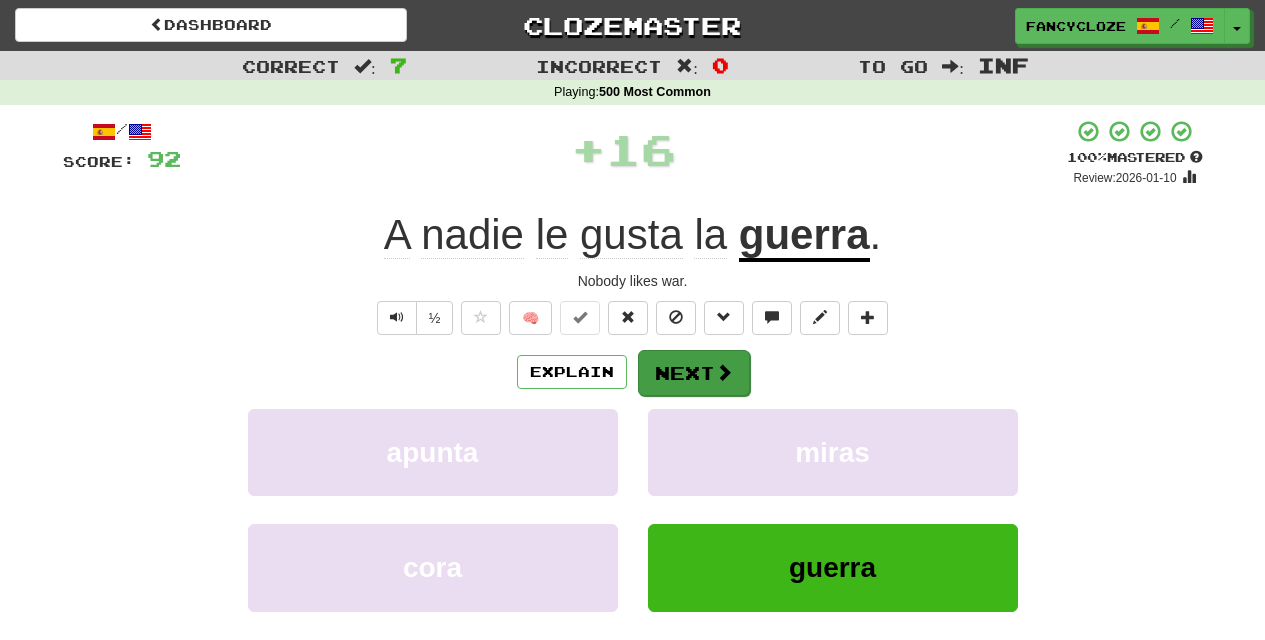 click on "Next" at bounding box center (694, 373) 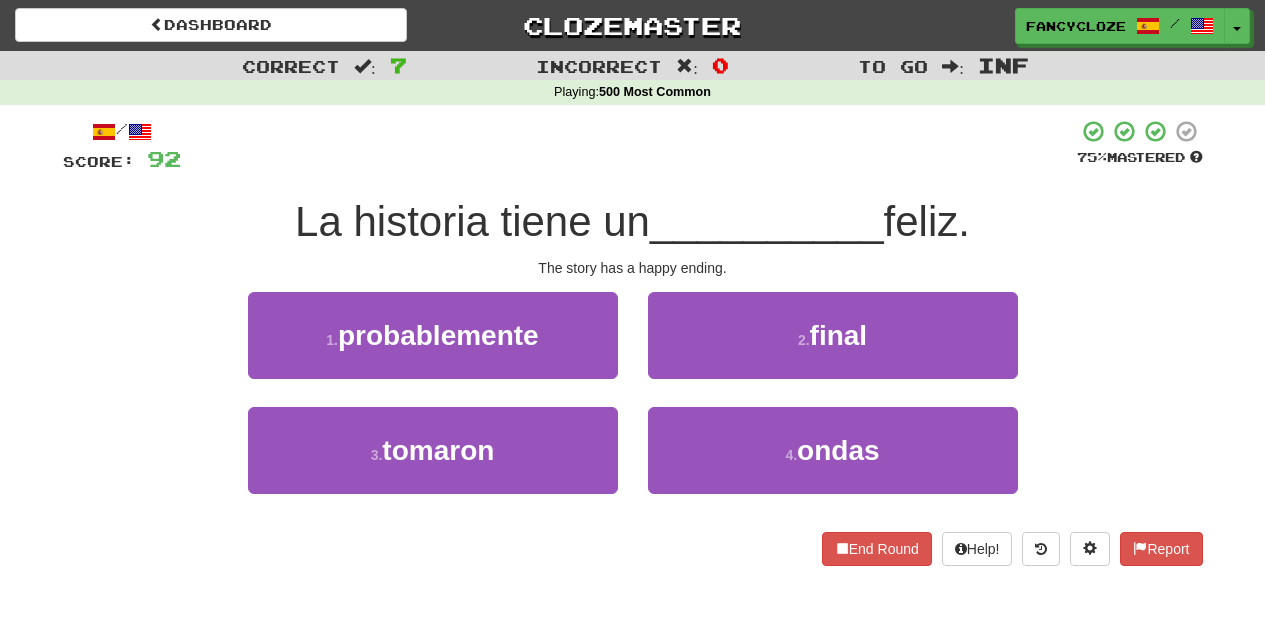 click on "2 .  final" at bounding box center [833, 335] 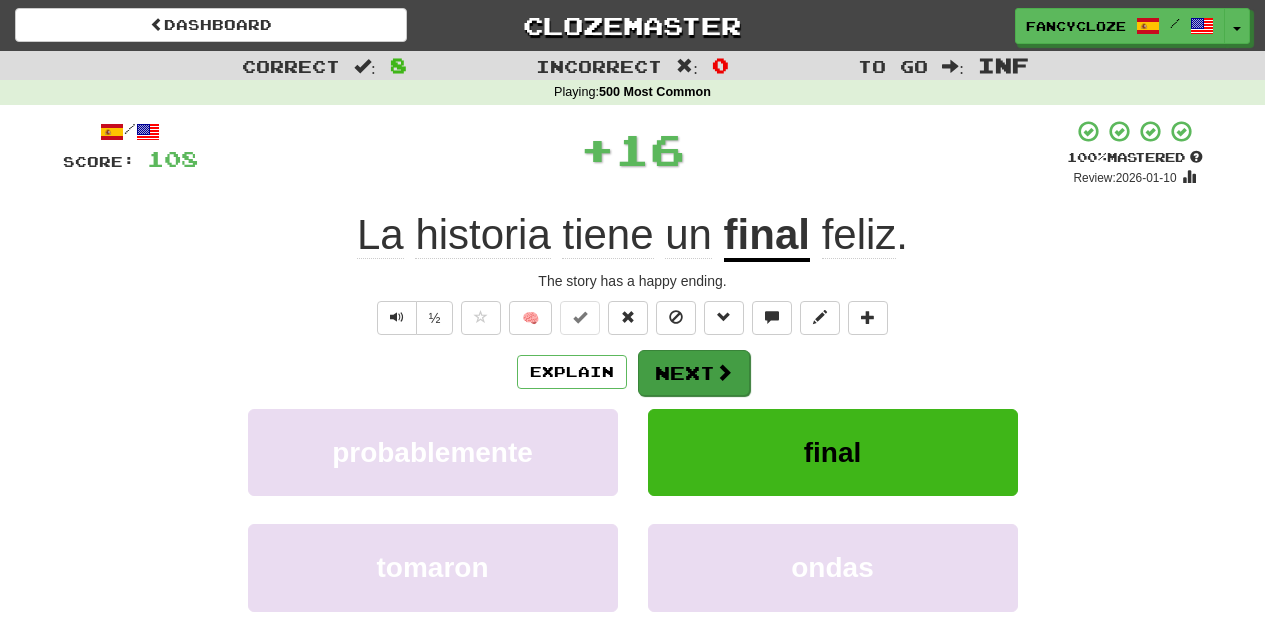click on "Next" at bounding box center [694, 373] 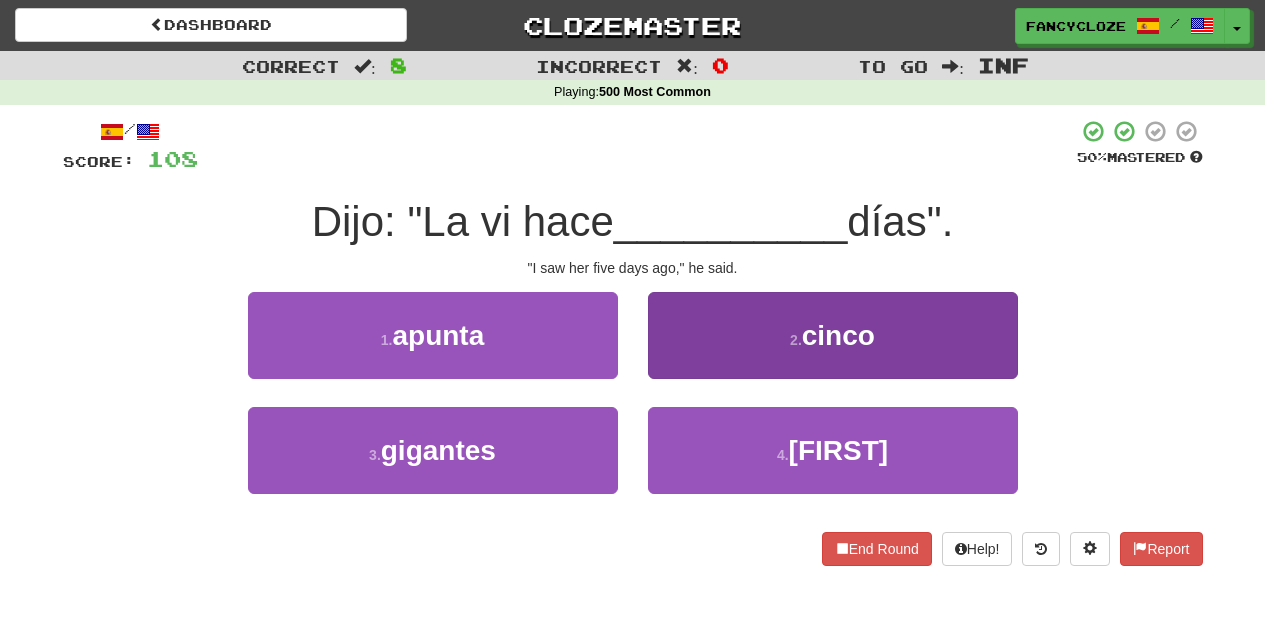 click on "2 .  cinco" at bounding box center [833, 335] 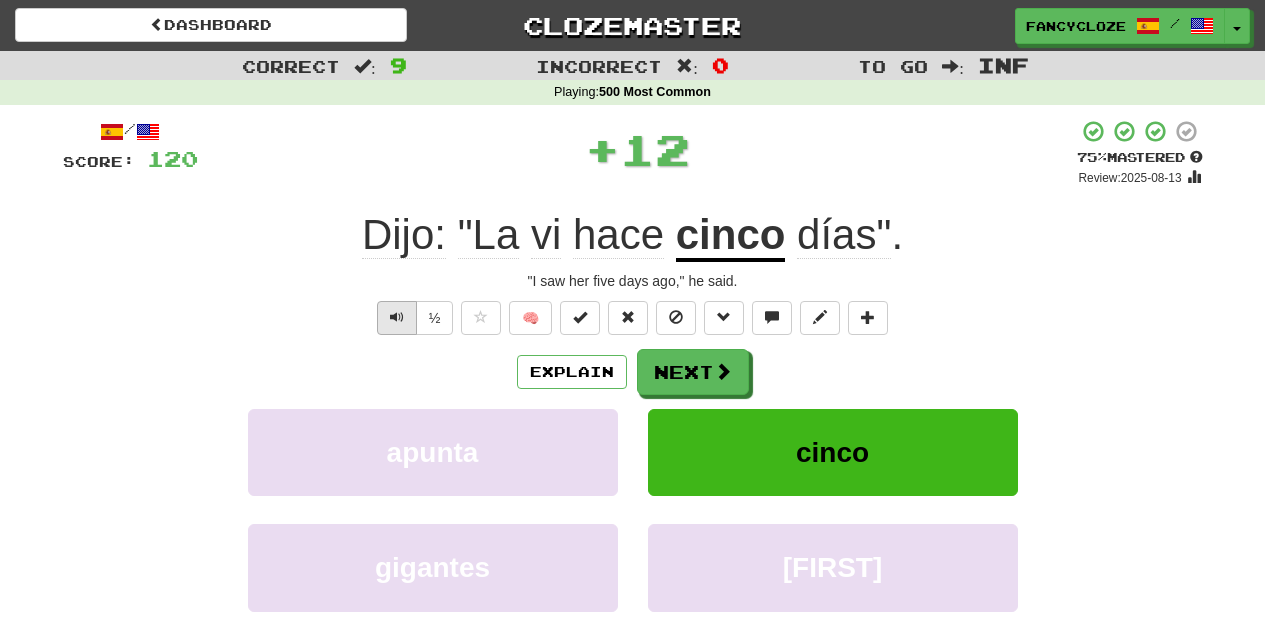 click at bounding box center (397, 318) 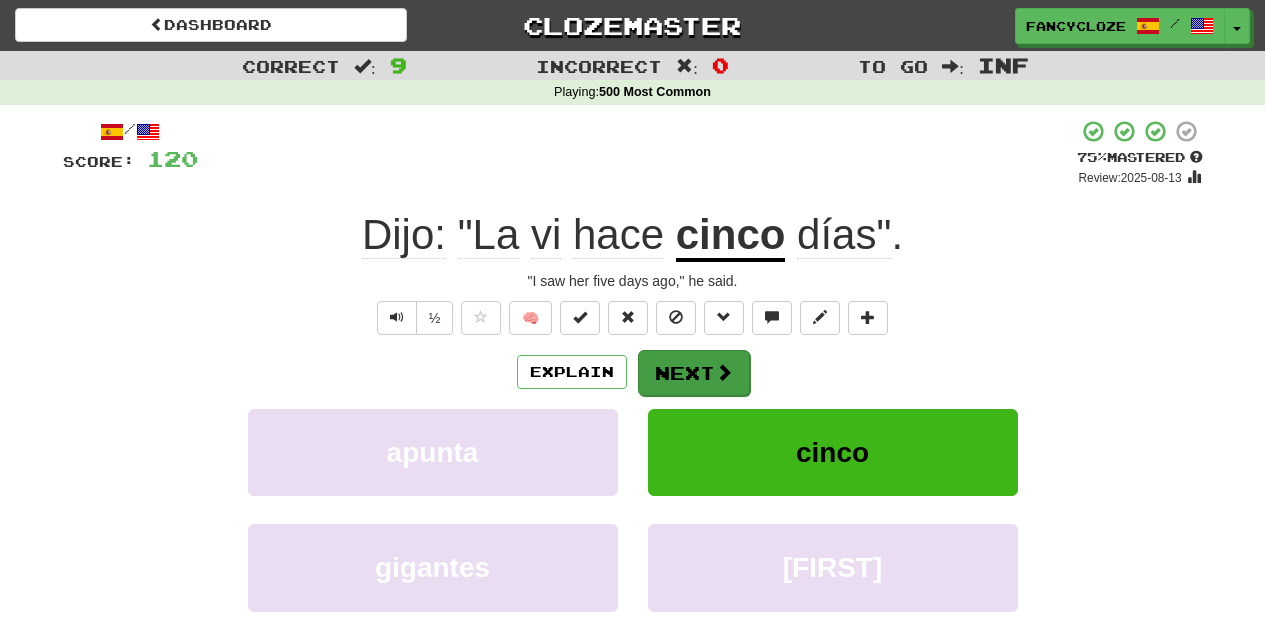 click on "Next" at bounding box center (694, 373) 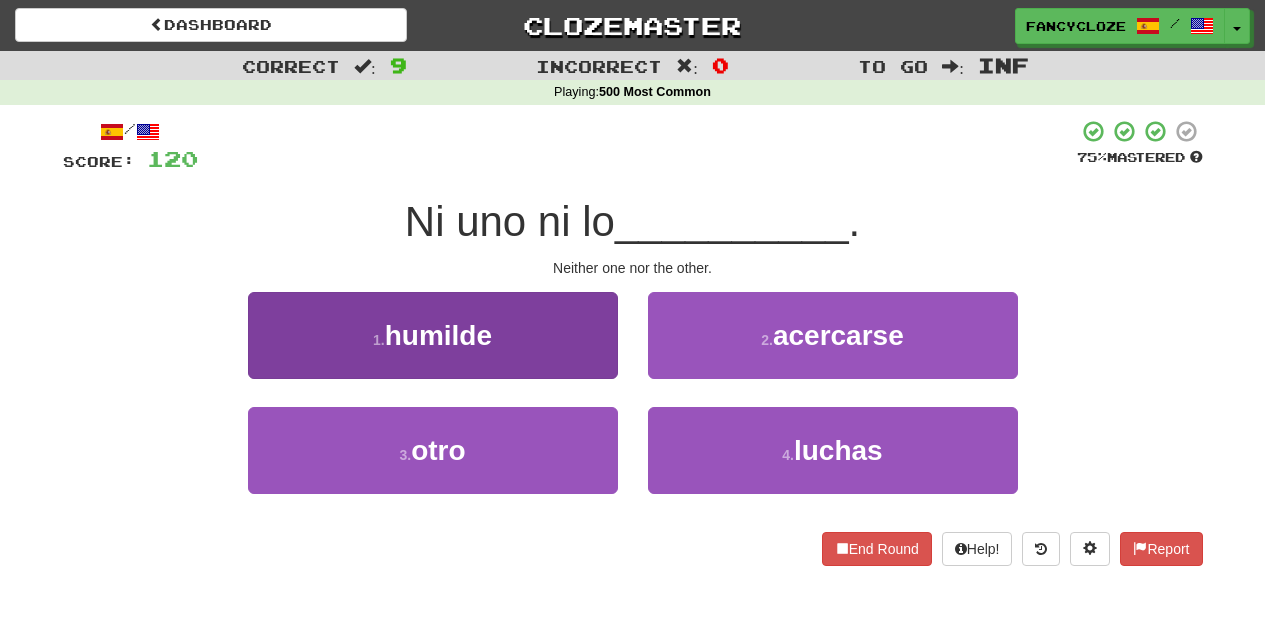 click on "3 .  otro" at bounding box center [433, 450] 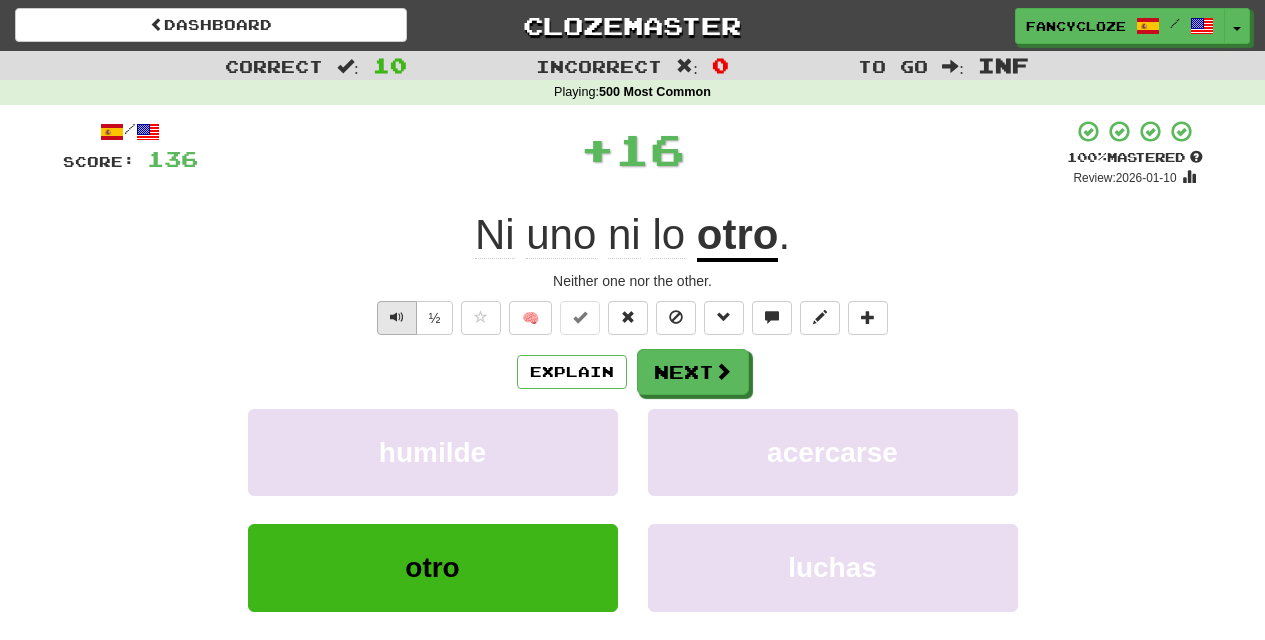click at bounding box center [397, 317] 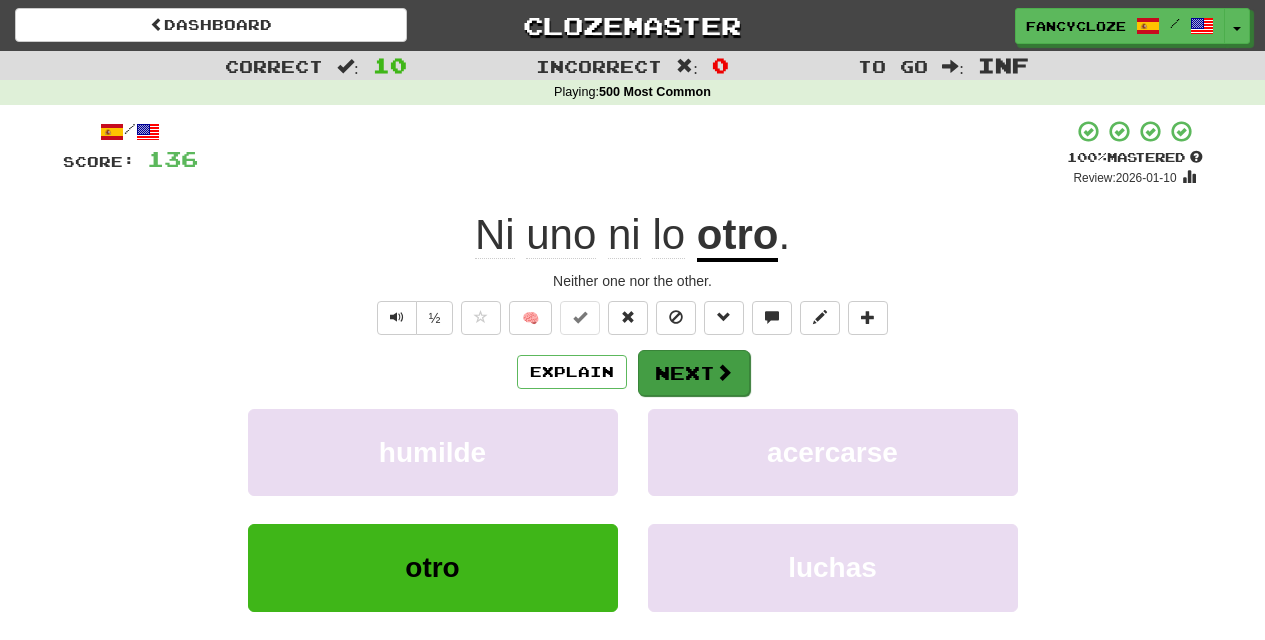 click on "Next" at bounding box center [694, 373] 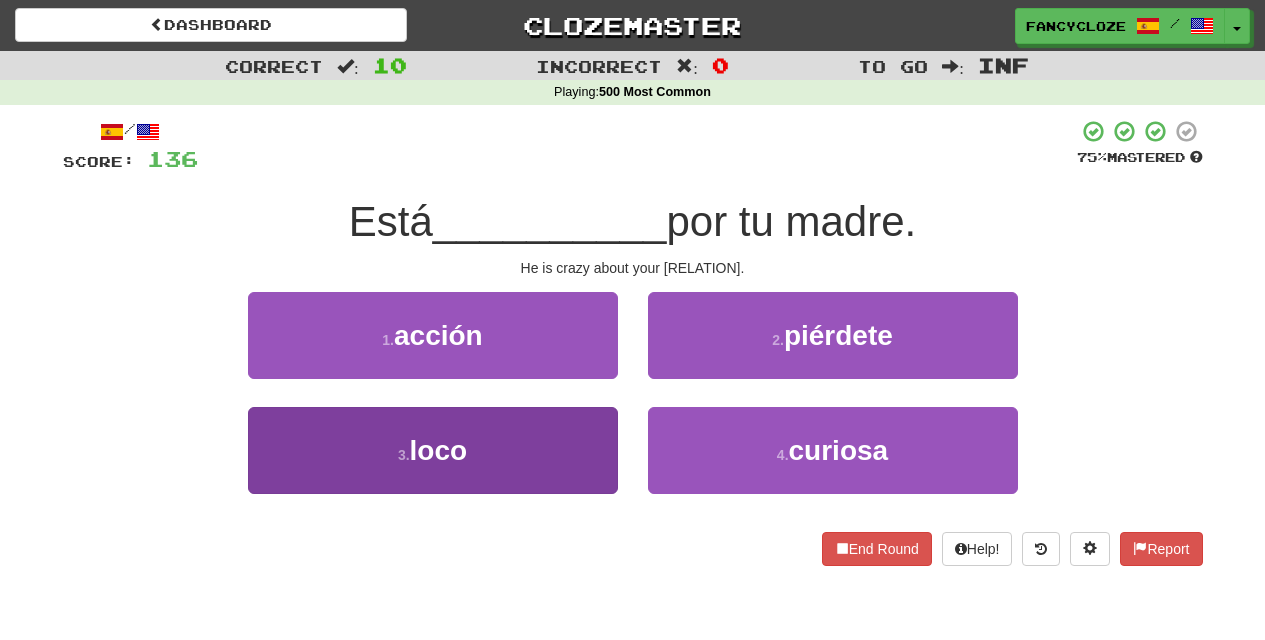 click on "loco" at bounding box center [439, 450] 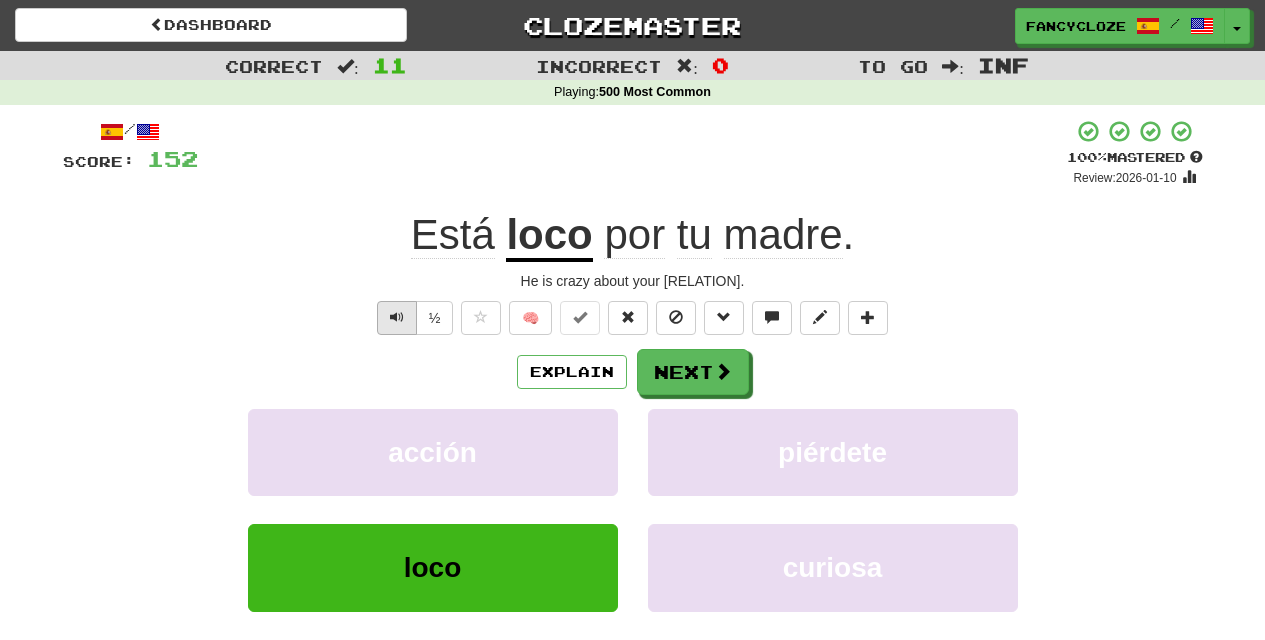 click at bounding box center (397, 317) 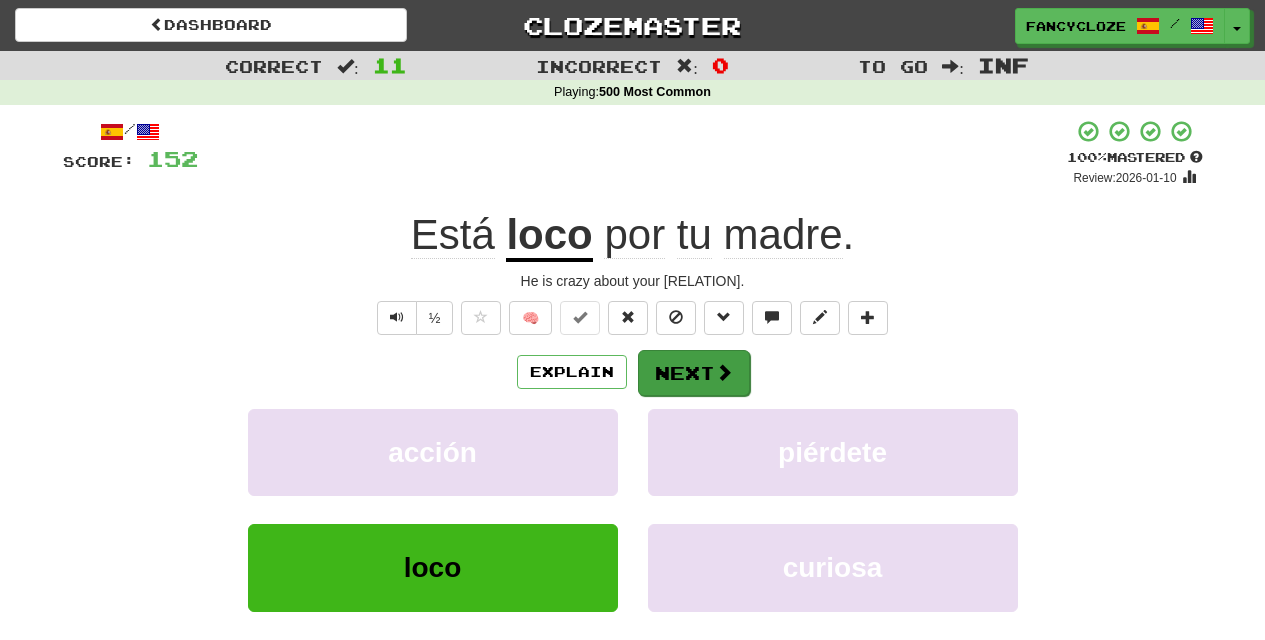 click on "Next" at bounding box center [694, 373] 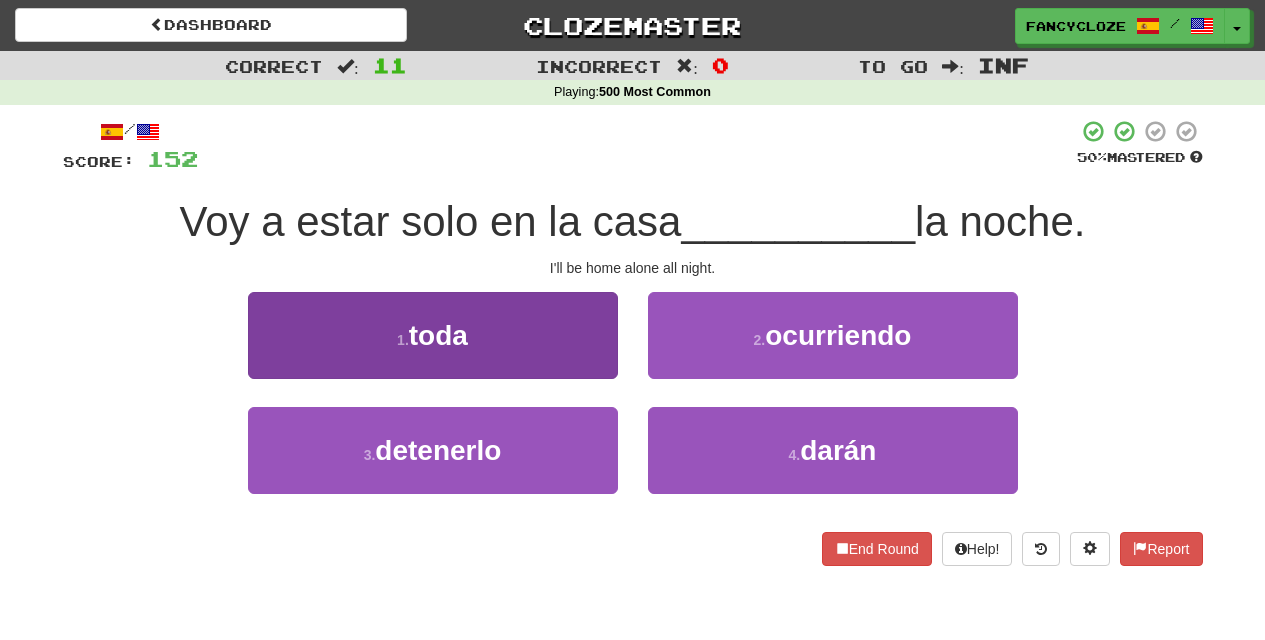 click on "toda" at bounding box center [438, 335] 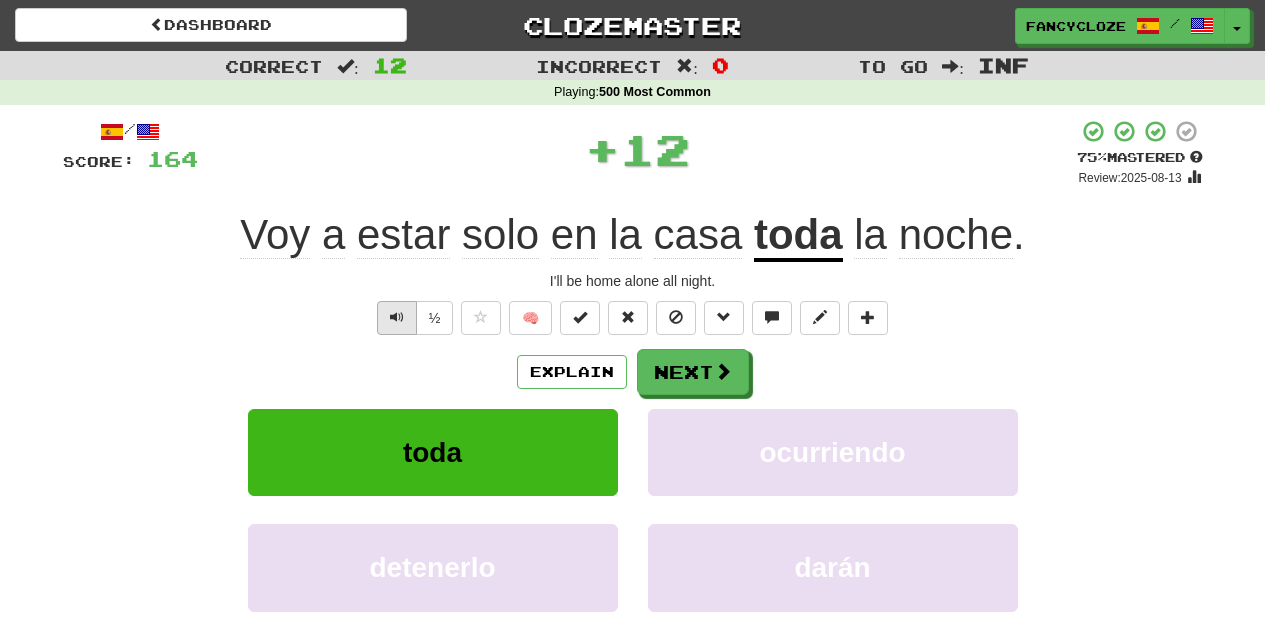 click at bounding box center (397, 318) 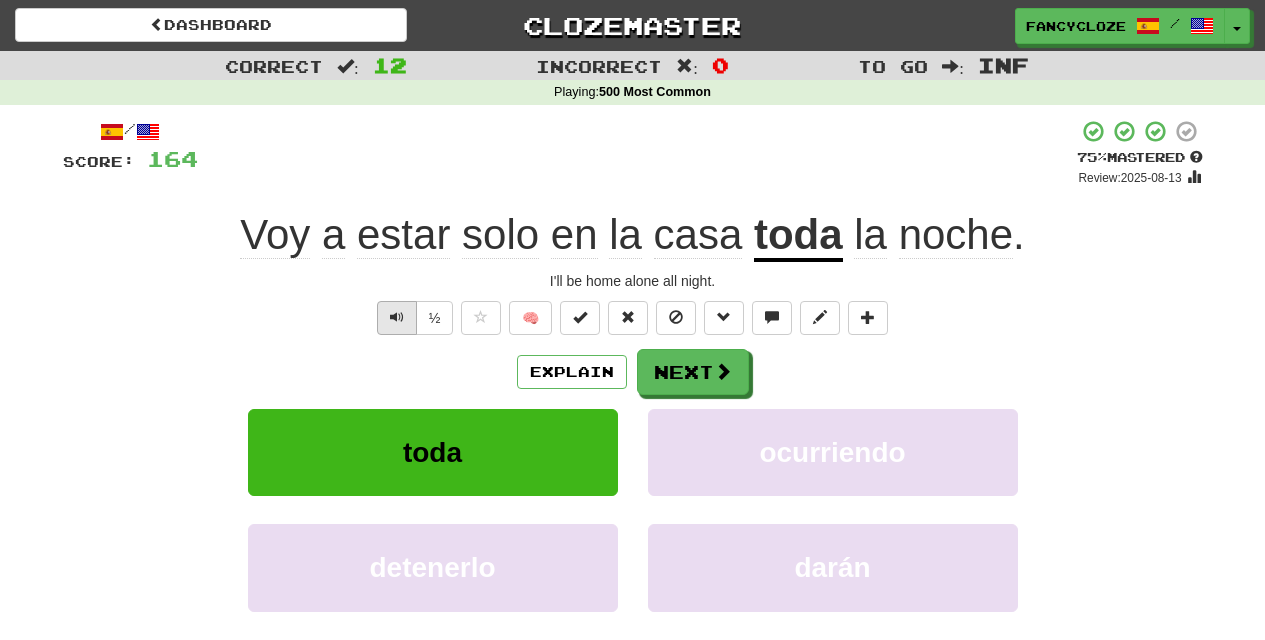 click at bounding box center [397, 317] 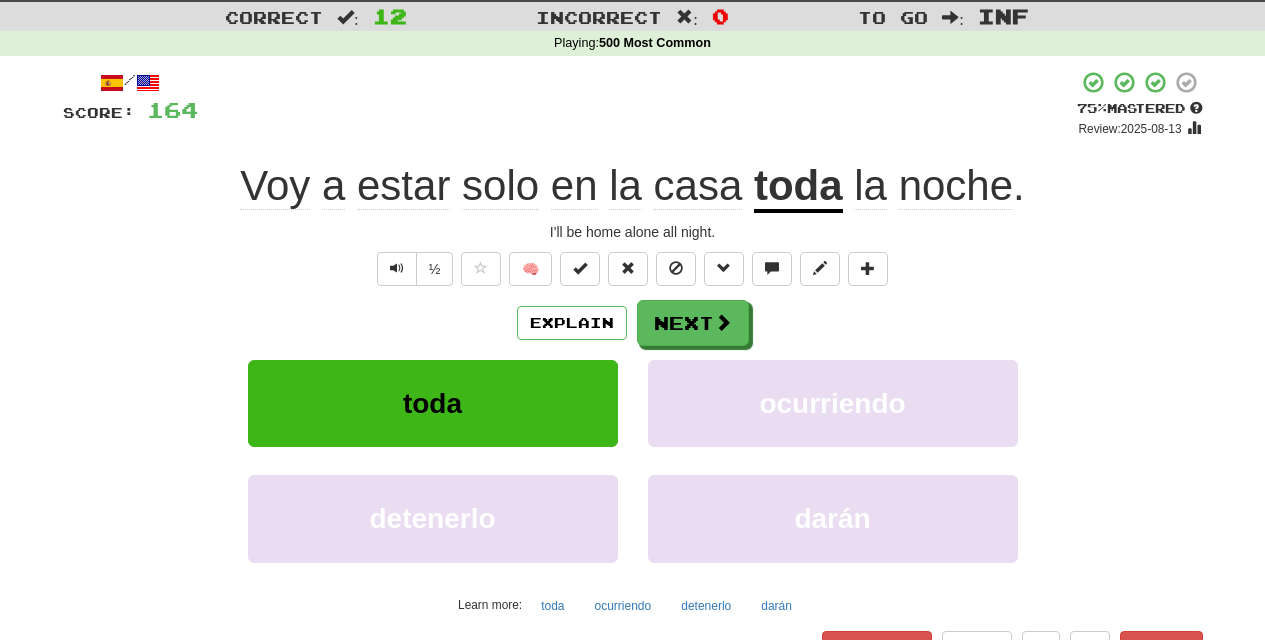 scroll, scrollTop: 0, scrollLeft: 0, axis: both 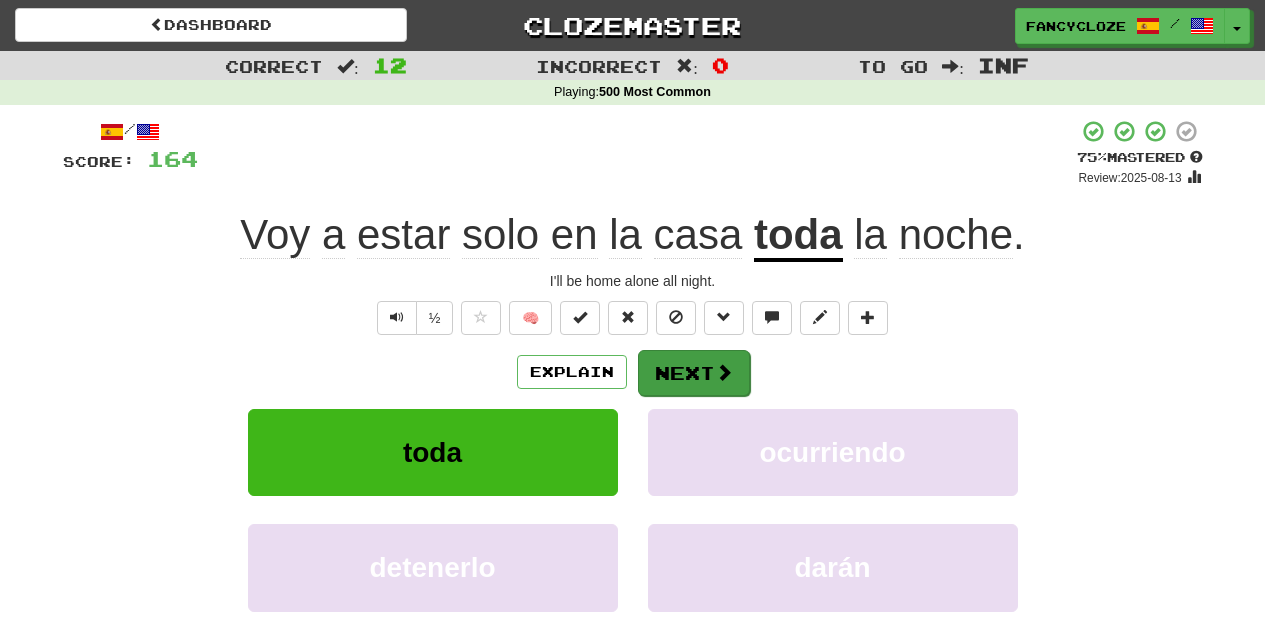 click on "Next" at bounding box center (694, 373) 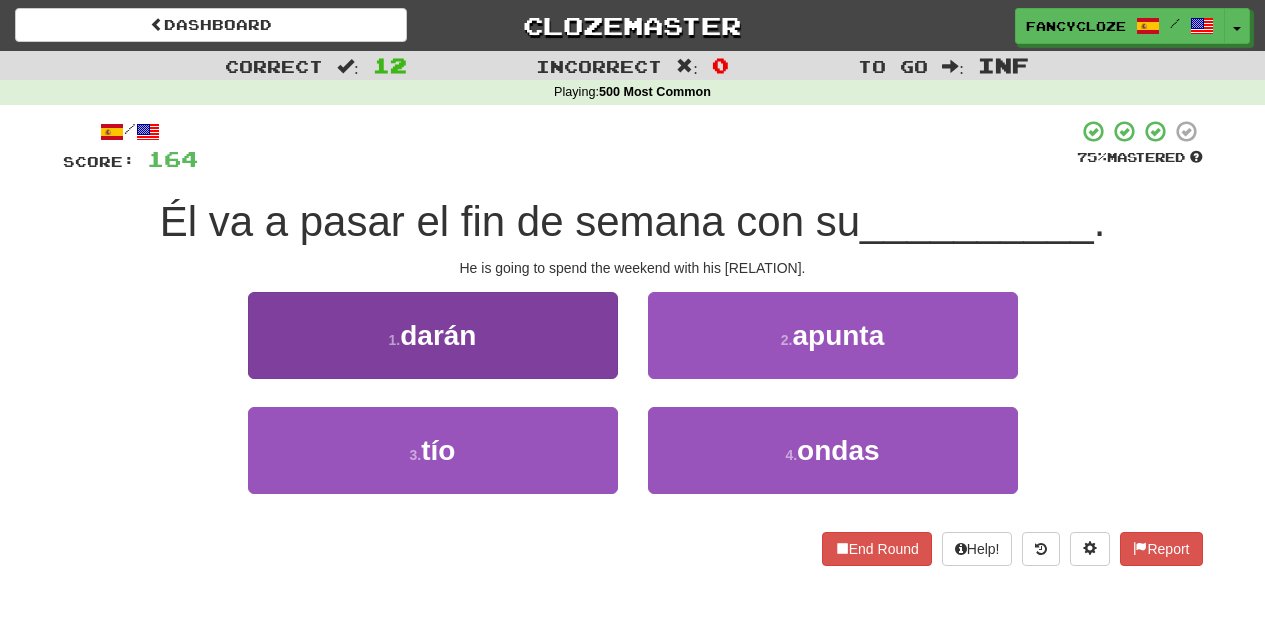 click on "3 .  tío" at bounding box center (433, 450) 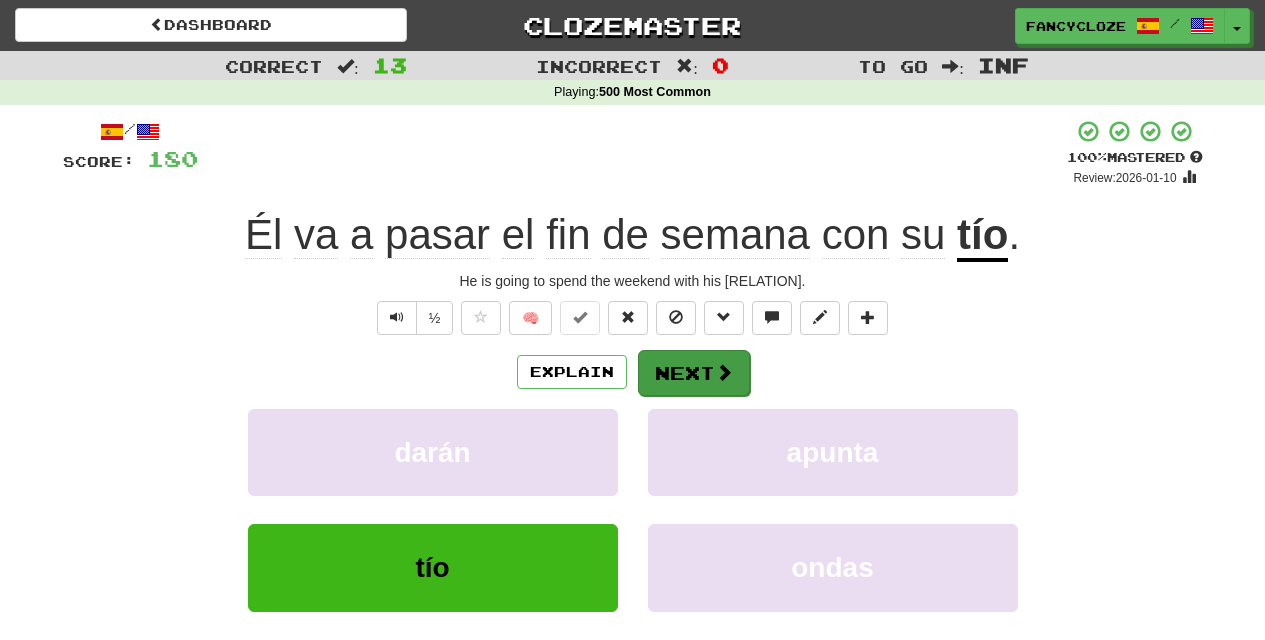 click on "Next" at bounding box center [694, 373] 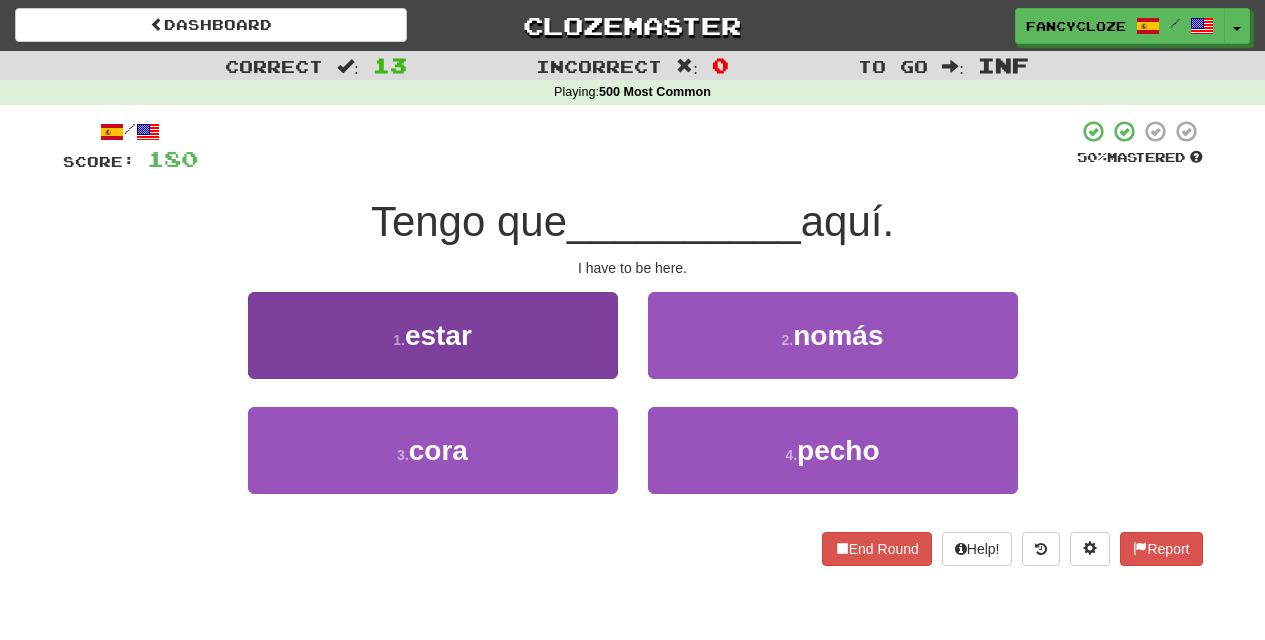 click on "1 .  estar" at bounding box center (433, 335) 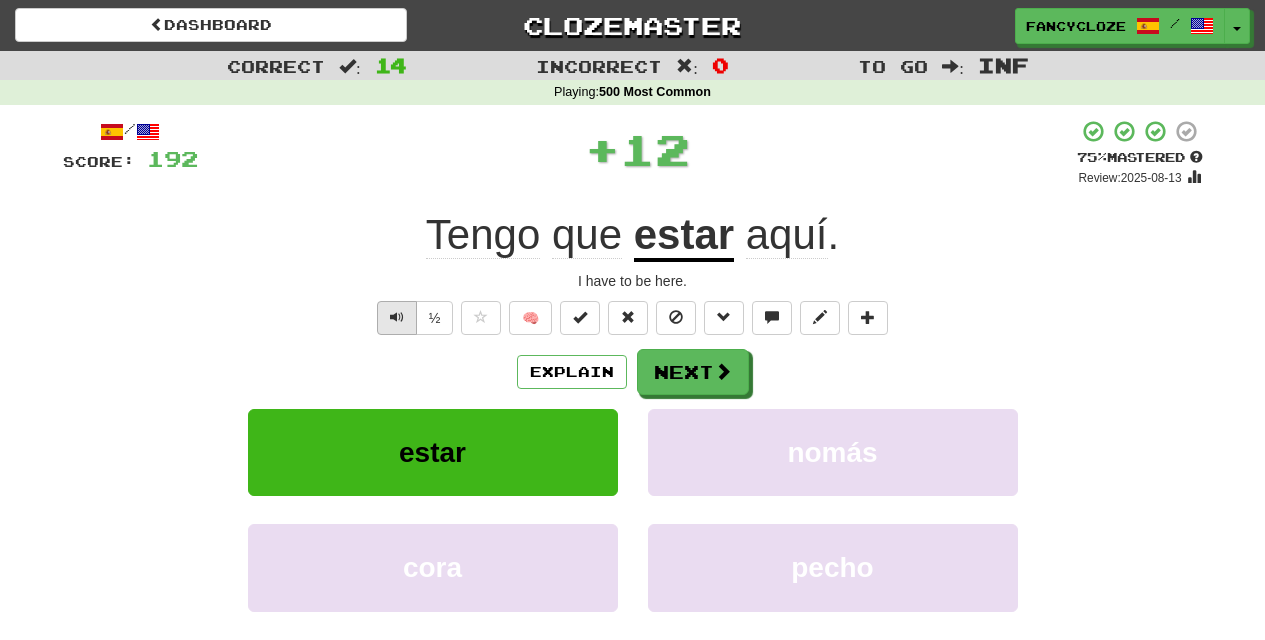 click at bounding box center (397, 318) 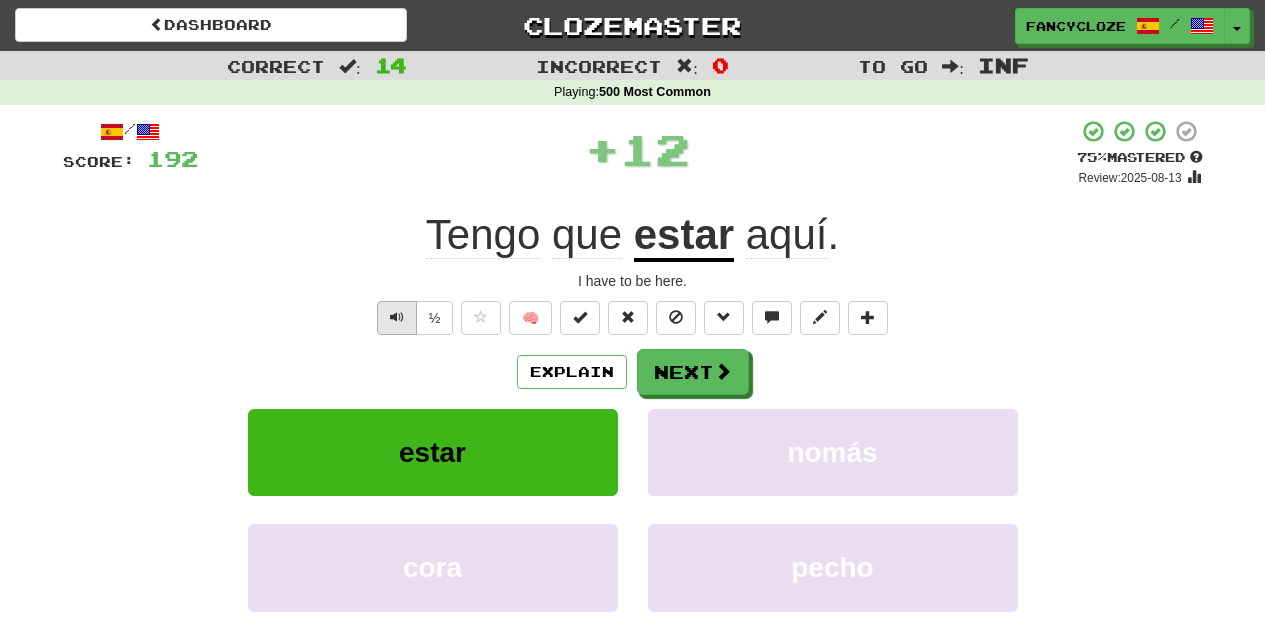 click at bounding box center [397, 318] 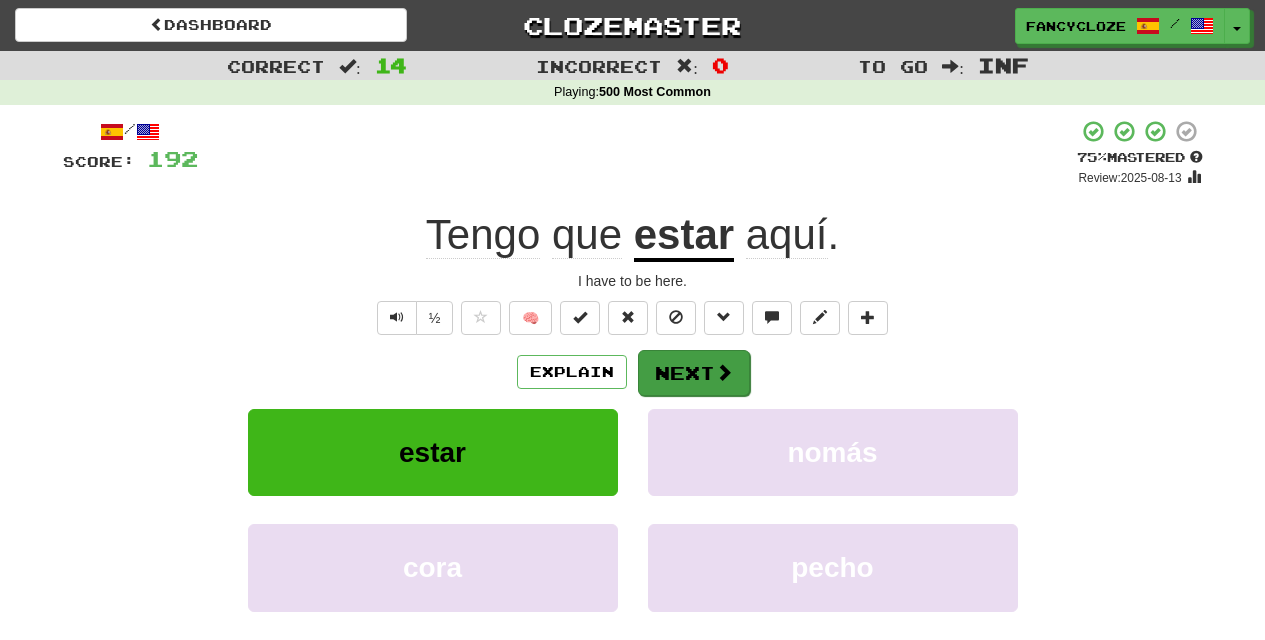 click on "Next" at bounding box center (694, 373) 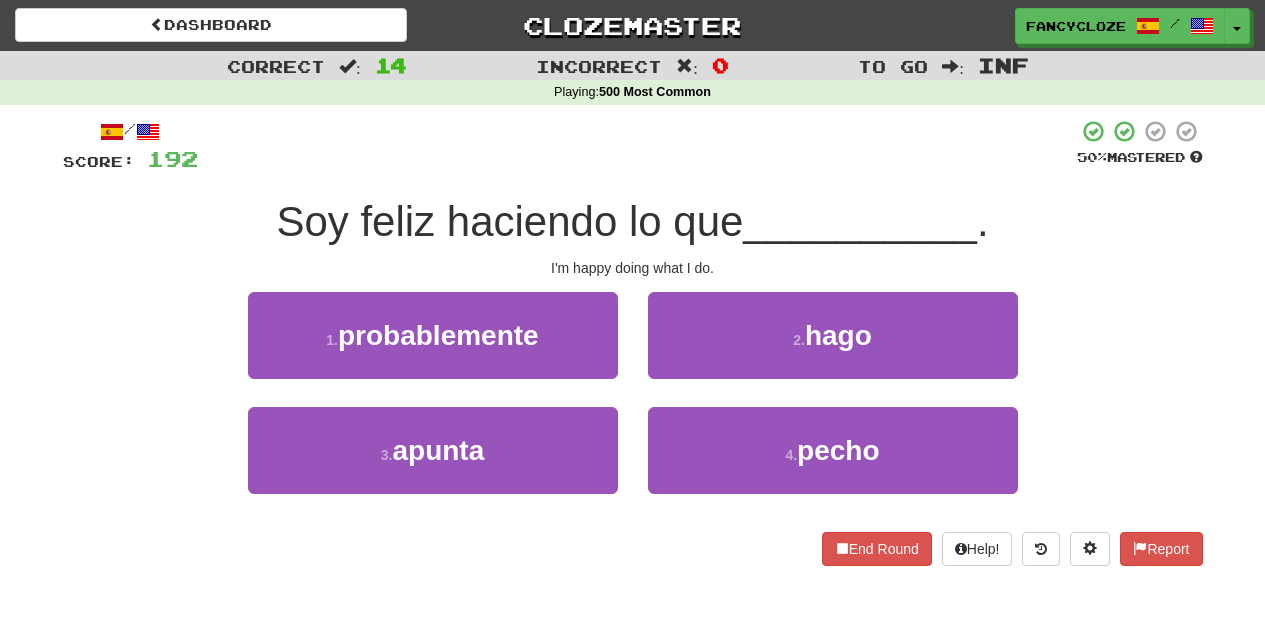 click on "2 .  hago" at bounding box center (833, 335) 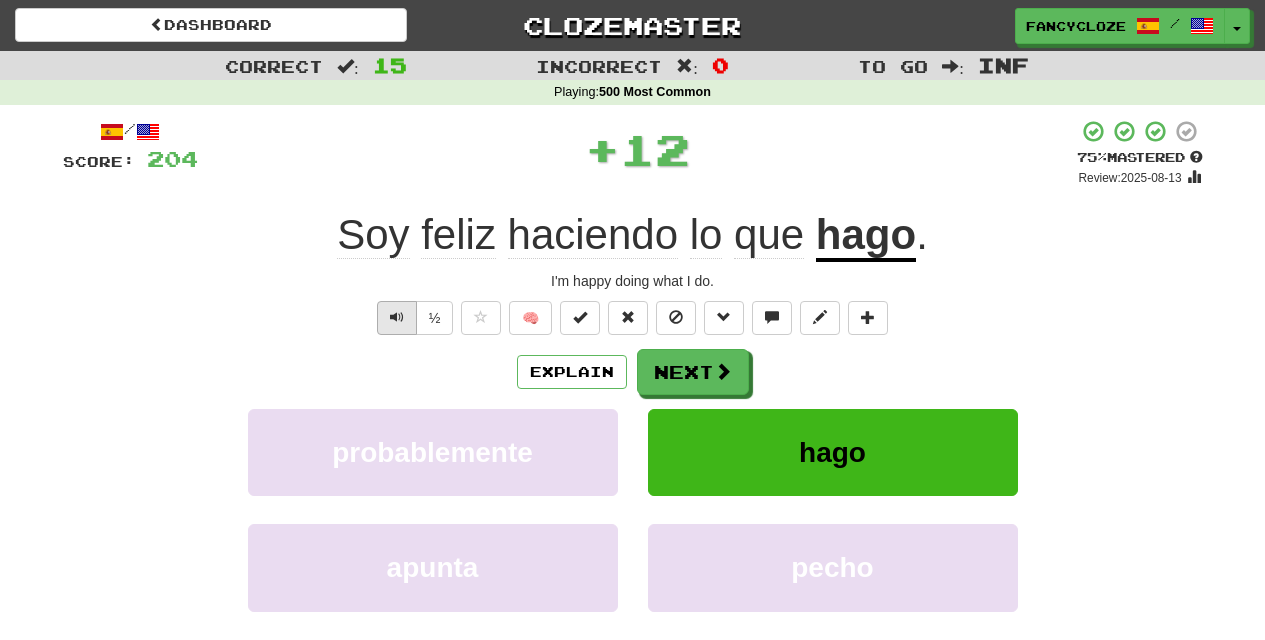 click at bounding box center (397, 318) 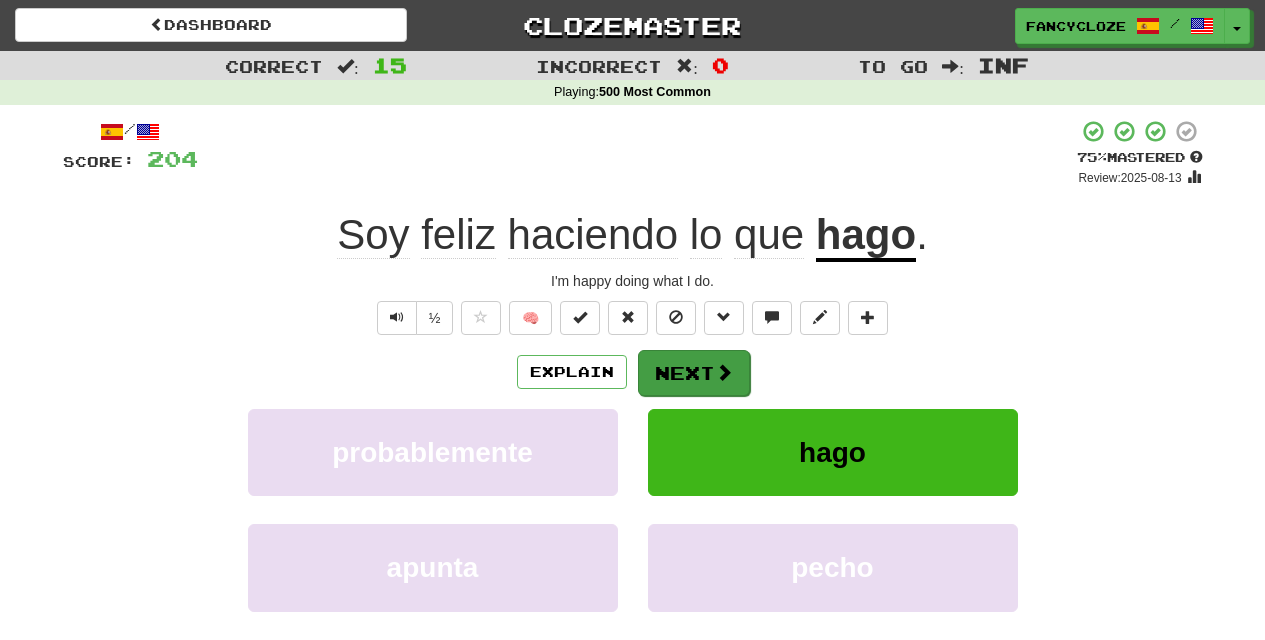 click on "Next" at bounding box center [694, 373] 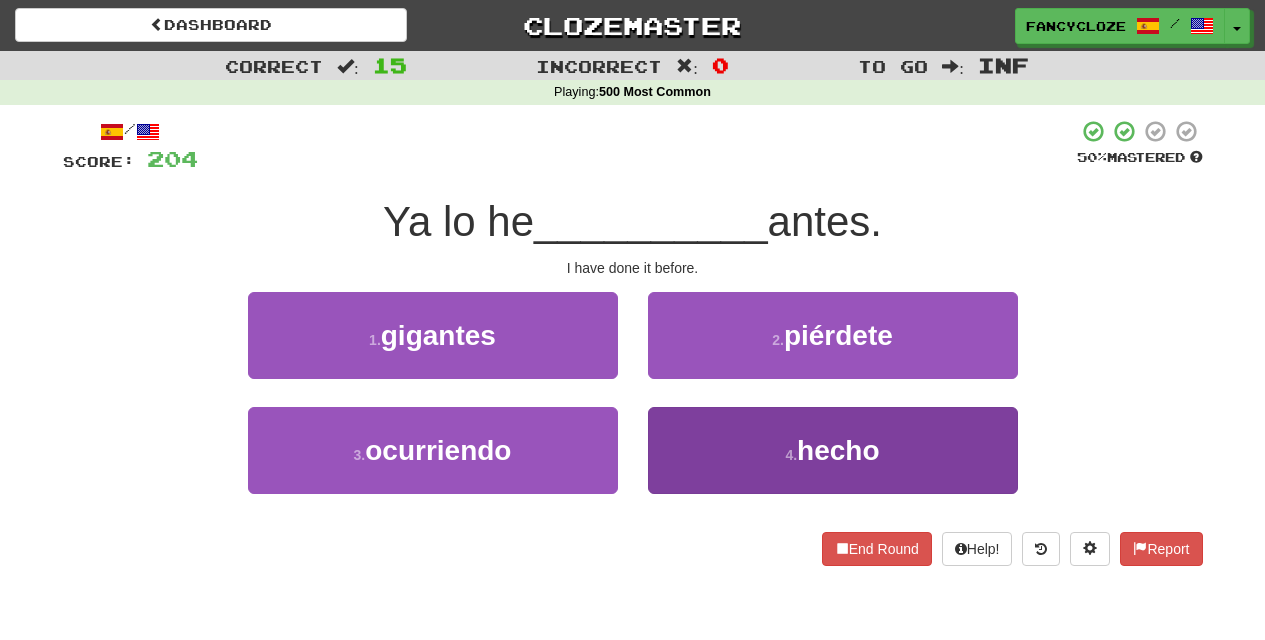 click on "4 .  hecho" at bounding box center [833, 450] 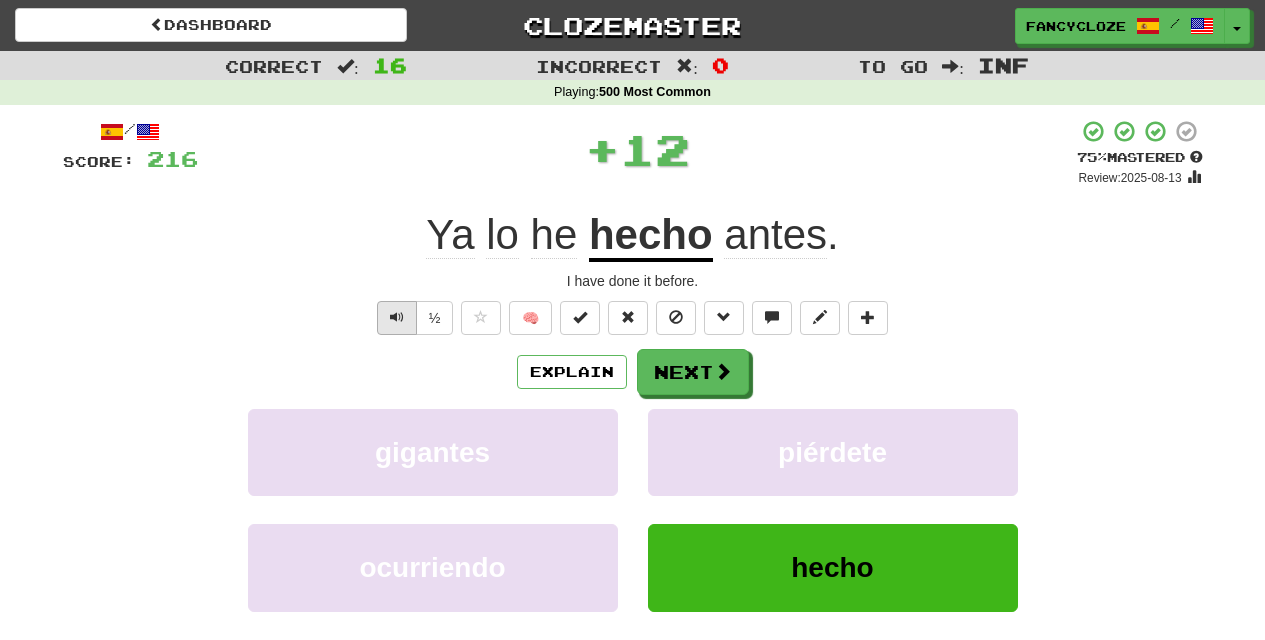 click at bounding box center (397, 317) 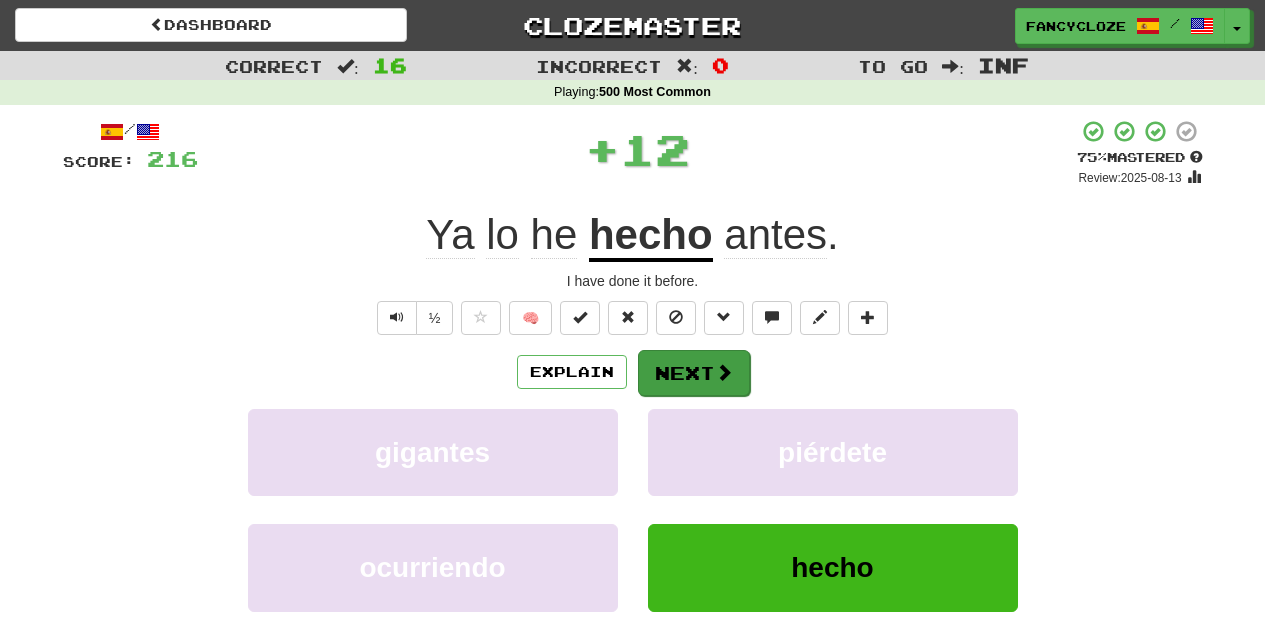 click on "Next" at bounding box center [694, 373] 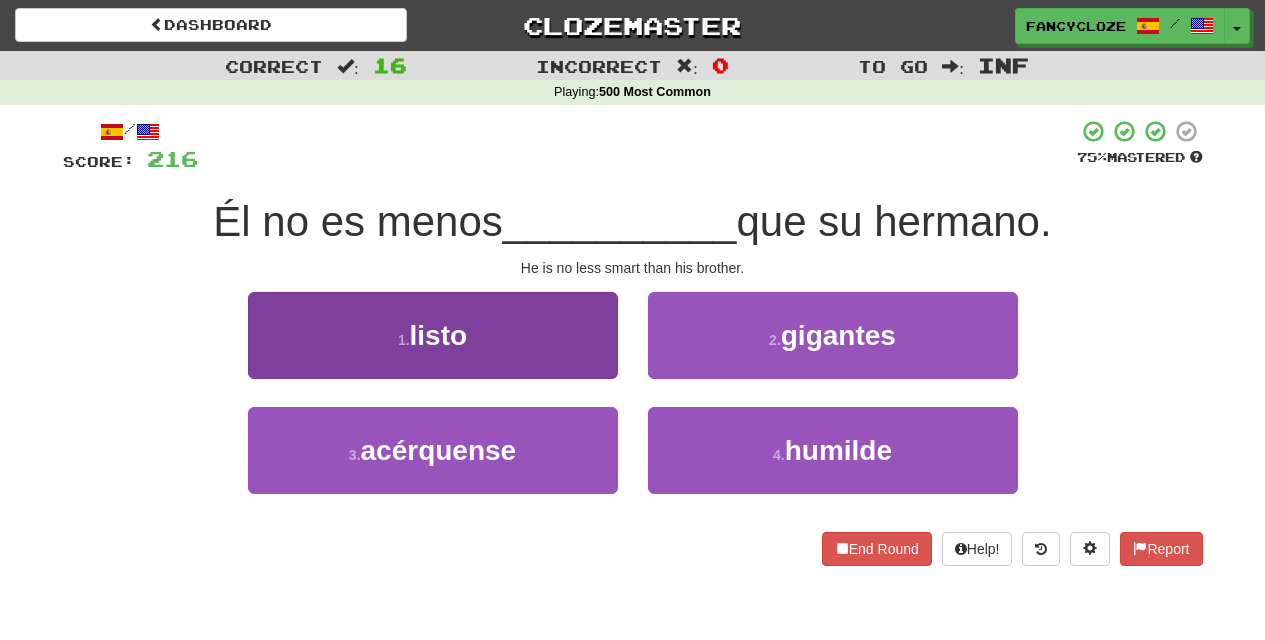 click on "1 .  listo" at bounding box center (433, 335) 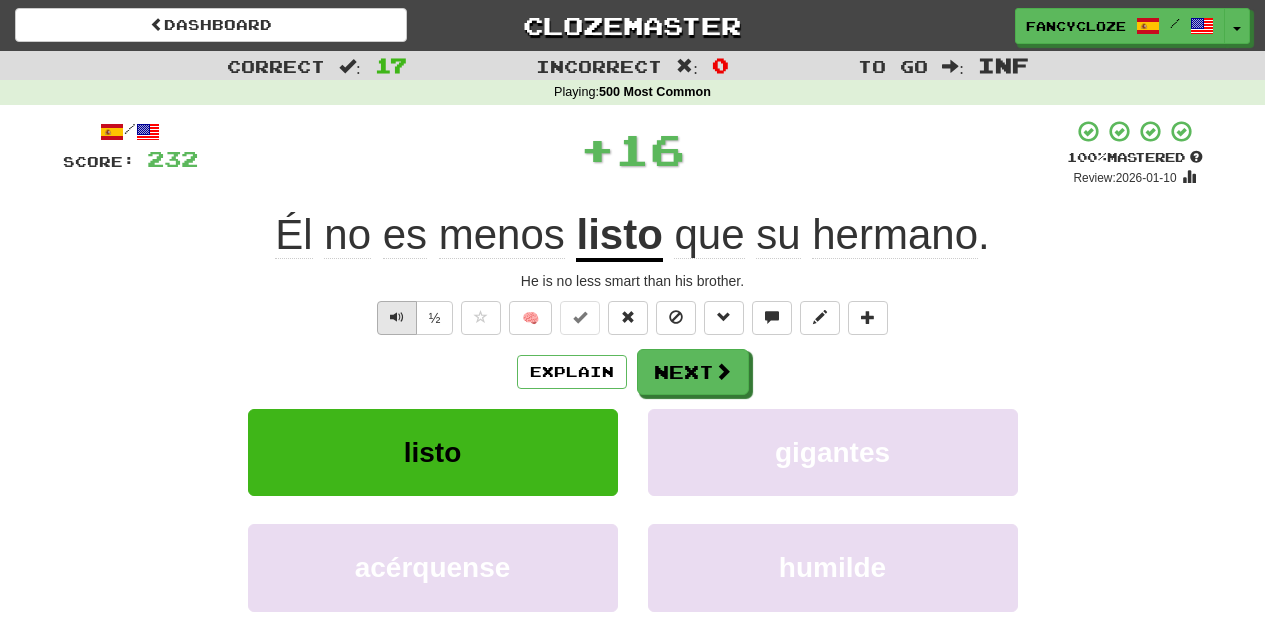click at bounding box center [397, 318] 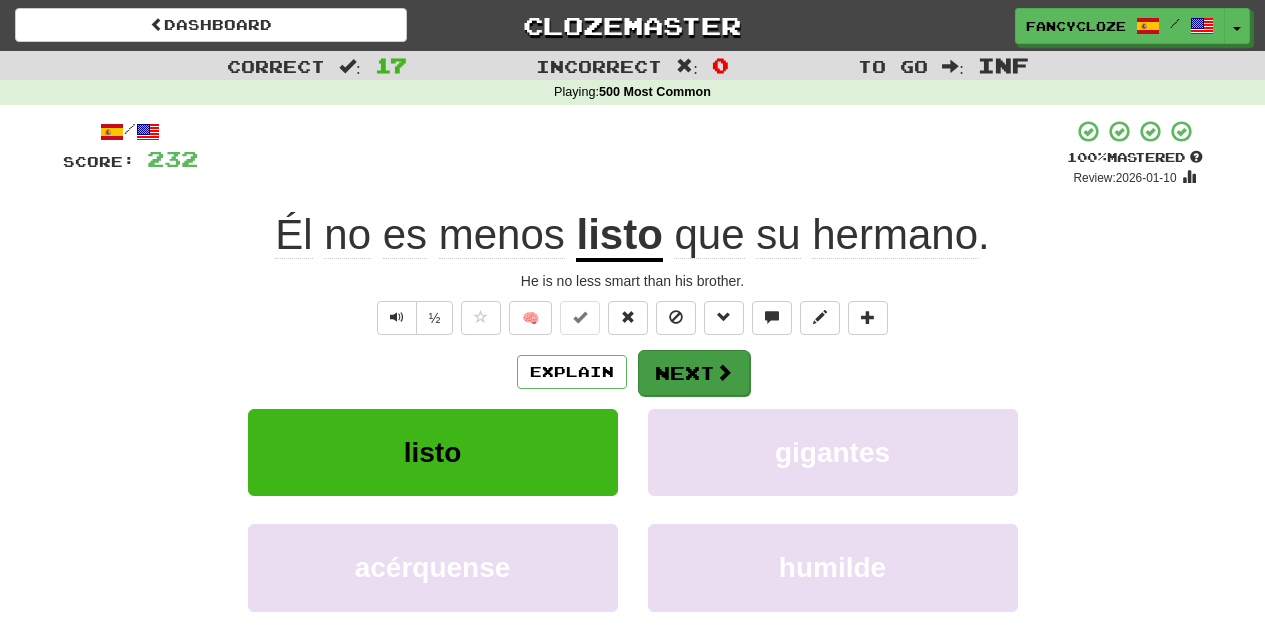 click on "Next" at bounding box center (694, 373) 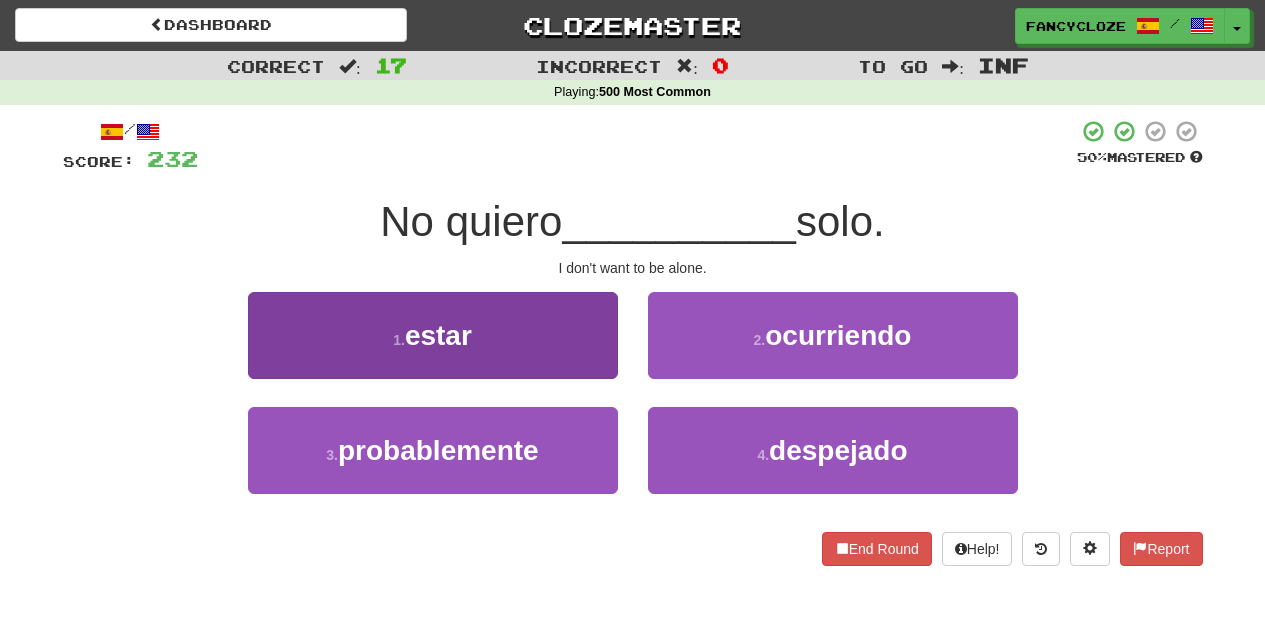 click on "estar" at bounding box center [438, 335] 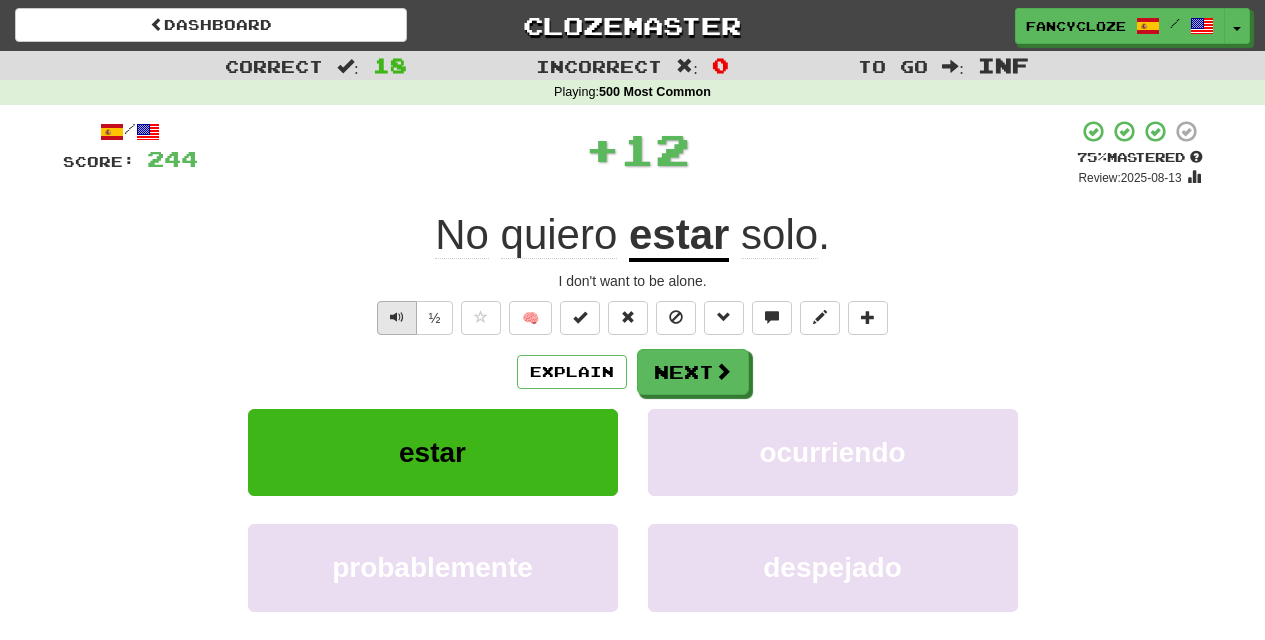 click at bounding box center (397, 317) 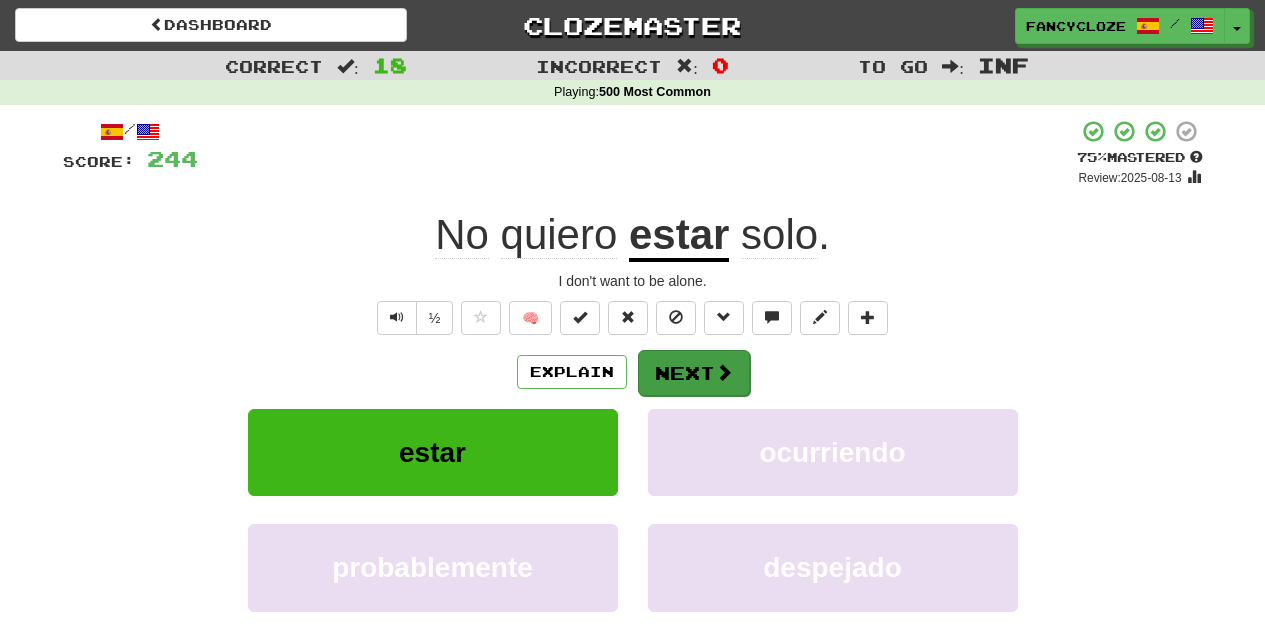 click on "Next" at bounding box center [694, 373] 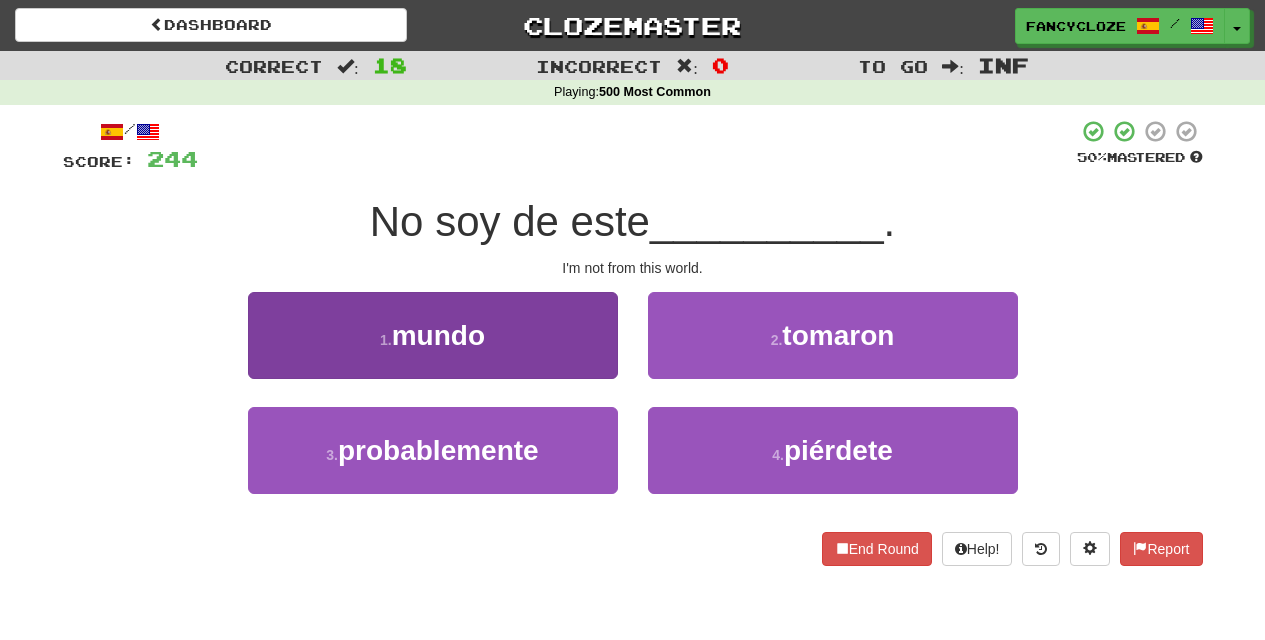 click on "1 .  mundo" at bounding box center (433, 335) 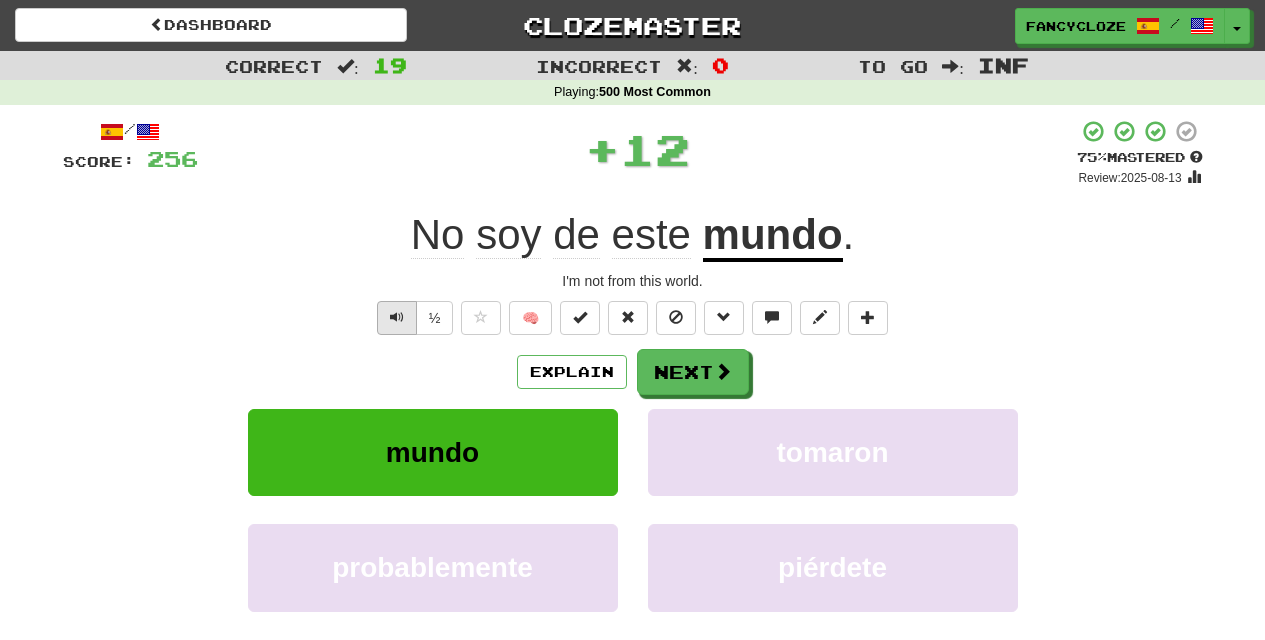click at bounding box center [397, 317] 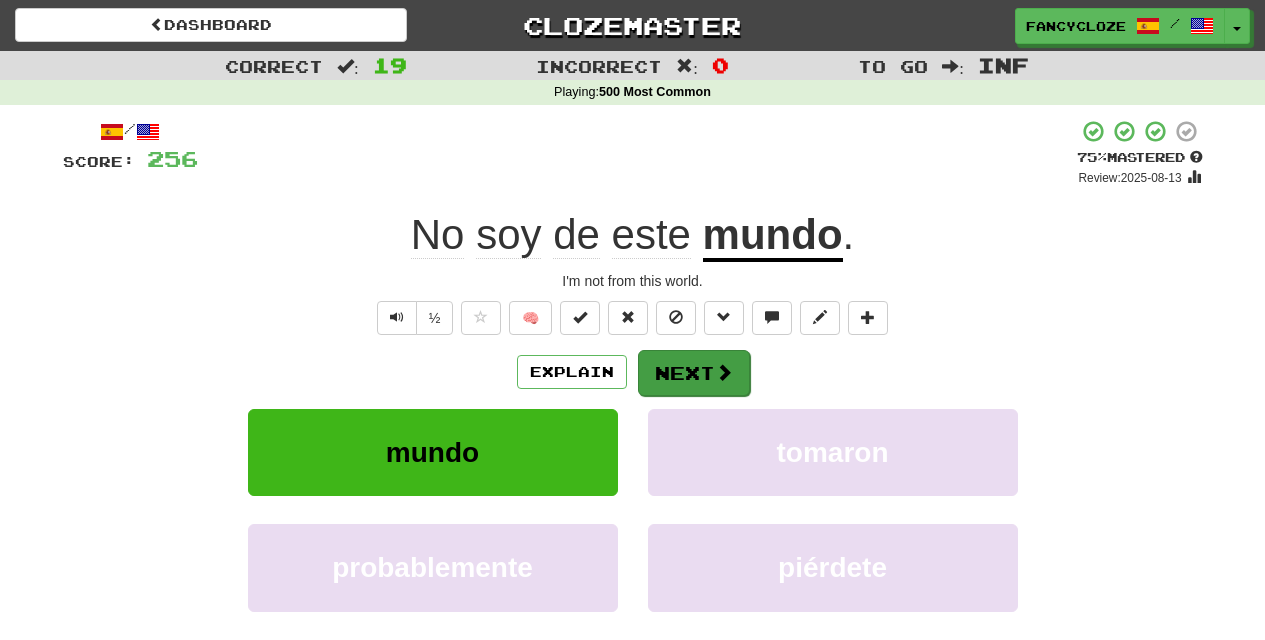 click on "Next" at bounding box center [694, 373] 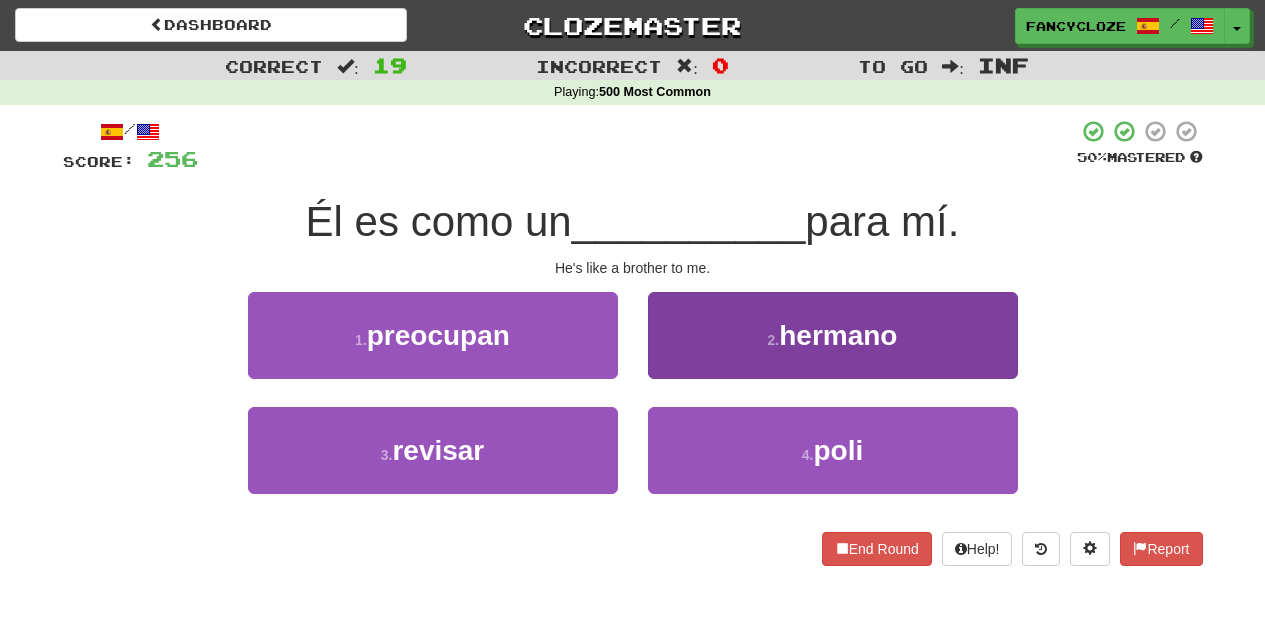 click on "2 ." at bounding box center (774, 340) 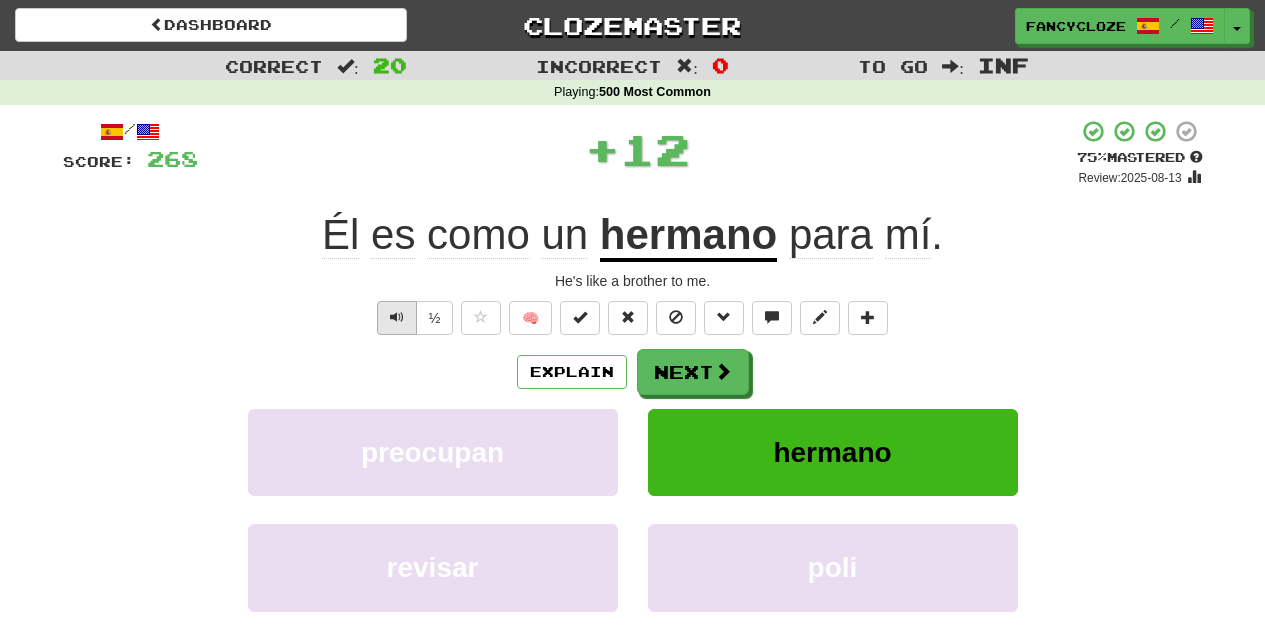 click at bounding box center (397, 317) 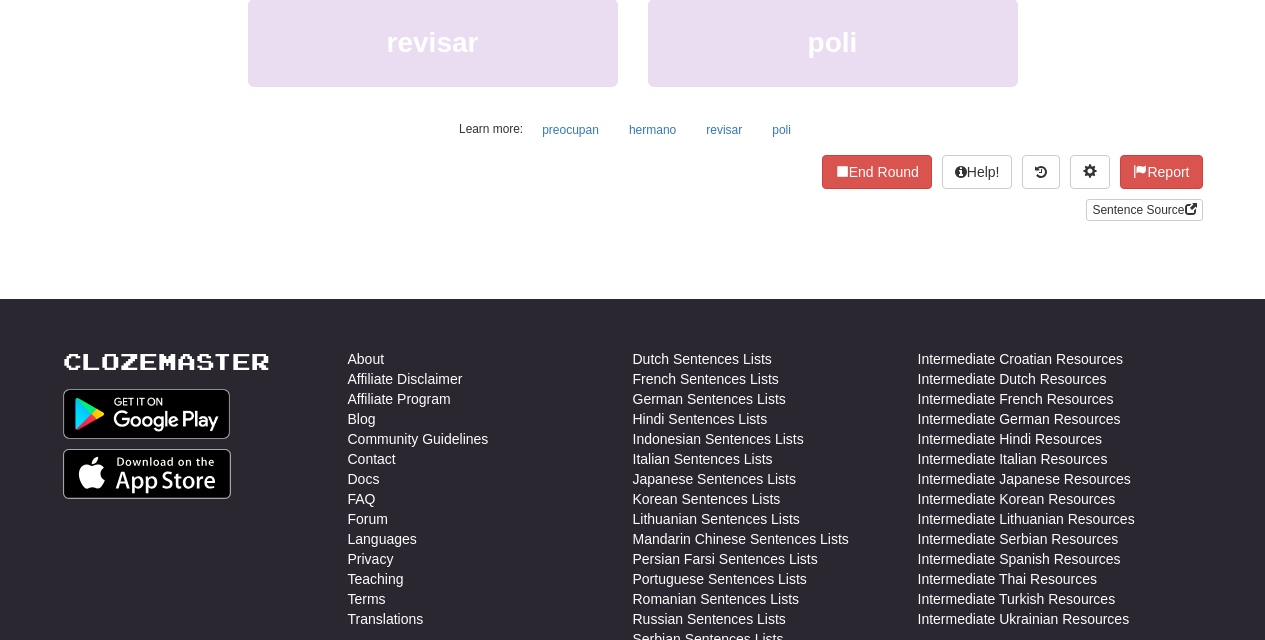 scroll, scrollTop: 349, scrollLeft: 0, axis: vertical 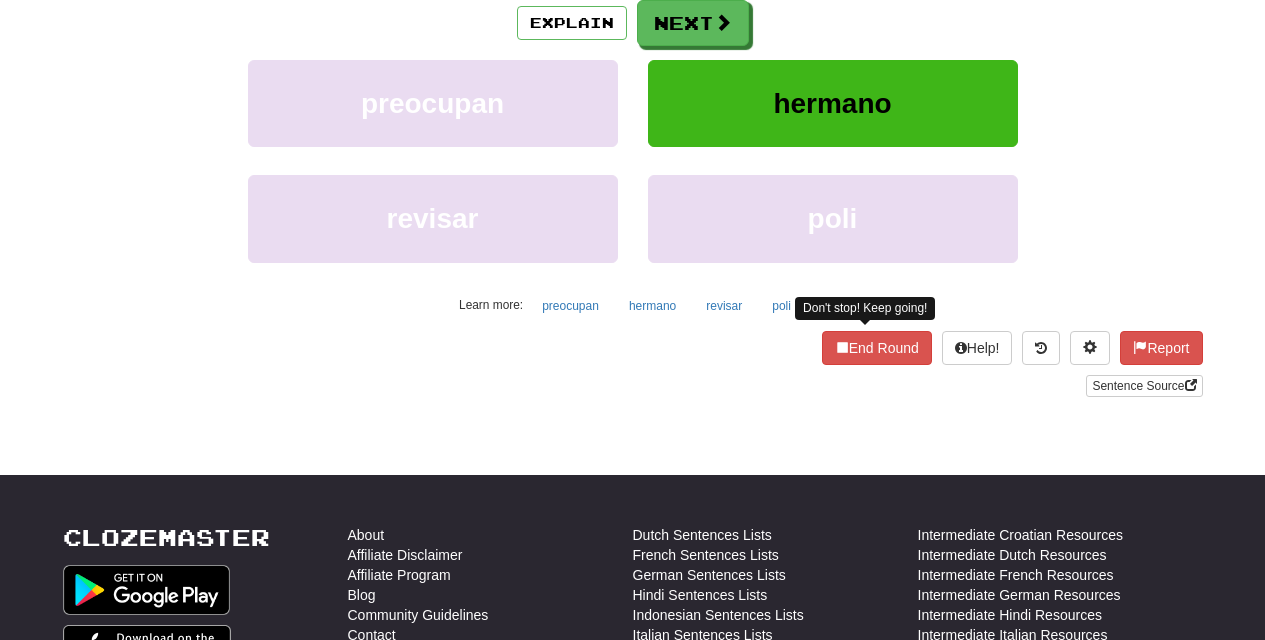 drag, startPoint x: 858, startPoint y: 357, endPoint x: 871, endPoint y: 355, distance: 13.152946 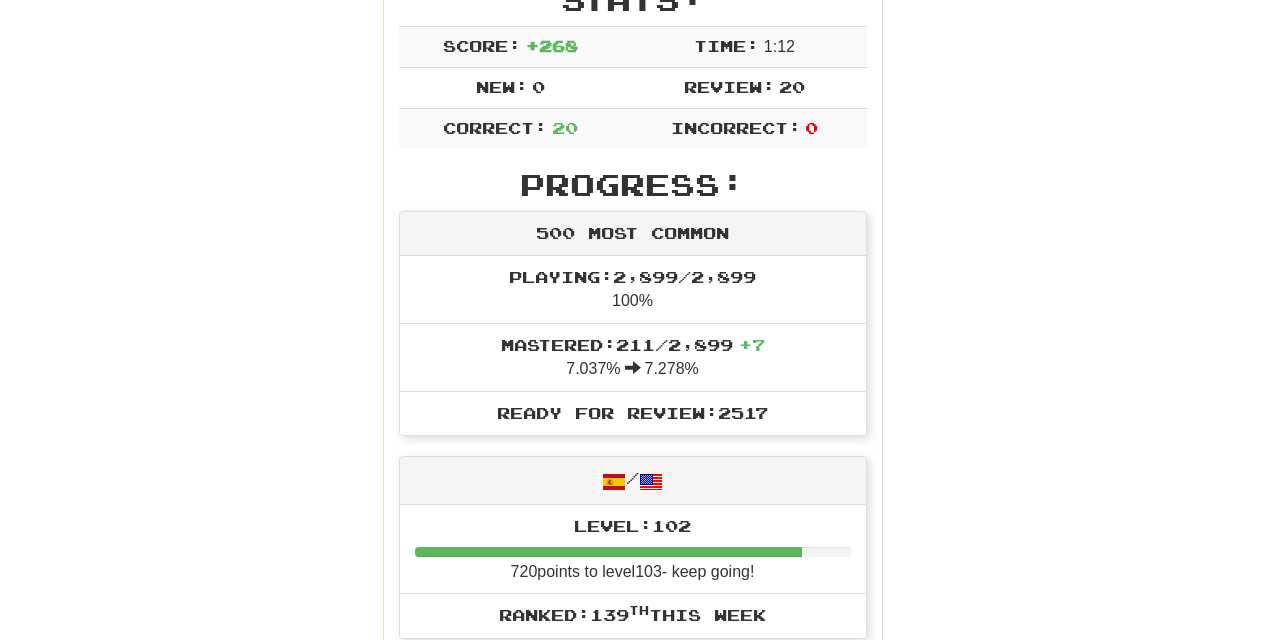 scroll, scrollTop: 0, scrollLeft: 0, axis: both 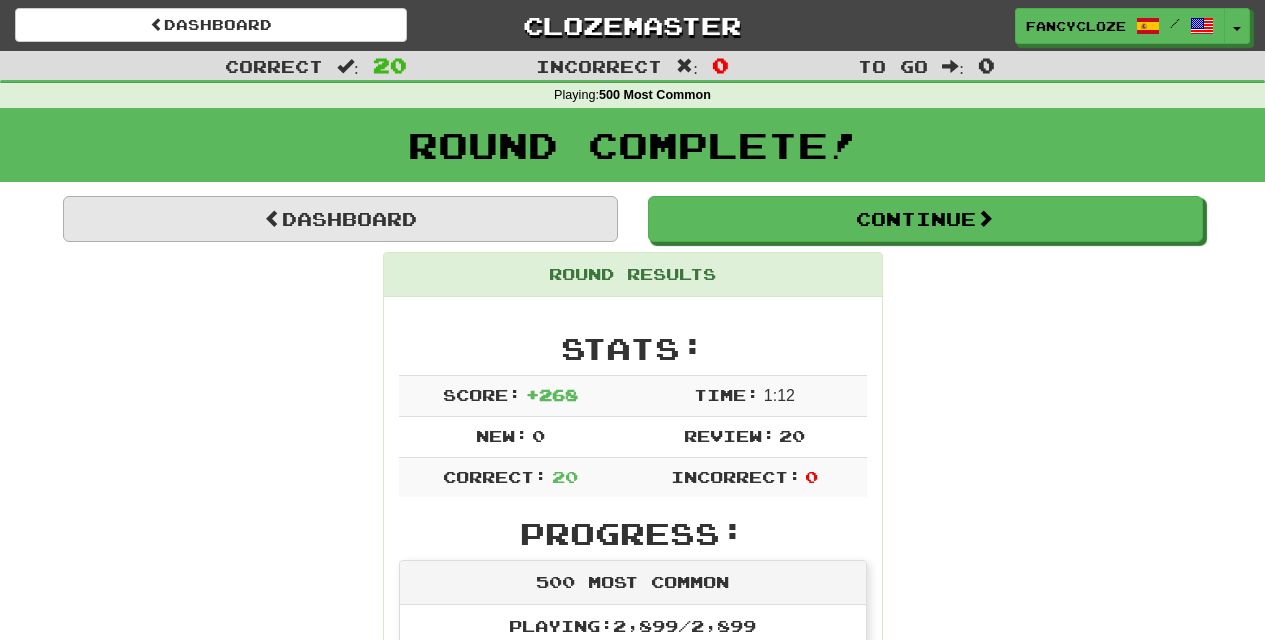 click on "Dashboard" at bounding box center [340, 219] 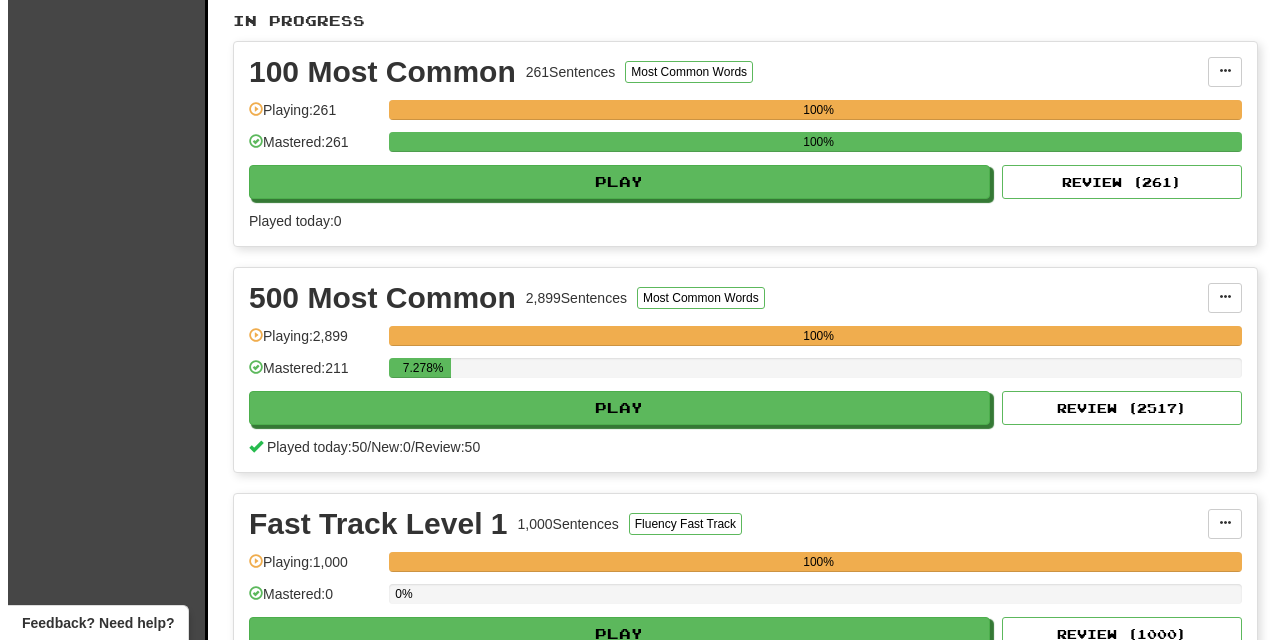 scroll, scrollTop: 496, scrollLeft: 0, axis: vertical 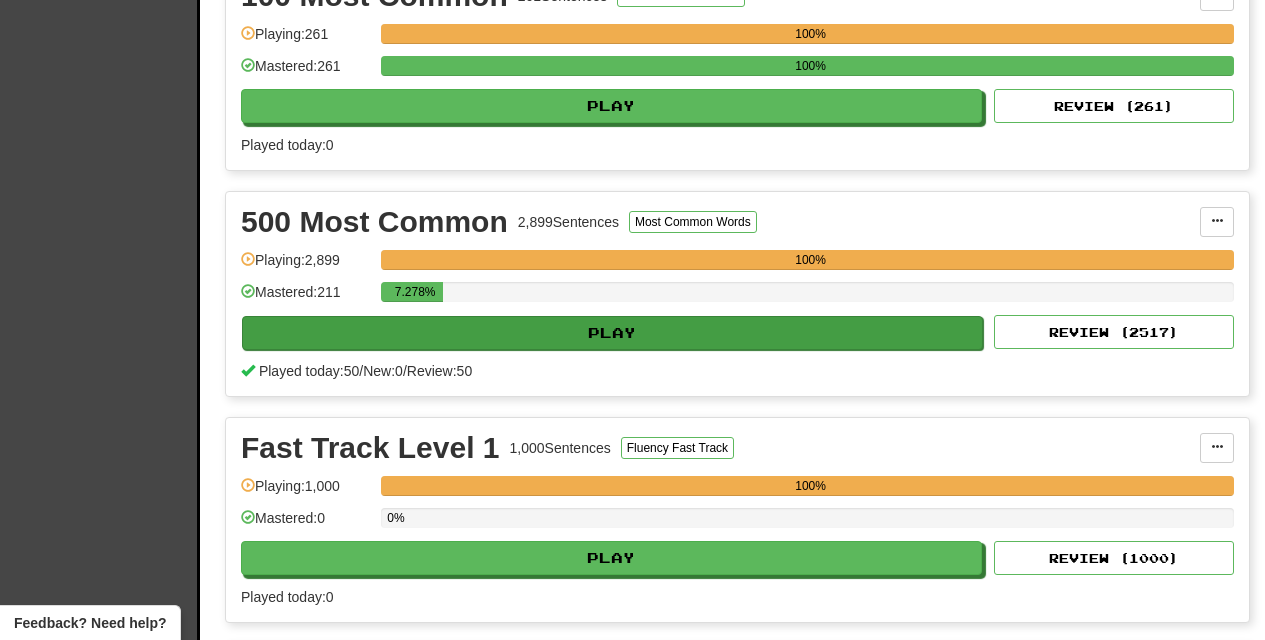 click on "Play" at bounding box center (612, 333) 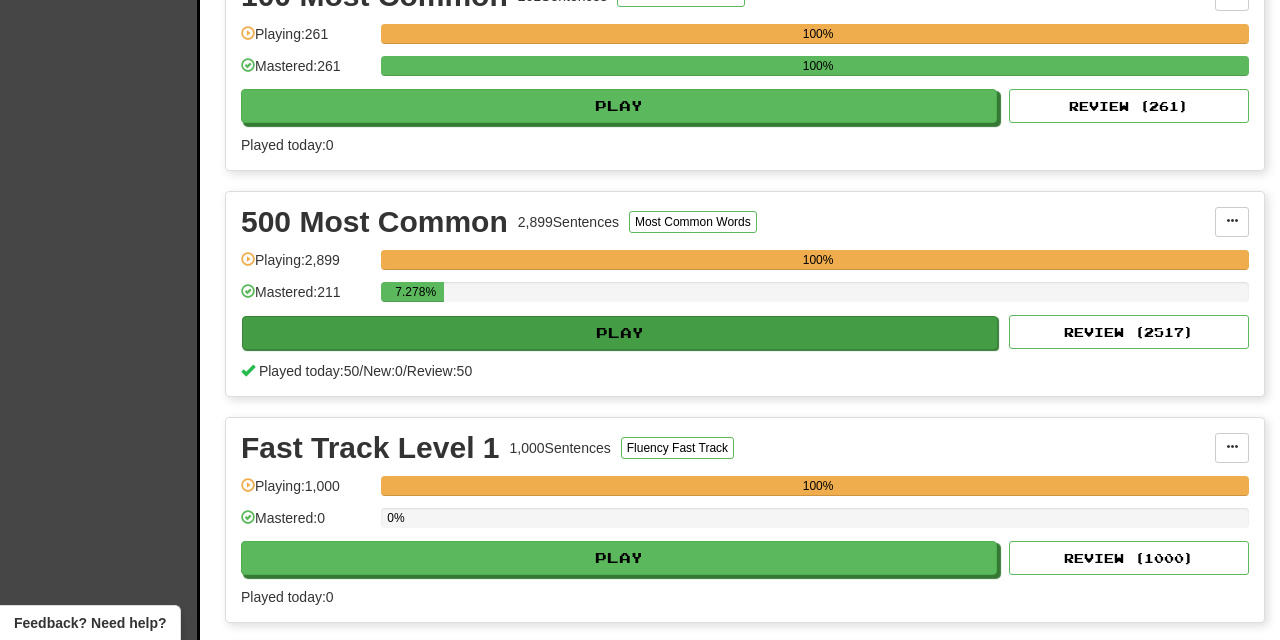 select on "********" 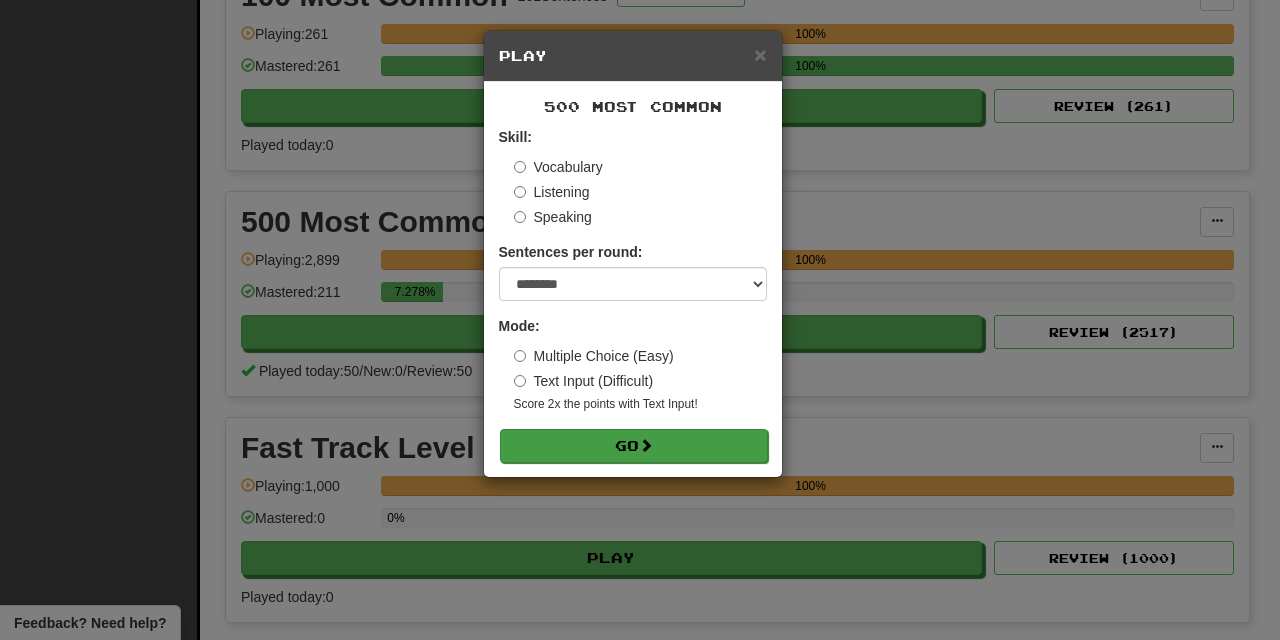 click on "Go" at bounding box center [634, 446] 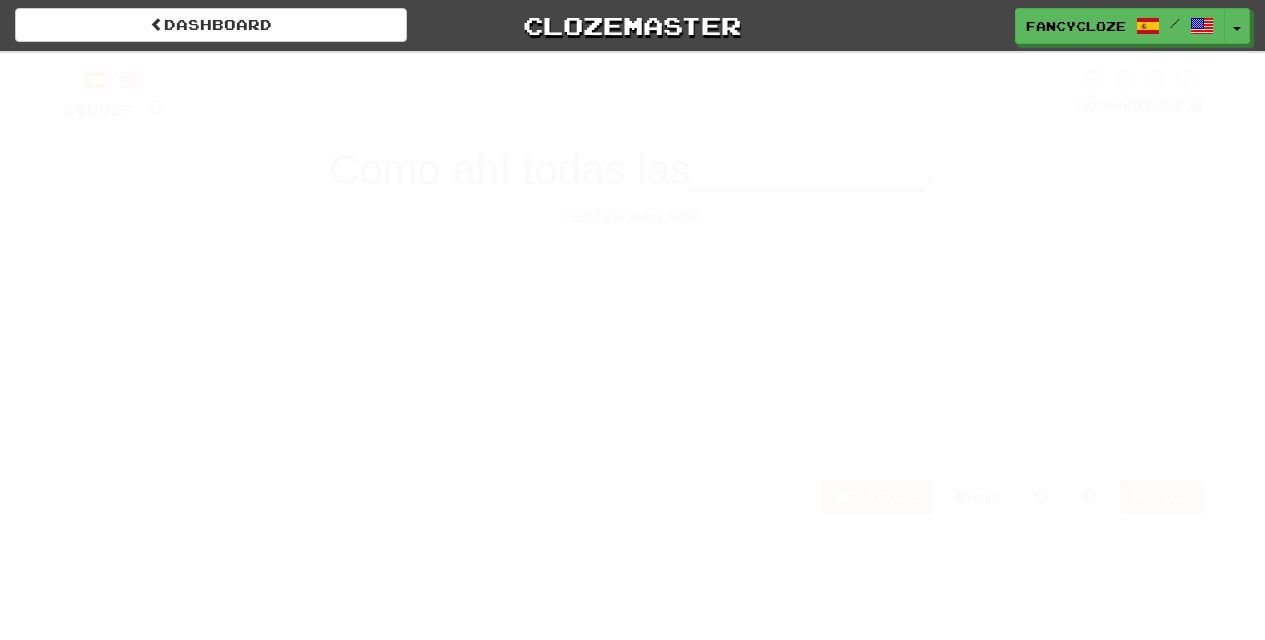 scroll, scrollTop: 0, scrollLeft: 0, axis: both 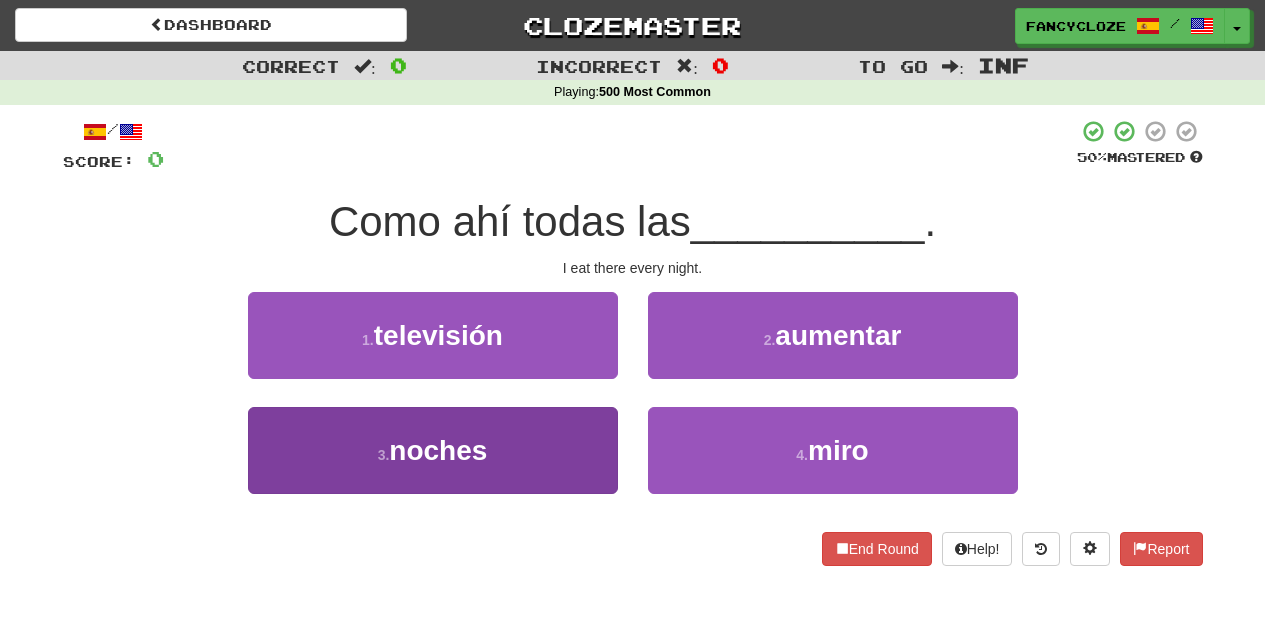 click on "noches" at bounding box center [438, 450] 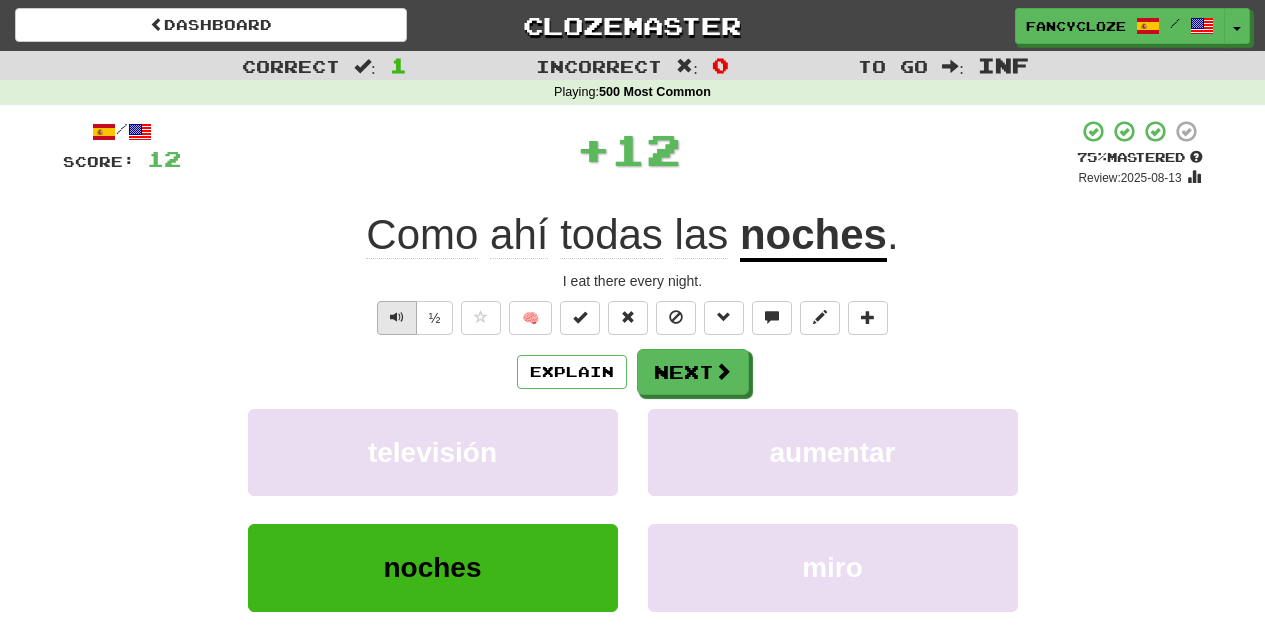click at bounding box center [397, 317] 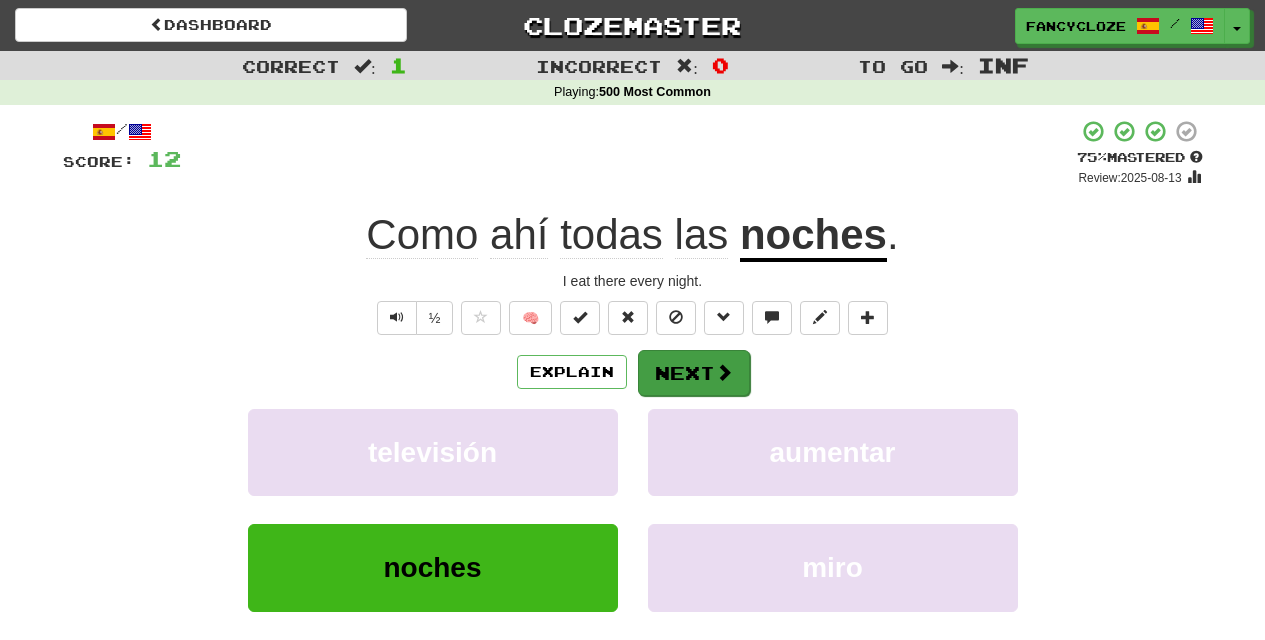 click on "Next" at bounding box center [694, 373] 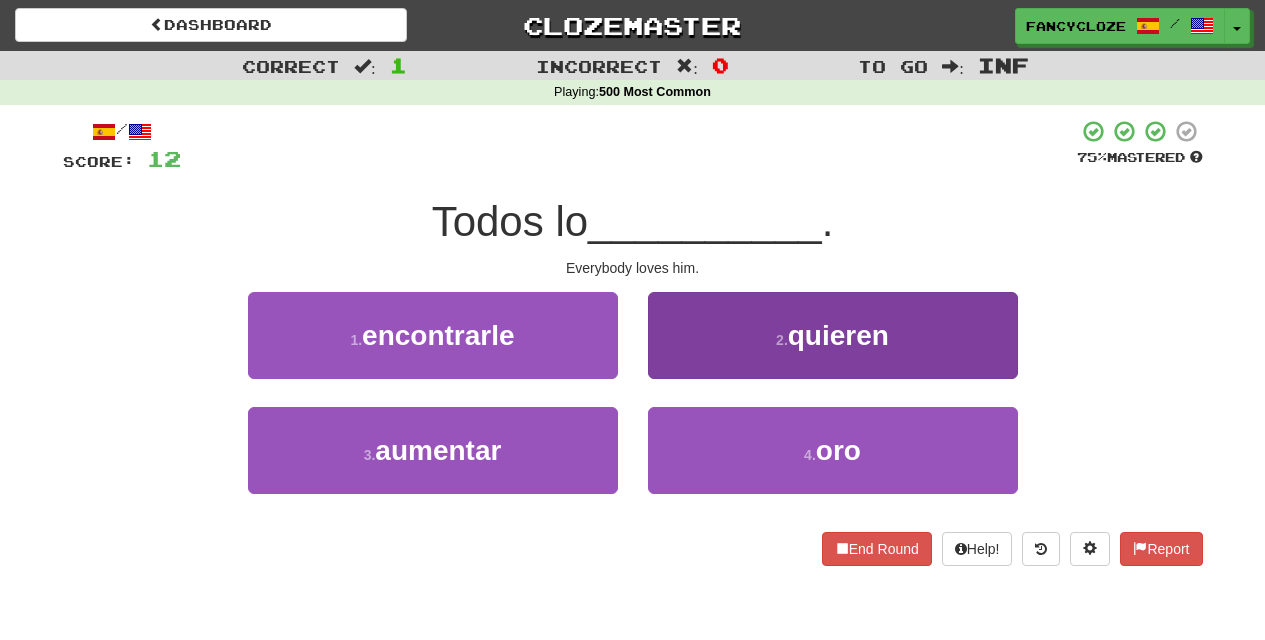 click on "quieren" at bounding box center (838, 335) 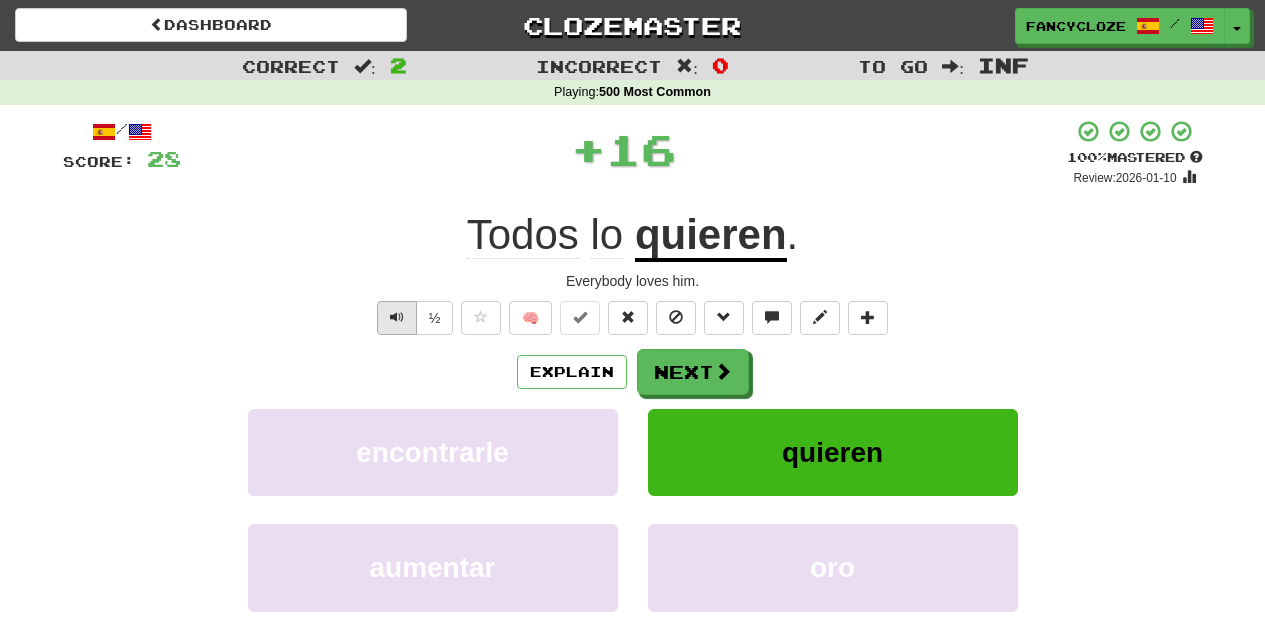 click at bounding box center [397, 317] 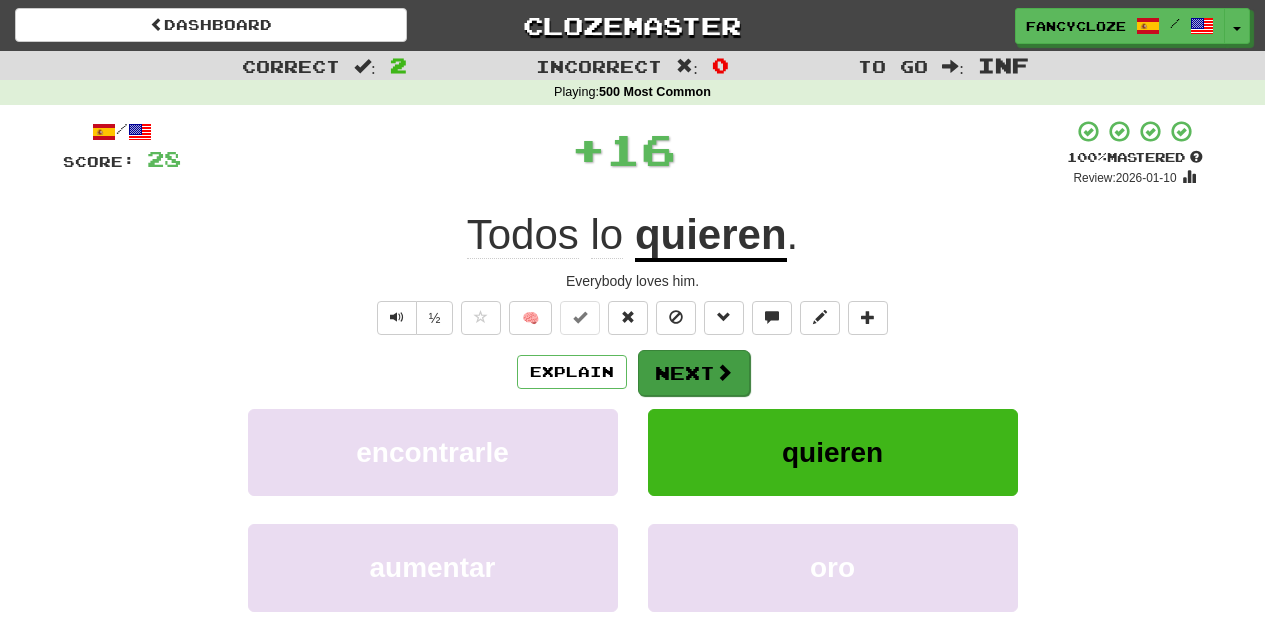 click on "Next" at bounding box center (694, 373) 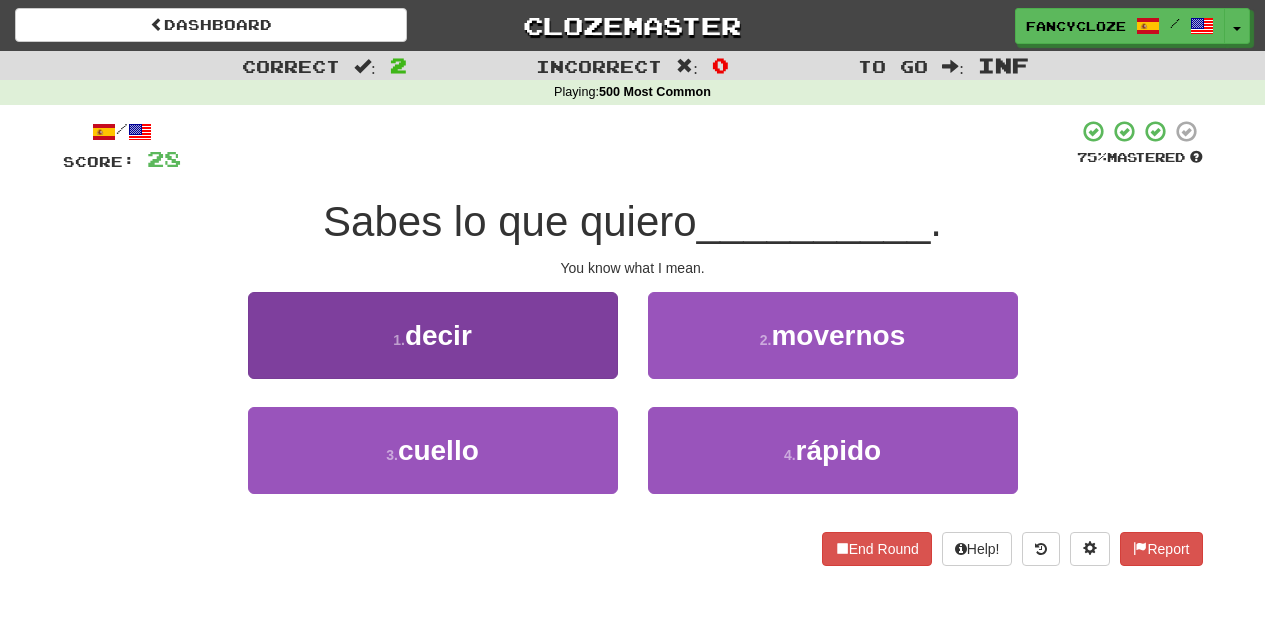 click on "1 .  decir" at bounding box center [433, 335] 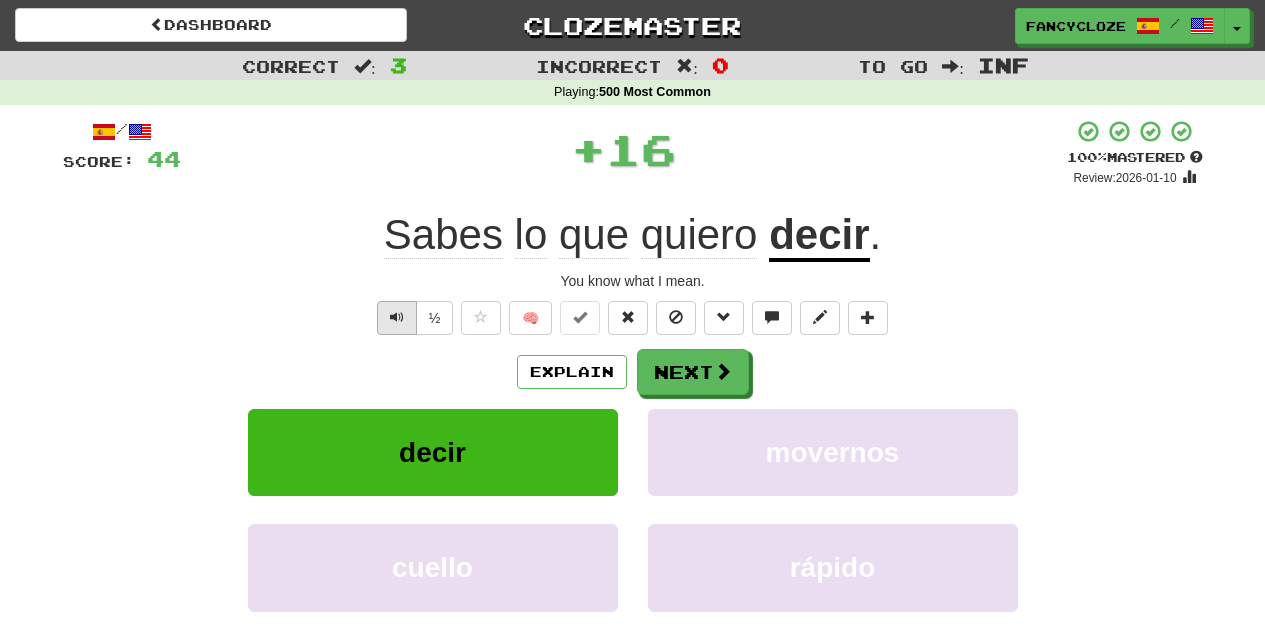 click at bounding box center (397, 317) 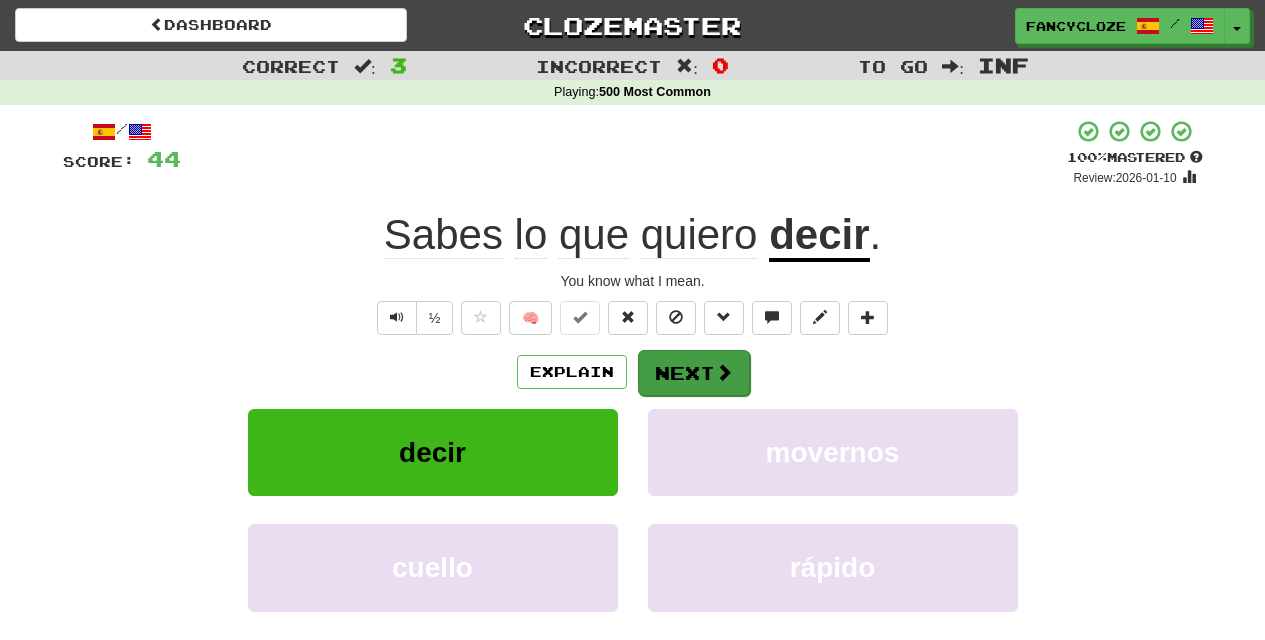 click on "Next" at bounding box center (694, 373) 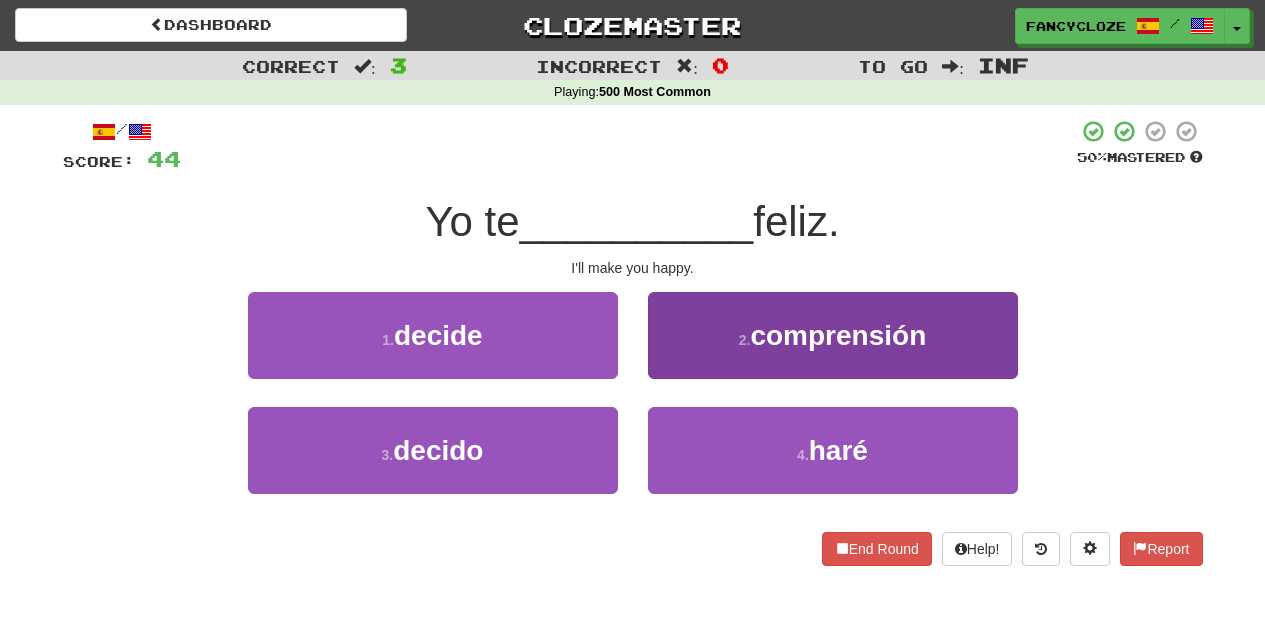 click on "haré" at bounding box center (838, 450) 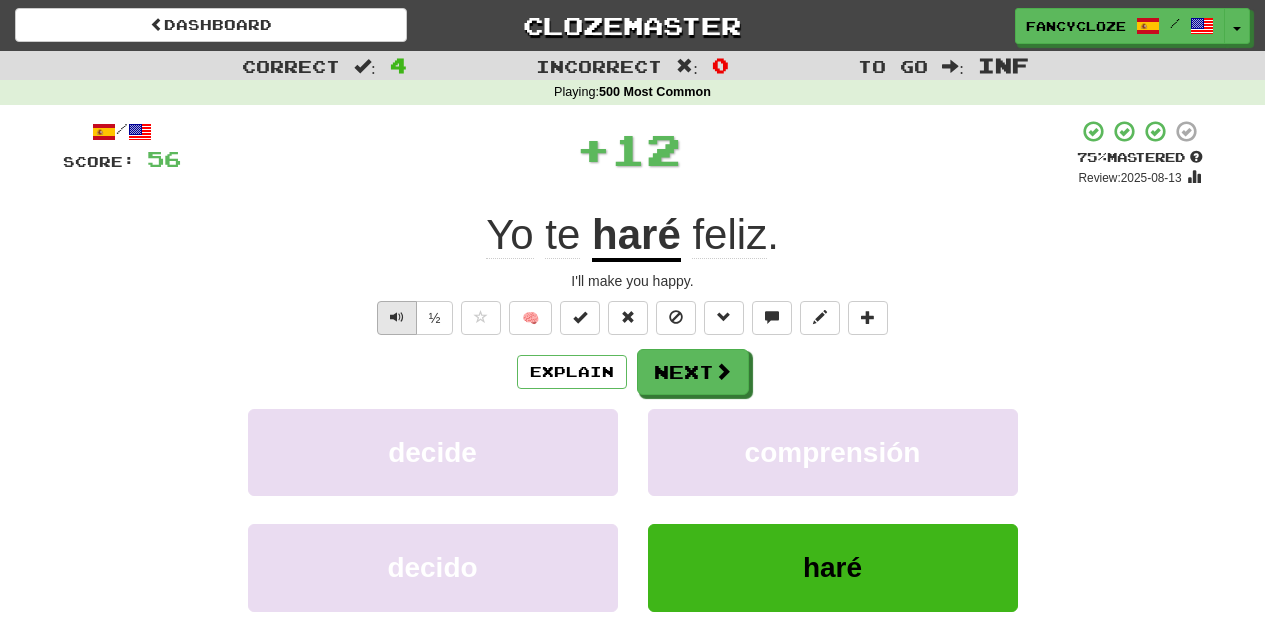 click at bounding box center (397, 317) 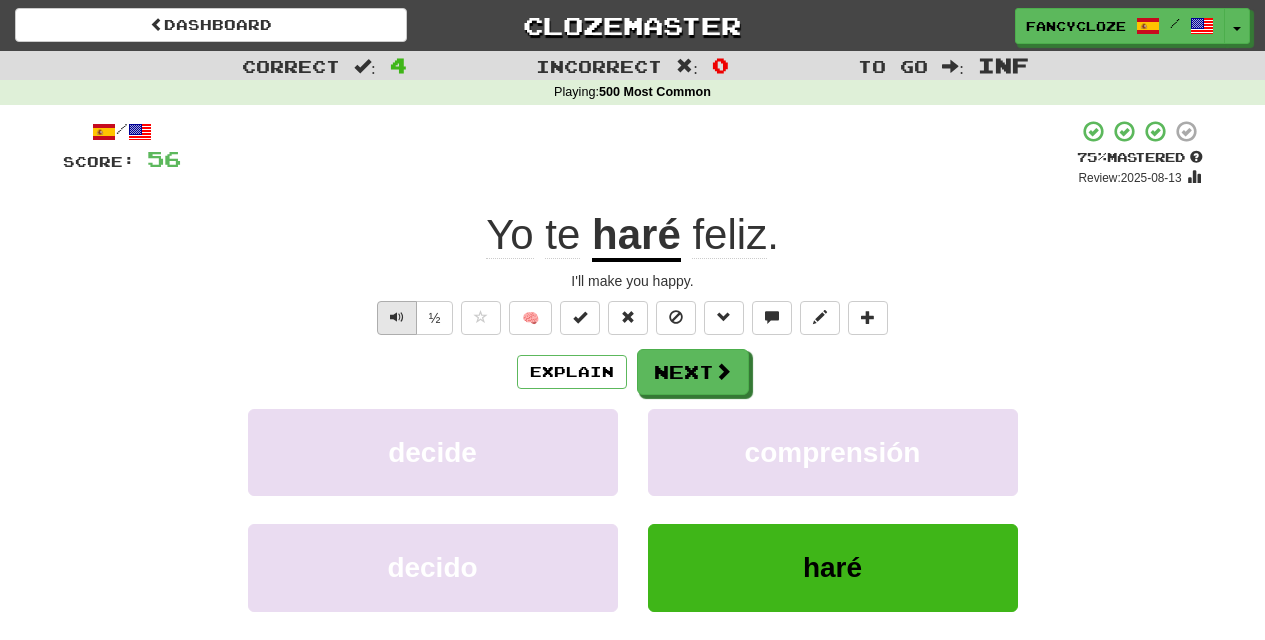 click at bounding box center (397, 317) 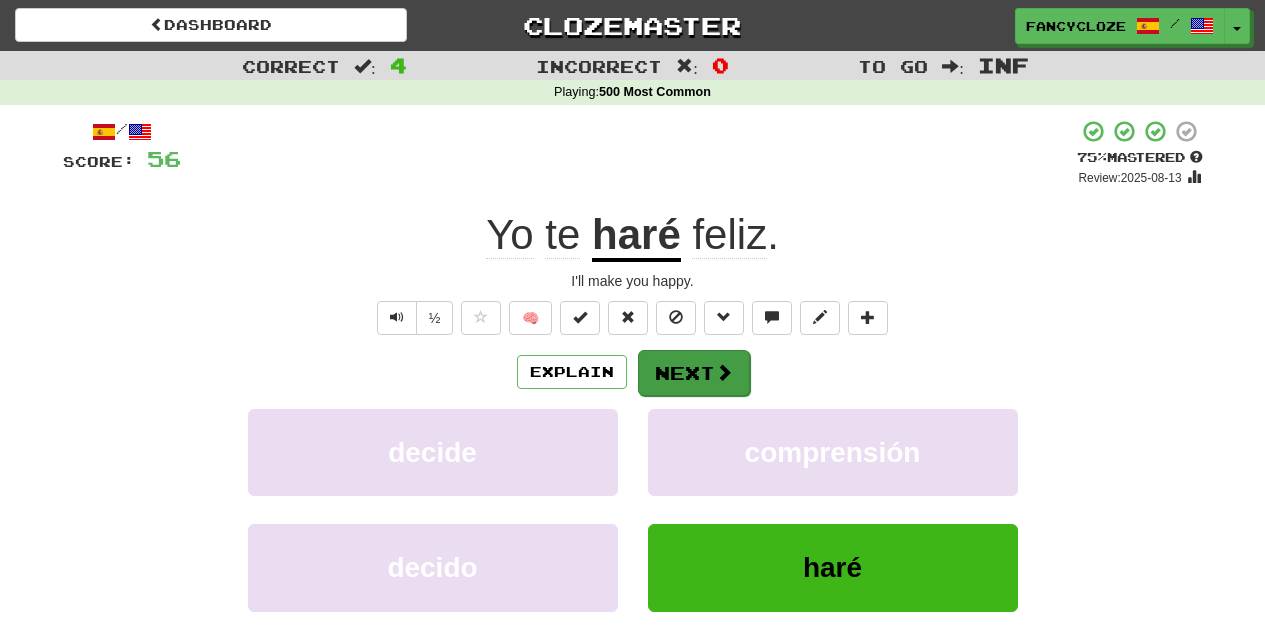 click on "Next" at bounding box center (694, 373) 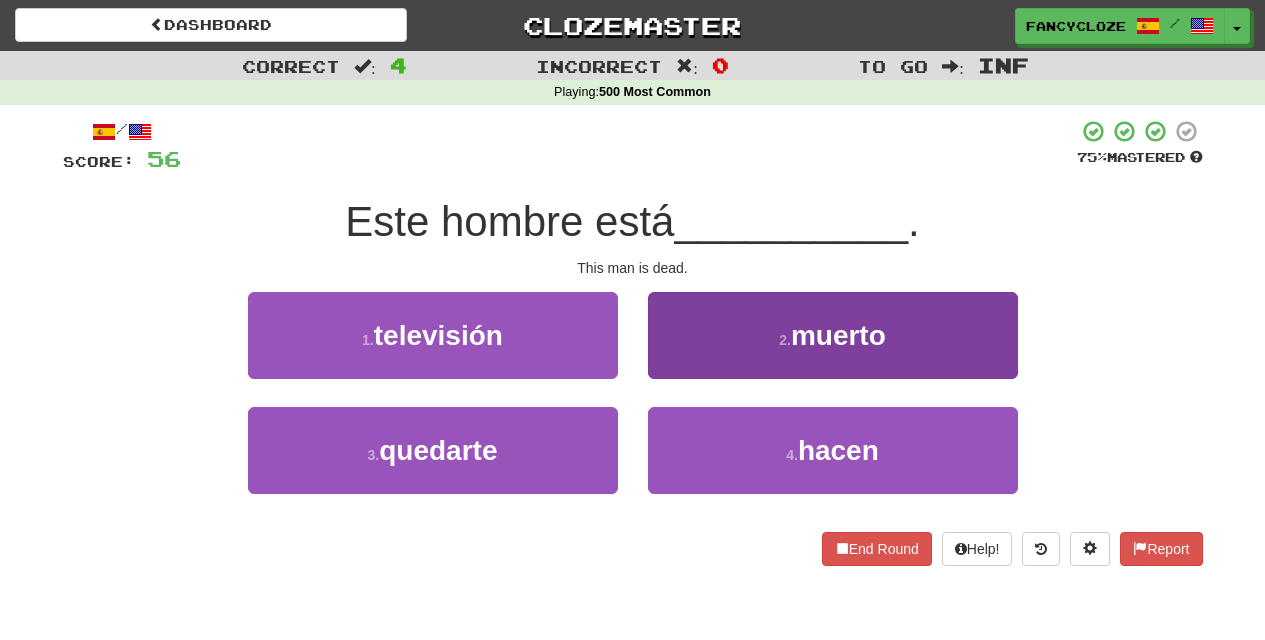 click on "muerto" at bounding box center [838, 335] 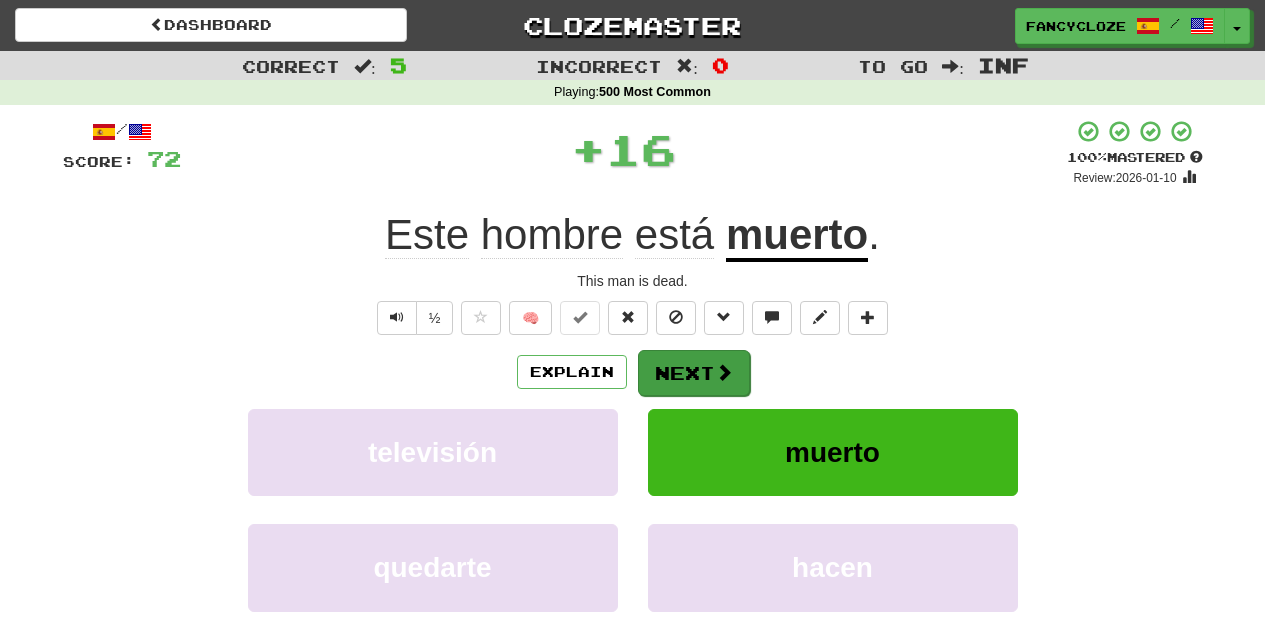 click on "Next" at bounding box center [694, 373] 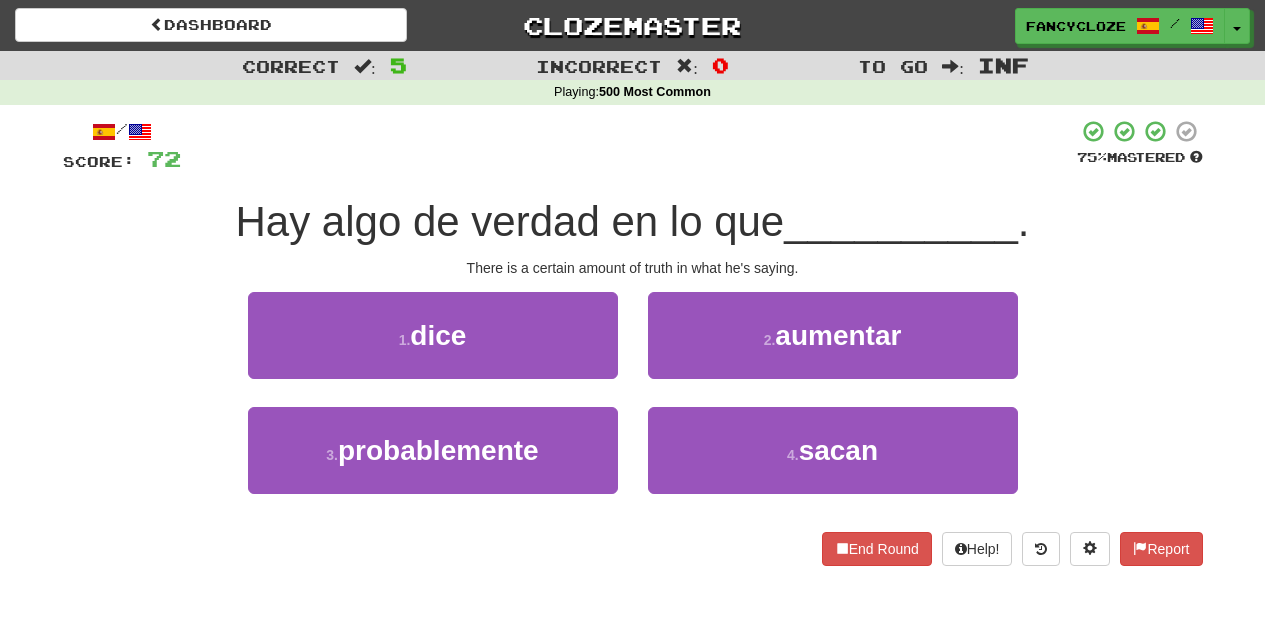 click on "1 .  dice" at bounding box center [433, 335] 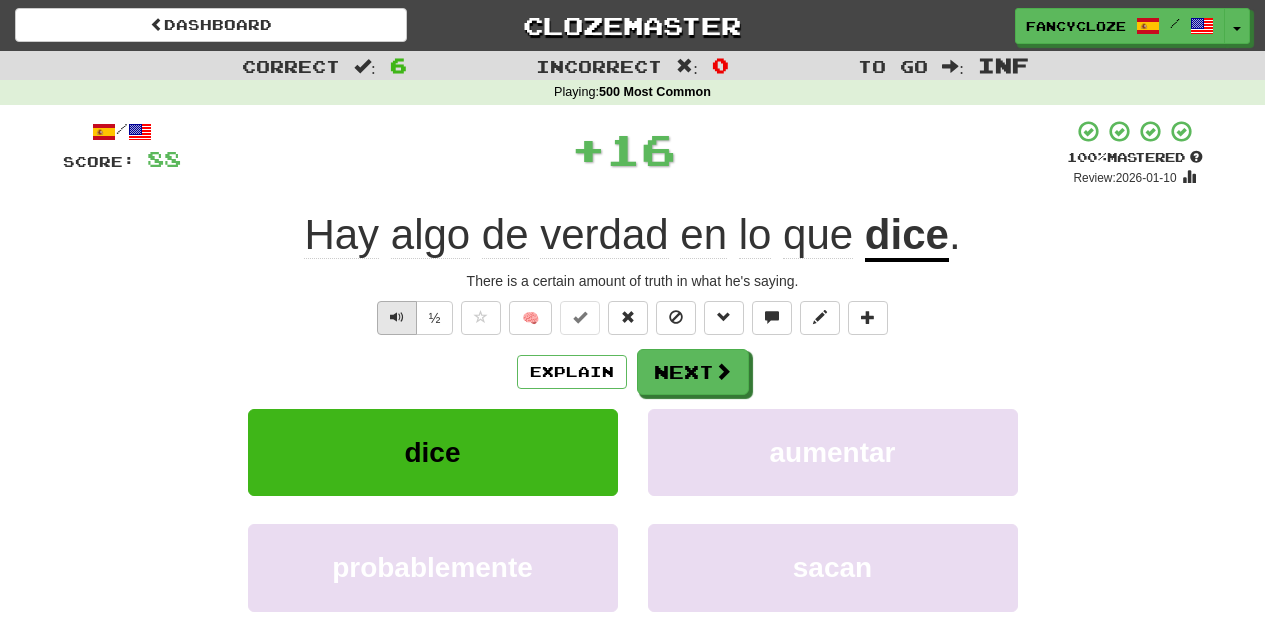 click at bounding box center (397, 318) 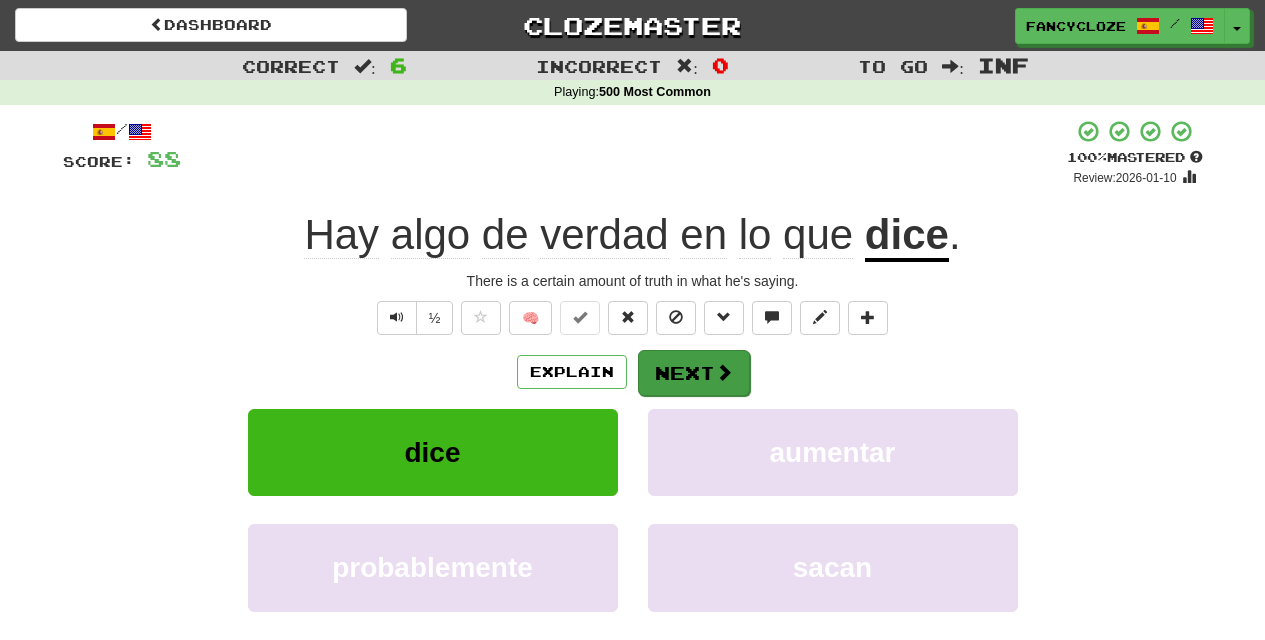 click on "Next" at bounding box center [694, 373] 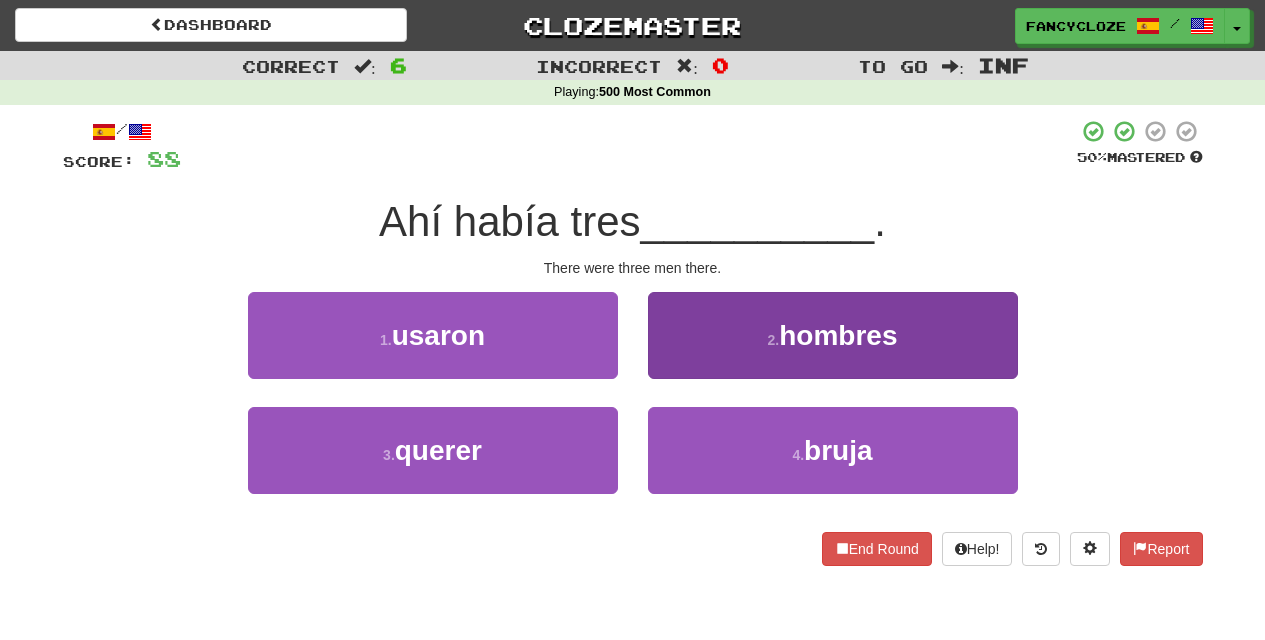click on "2 .  hombres" at bounding box center [833, 335] 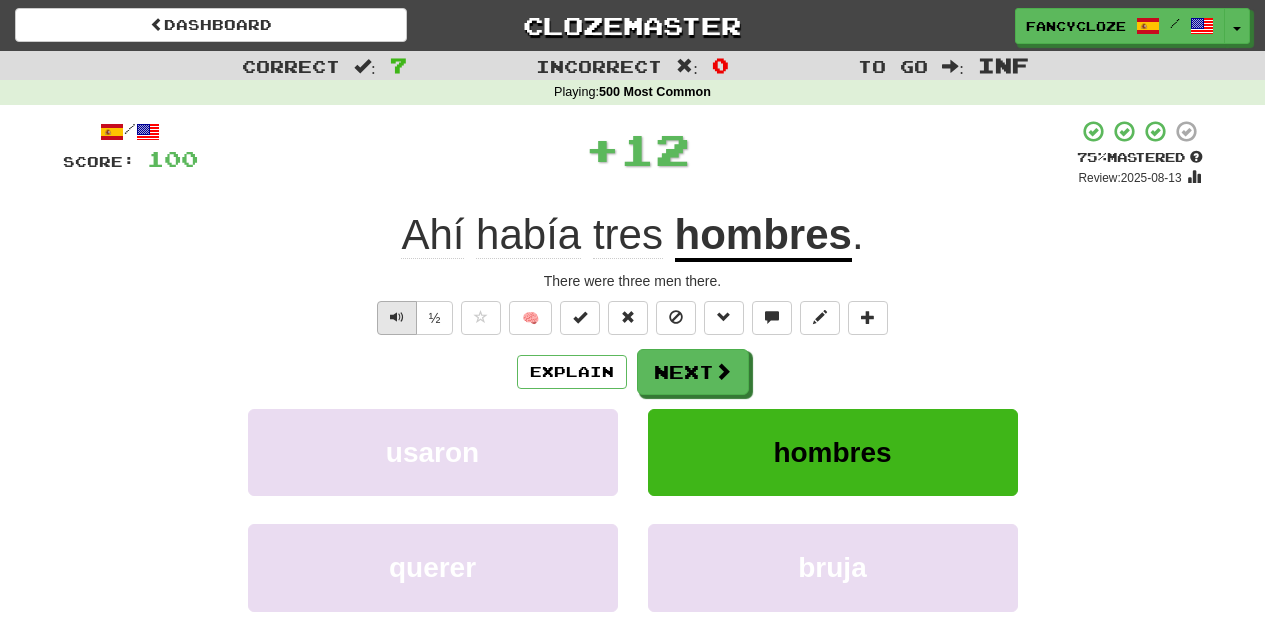 click at bounding box center (397, 317) 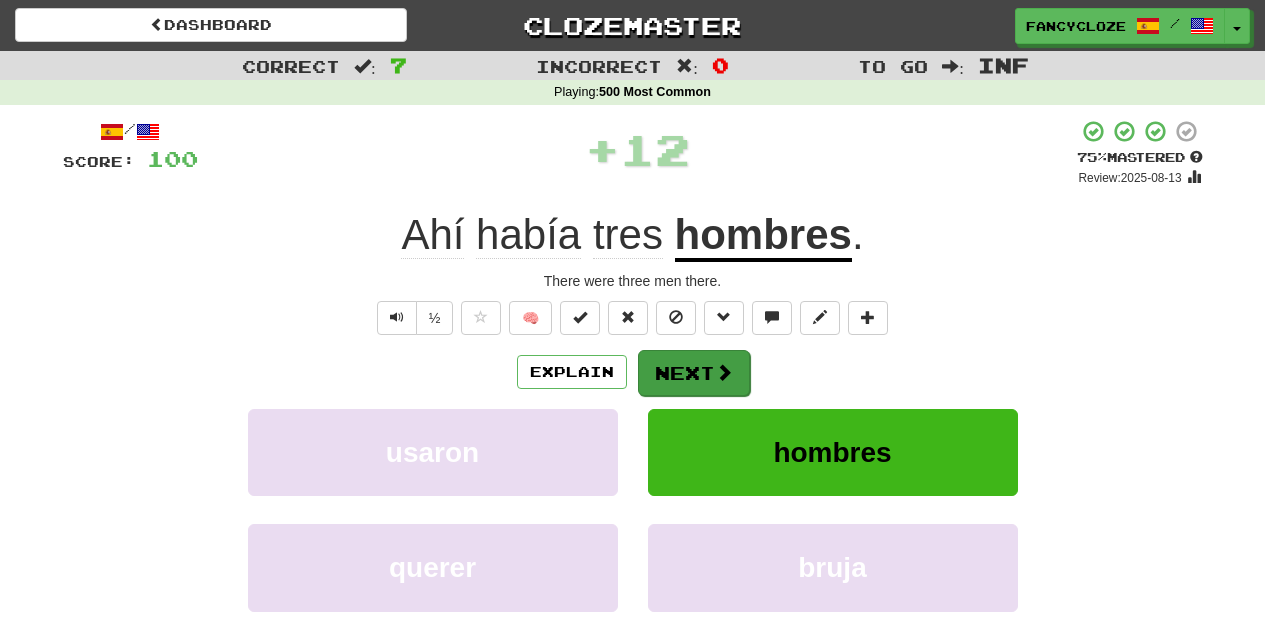 click on "Next" at bounding box center (694, 373) 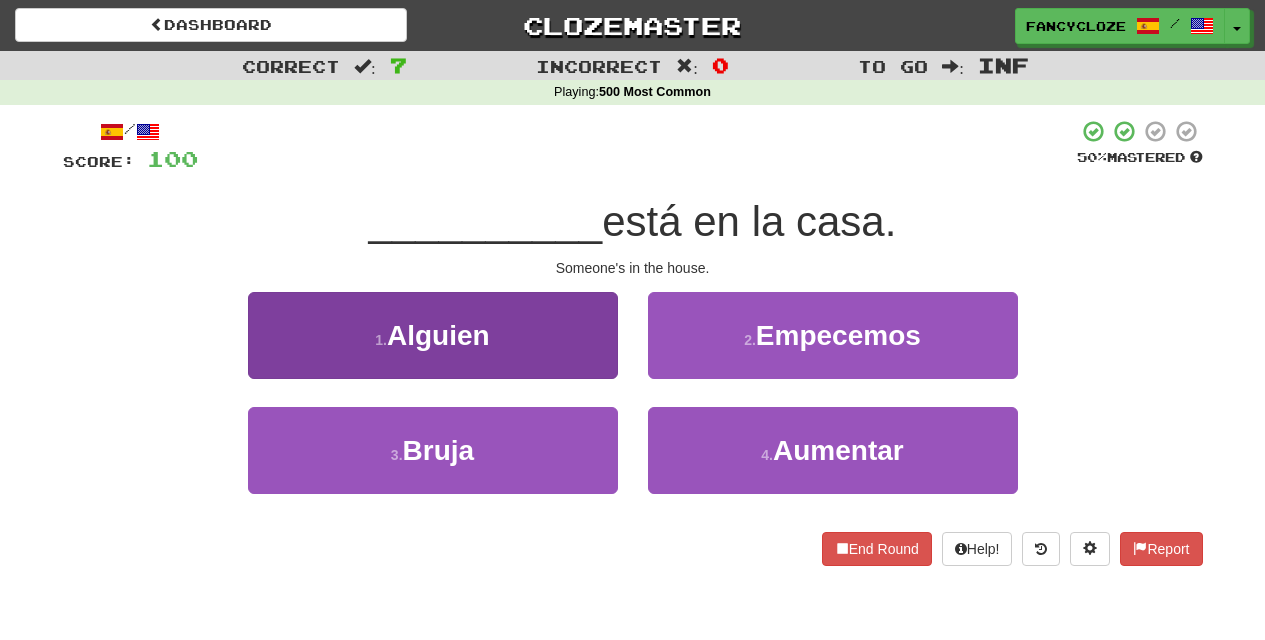 click on "Alguien" at bounding box center [438, 335] 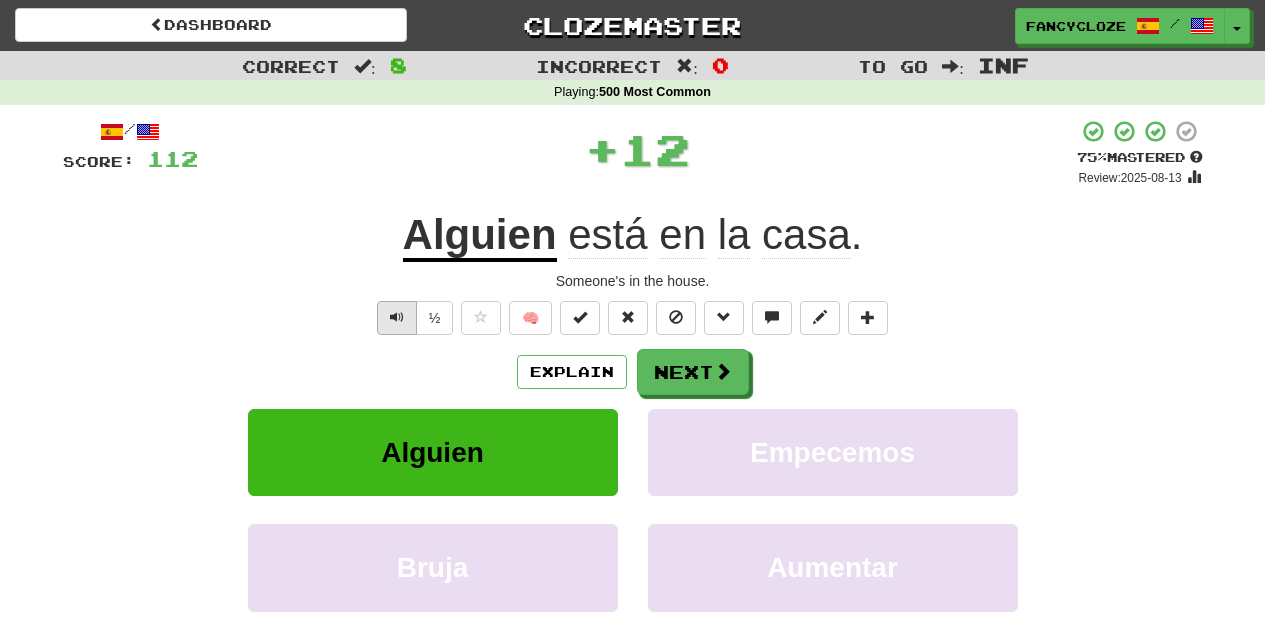 click at bounding box center [397, 317] 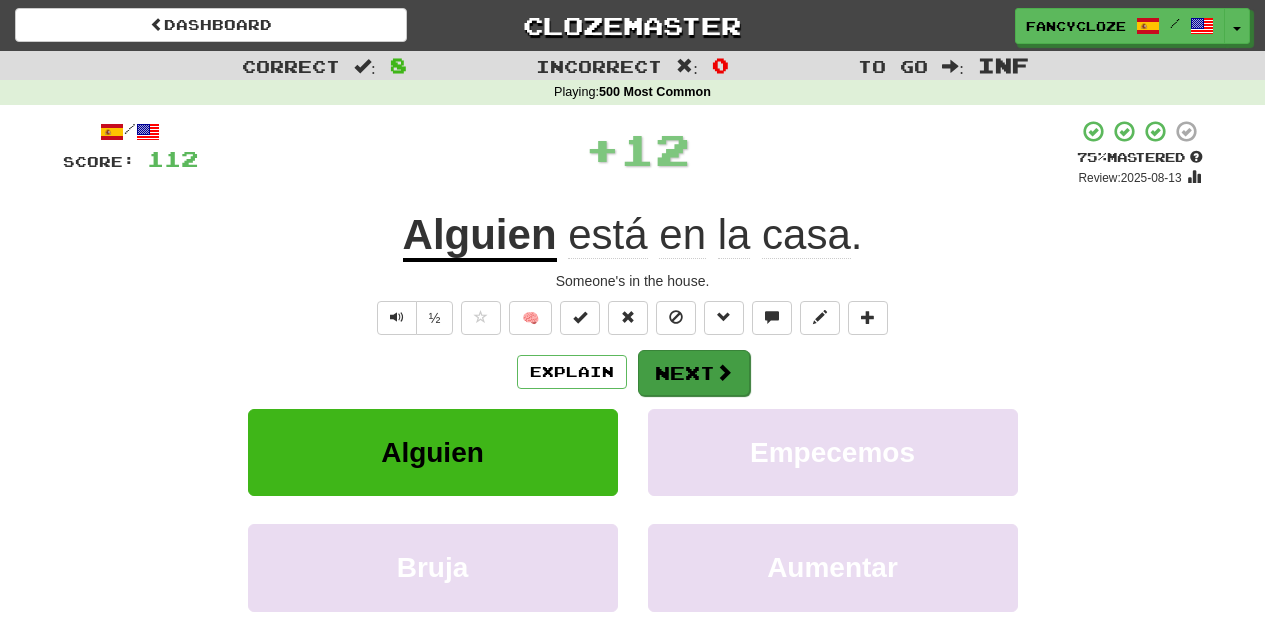 click on "Next" at bounding box center (694, 373) 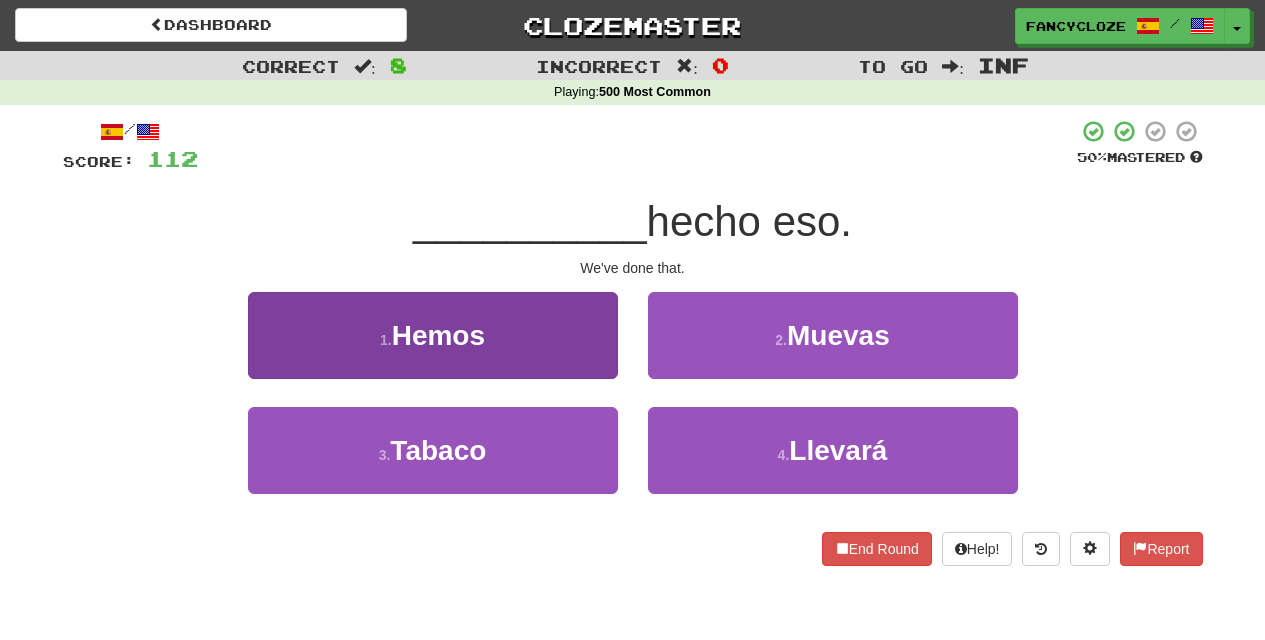 click on "1 .  Hemos" at bounding box center [433, 335] 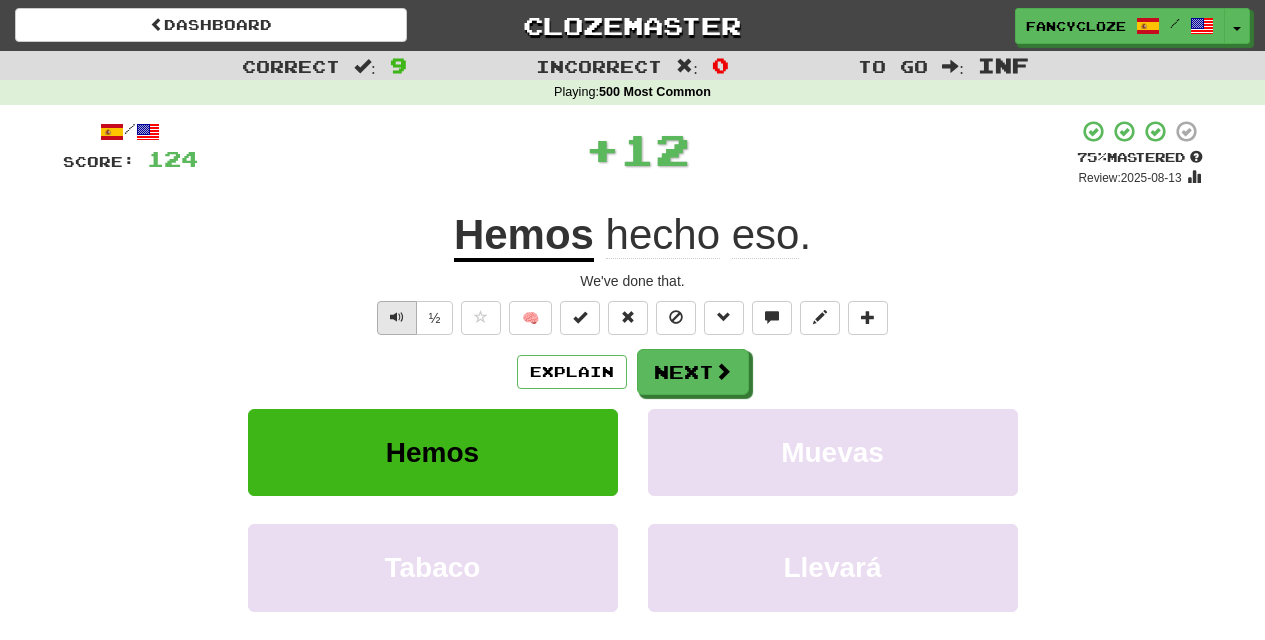click at bounding box center [397, 318] 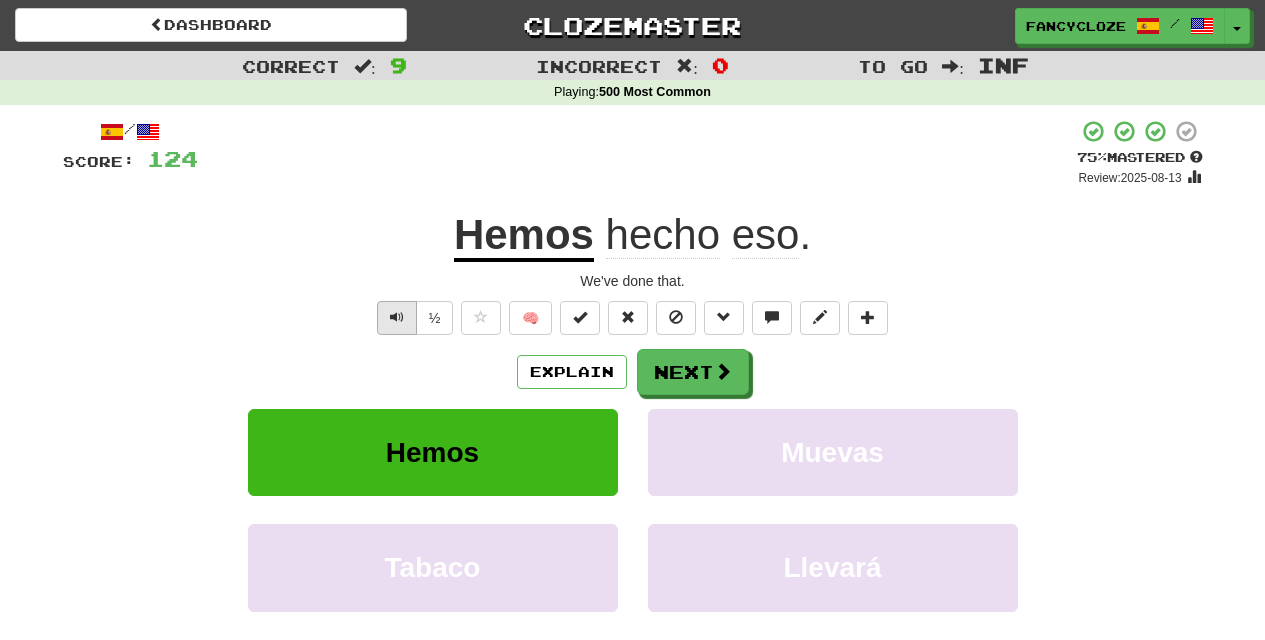 click at bounding box center (397, 317) 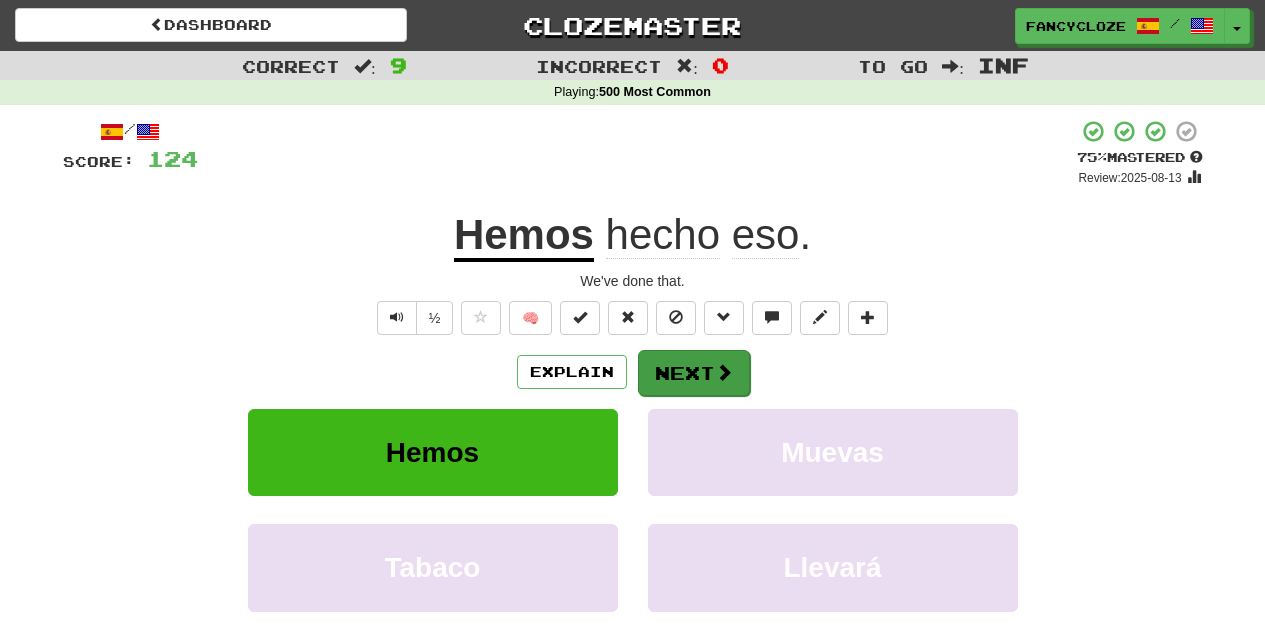 click on "Next" at bounding box center [694, 373] 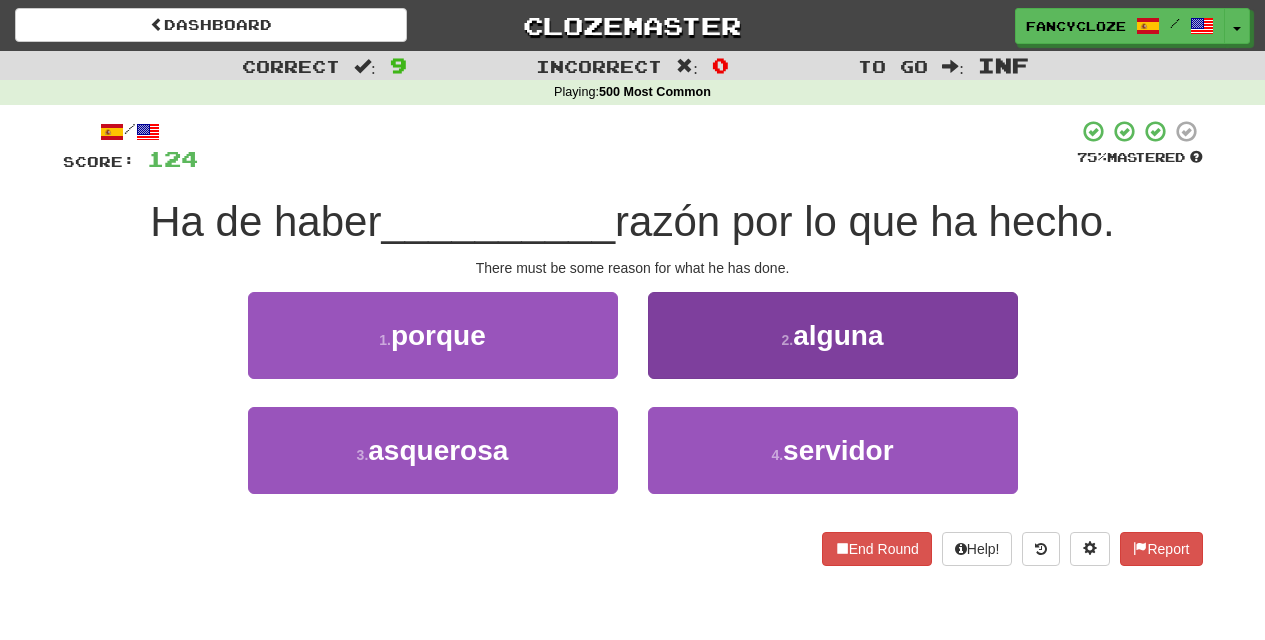 click on "2 .  alguna" at bounding box center [833, 335] 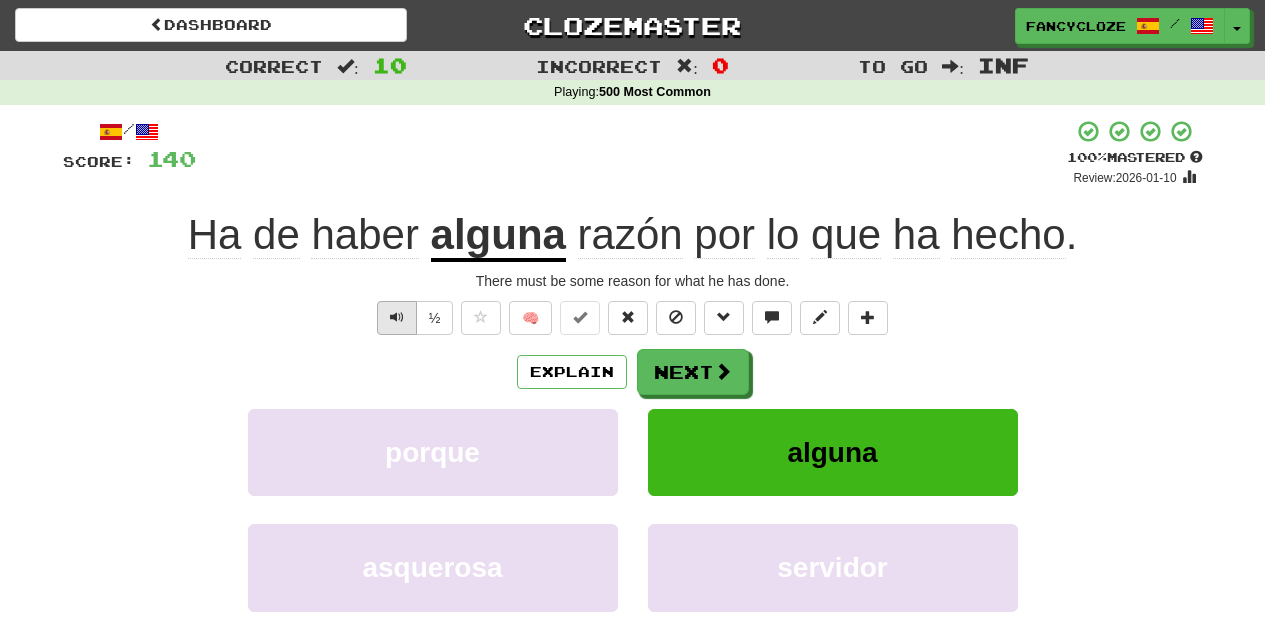 click at bounding box center (397, 317) 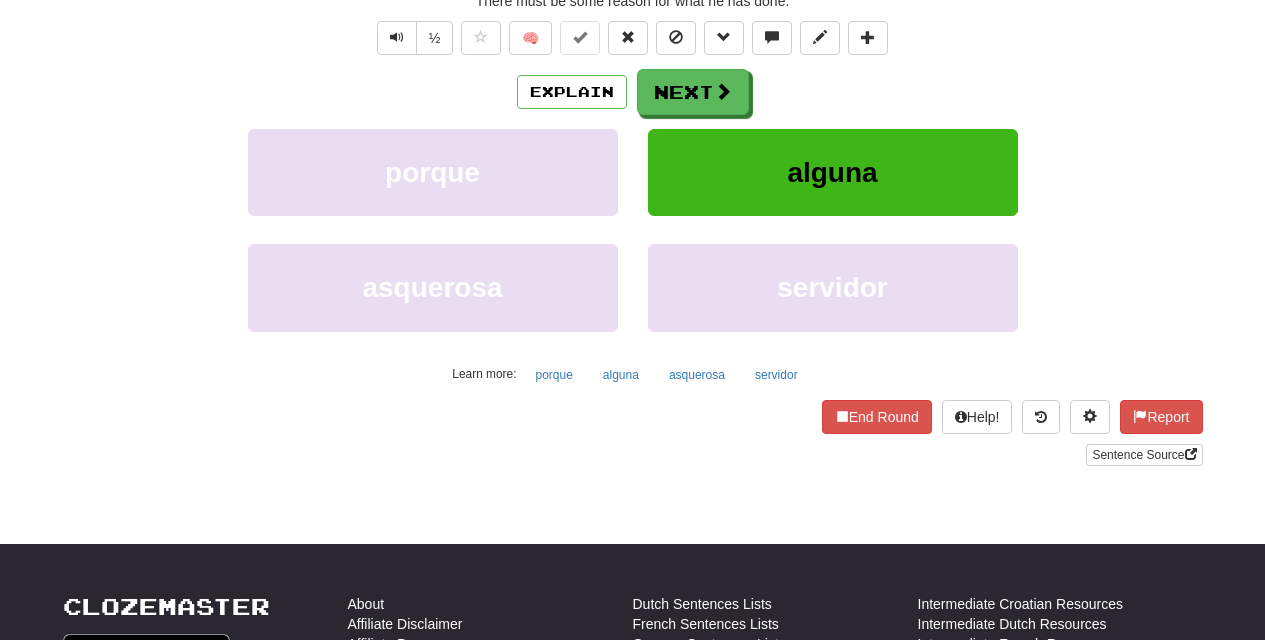 scroll, scrollTop: 464, scrollLeft: 0, axis: vertical 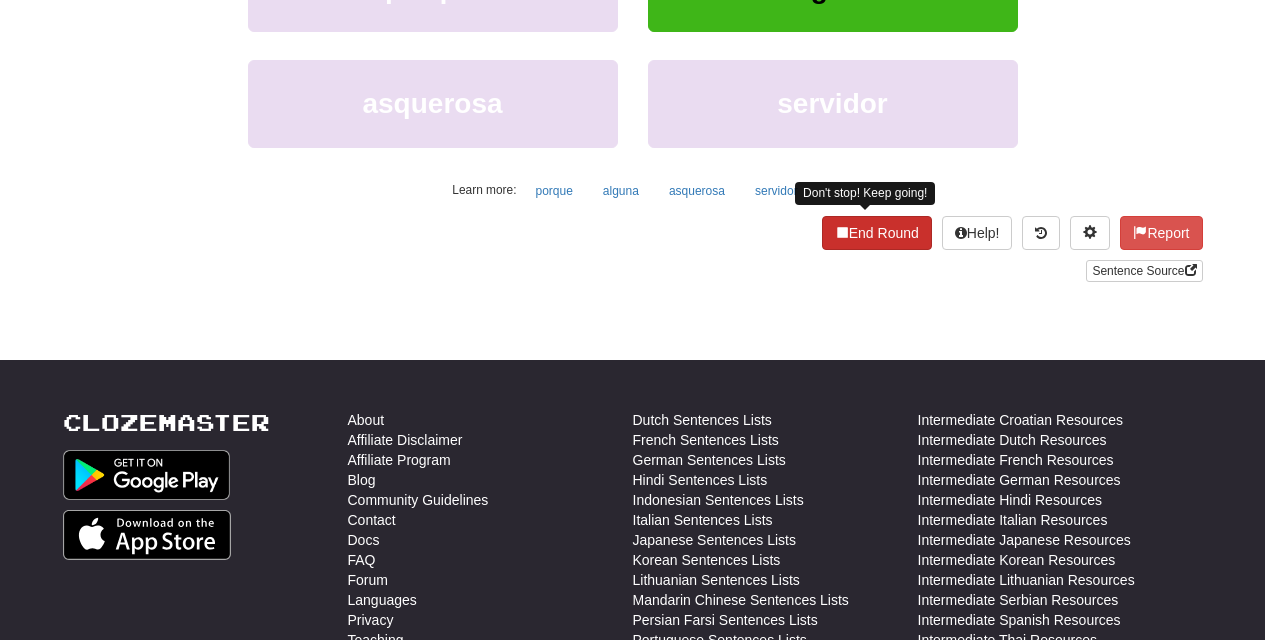 click on "End Round" at bounding box center (877, 233) 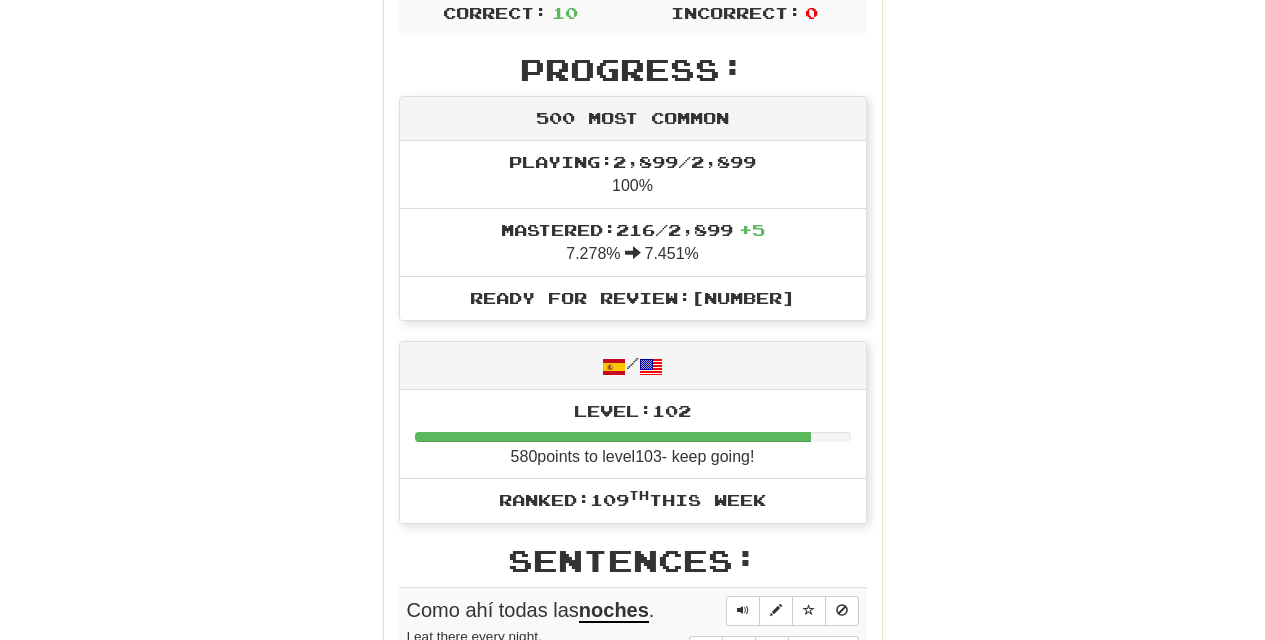 scroll, scrollTop: 0, scrollLeft: 0, axis: both 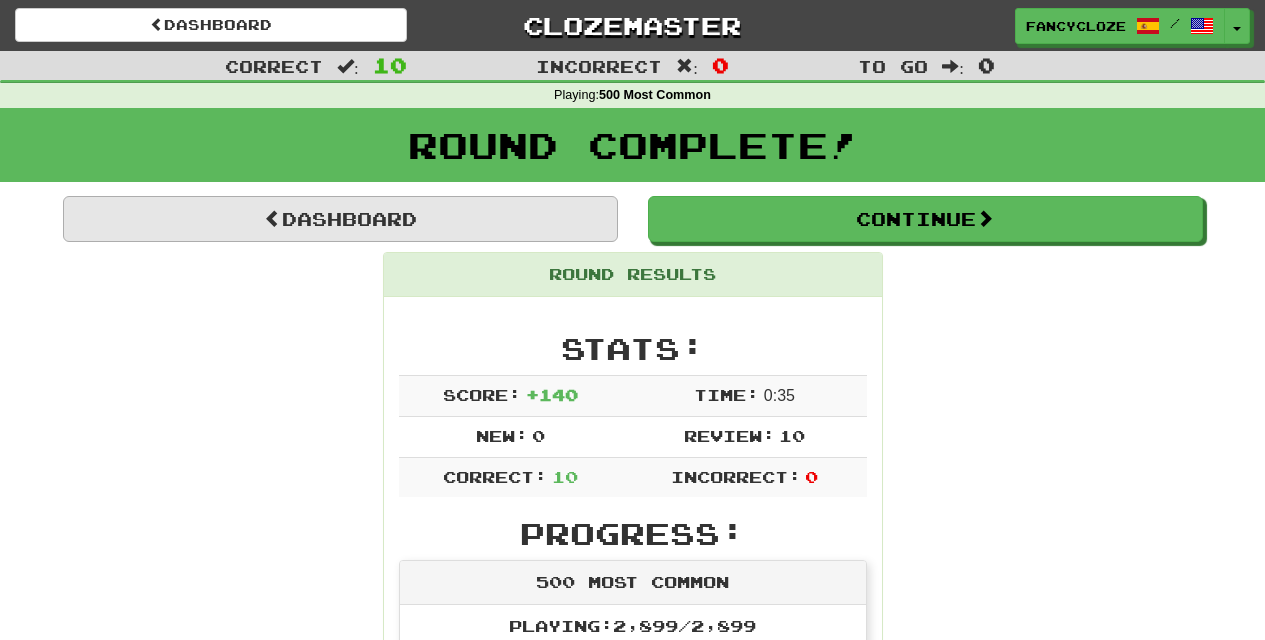 click on "Dashboard" at bounding box center [340, 219] 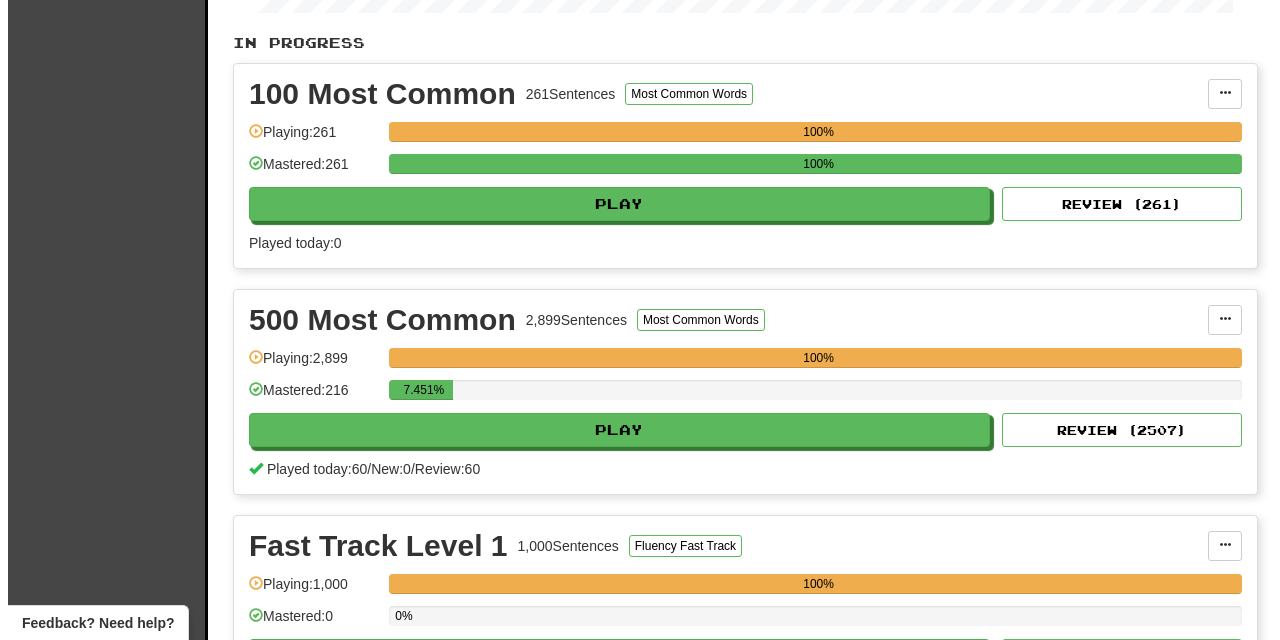scroll, scrollTop: 474, scrollLeft: 0, axis: vertical 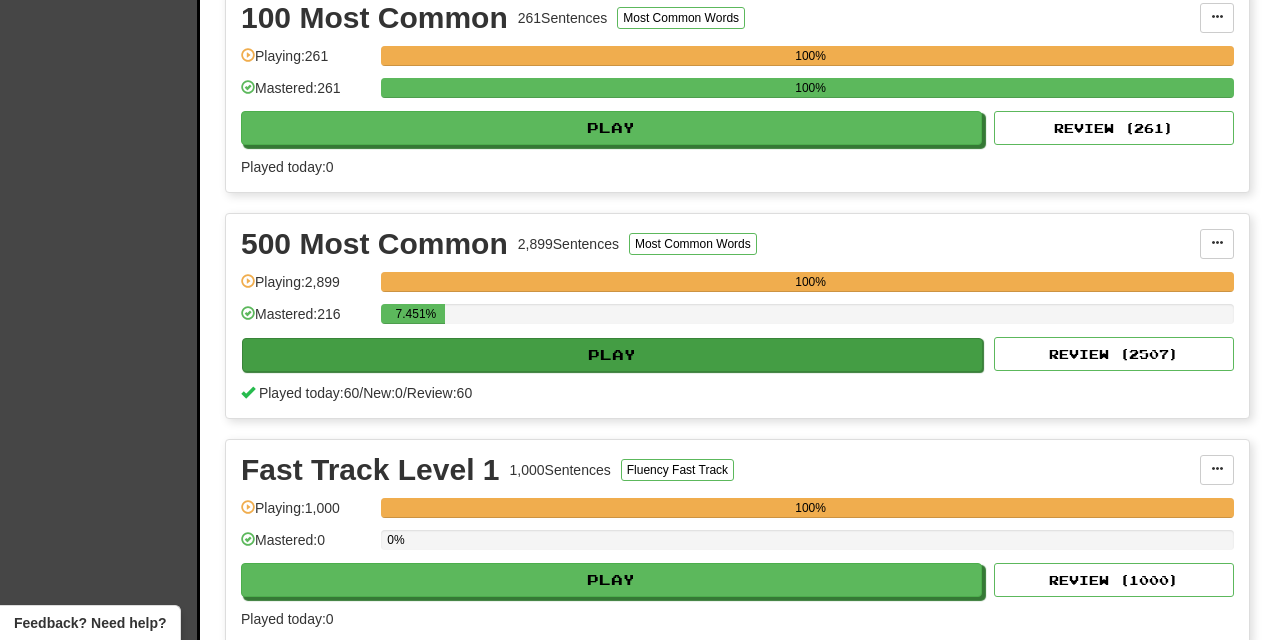 click on "Play" at bounding box center [612, 355] 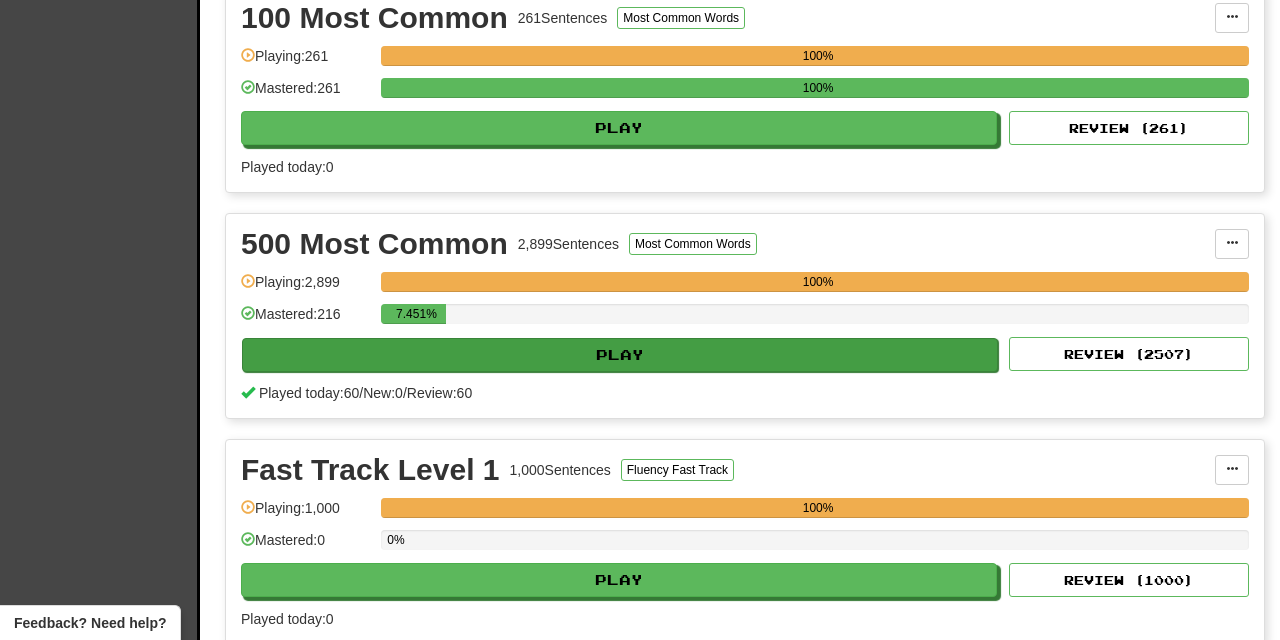 select on "********" 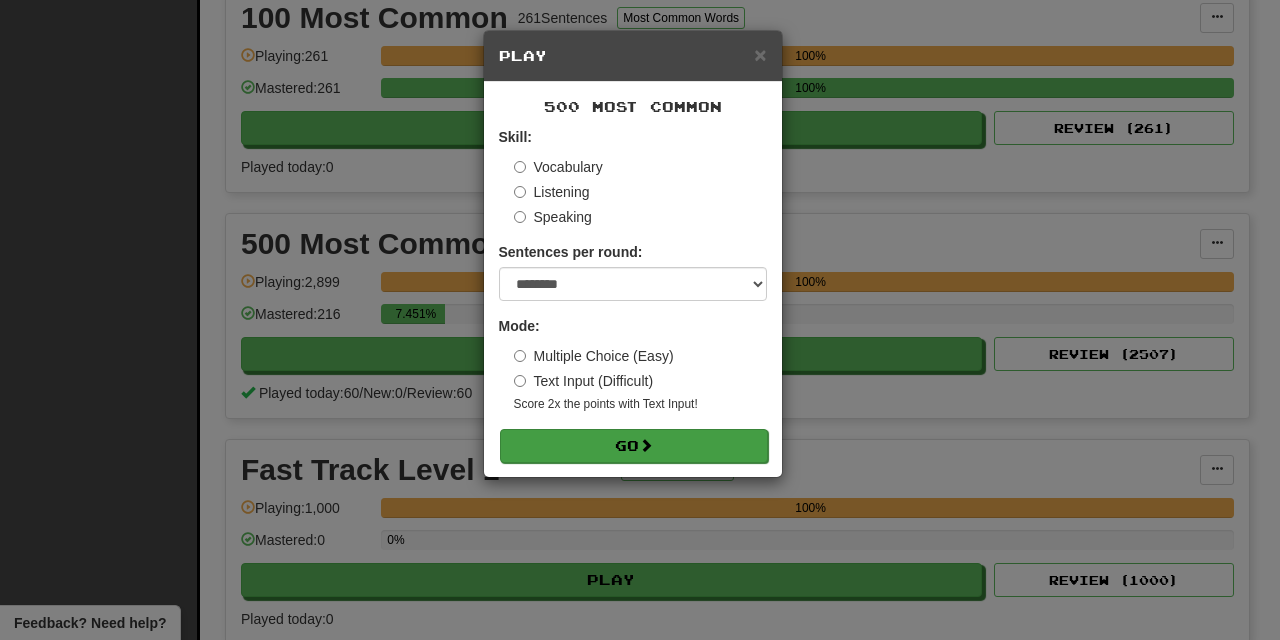 click on "Go" at bounding box center [634, 446] 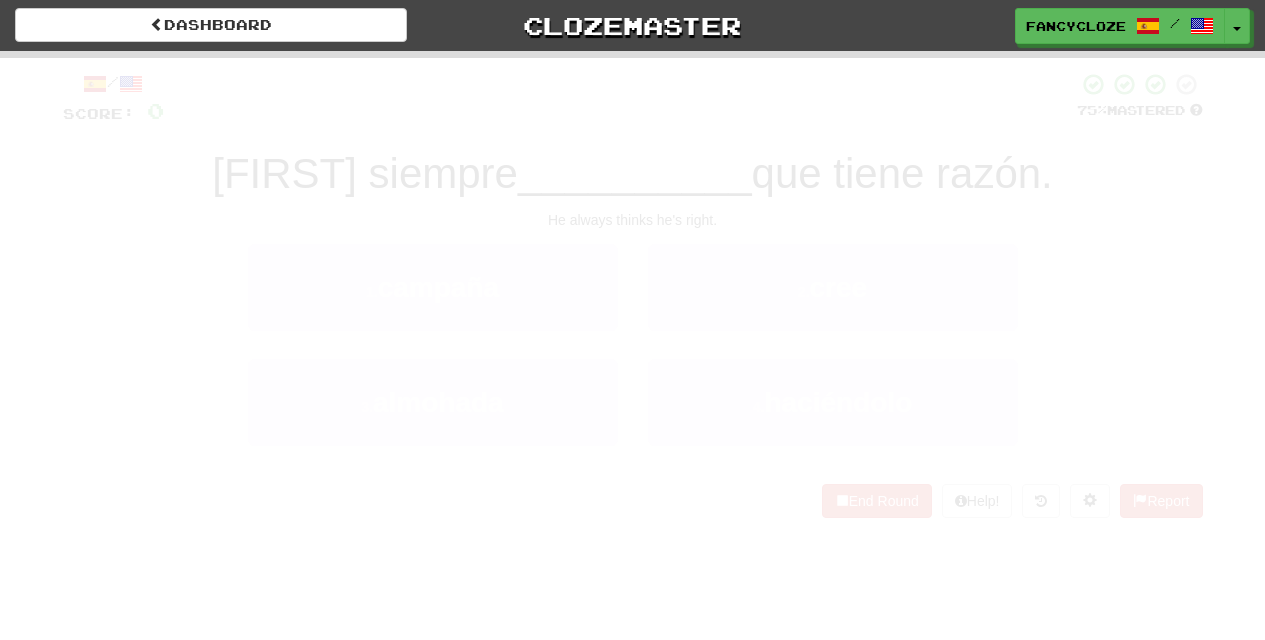 scroll, scrollTop: 0, scrollLeft: 0, axis: both 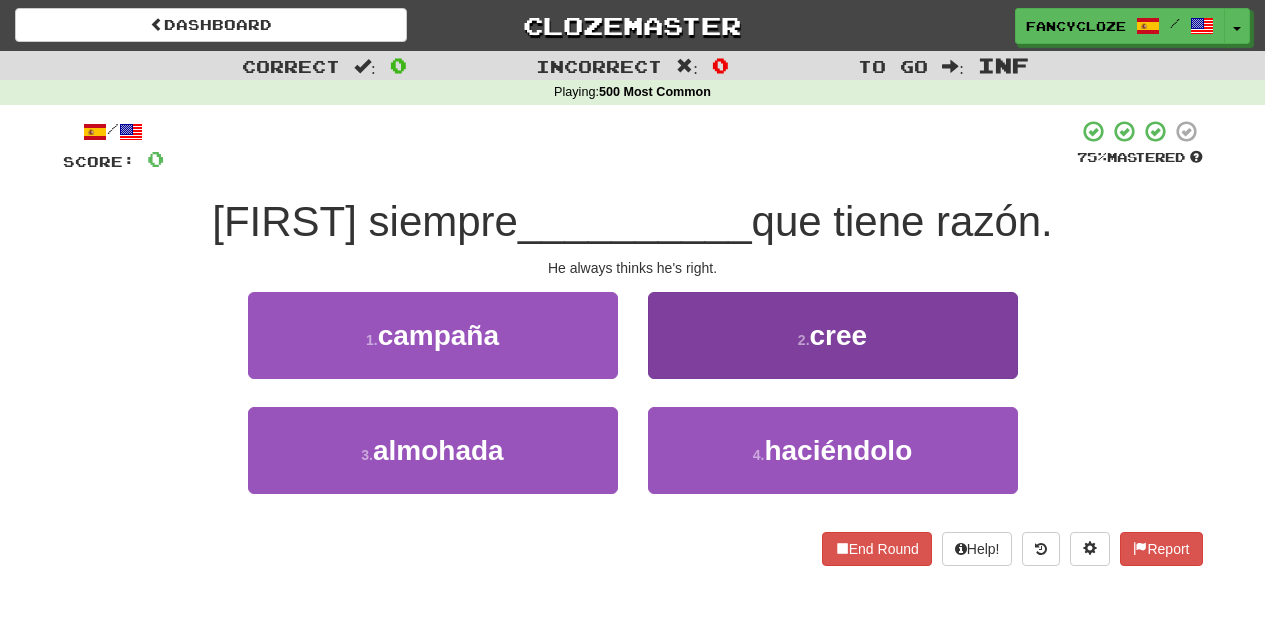 click on "2 .  cree" at bounding box center [833, 335] 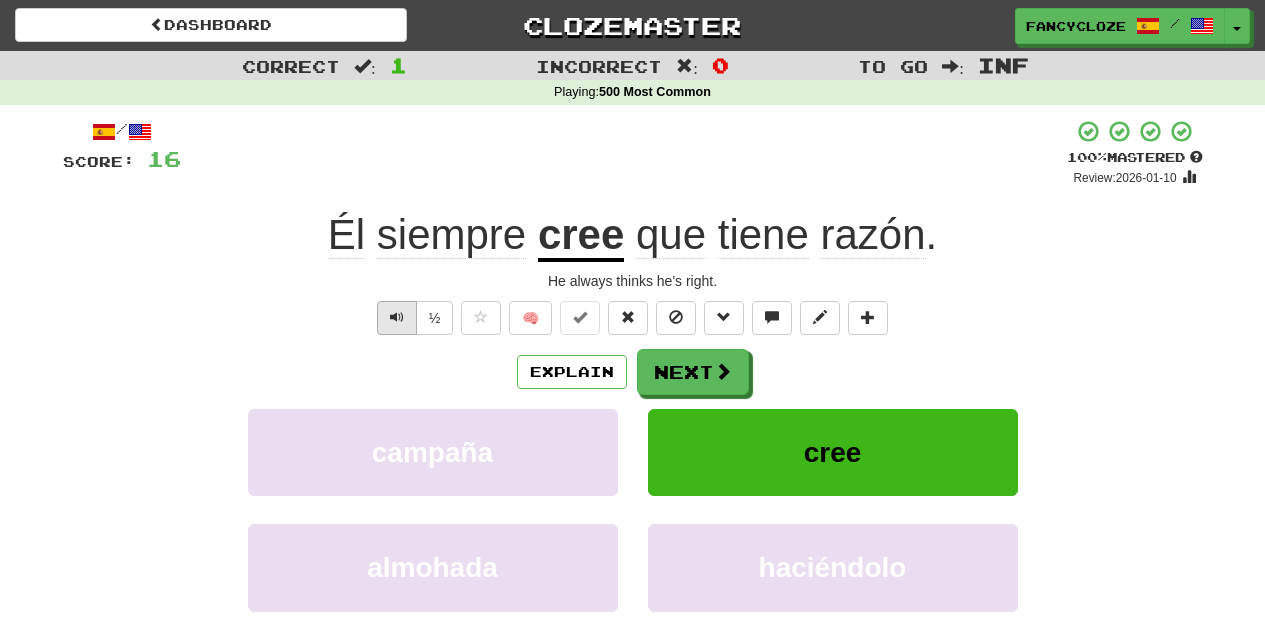drag, startPoint x: 403, startPoint y: 301, endPoint x: 396, endPoint y: 312, distance: 13.038404 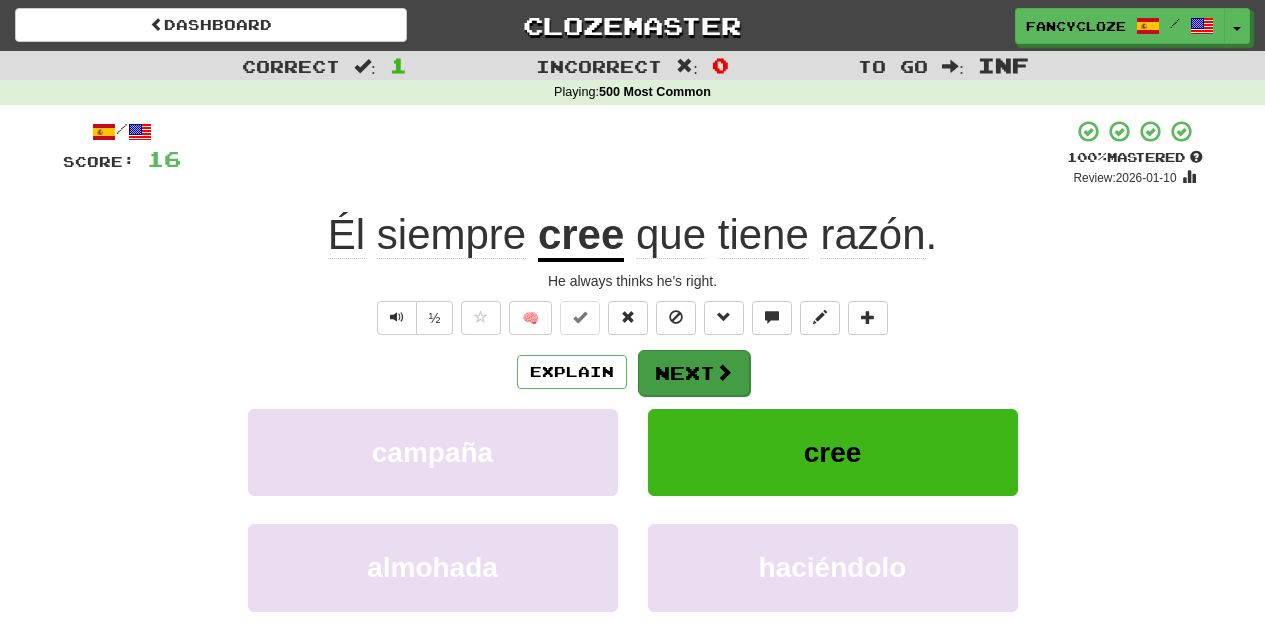 click at bounding box center [724, 372] 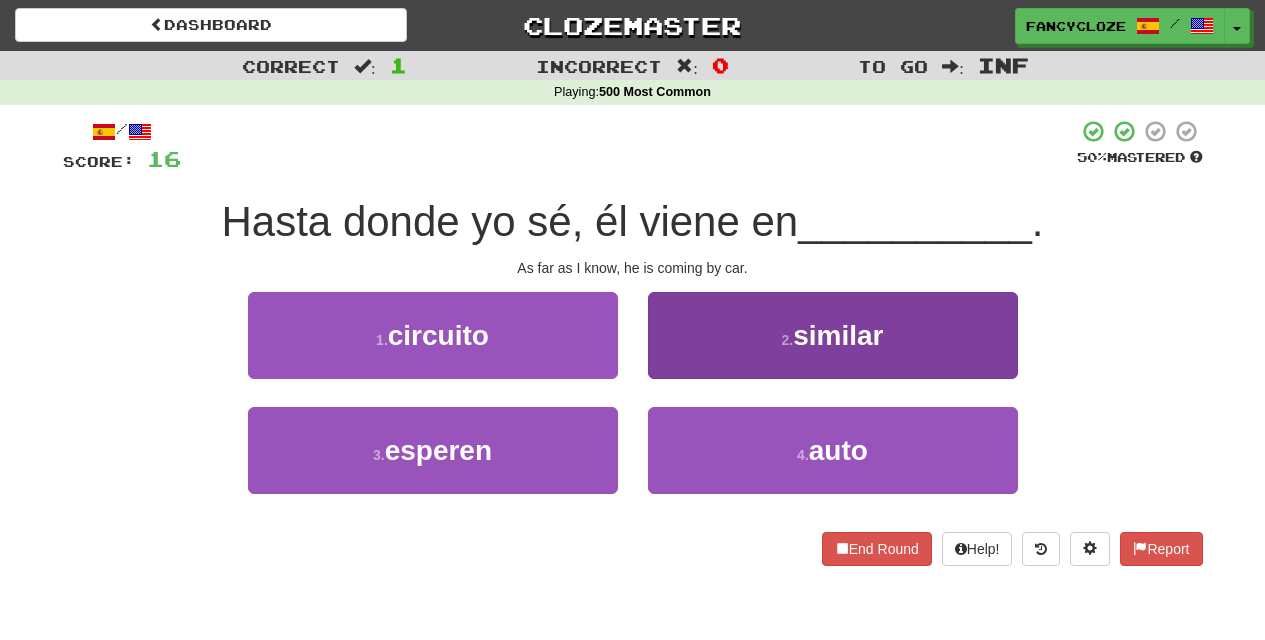 click on "4 .  auto" at bounding box center [833, 450] 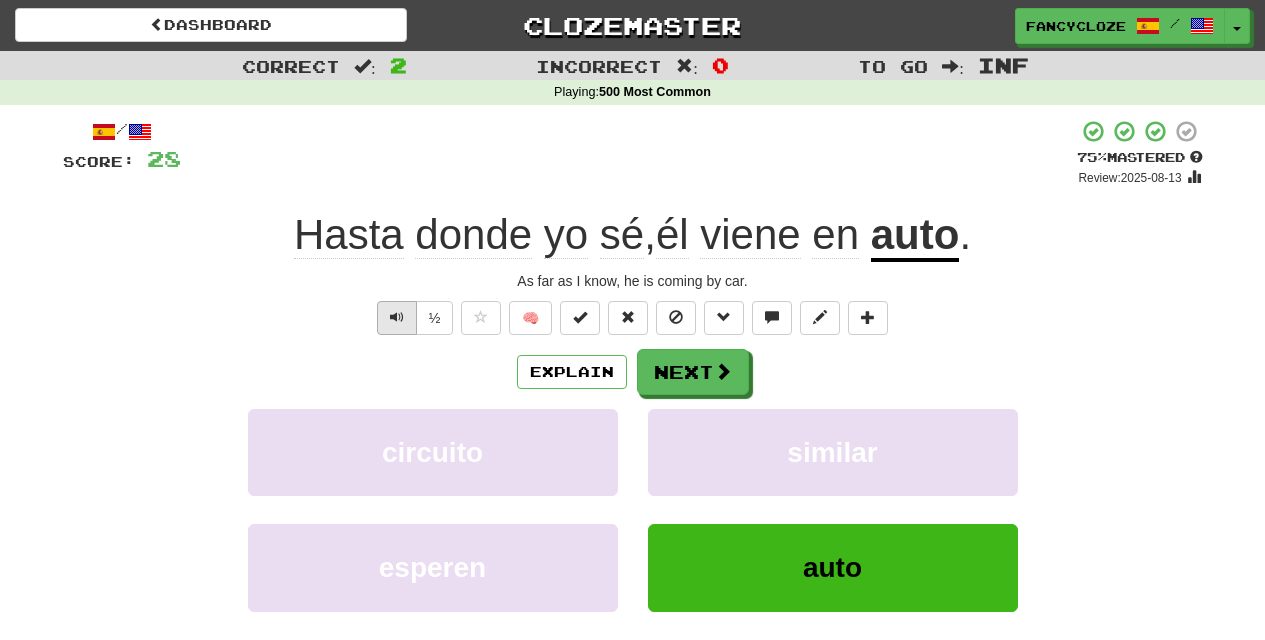 click at bounding box center [397, 317] 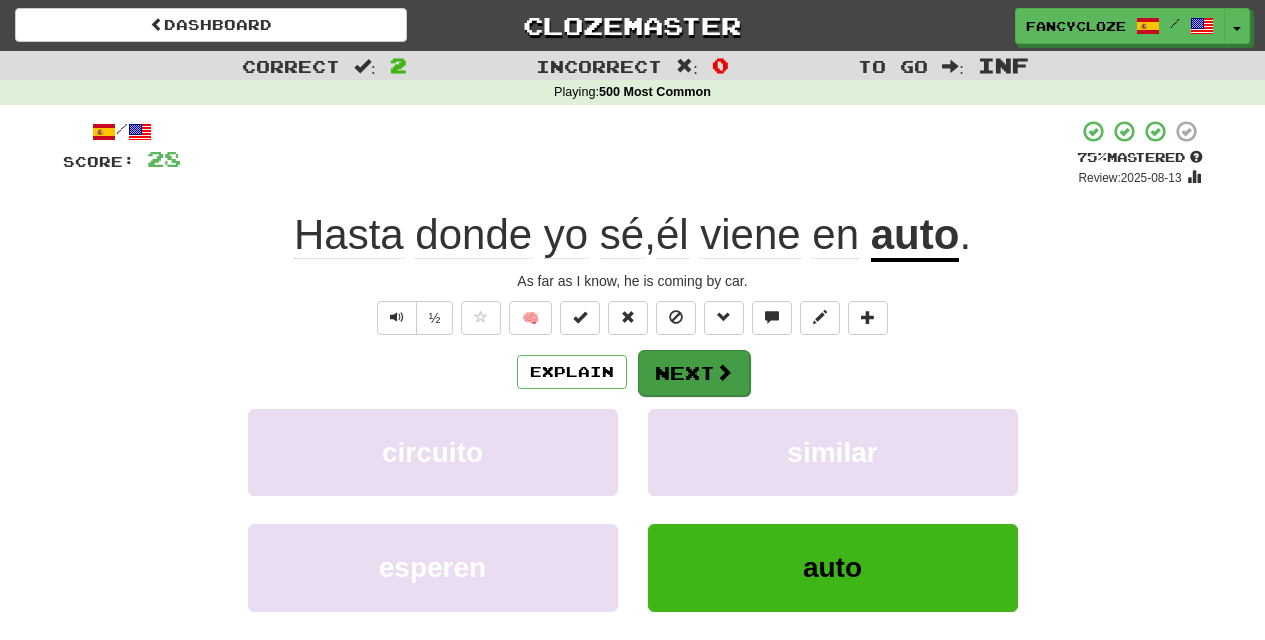 click on "Next" at bounding box center [694, 373] 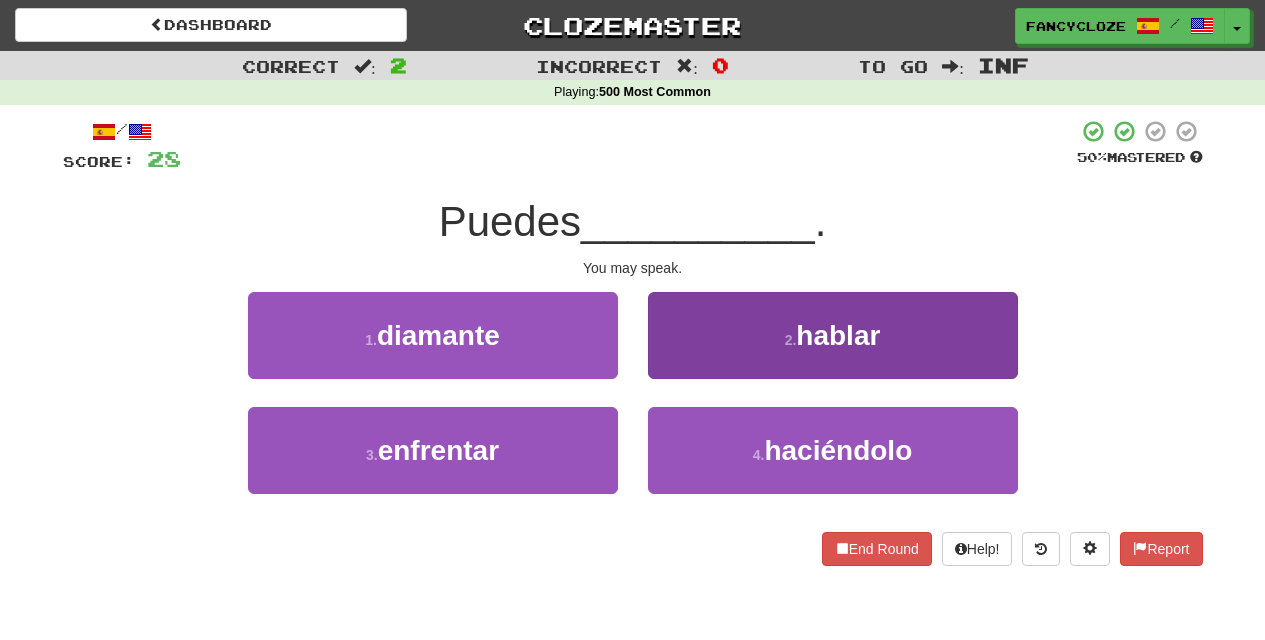 click on "2 .  hablar" at bounding box center (833, 335) 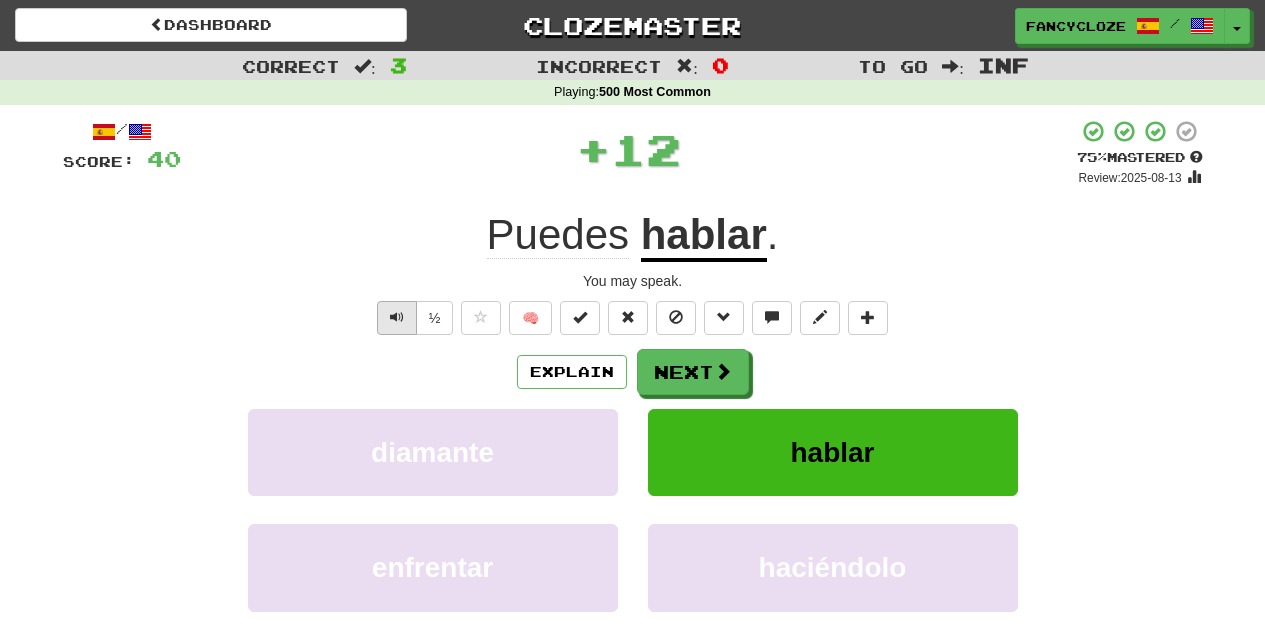 click at bounding box center (397, 317) 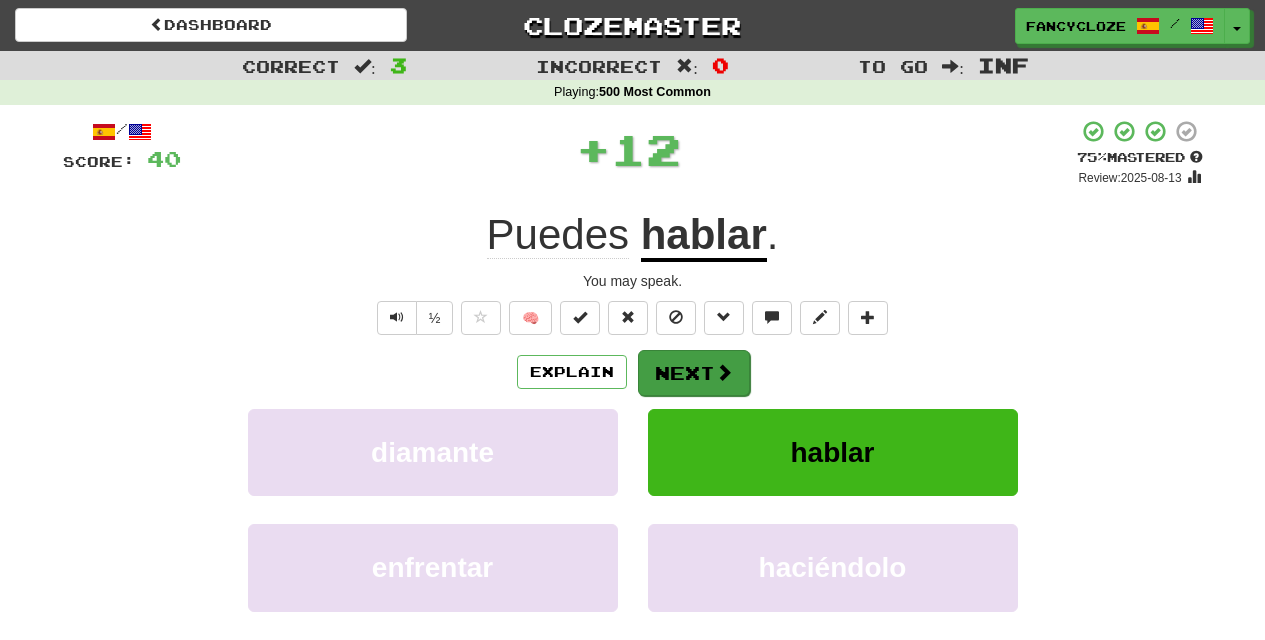 click on "Next" at bounding box center (694, 373) 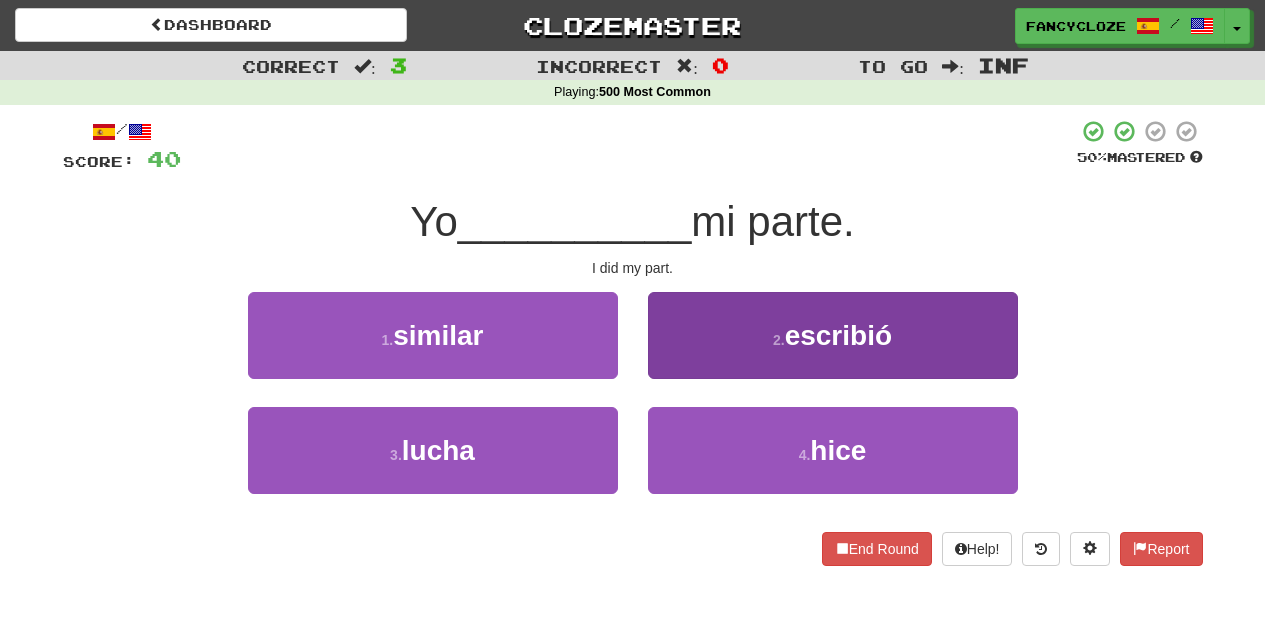 drag, startPoint x: 825, startPoint y: 470, endPoint x: 840, endPoint y: 468, distance: 15.132746 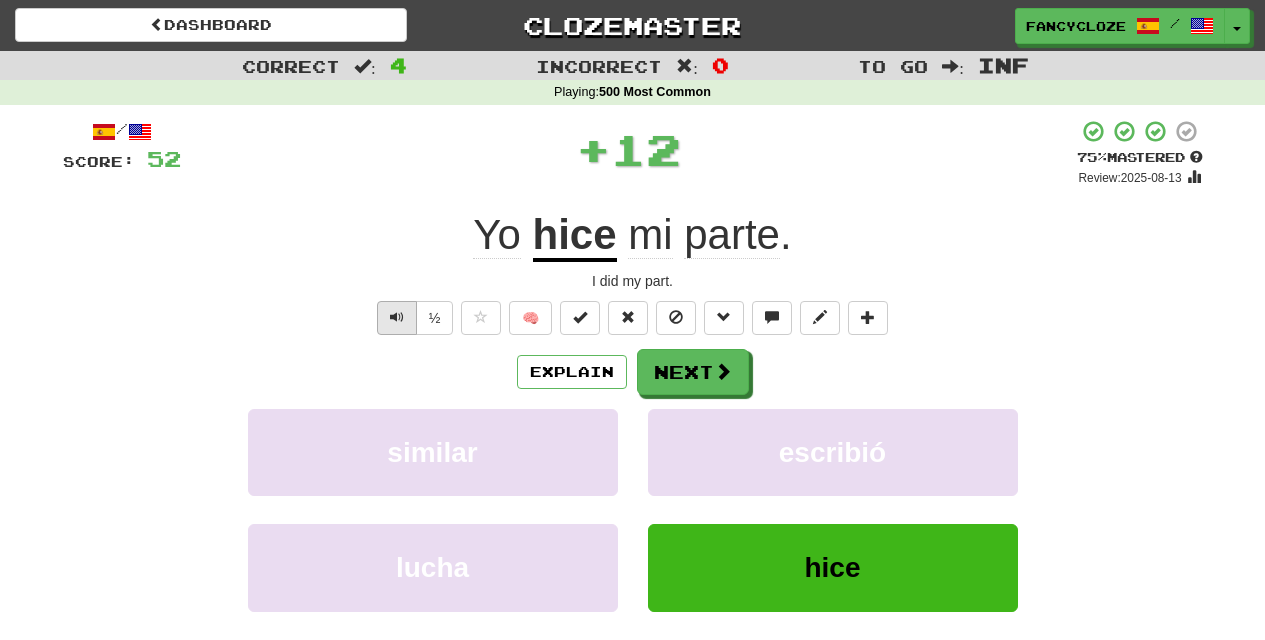 click at bounding box center [397, 318] 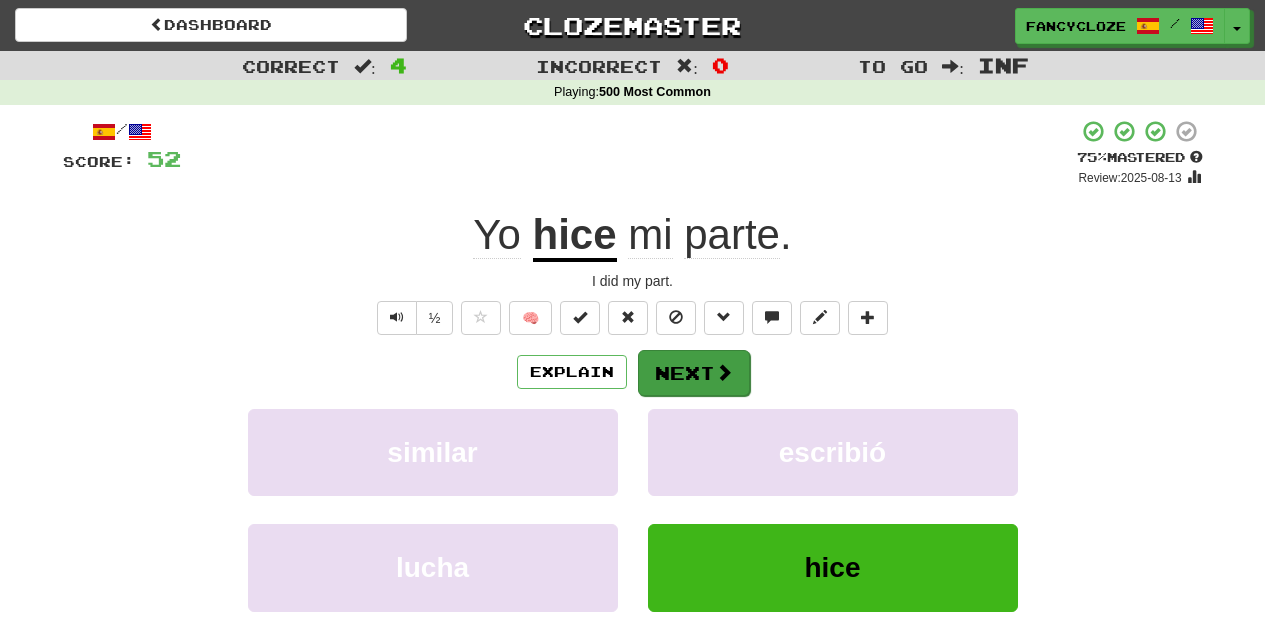 click on "Next" at bounding box center (694, 373) 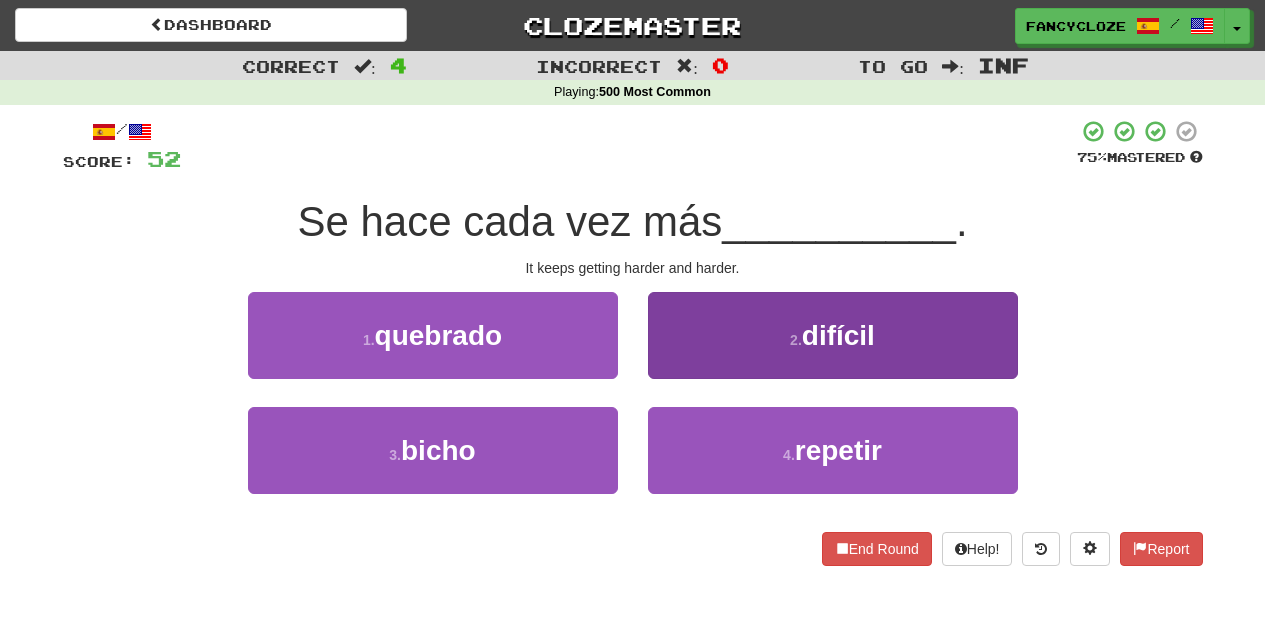 click on "2 .  difícil" at bounding box center [833, 335] 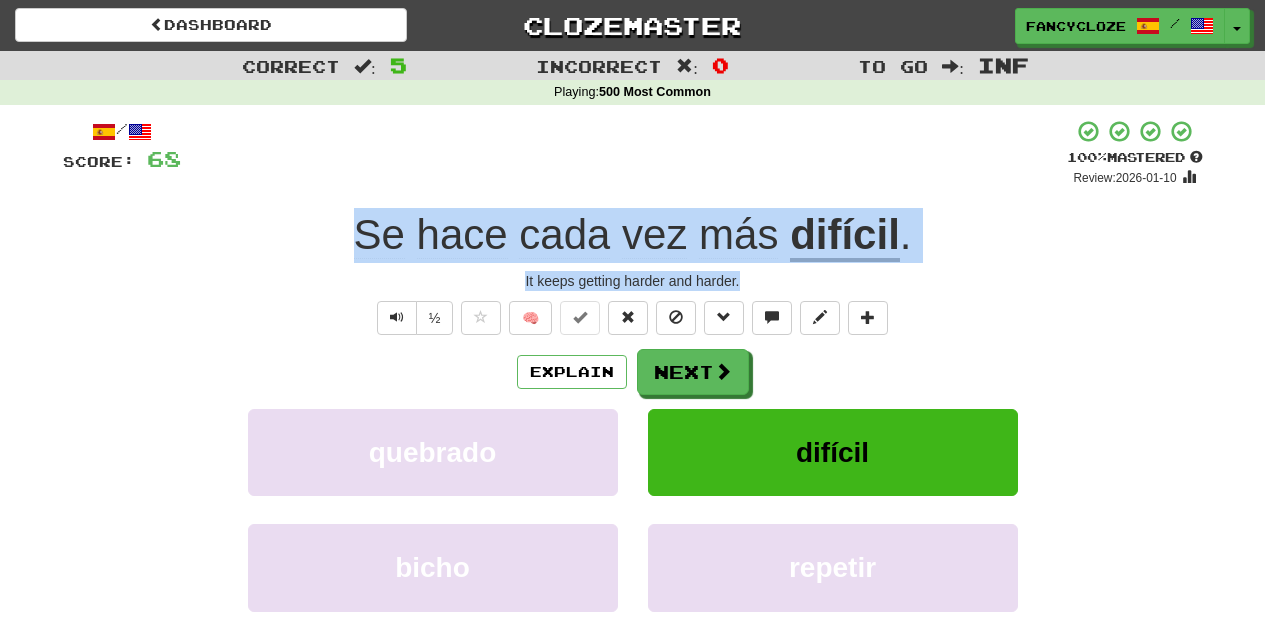 drag, startPoint x: 359, startPoint y: 223, endPoint x: 1000, endPoint y: 282, distance: 643.70953 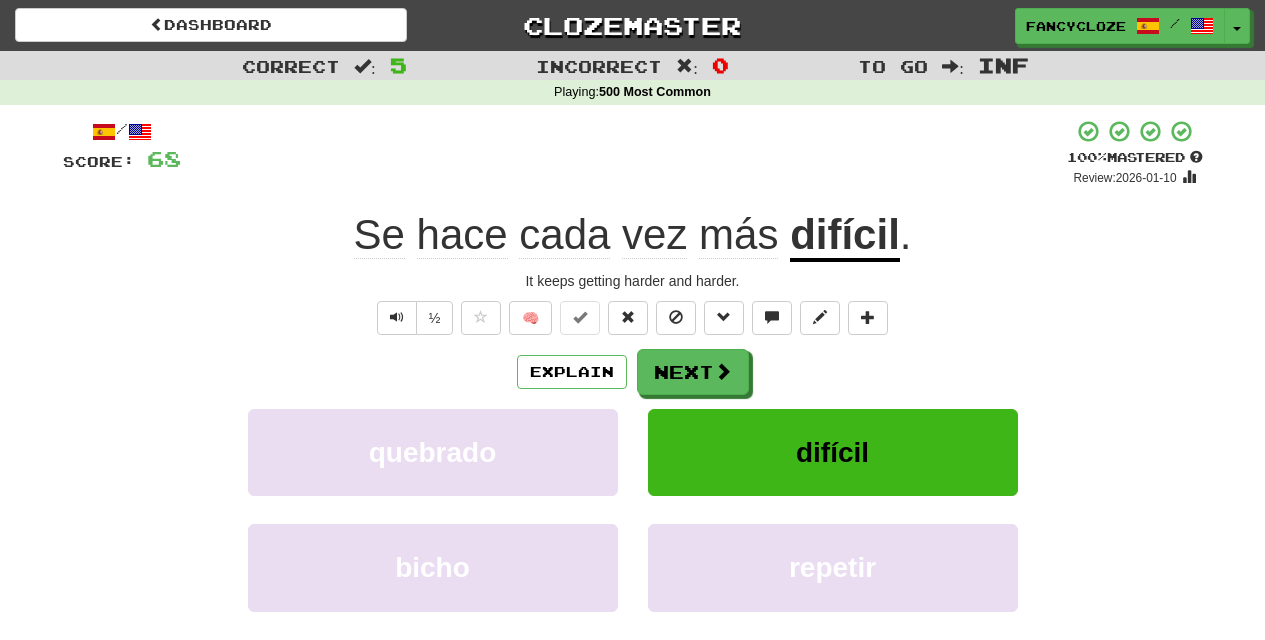 click on "Explain Next" at bounding box center [633, 372] 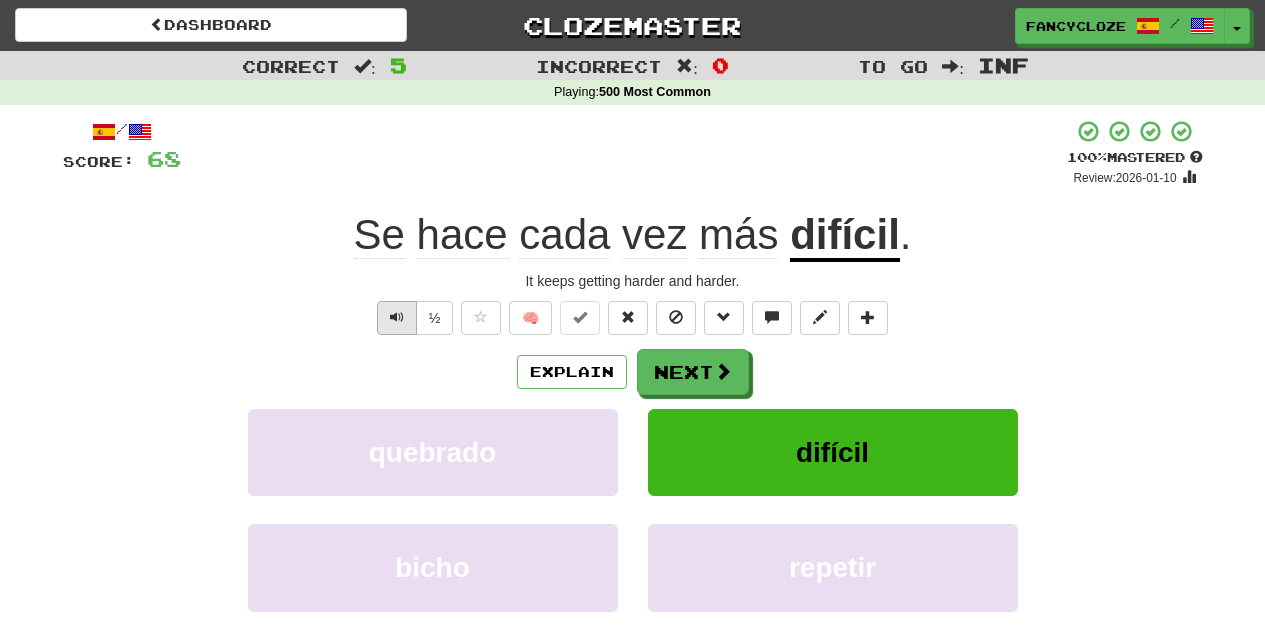 click at bounding box center (397, 317) 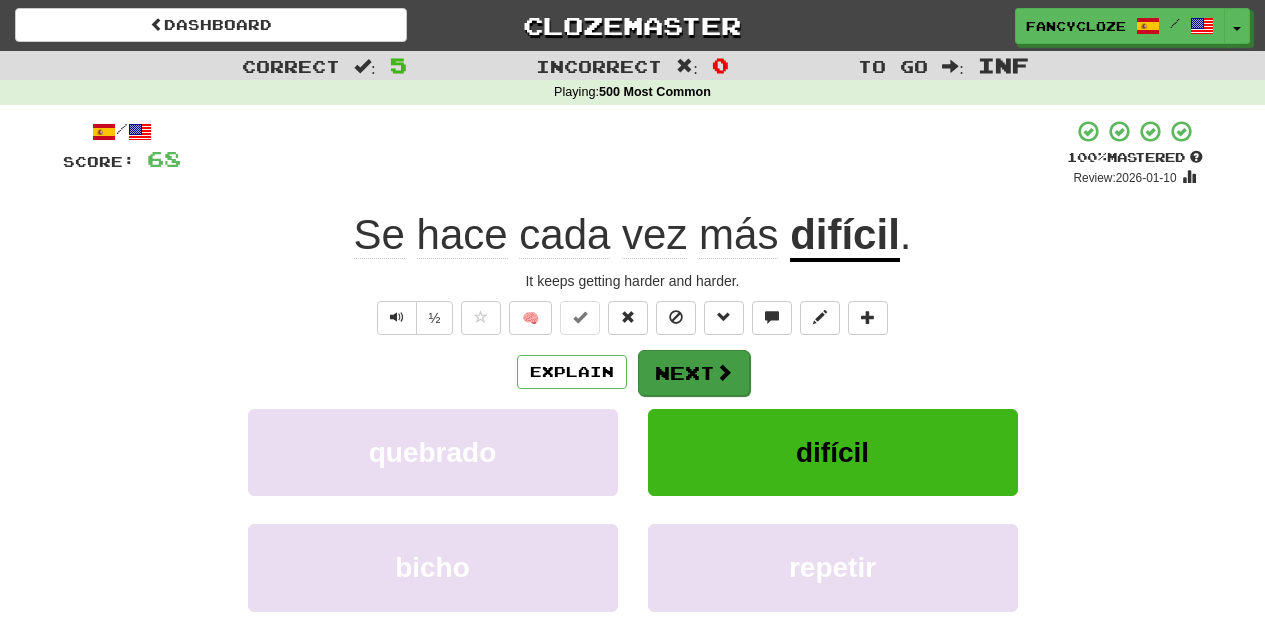 click on "Next" at bounding box center [694, 373] 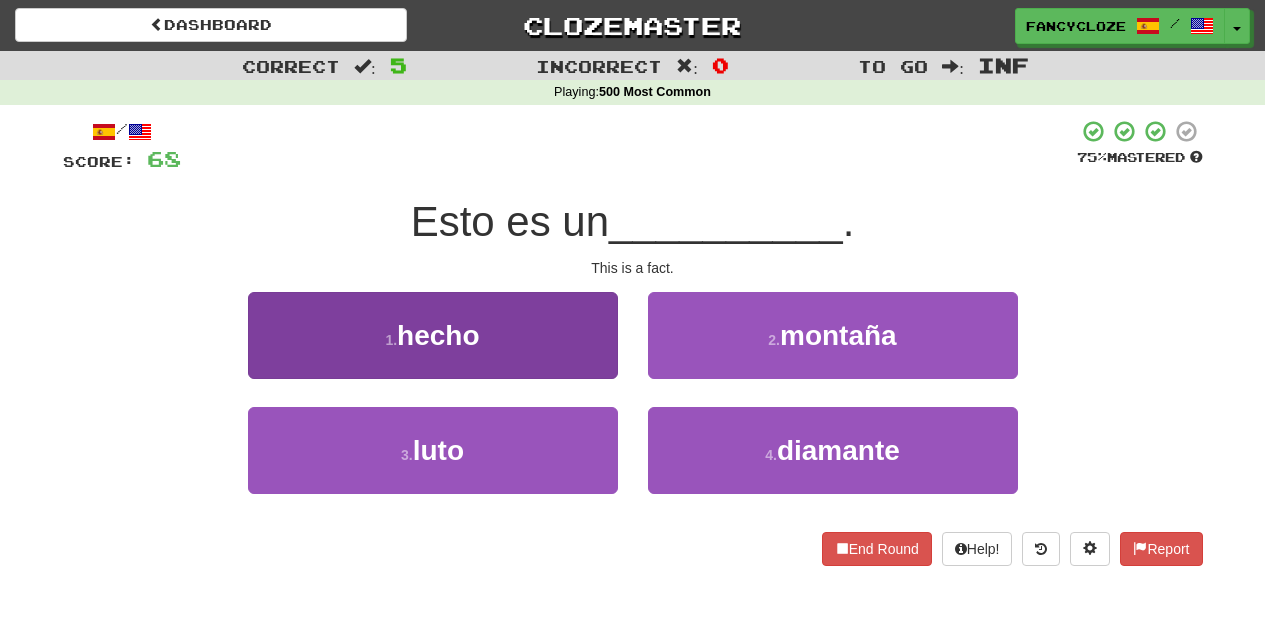 click on "hecho" at bounding box center (438, 335) 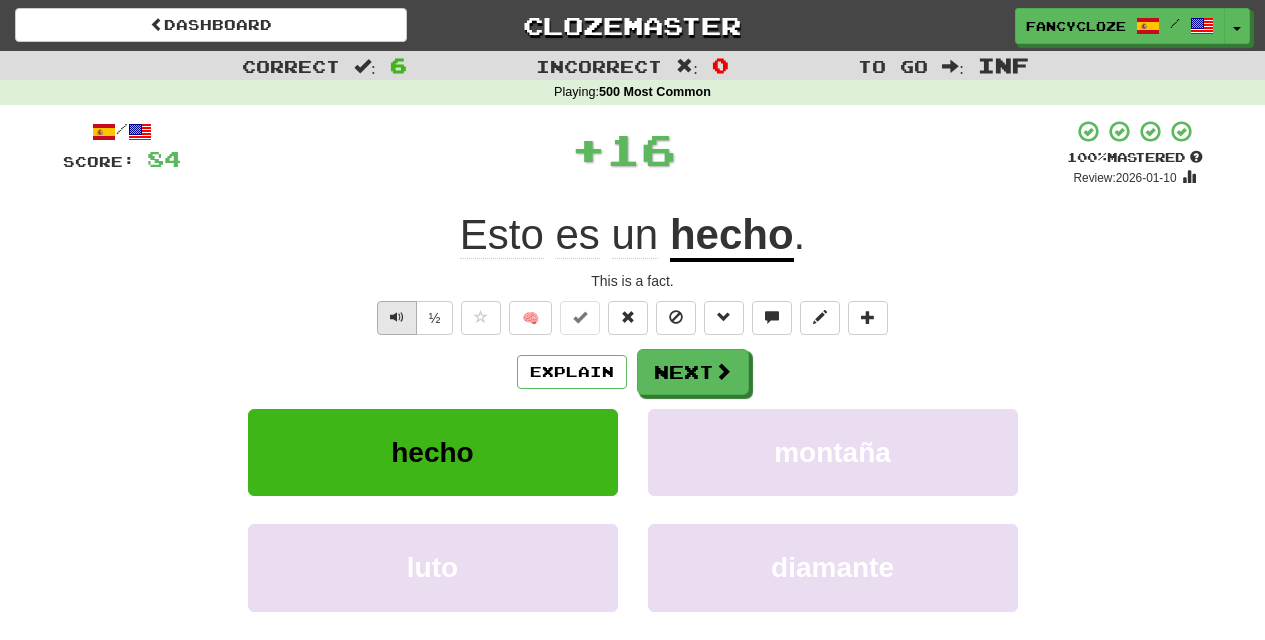 click at bounding box center [397, 317] 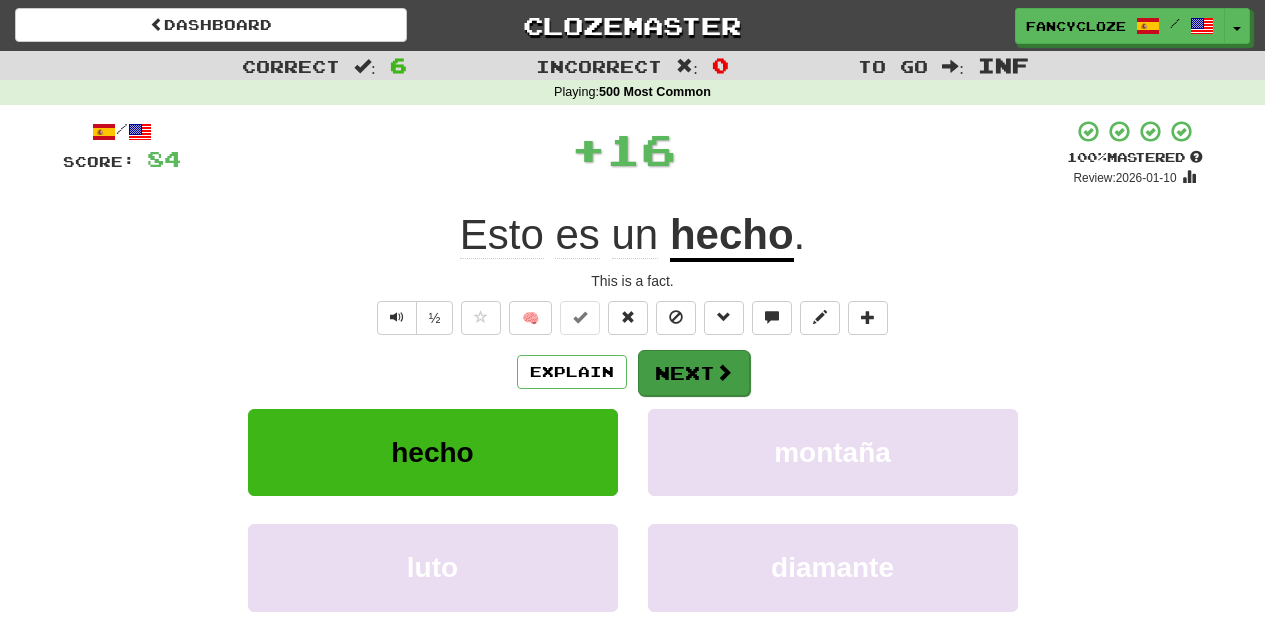 click on "Next" at bounding box center [694, 373] 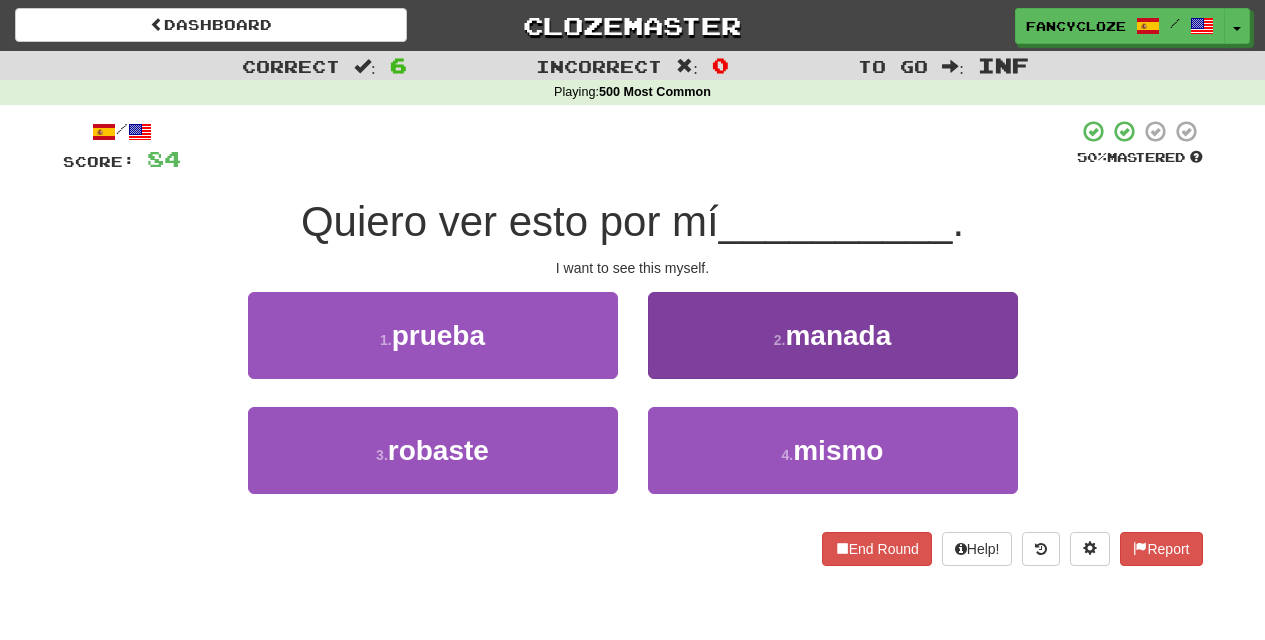 drag, startPoint x: 767, startPoint y: 442, endPoint x: 784, endPoint y: 447, distance: 17.720045 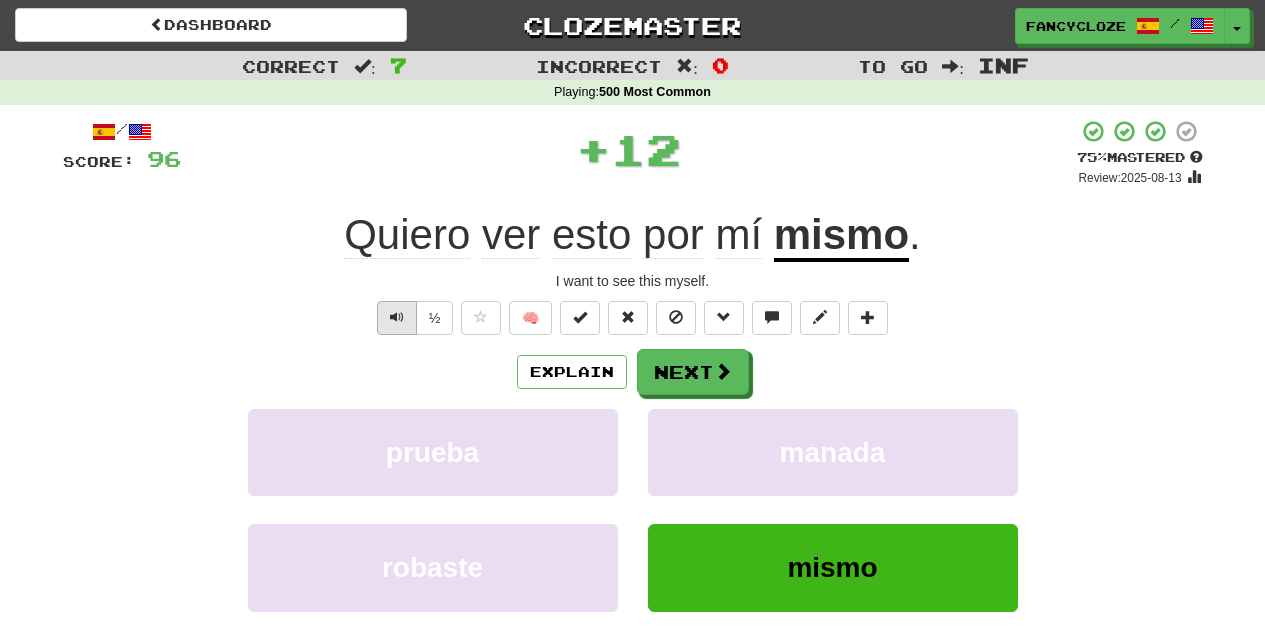 click at bounding box center [397, 317] 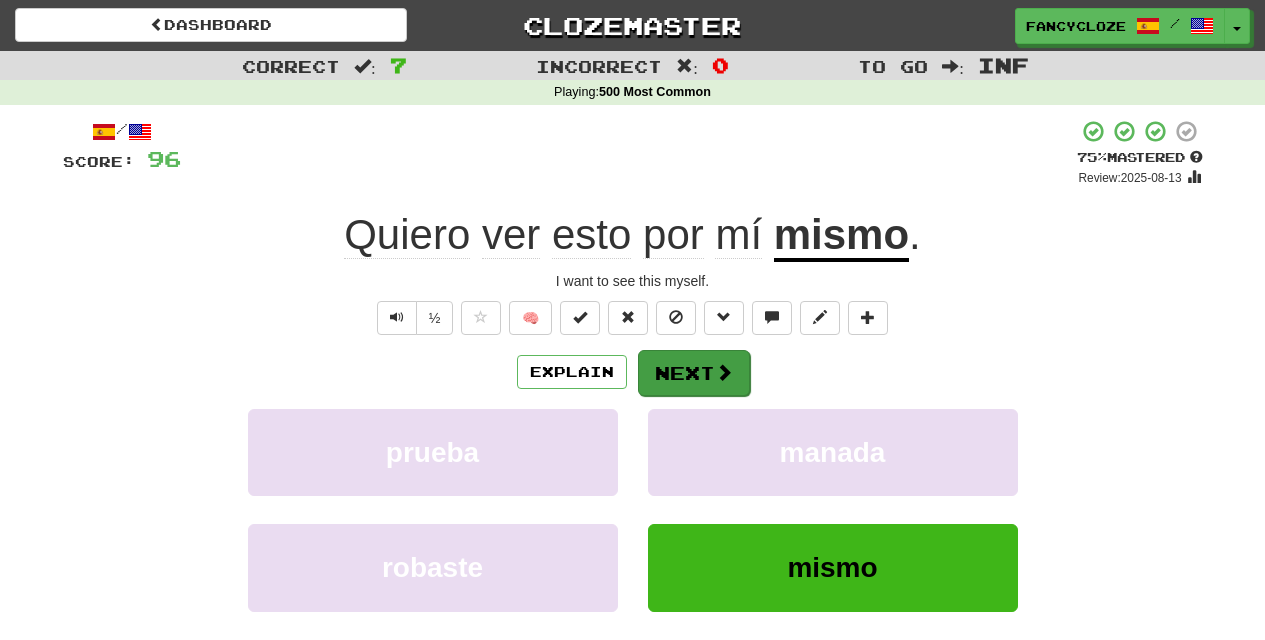 click on "Next" at bounding box center [694, 373] 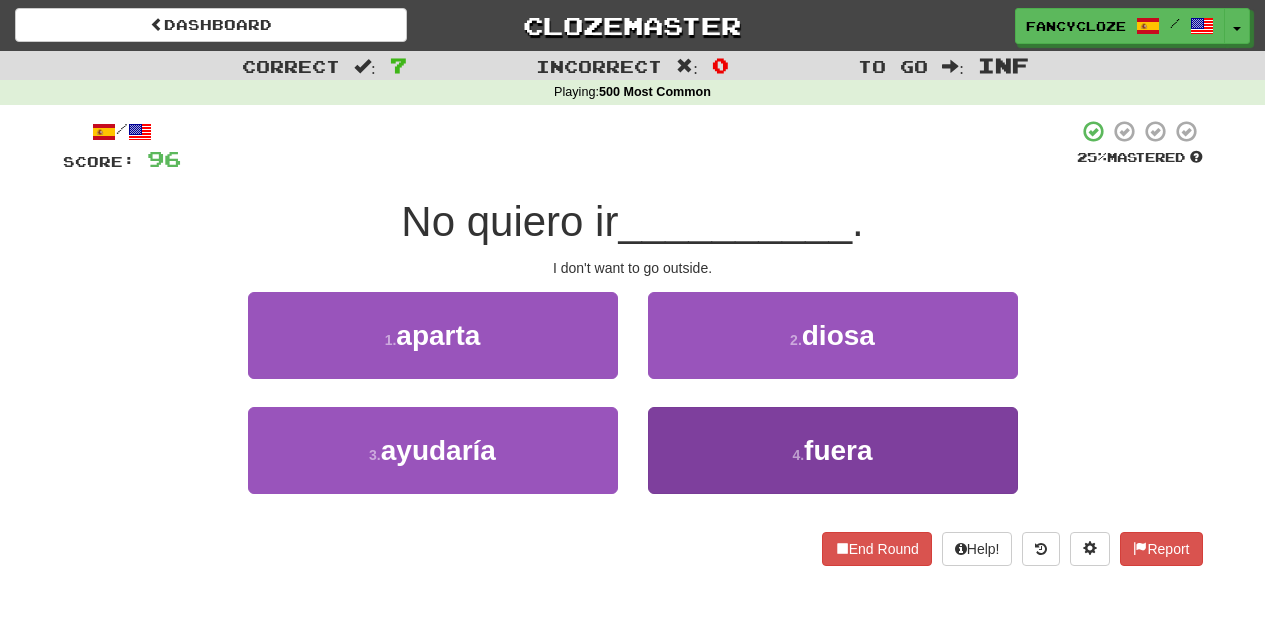 click on "4 .  fuera" at bounding box center [833, 450] 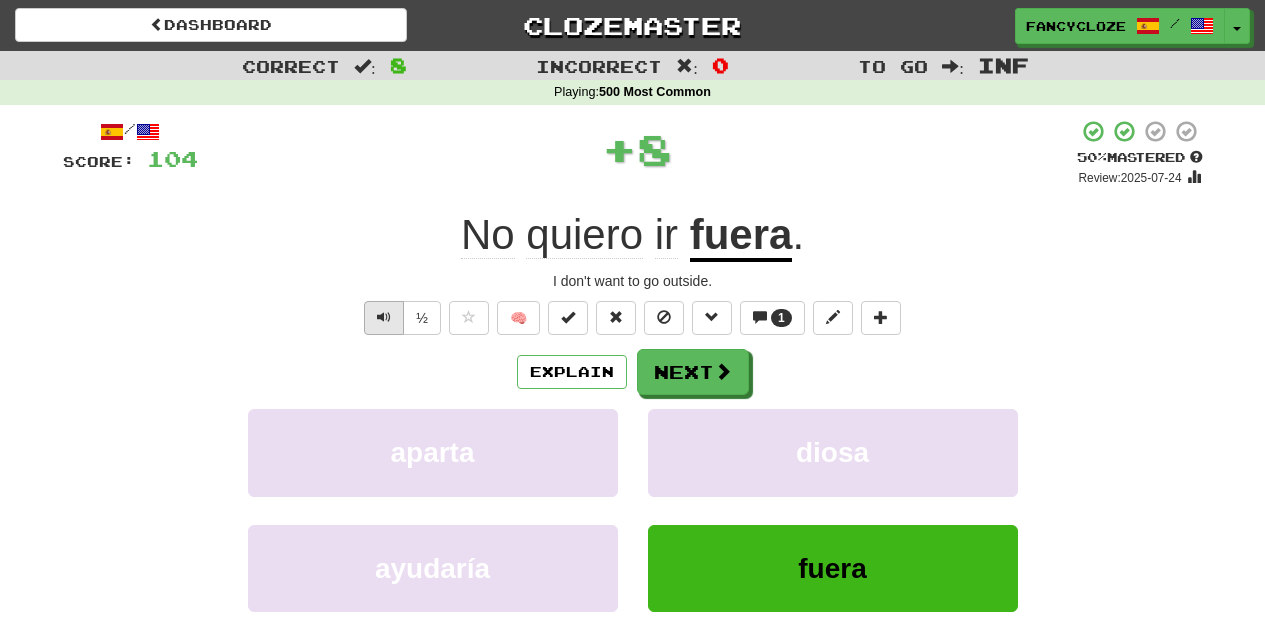 click at bounding box center (384, 318) 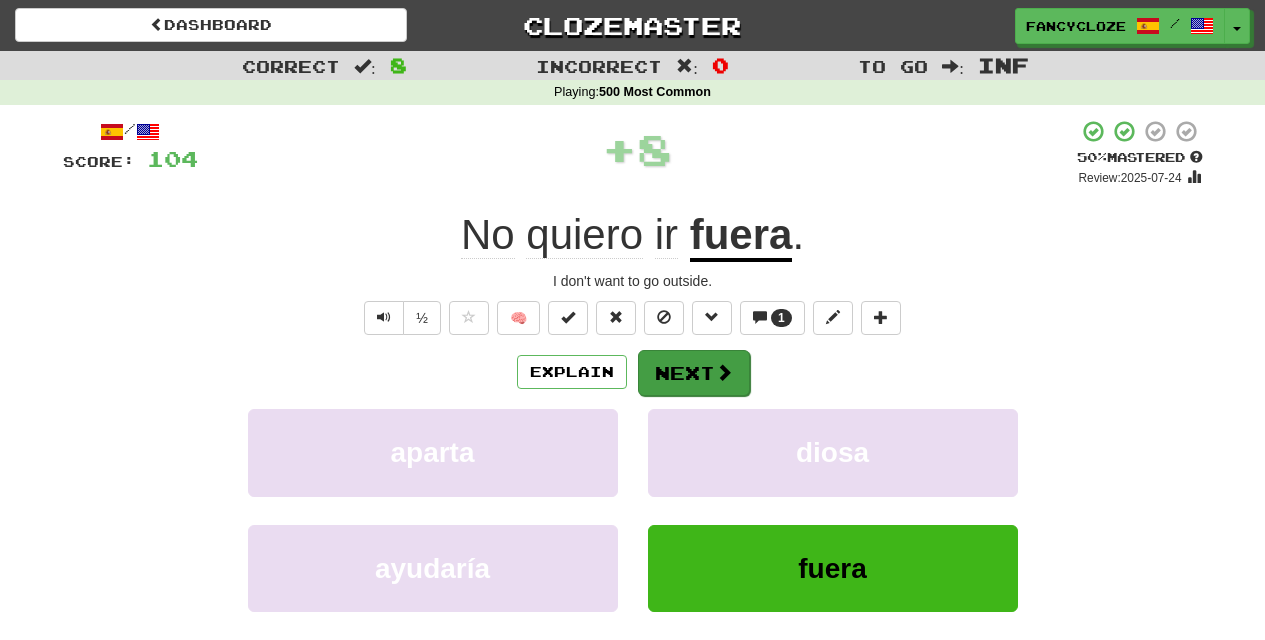 click on "Next" at bounding box center (694, 373) 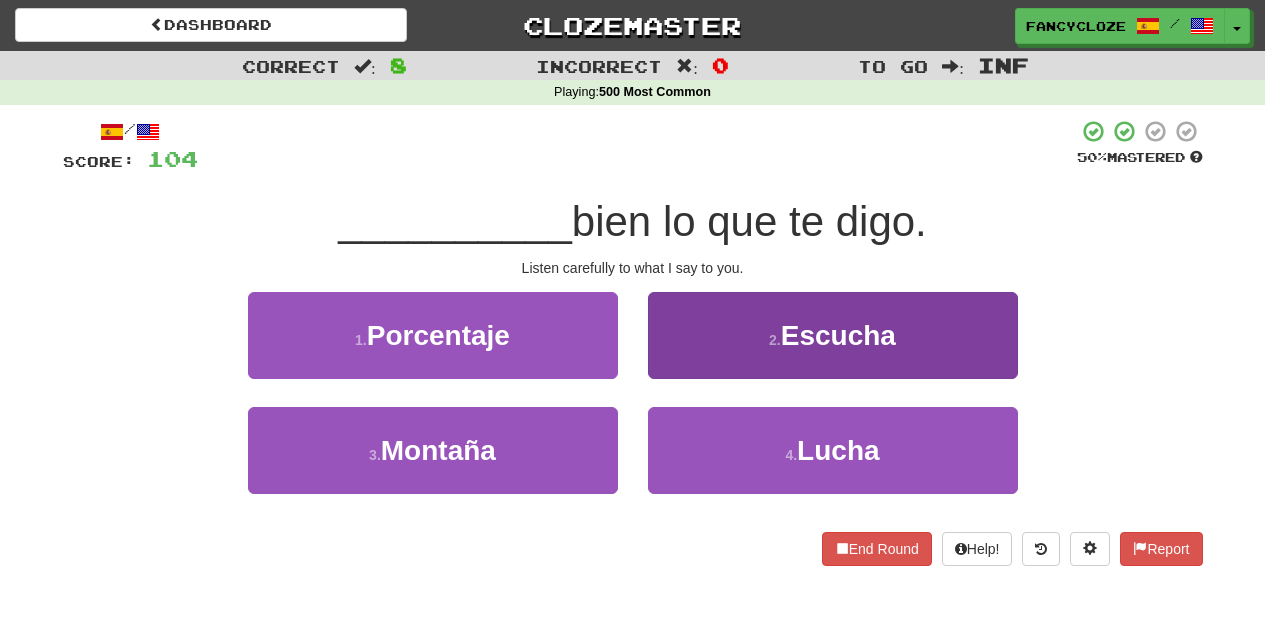click on "Escucha" at bounding box center (838, 335) 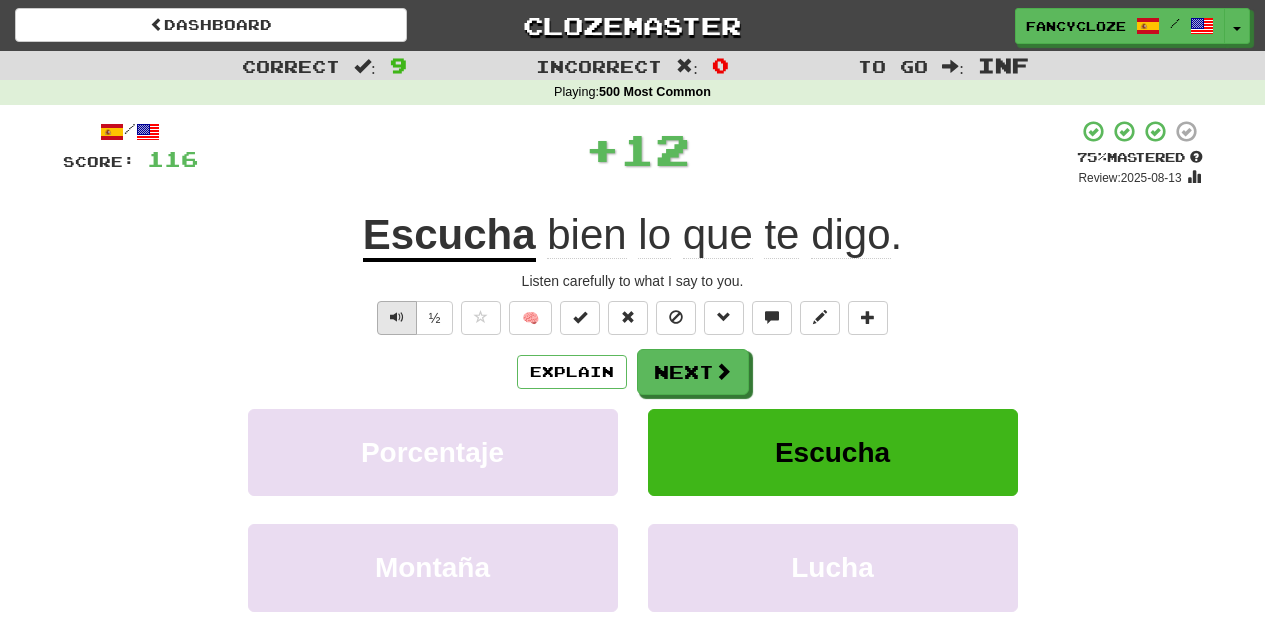 click at bounding box center [397, 317] 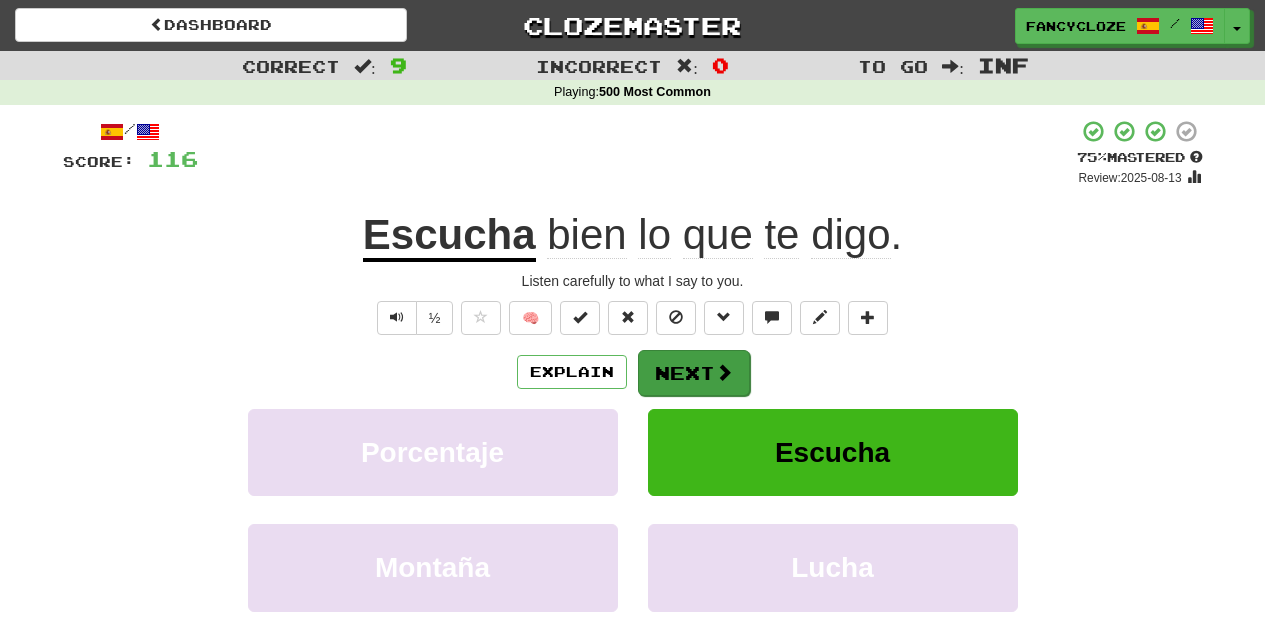 click on "Next" at bounding box center (694, 373) 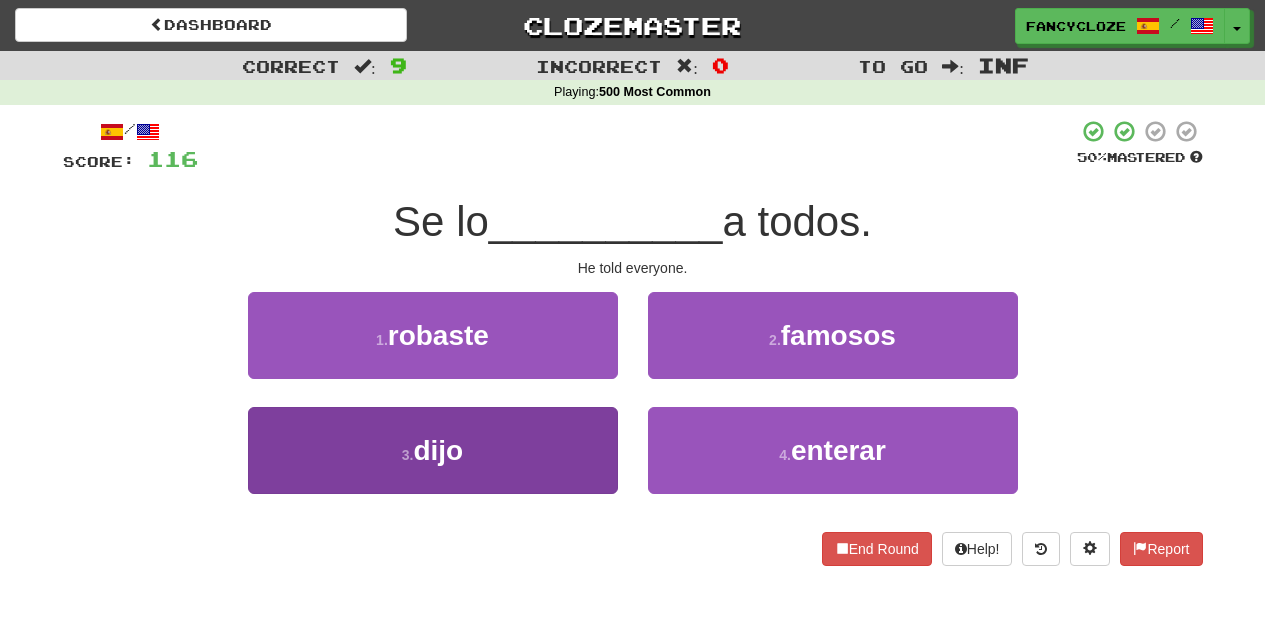 click on "dijo" at bounding box center (438, 450) 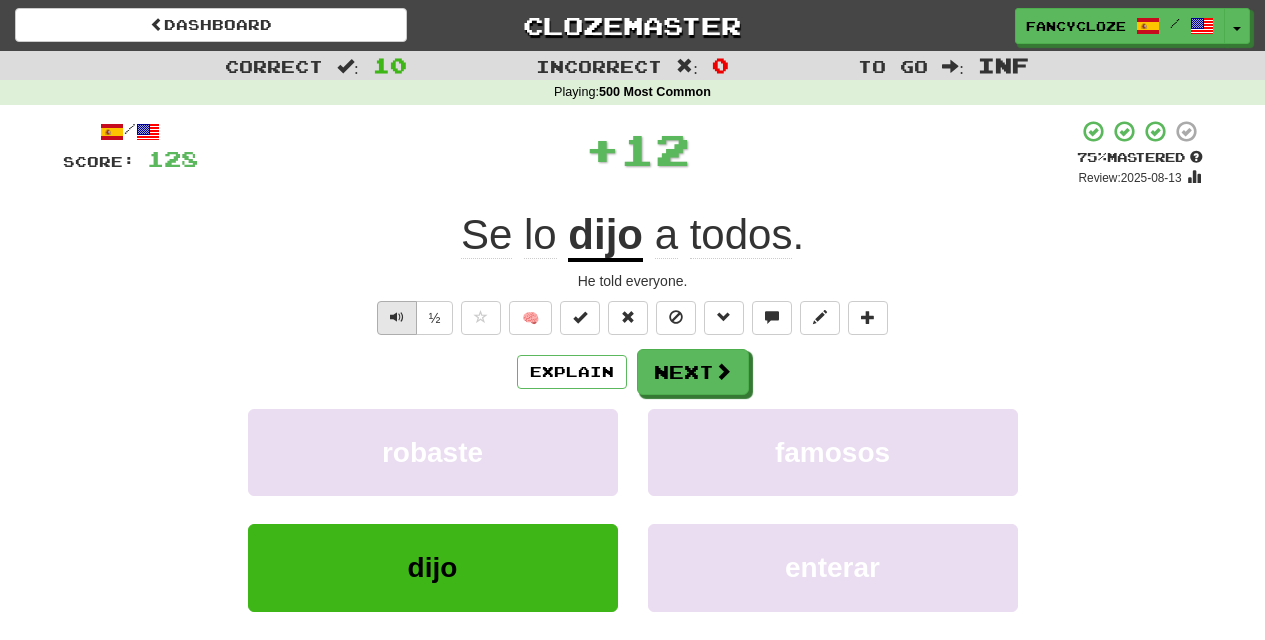 click at bounding box center [397, 317] 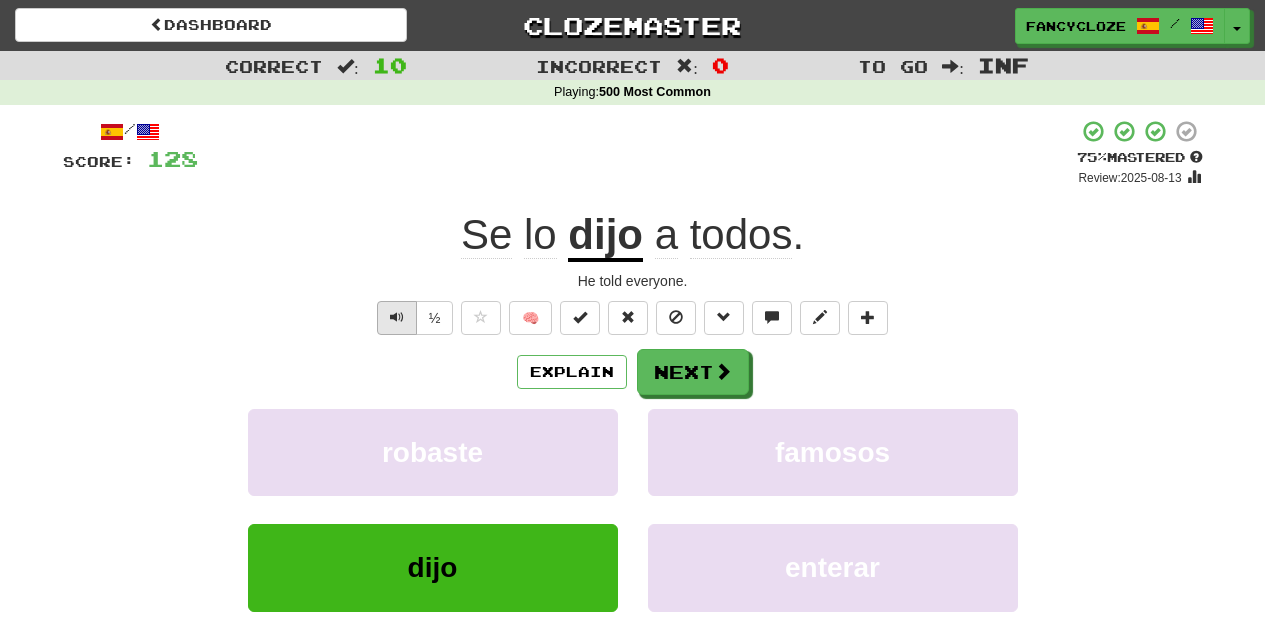 click at bounding box center (397, 317) 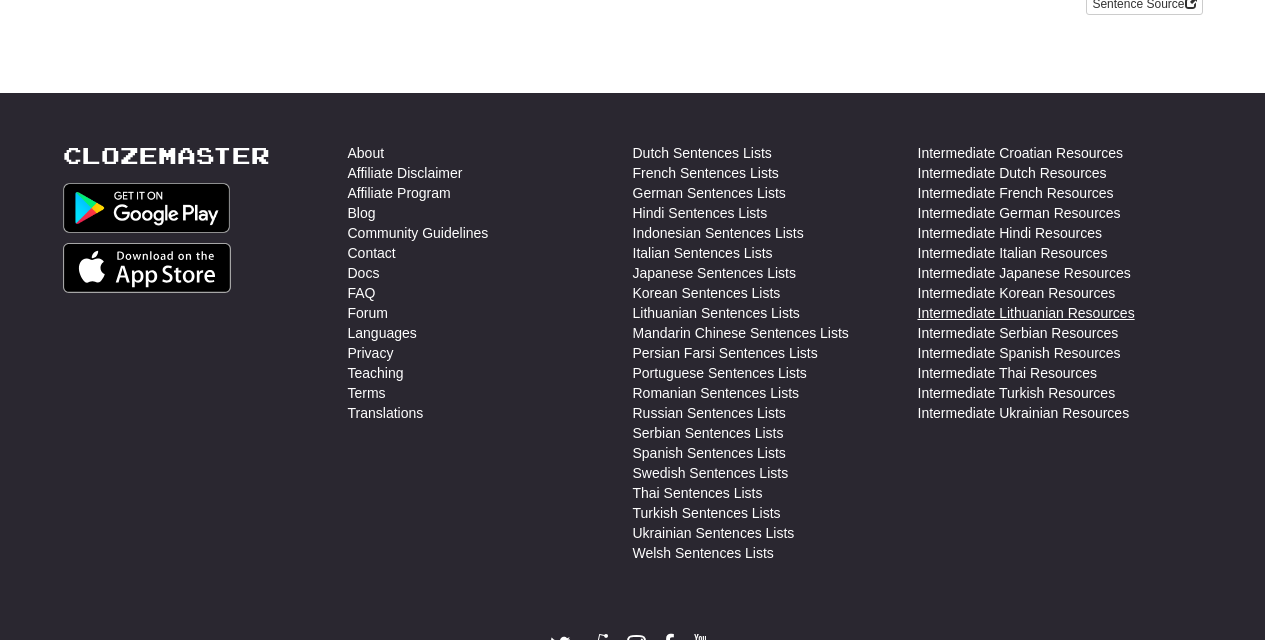 scroll, scrollTop: 176, scrollLeft: 0, axis: vertical 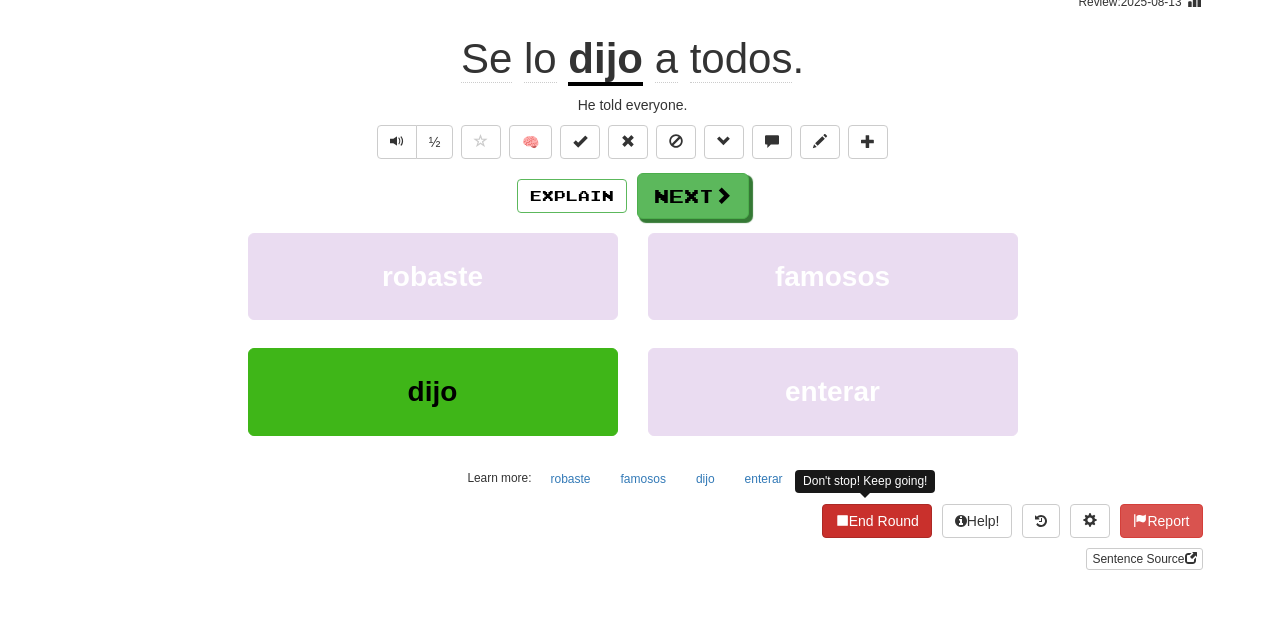 click on "End Round" at bounding box center (877, 521) 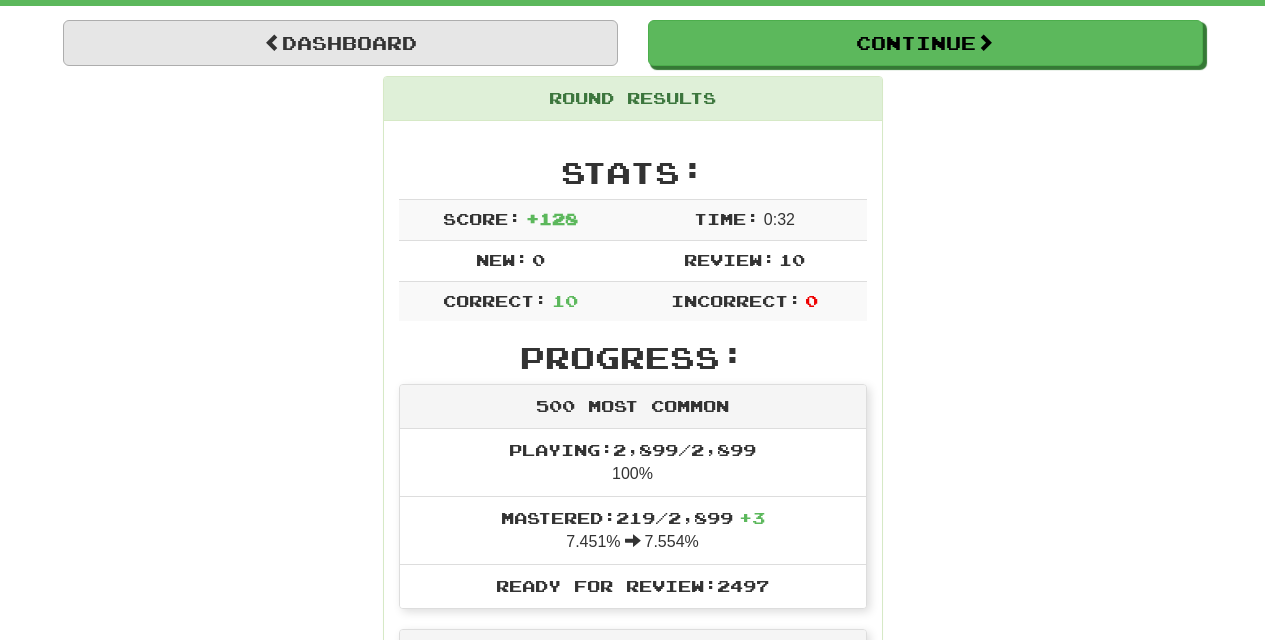 scroll, scrollTop: 0, scrollLeft: 0, axis: both 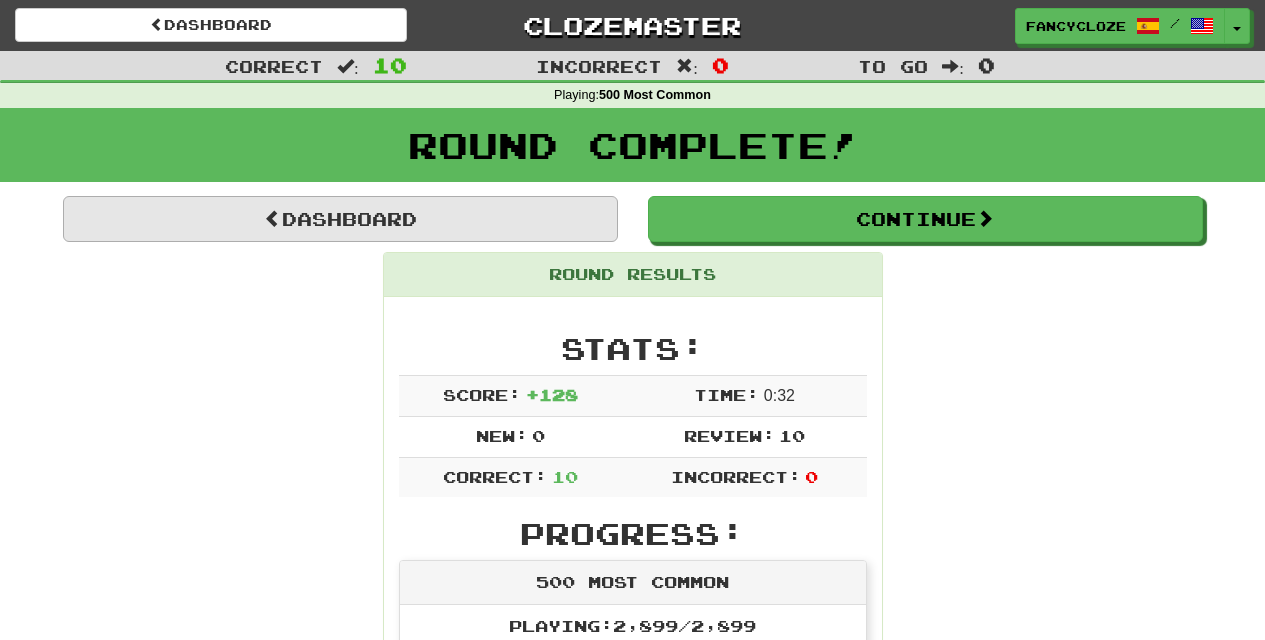 click on "Dashboard" at bounding box center (340, 219) 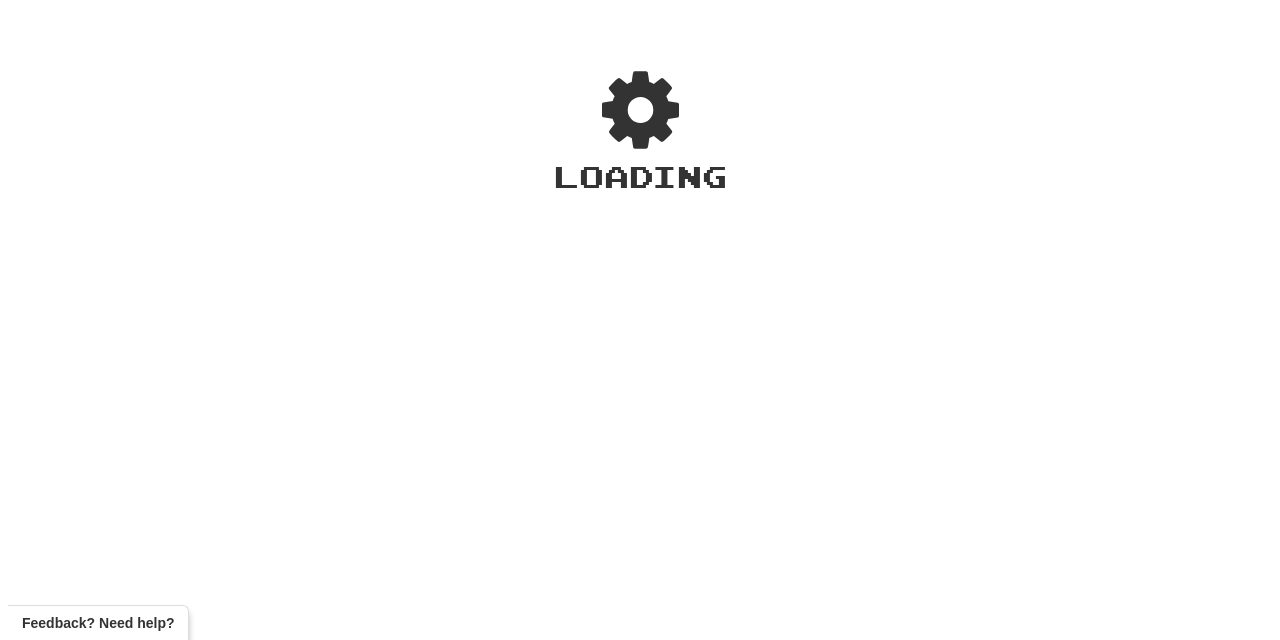 scroll, scrollTop: 0, scrollLeft: 0, axis: both 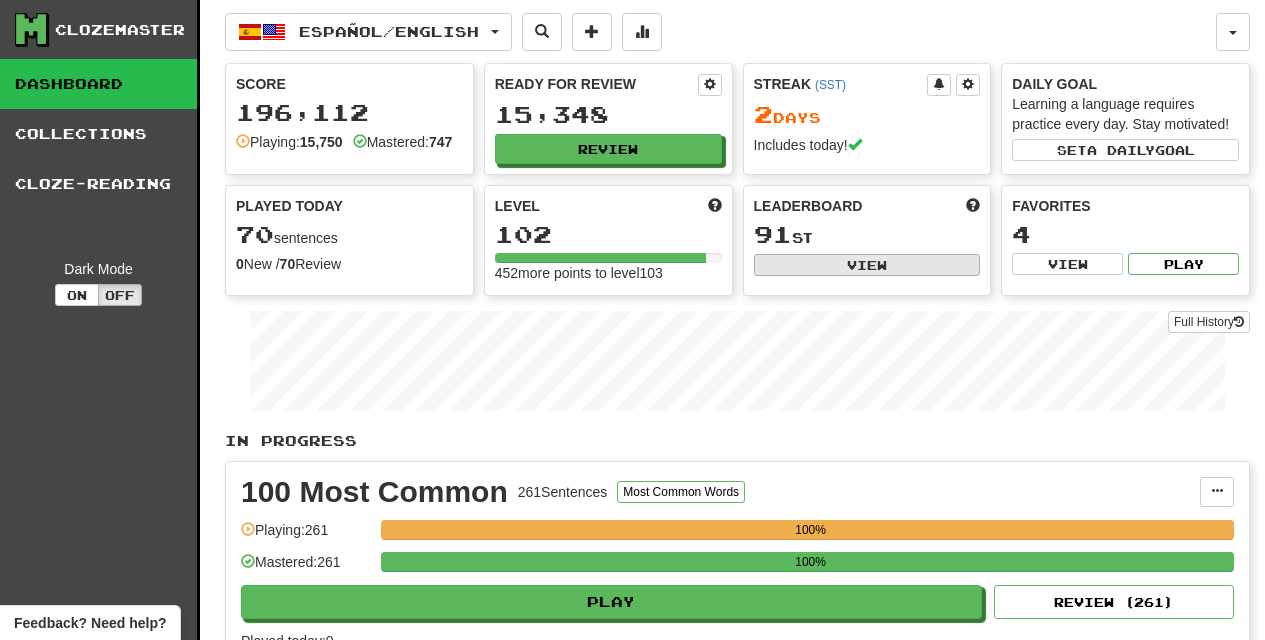 click on "View" at bounding box center [867, 265] 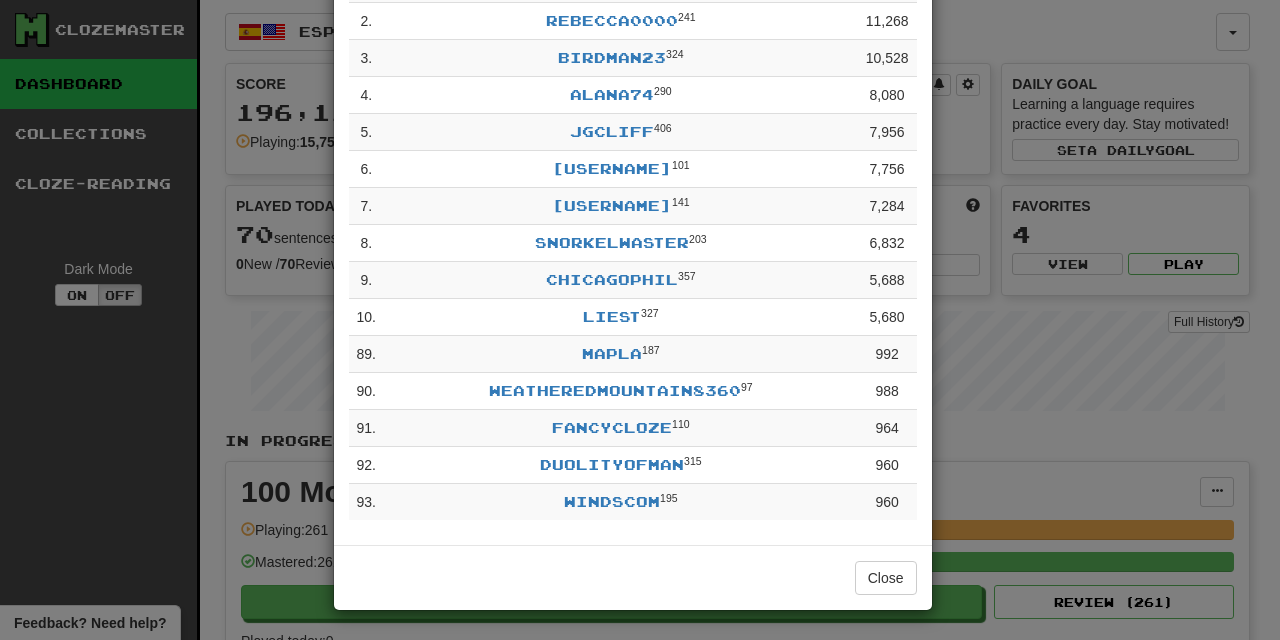 scroll, scrollTop: 0, scrollLeft: 0, axis: both 